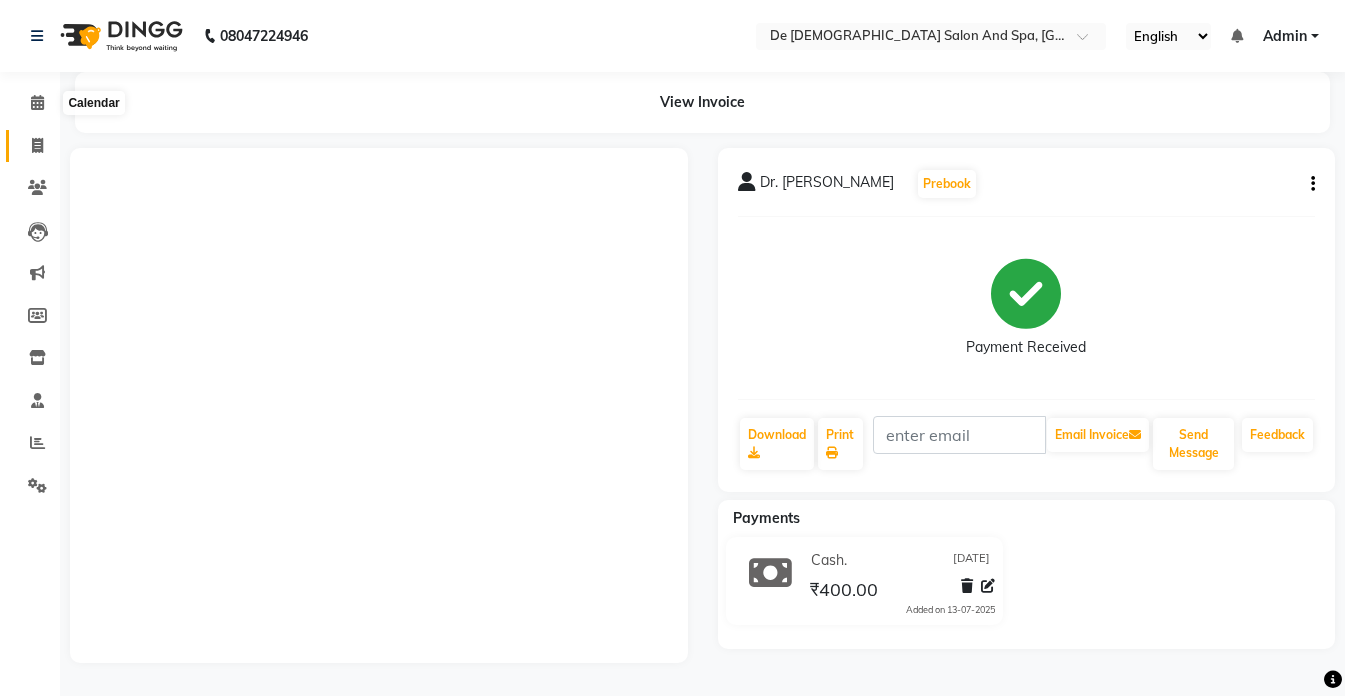 scroll, scrollTop: 0, scrollLeft: 0, axis: both 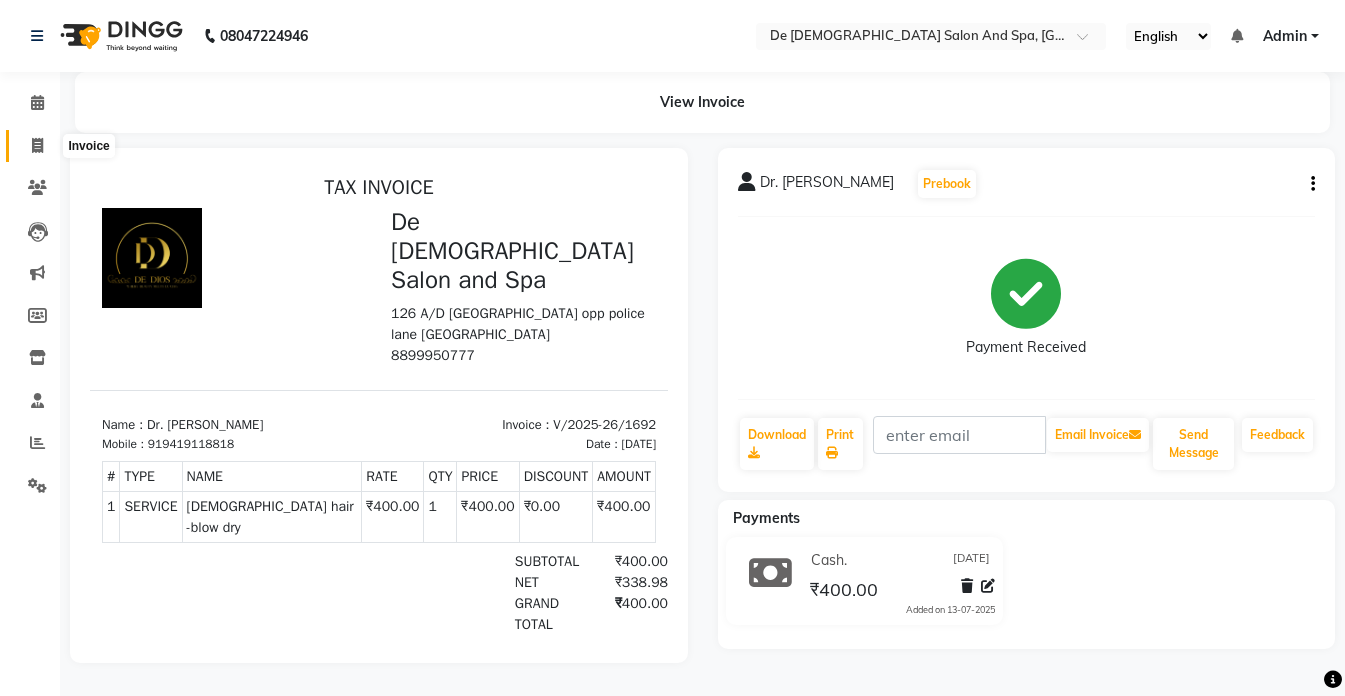 click 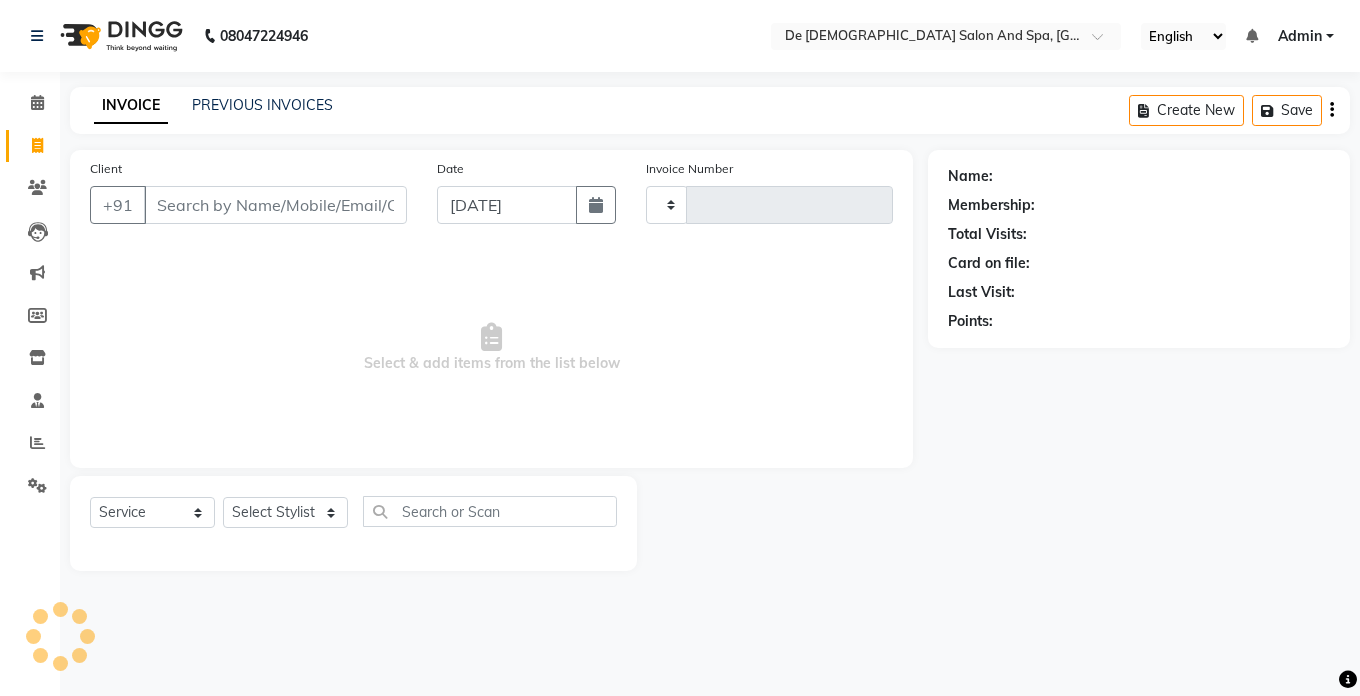 type on "1693" 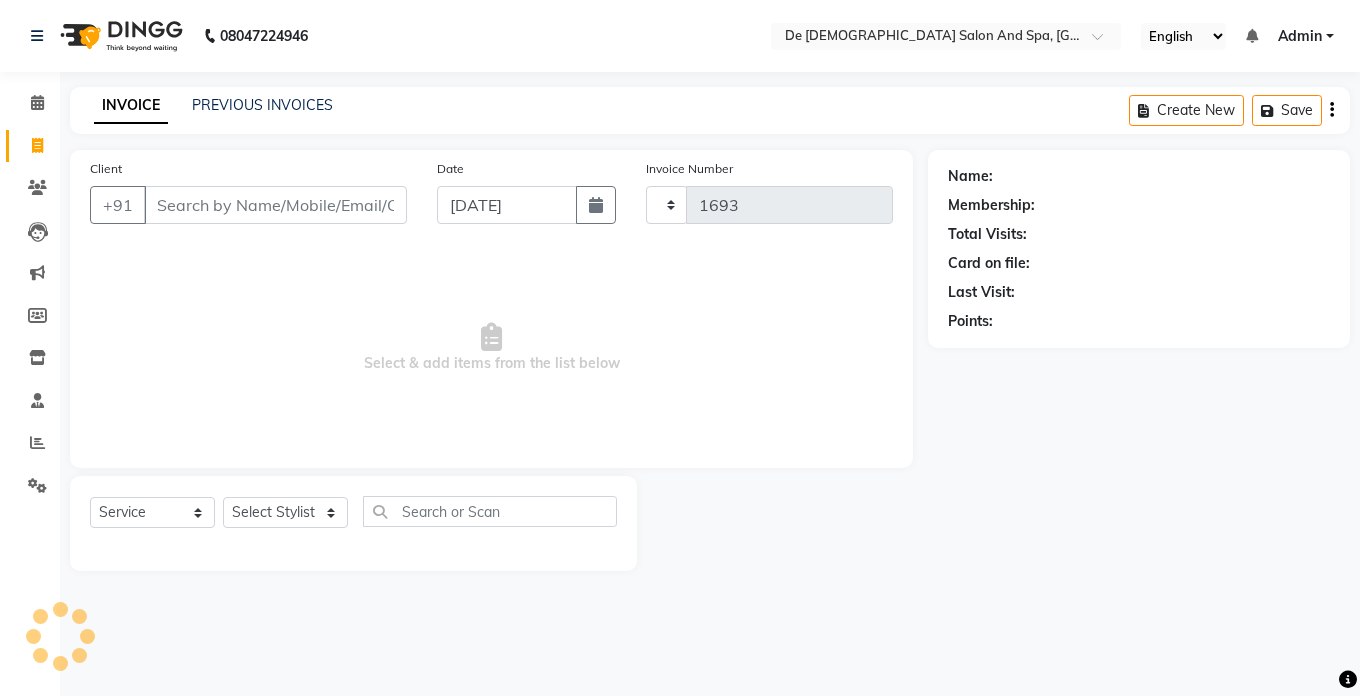 select on "6431" 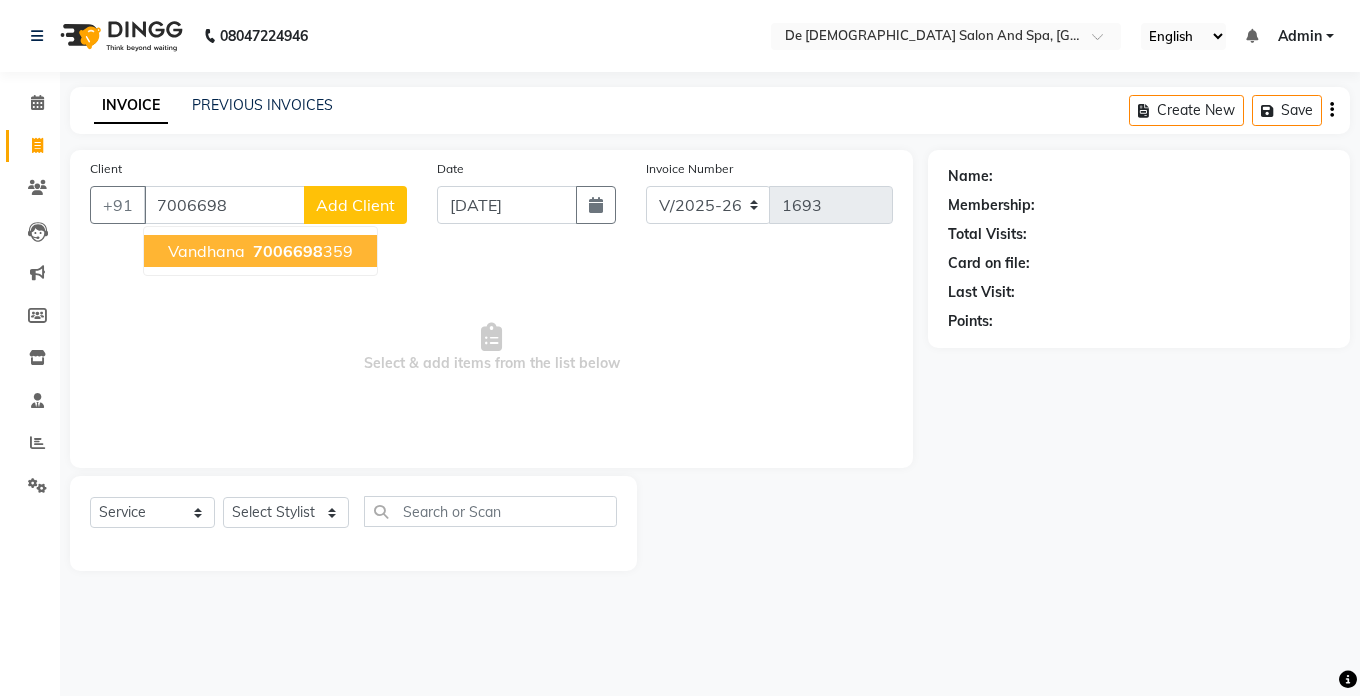 click on "vandhana   7006698 359" at bounding box center [260, 251] 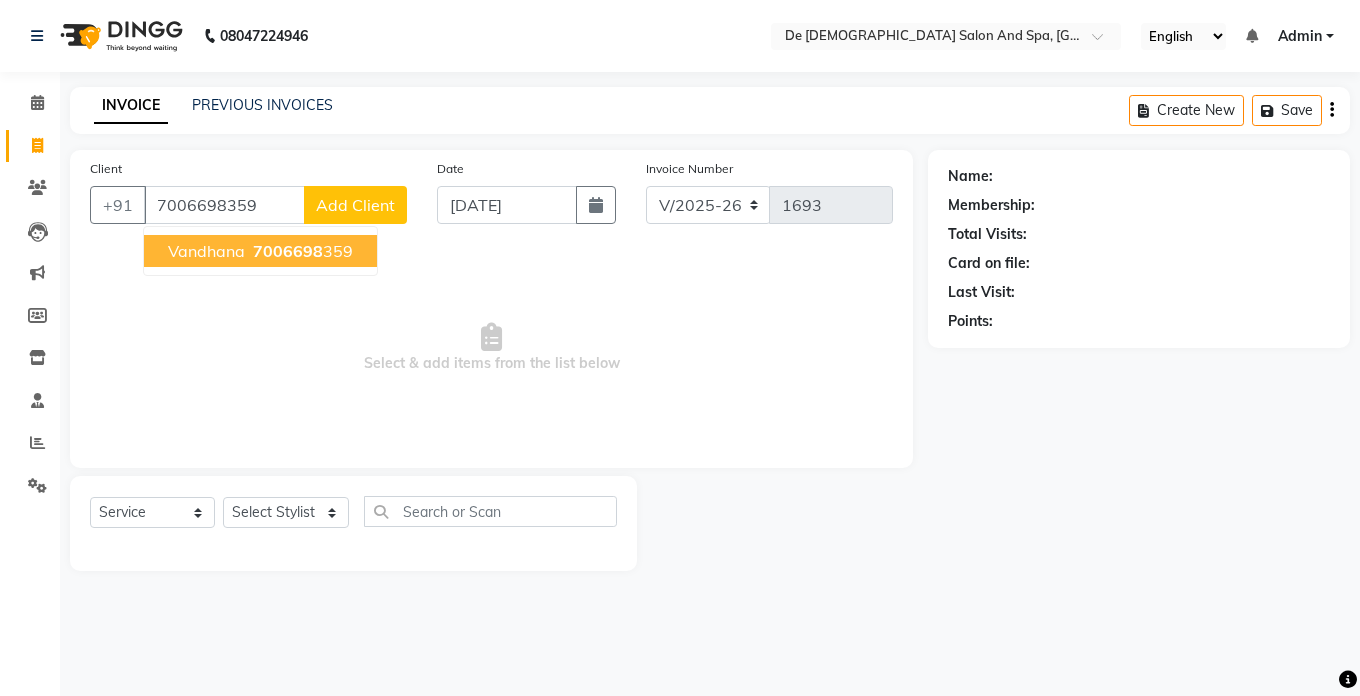 type on "7006698359" 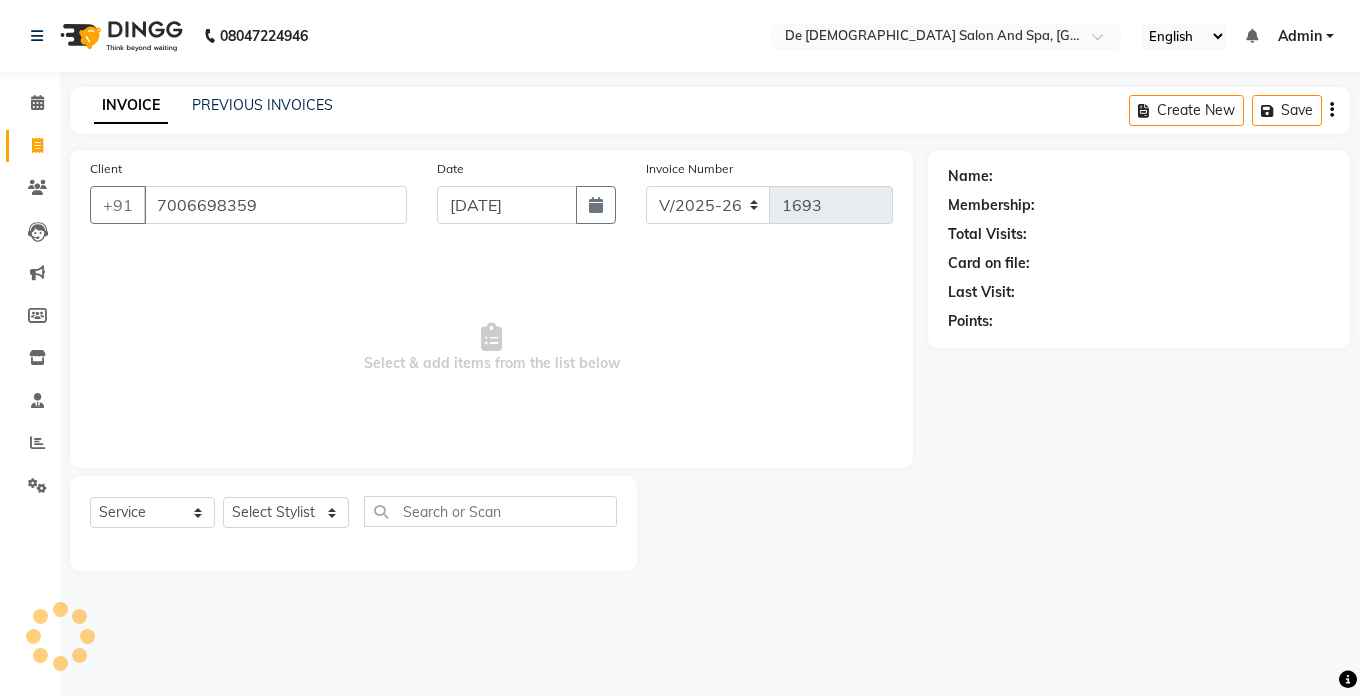 click on "Client [PHONE_NUMBER] Date [DATE] Invoice Number V/2025 V/[PHONE_NUMBER]  Select & add items from the list below" 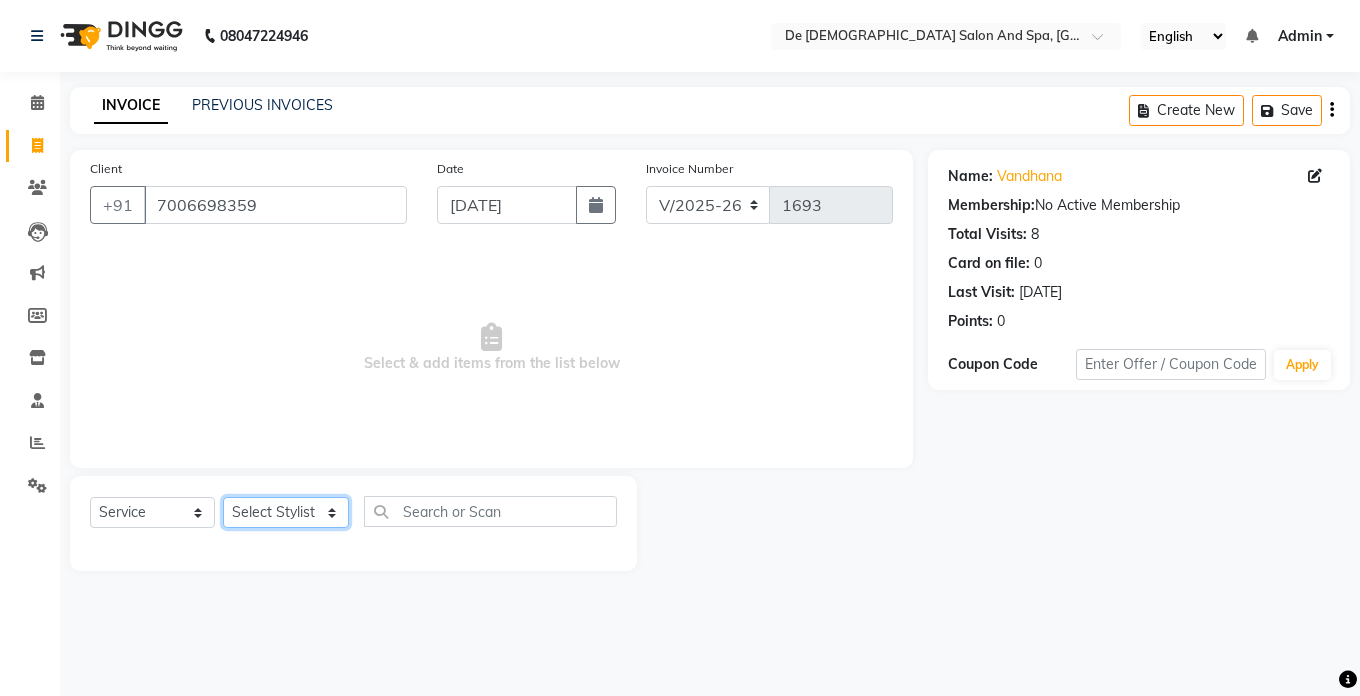 click on "Select Stylist akshay aman [PERSON_NAME] [PERSON_NAME]  [MEDICAL_DATA][PERSON_NAME] [PERSON_NAME] [DATE][PERSON_NAME]" 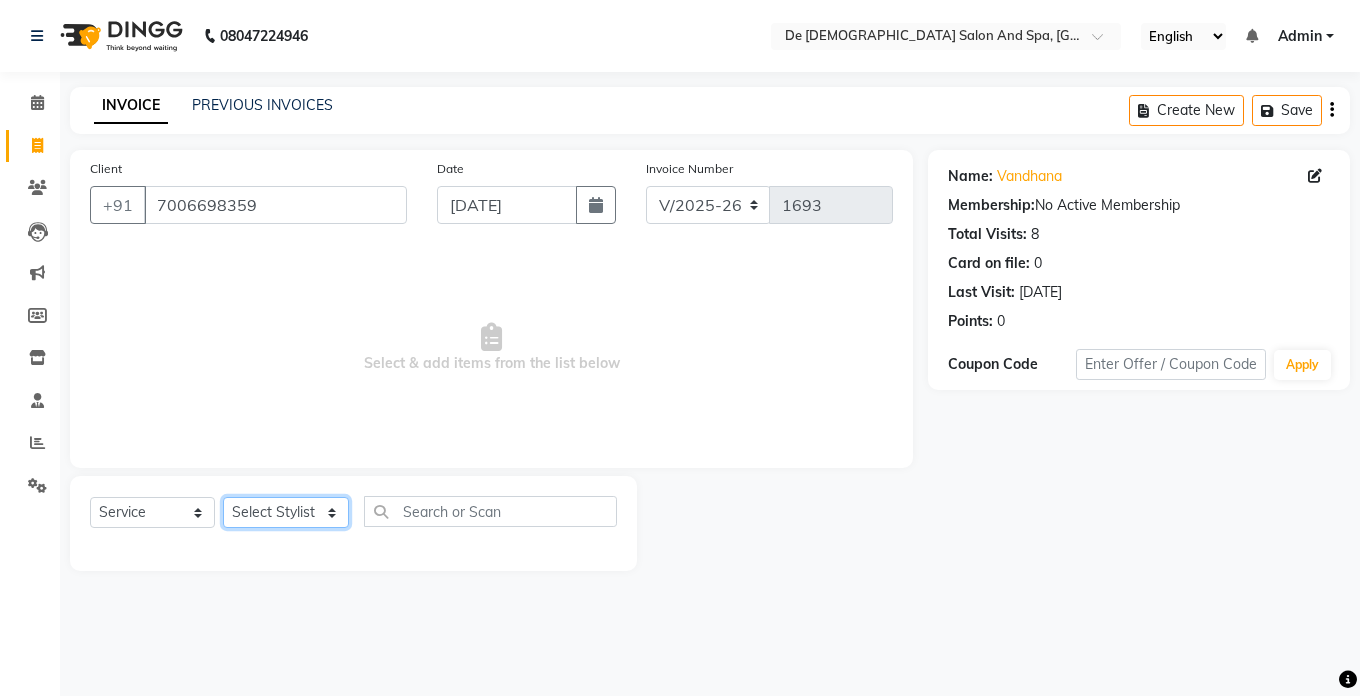 select on "49371" 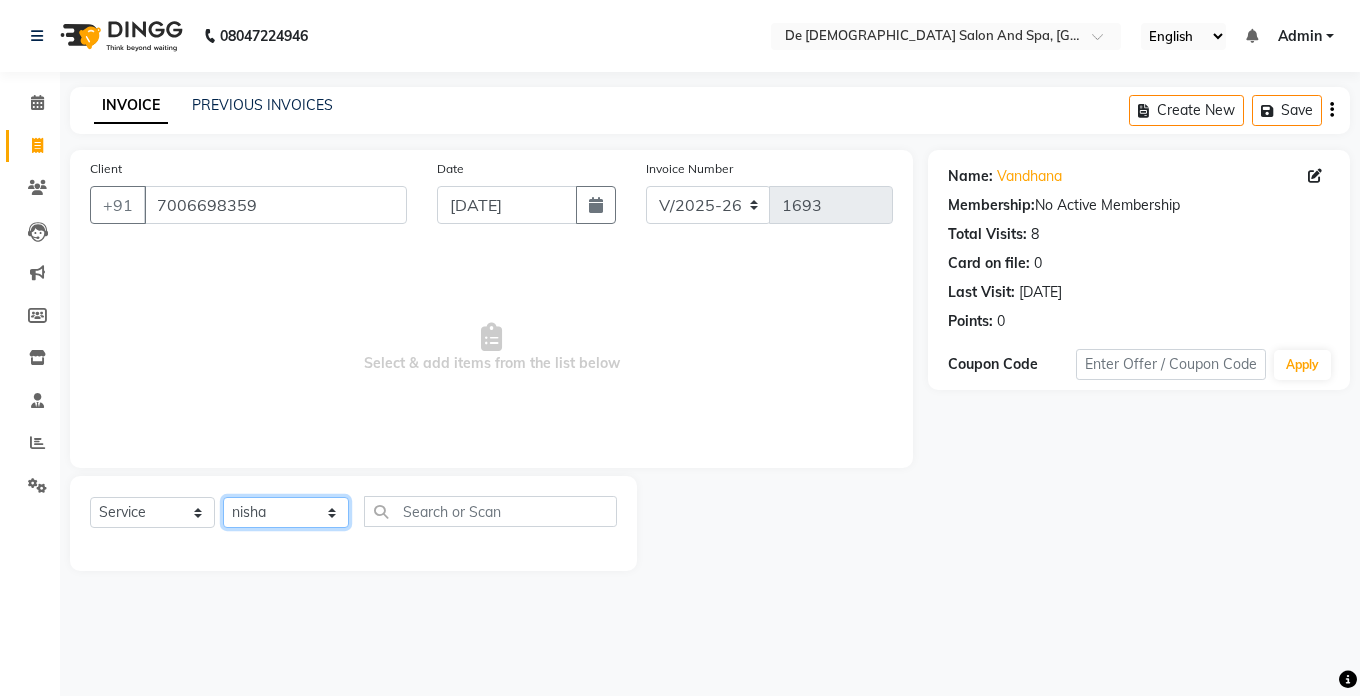 click on "Select Stylist akshay aman [PERSON_NAME] [PERSON_NAME]  [MEDICAL_DATA][PERSON_NAME] [PERSON_NAME] [DATE][PERSON_NAME]" 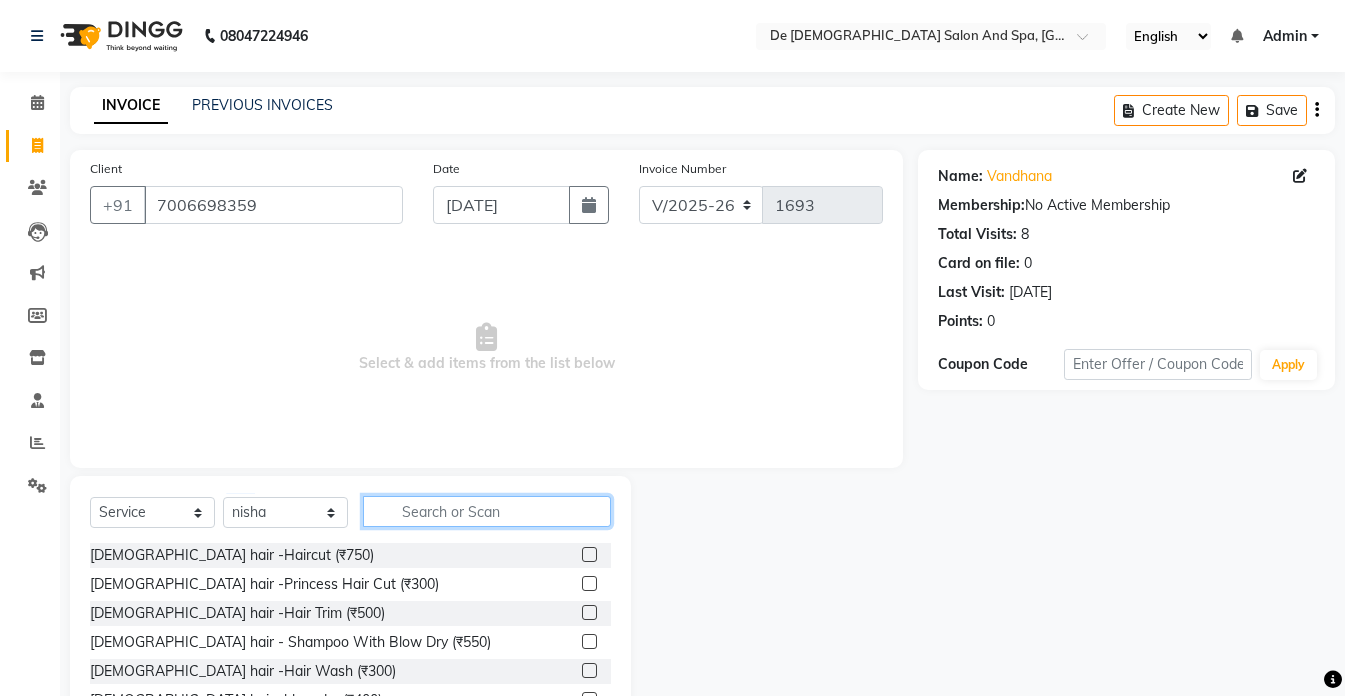 click 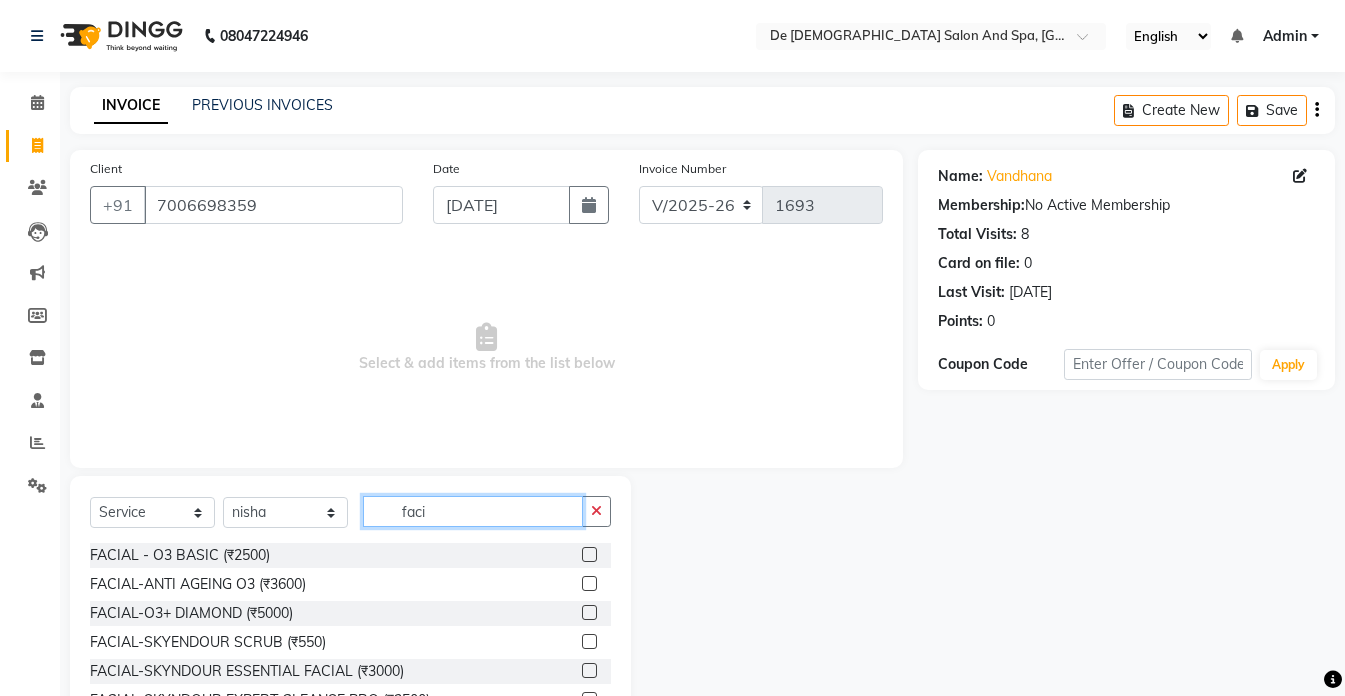 scroll, scrollTop: 32, scrollLeft: 0, axis: vertical 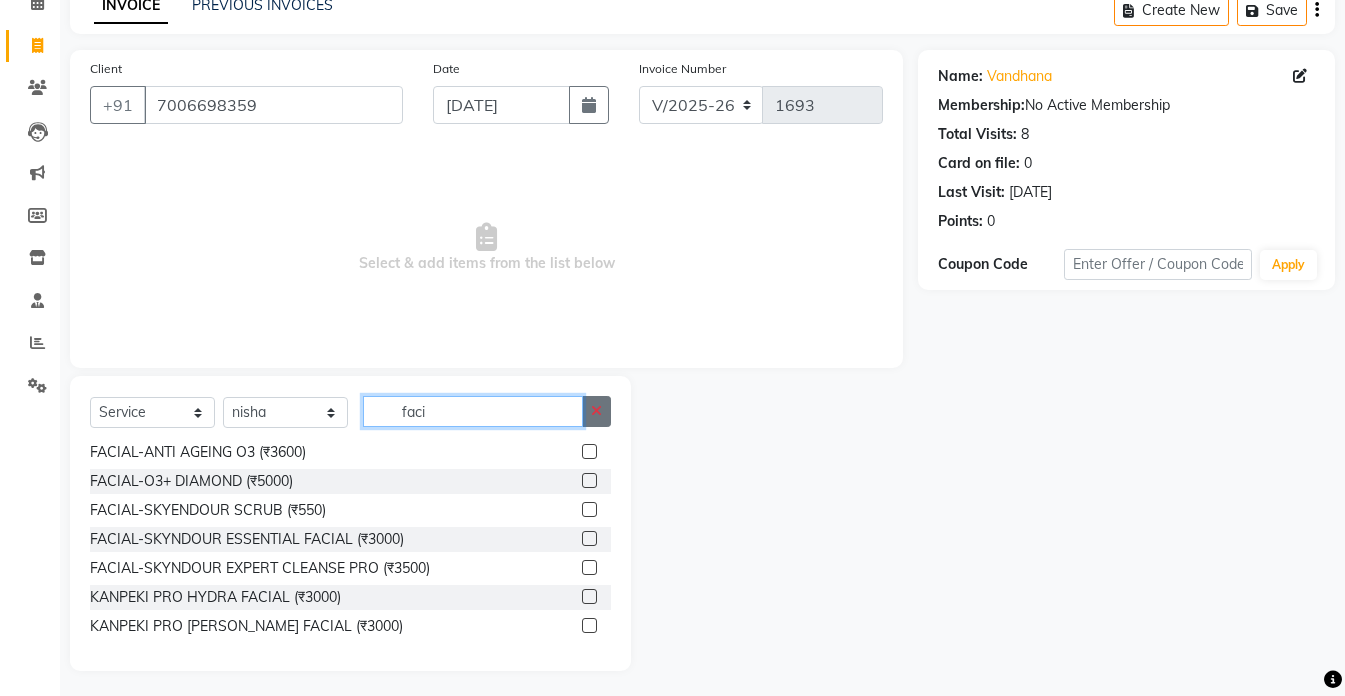 type on "faci" 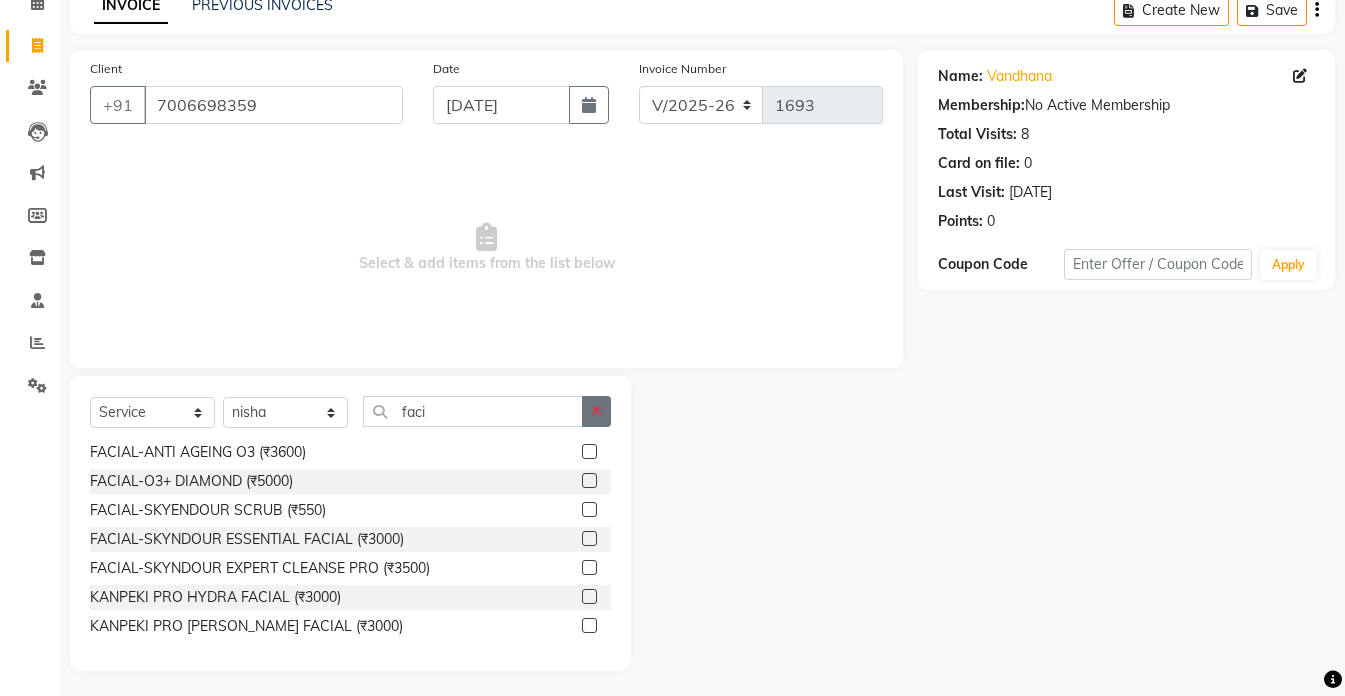 click 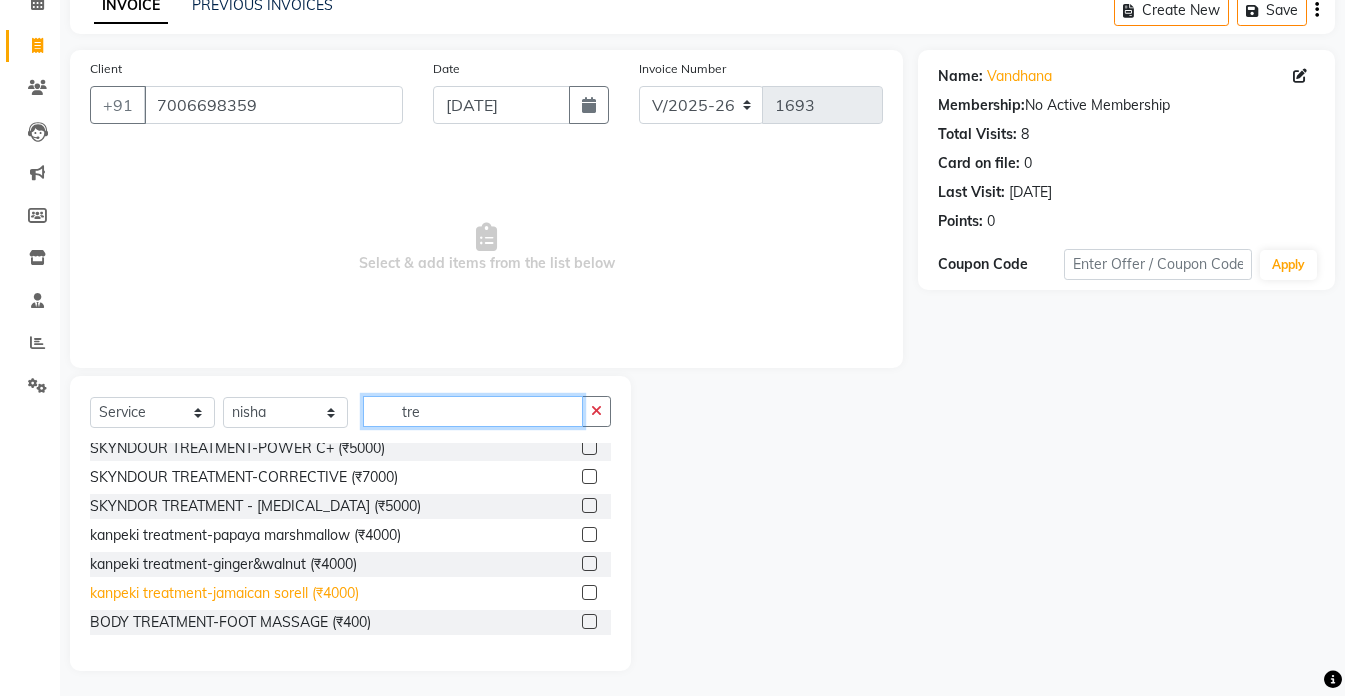 scroll, scrollTop: 100, scrollLeft: 0, axis: vertical 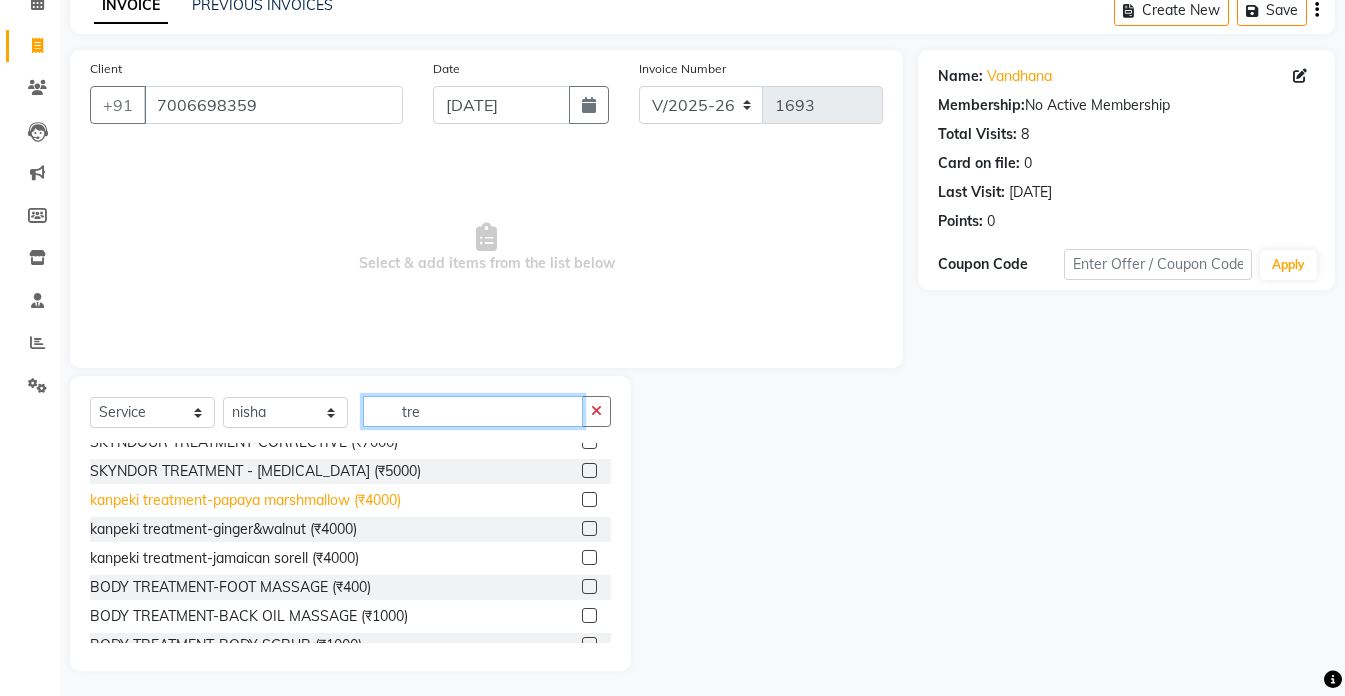 type on "tre" 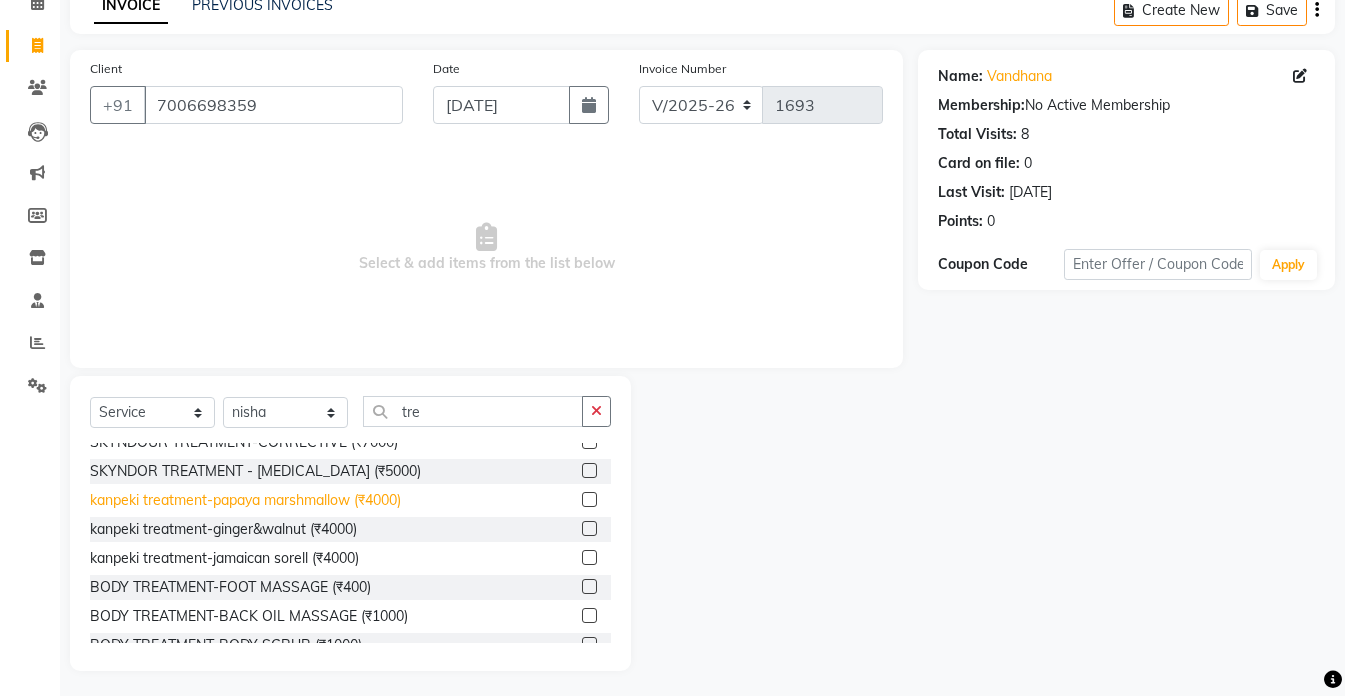 click on "kanpeki treatment-papaya marshmallow (₹4000)" 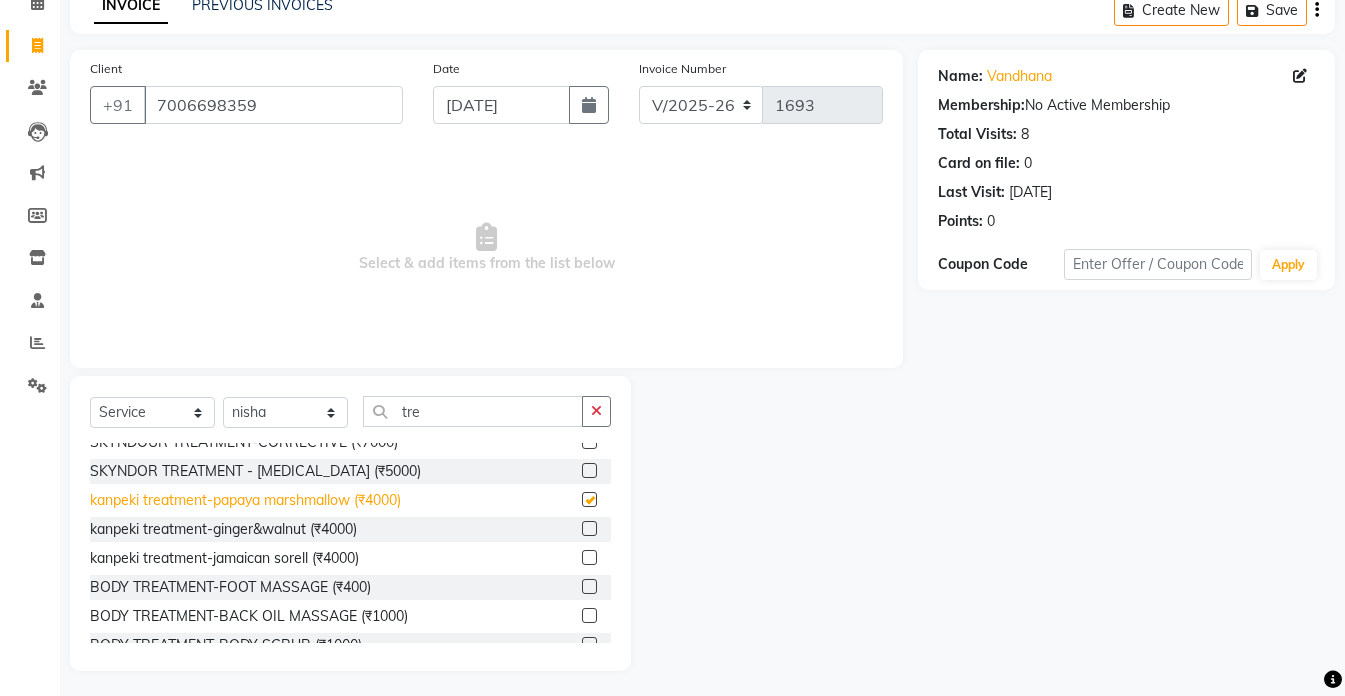 checkbox on "false" 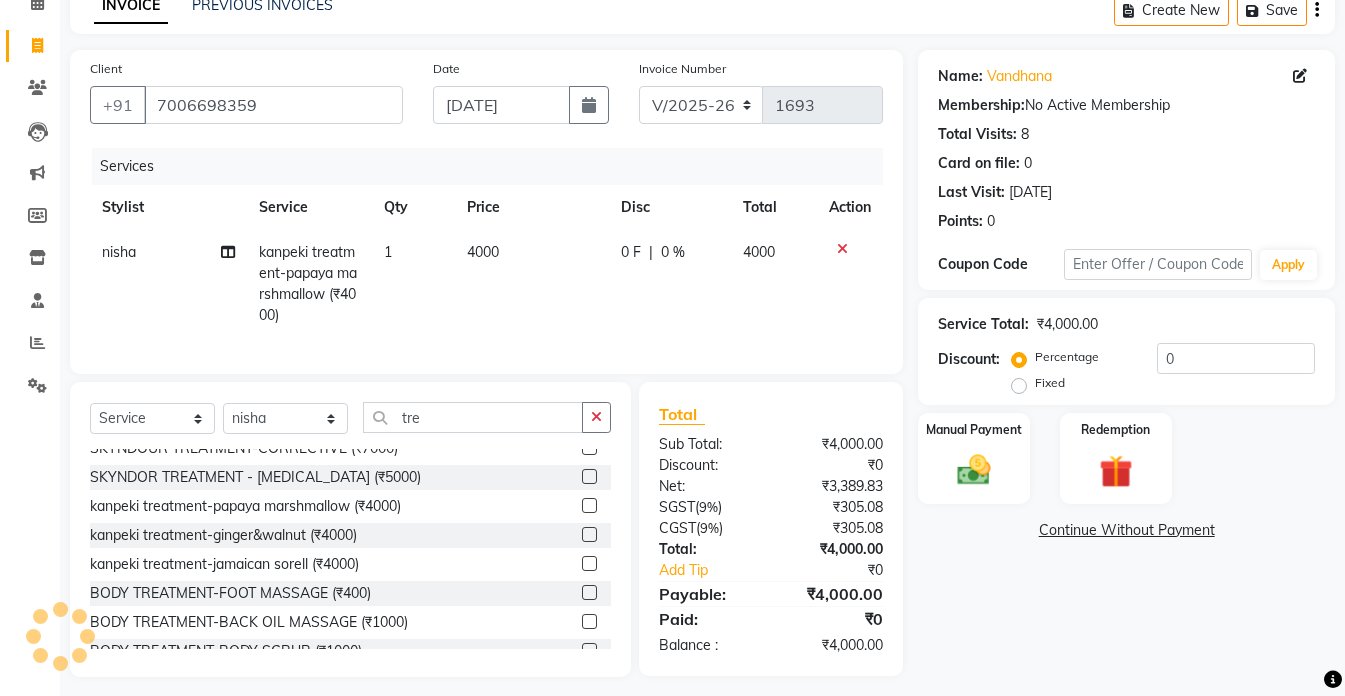 click on "4000" 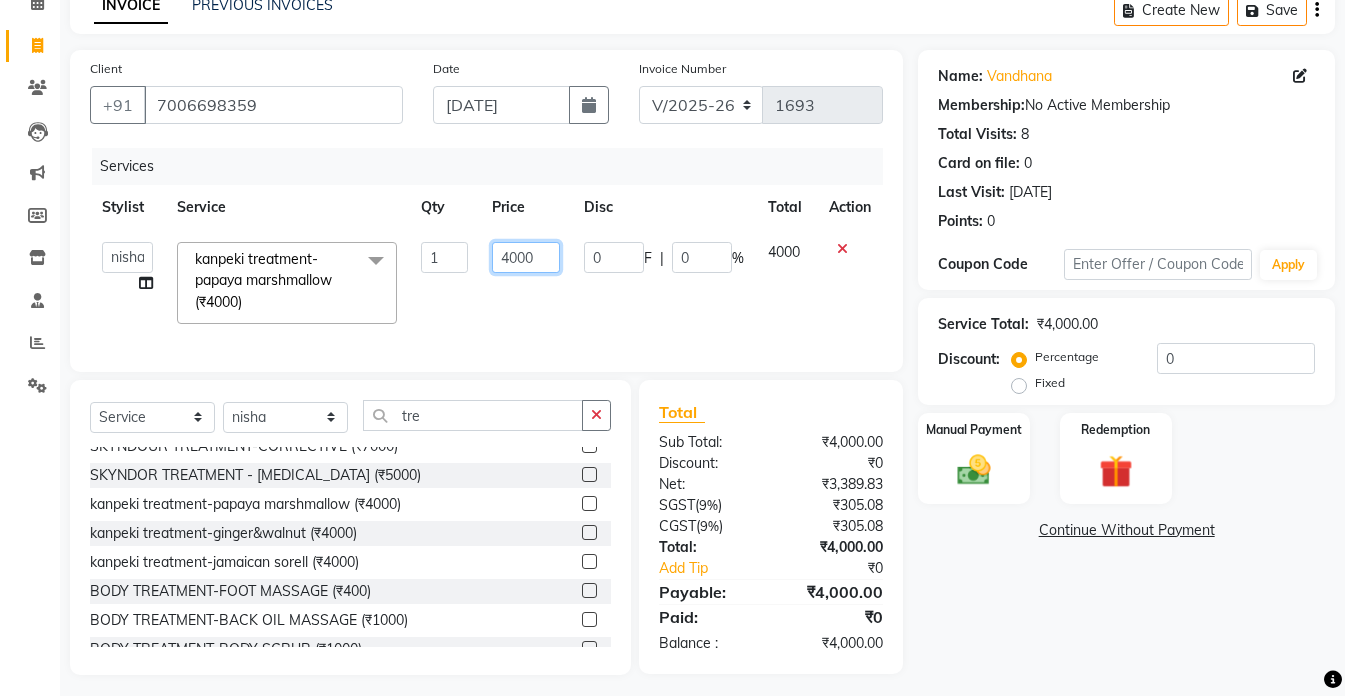 click on "4000" 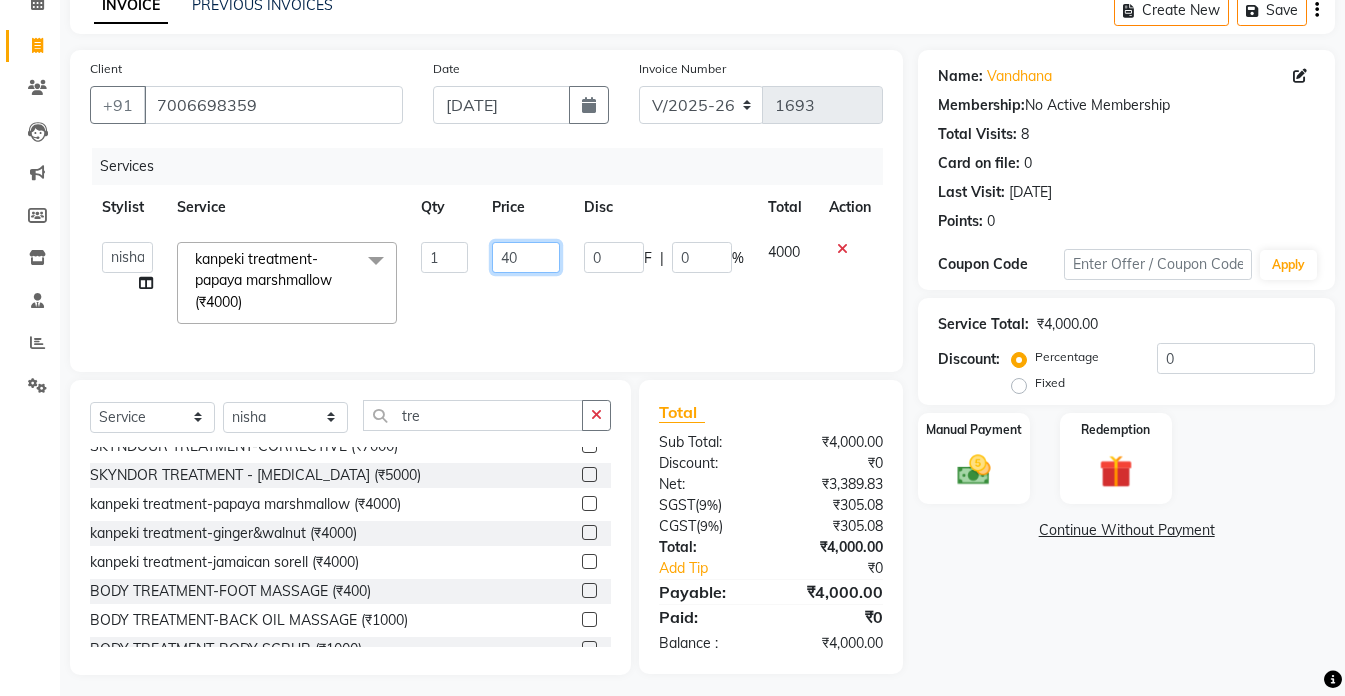 type on "4" 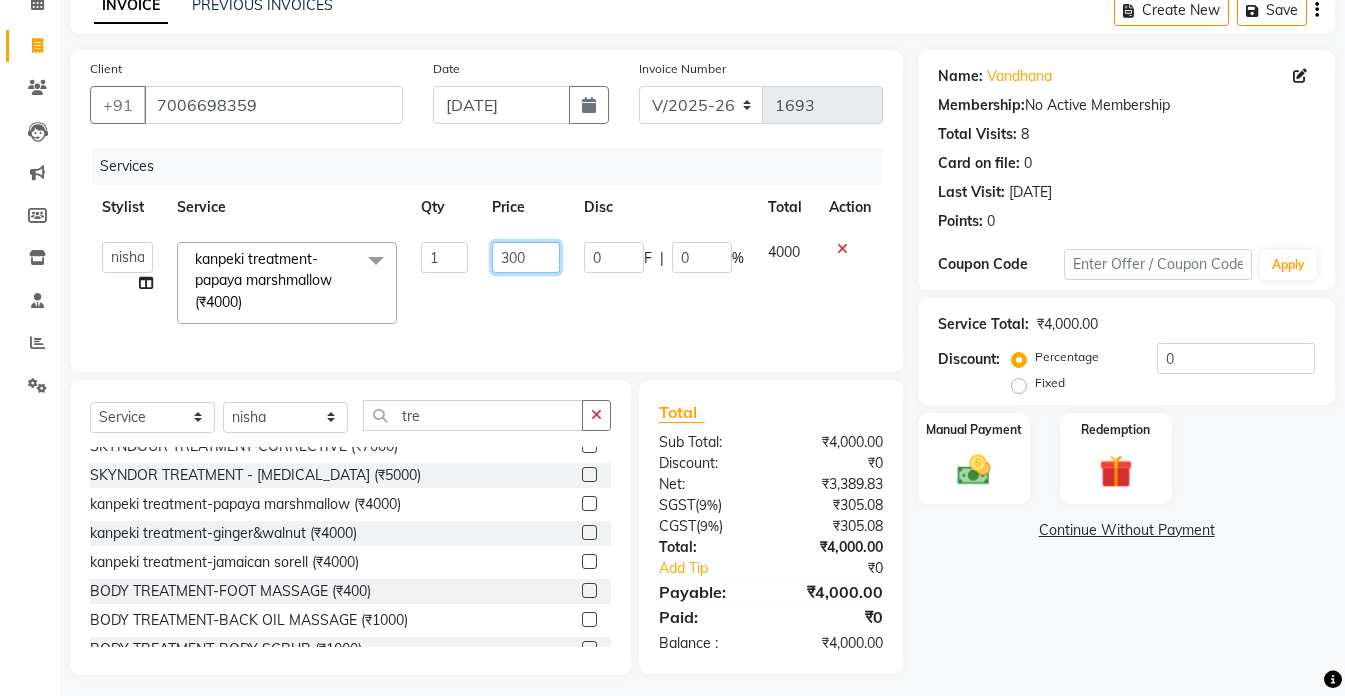 type on "3000" 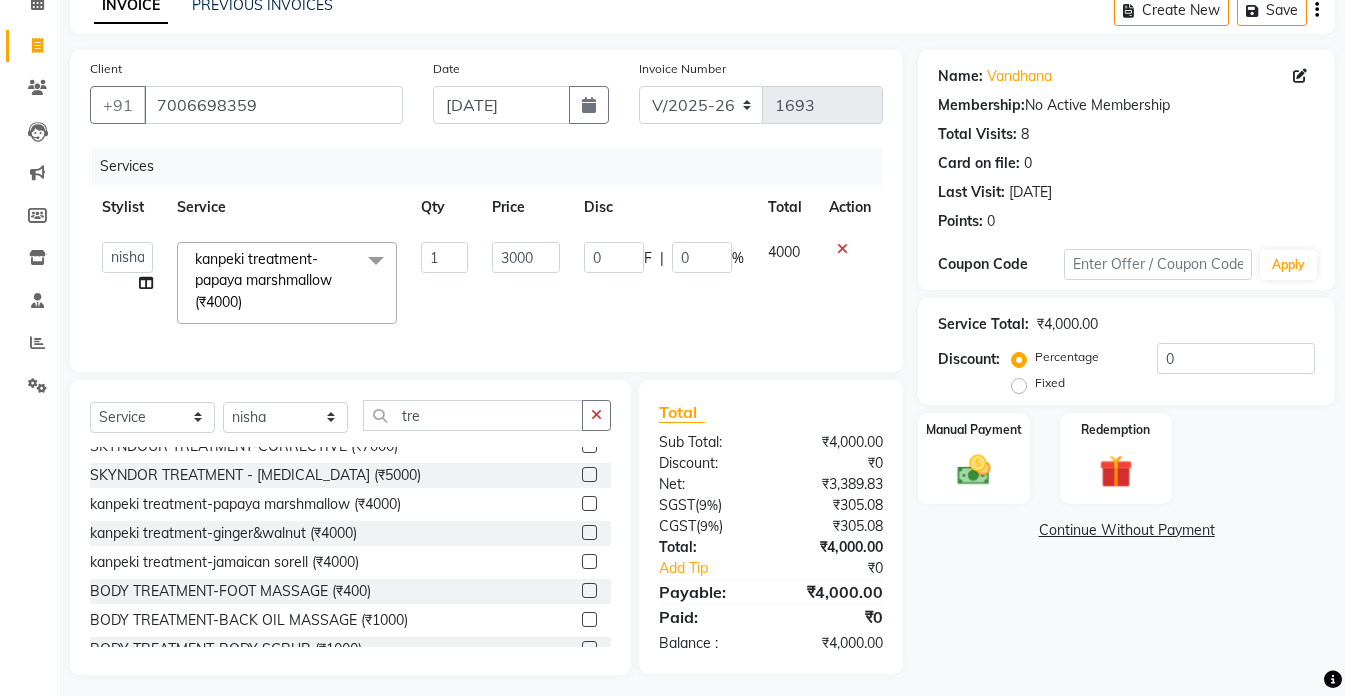 click on "3000" 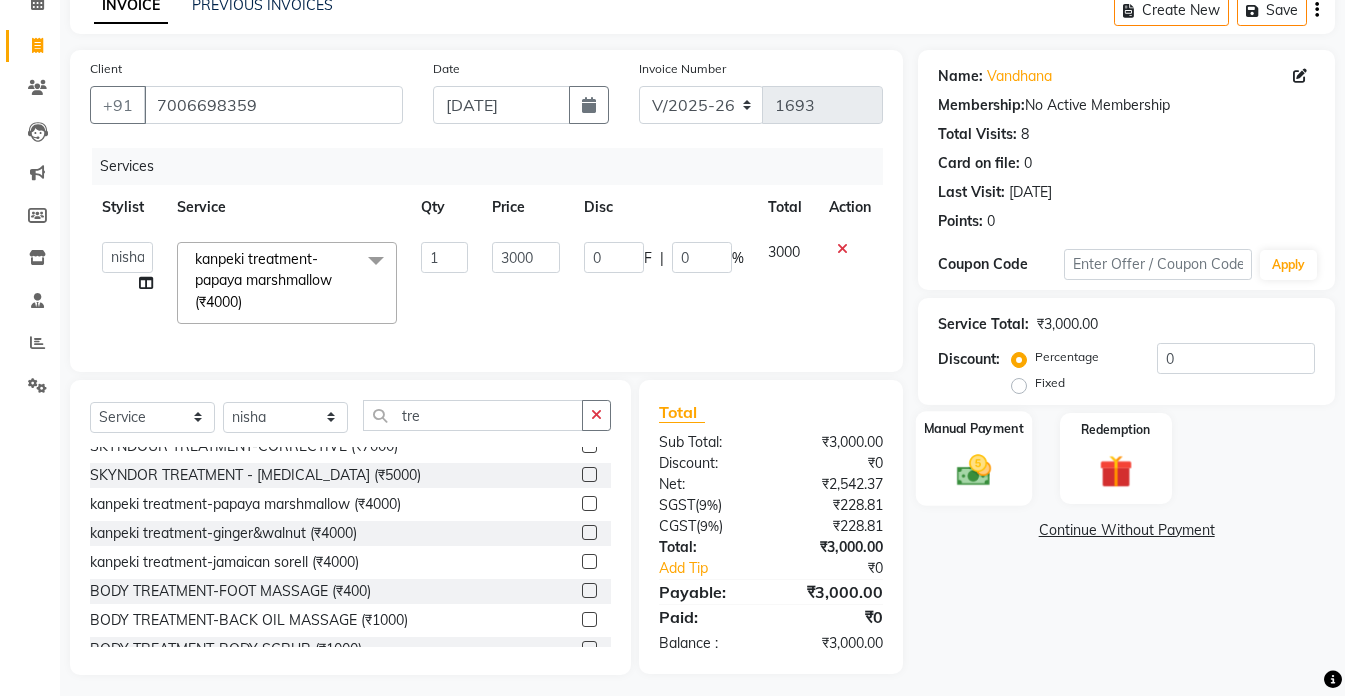 click 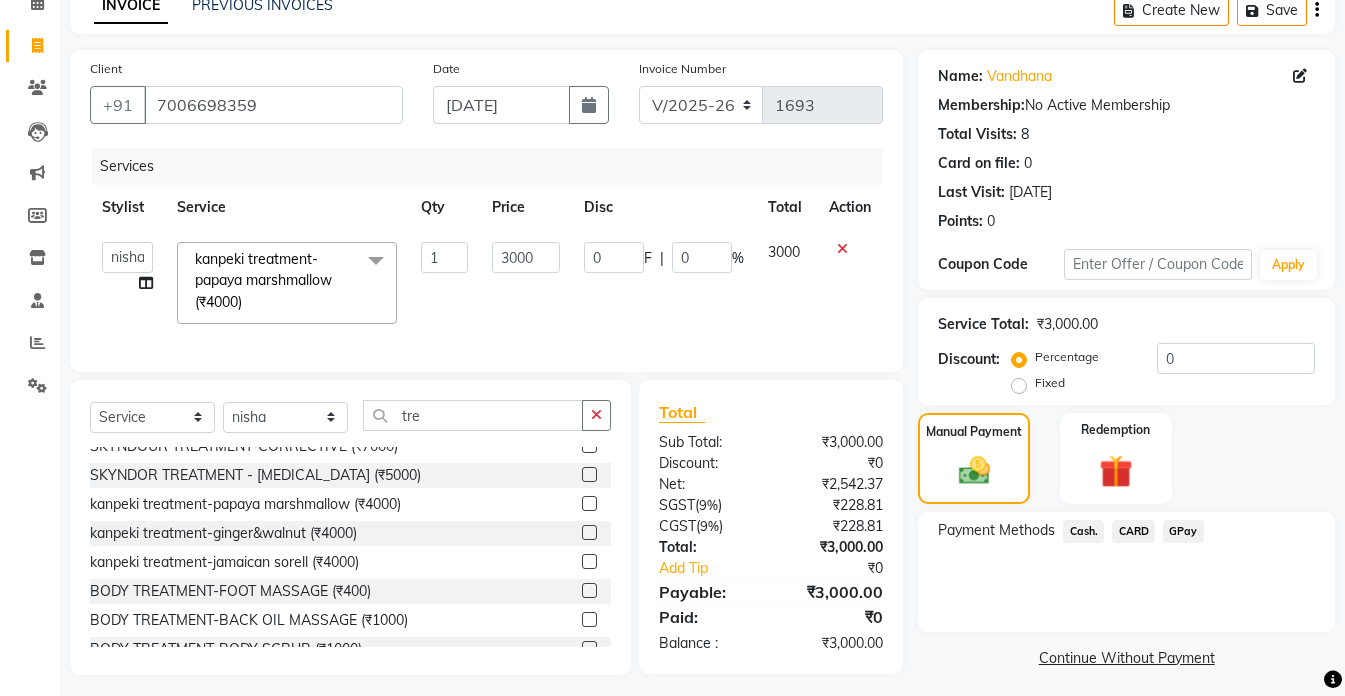 click on "Cash." 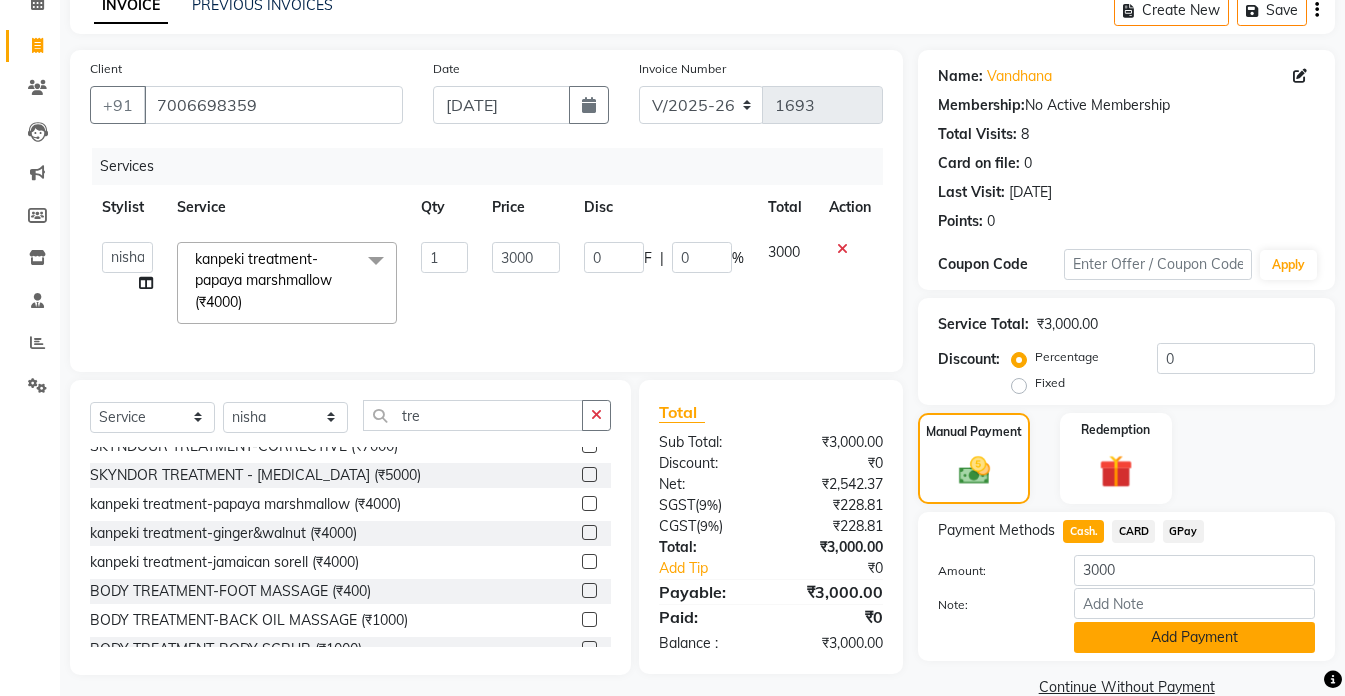 click on "Add Payment" 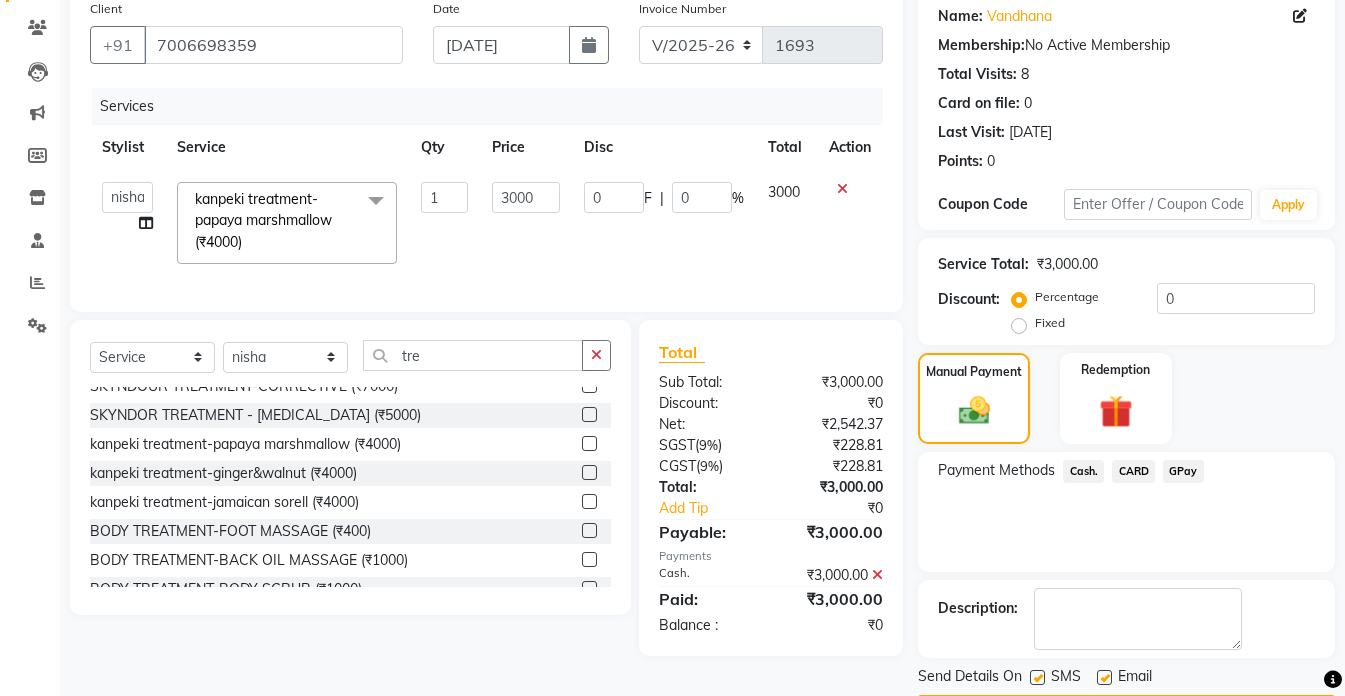 scroll, scrollTop: 220, scrollLeft: 0, axis: vertical 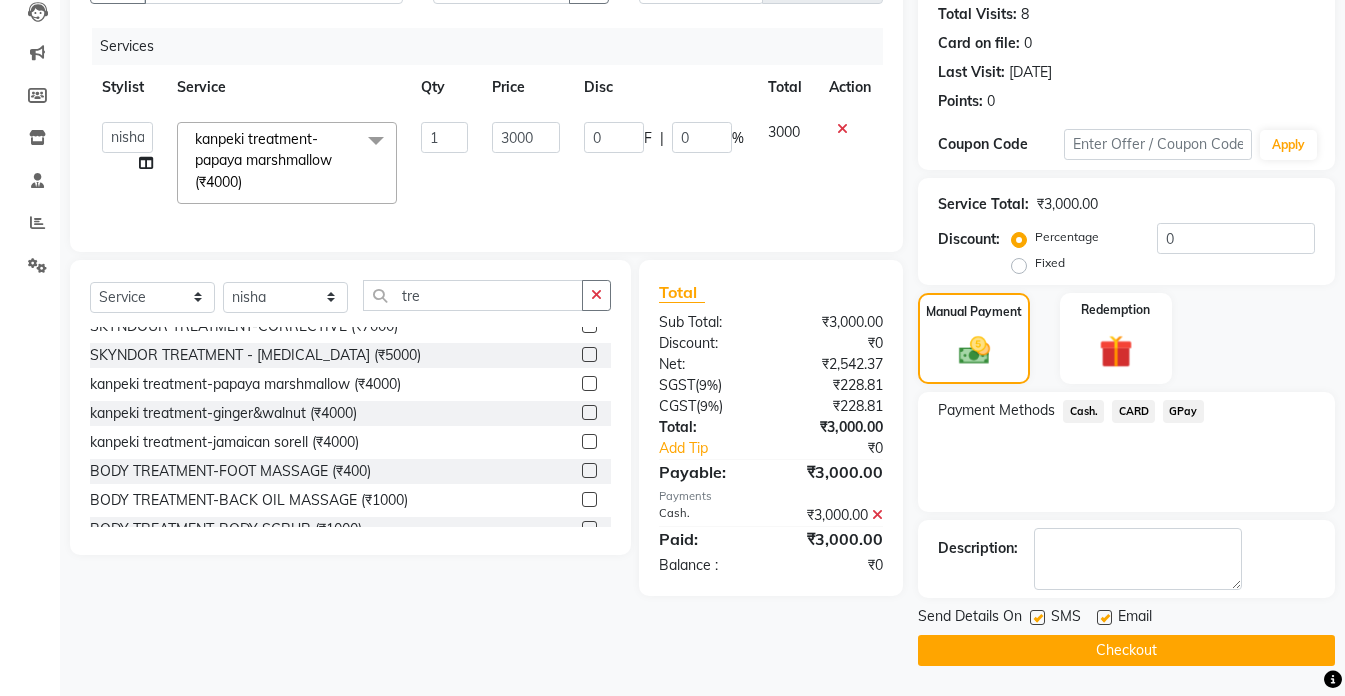 click on "Checkout" 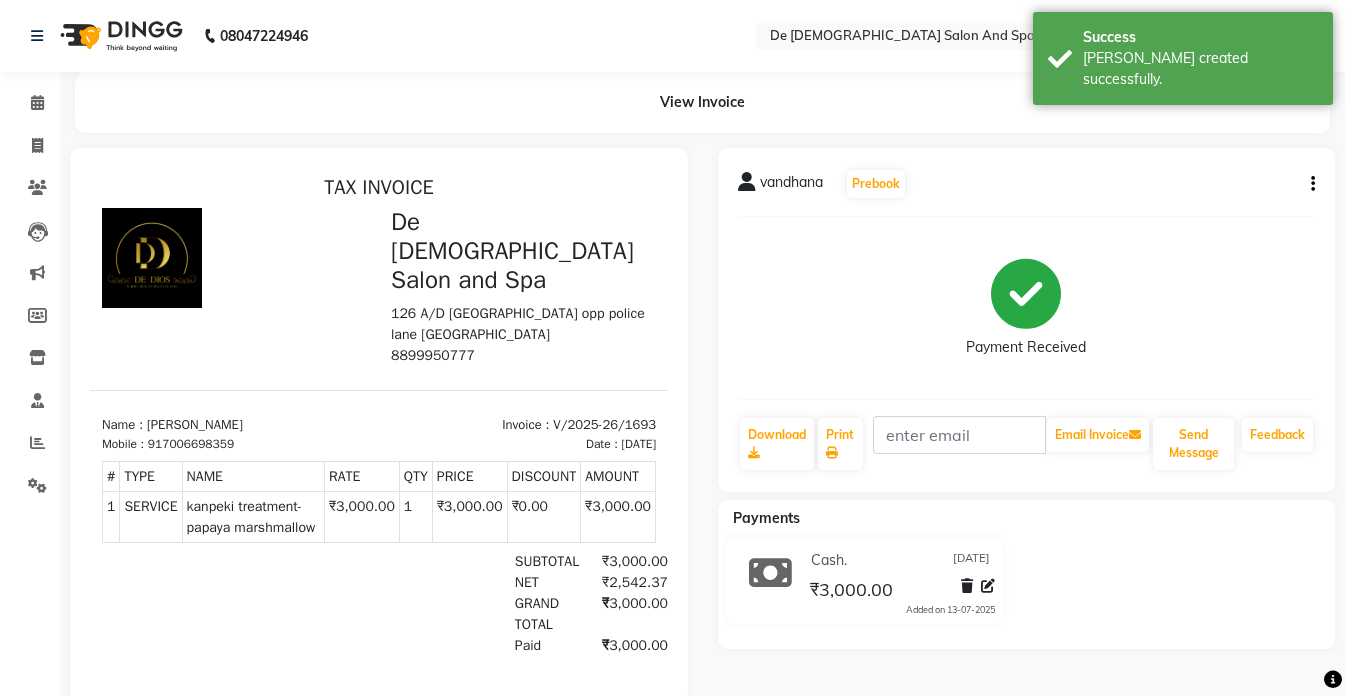 scroll, scrollTop: 0, scrollLeft: 0, axis: both 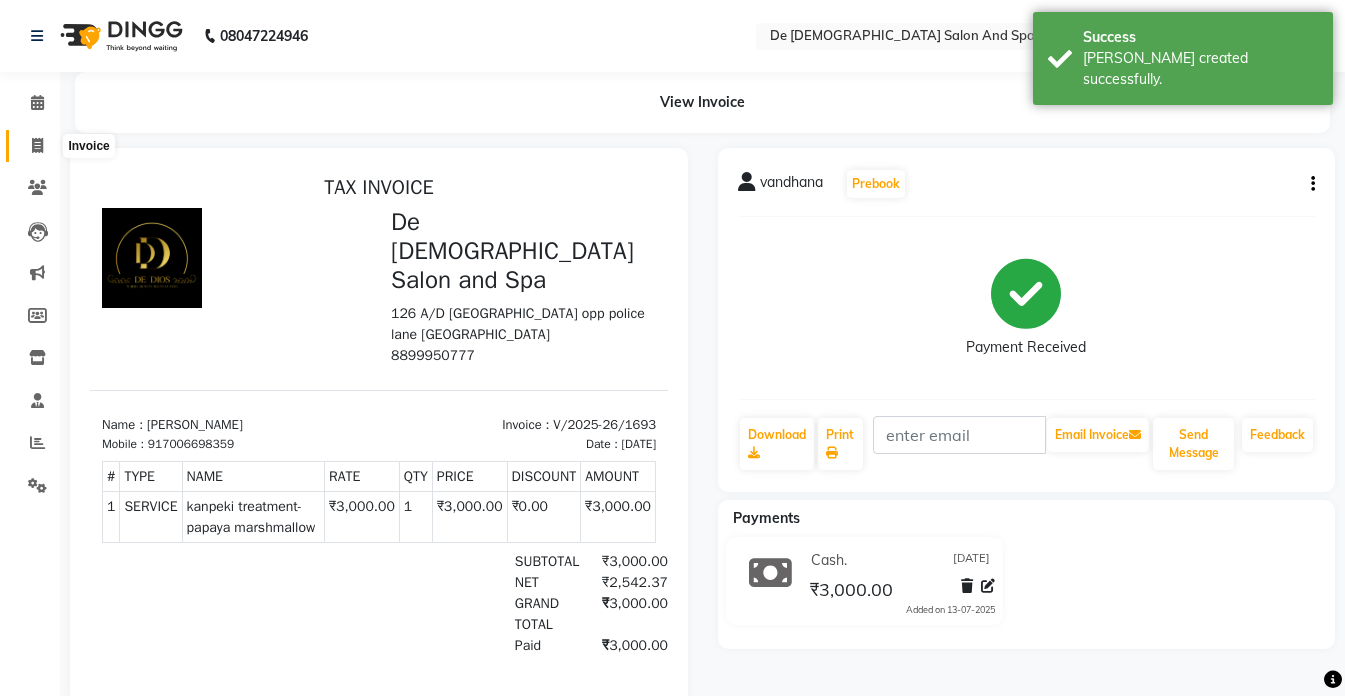click 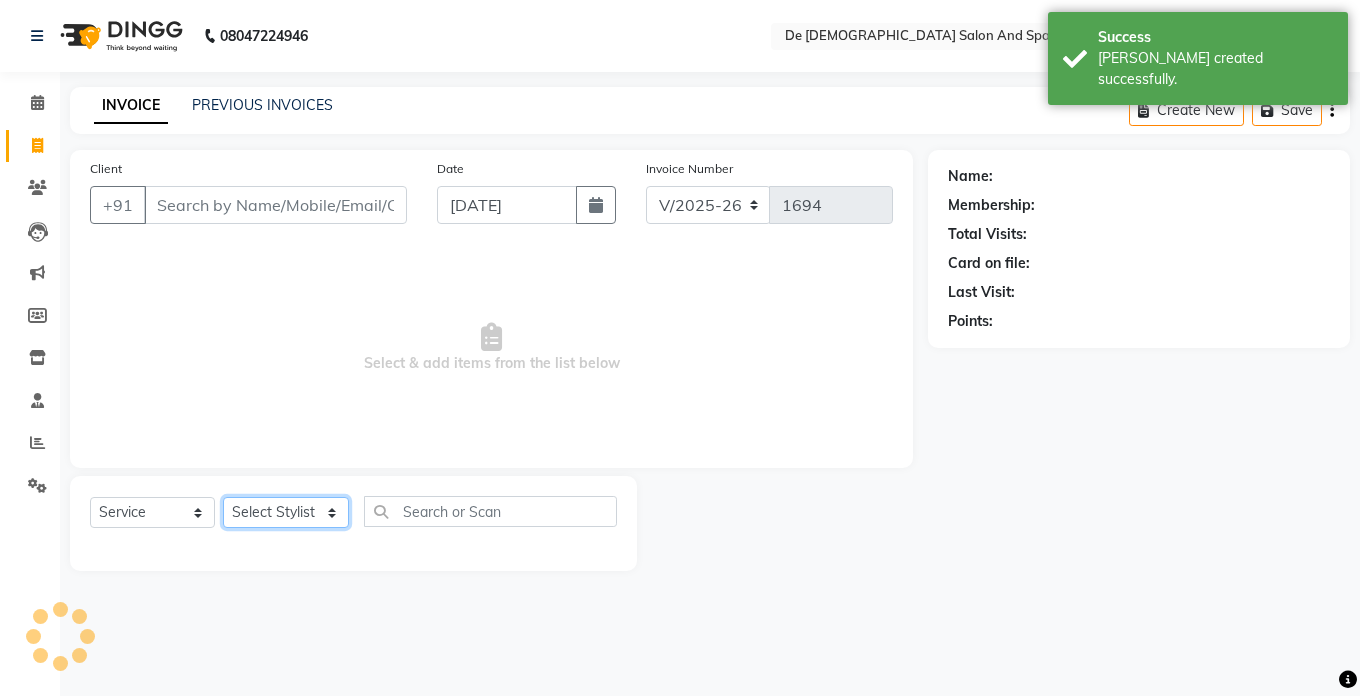 click on "Select Stylist akshay aman [PERSON_NAME] [PERSON_NAME]  [MEDICAL_DATA][PERSON_NAME] [PERSON_NAME] [DATE][PERSON_NAME]" 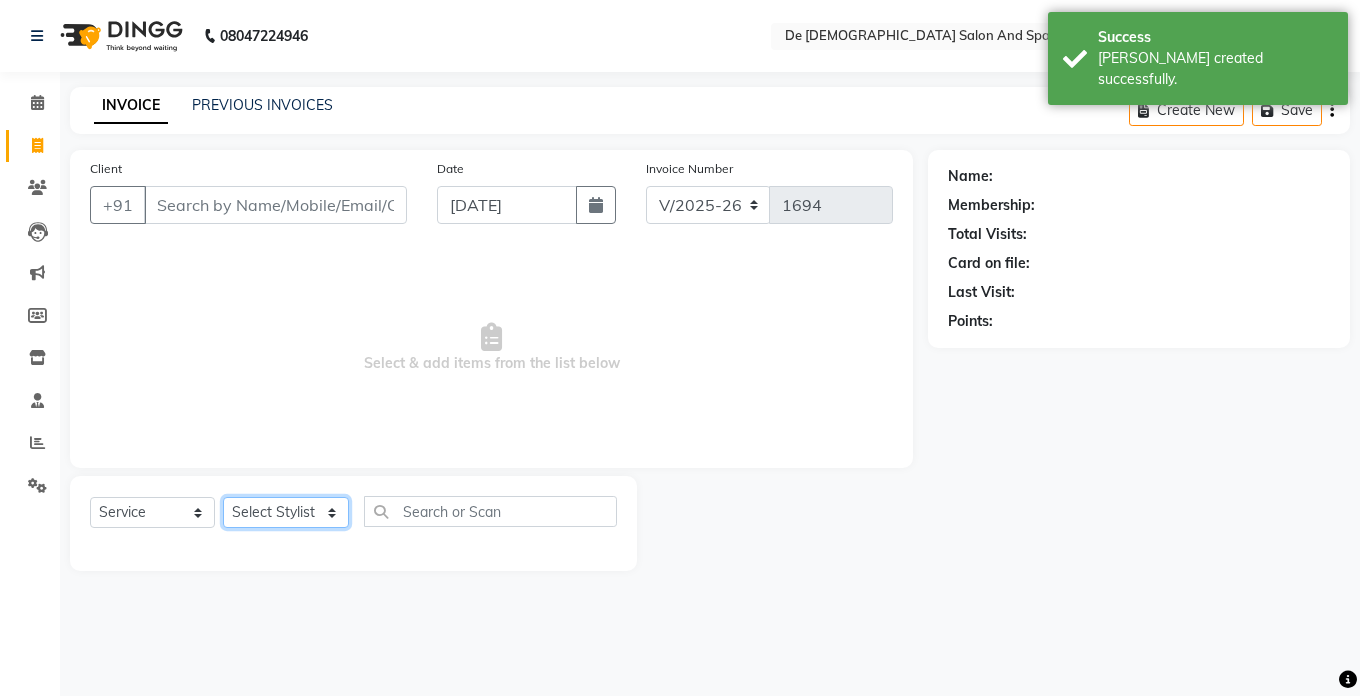 select on "61511" 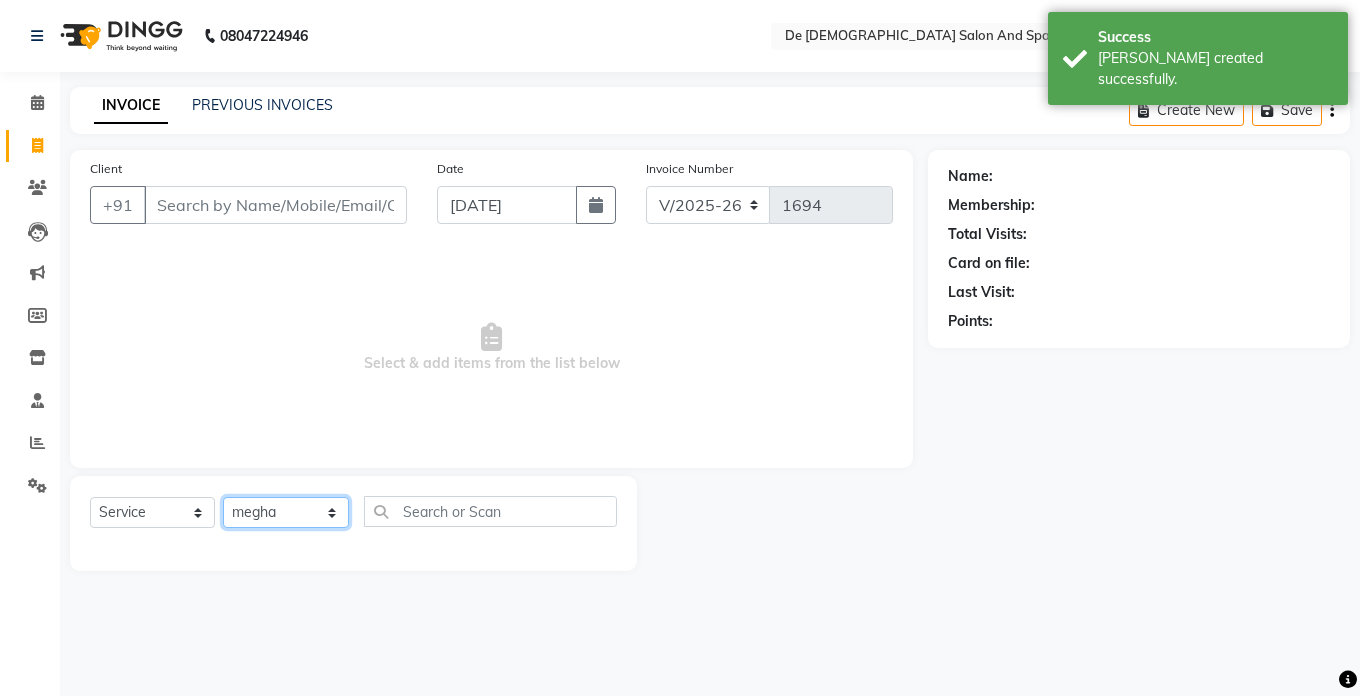 click on "Select Stylist akshay aman [PERSON_NAME] [PERSON_NAME]  [MEDICAL_DATA][PERSON_NAME] [PERSON_NAME] [DATE][PERSON_NAME]" 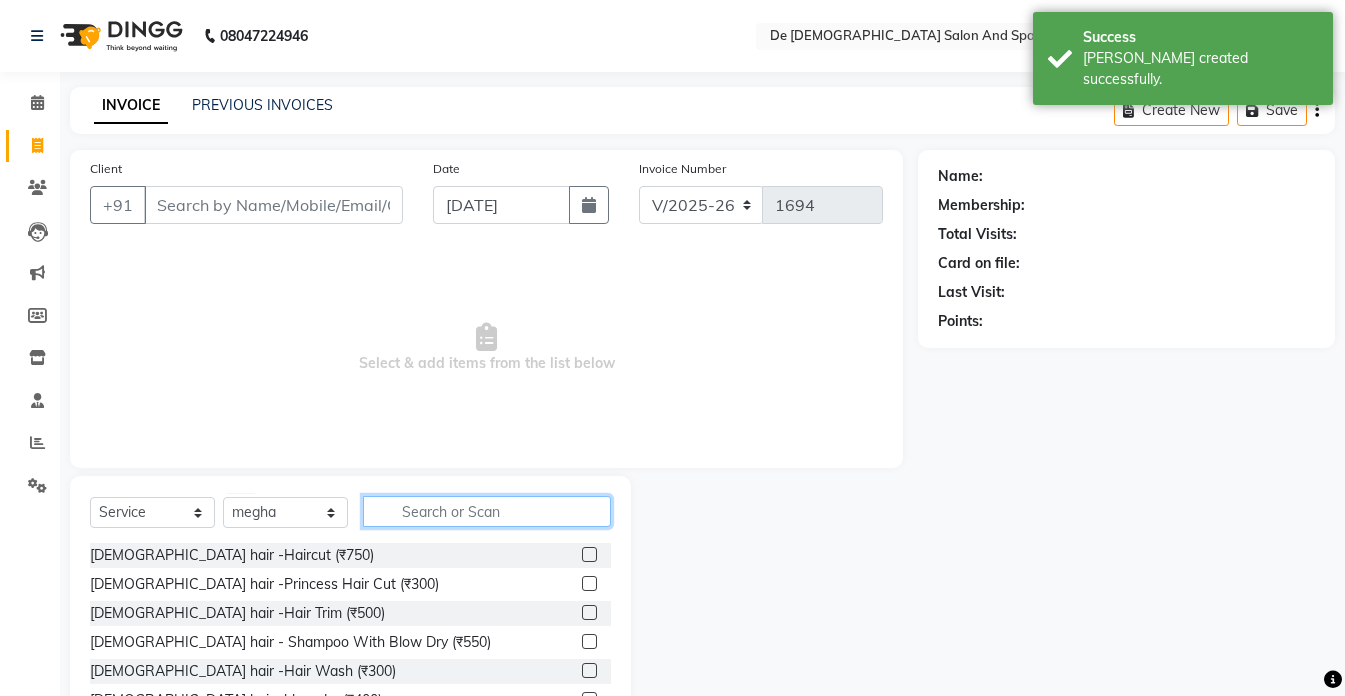 click 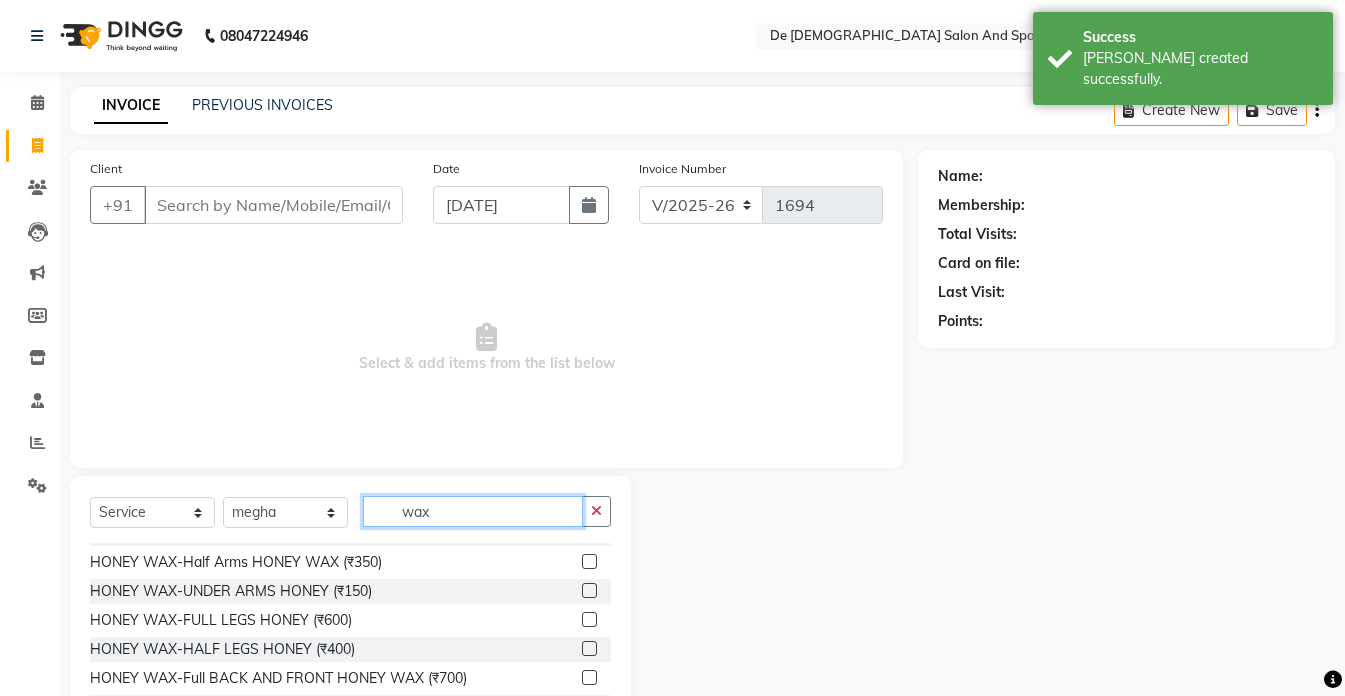 scroll, scrollTop: 0, scrollLeft: 0, axis: both 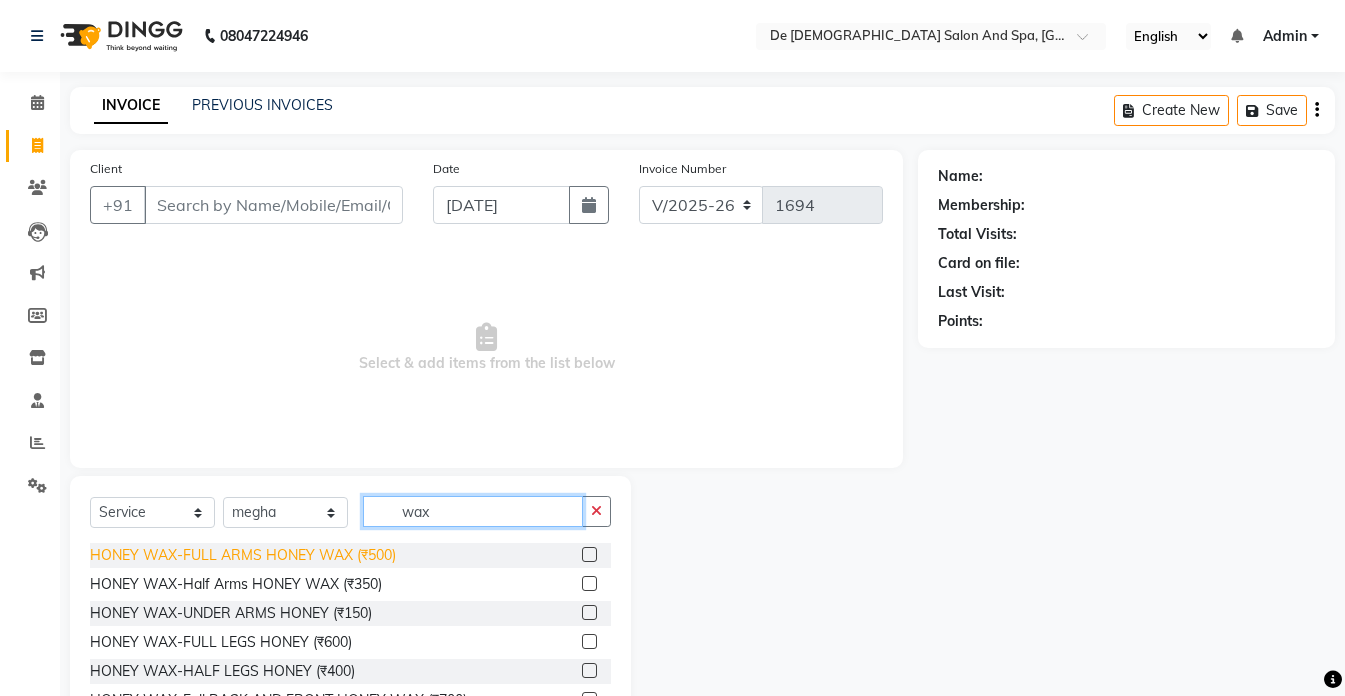 type on "wax" 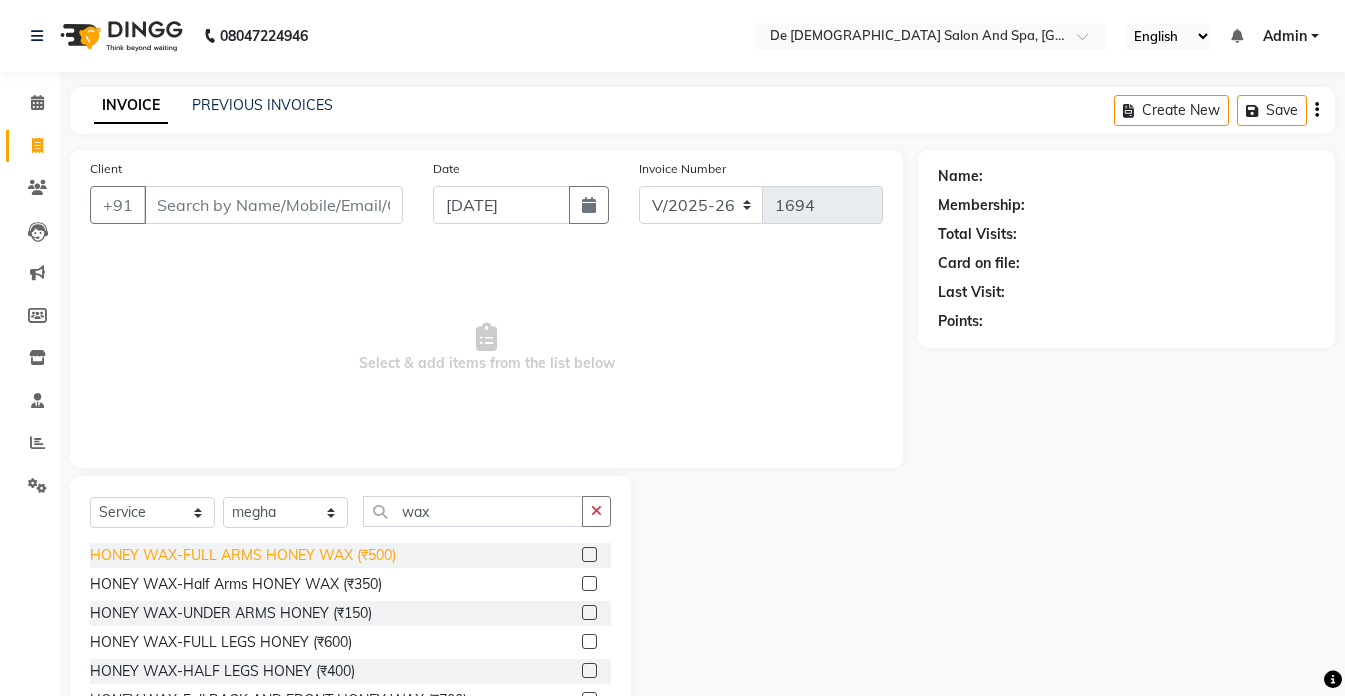 click on "HONEY WAX-FULL ARMS HONEY WAX (₹500)" 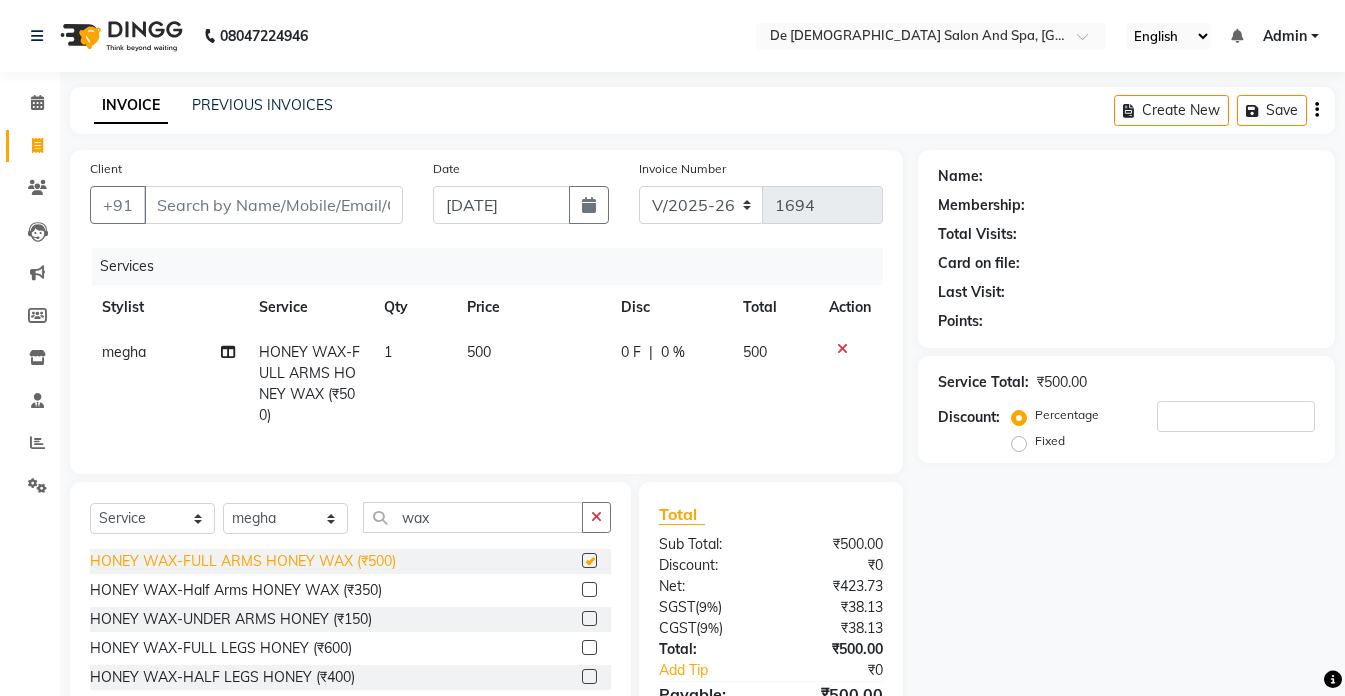 checkbox on "false" 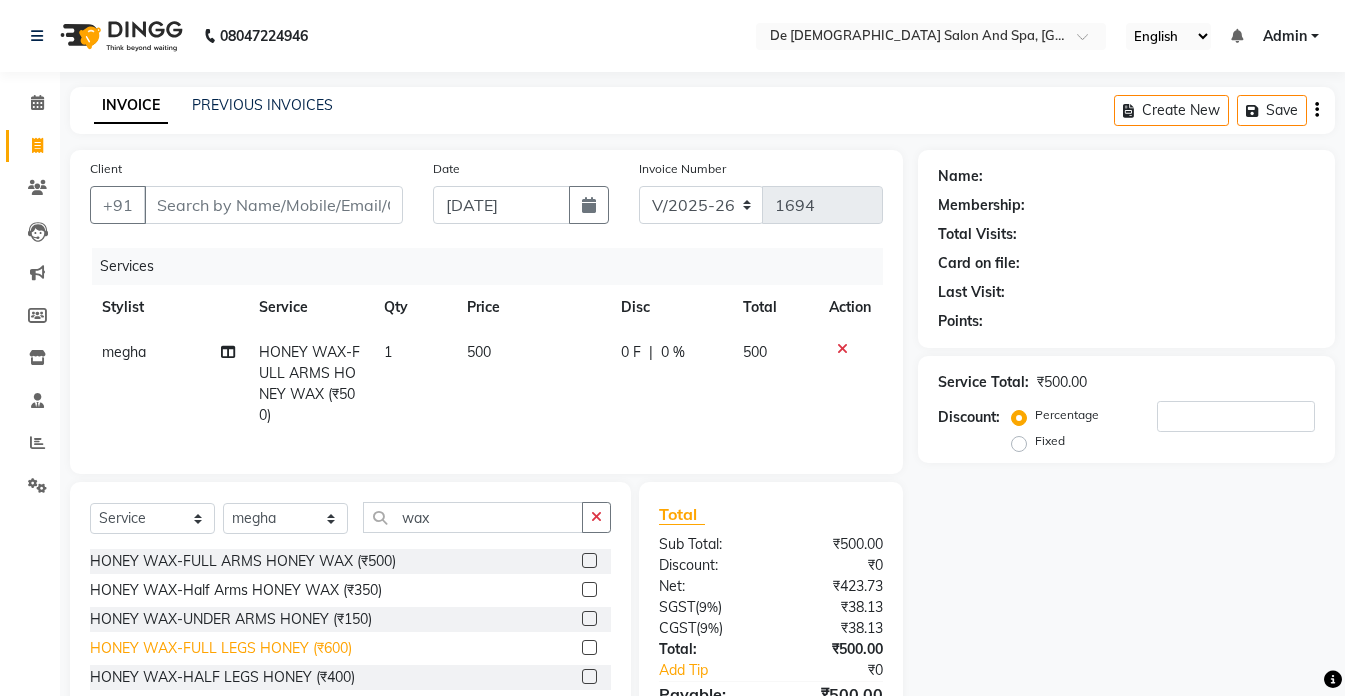 click on "HONEY WAX-FULL LEGS HONEY (₹600)" 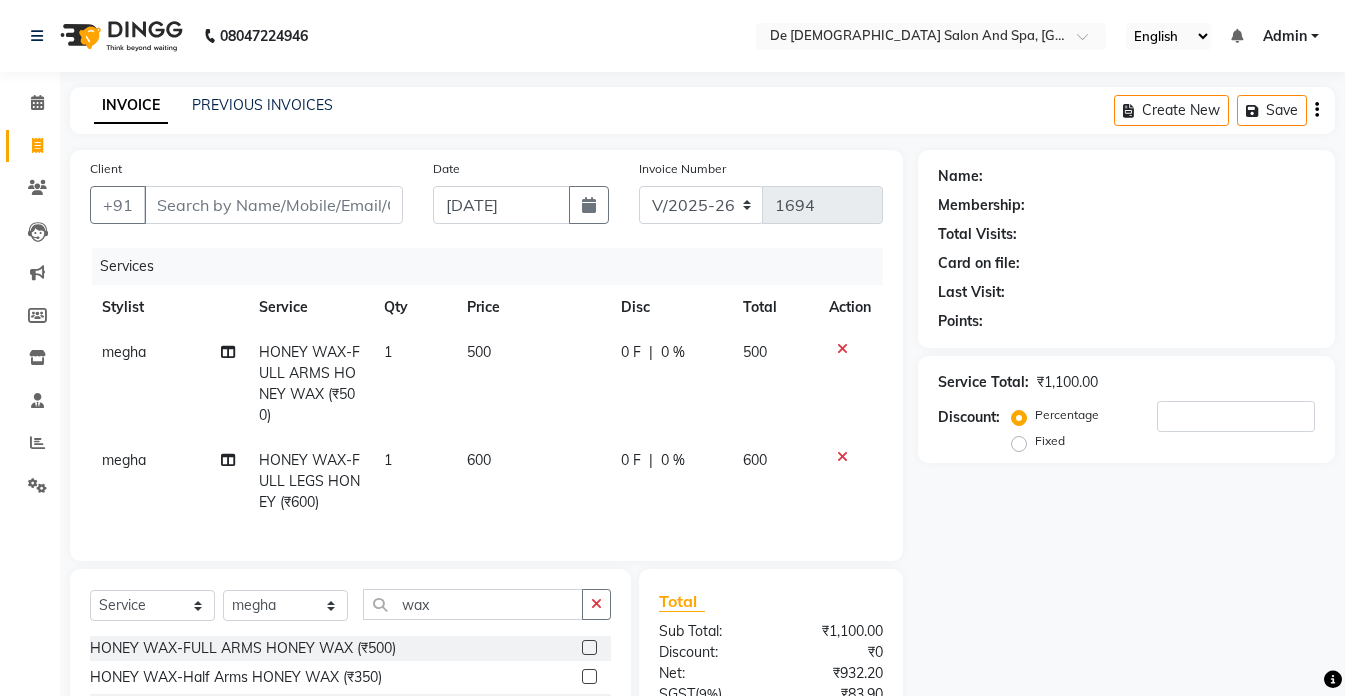 checkbox on "false" 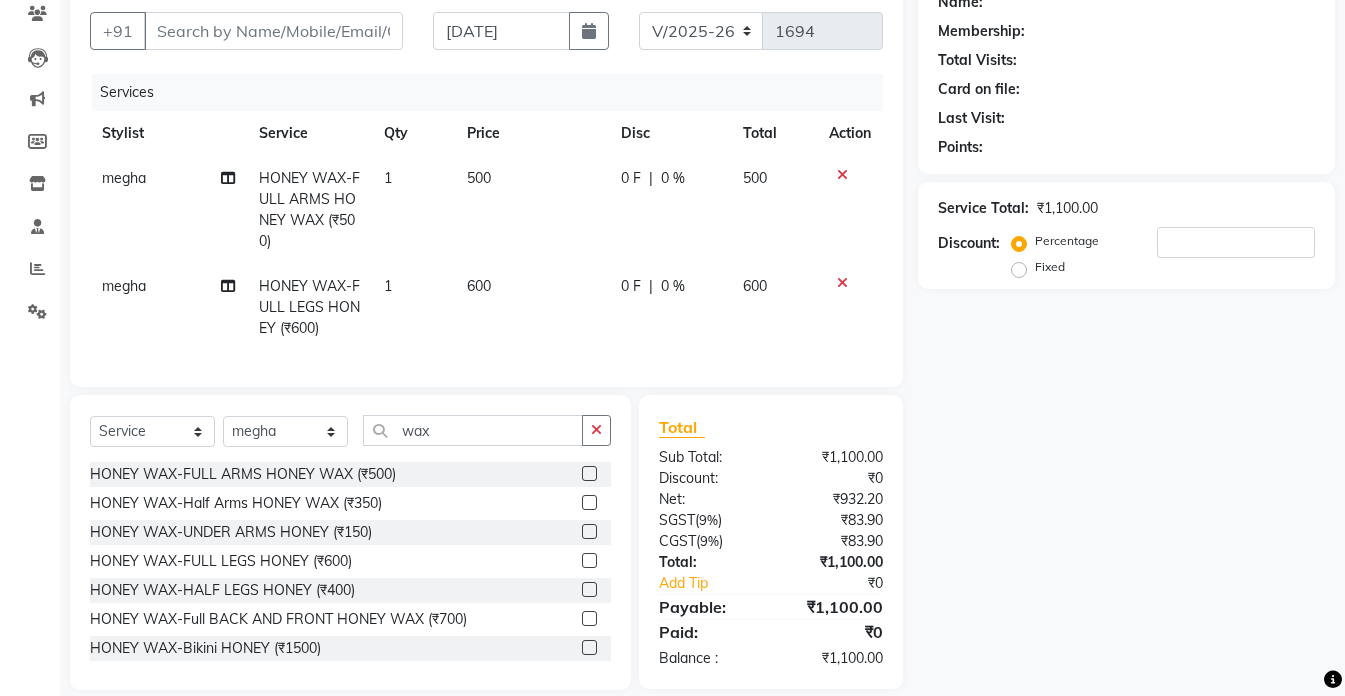 scroll, scrollTop: 200, scrollLeft: 0, axis: vertical 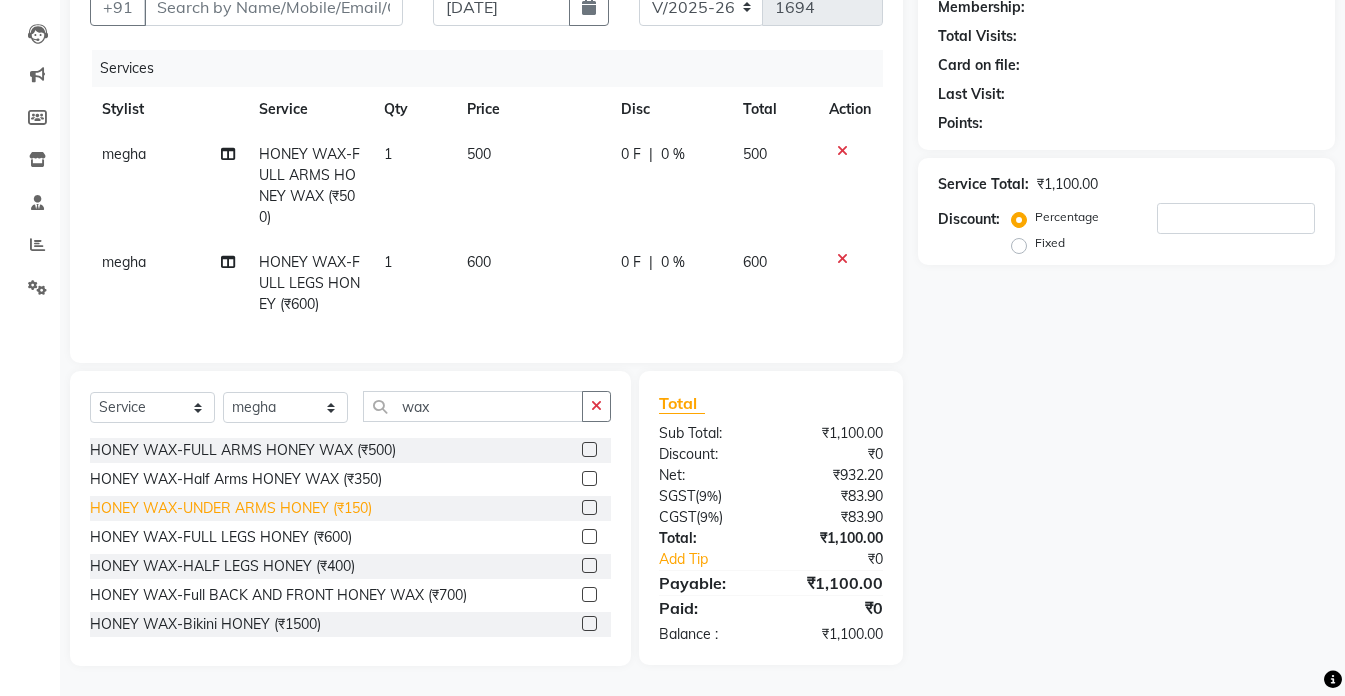 click on "HONEY WAX-UNDER ARMS HONEY (₹150)" 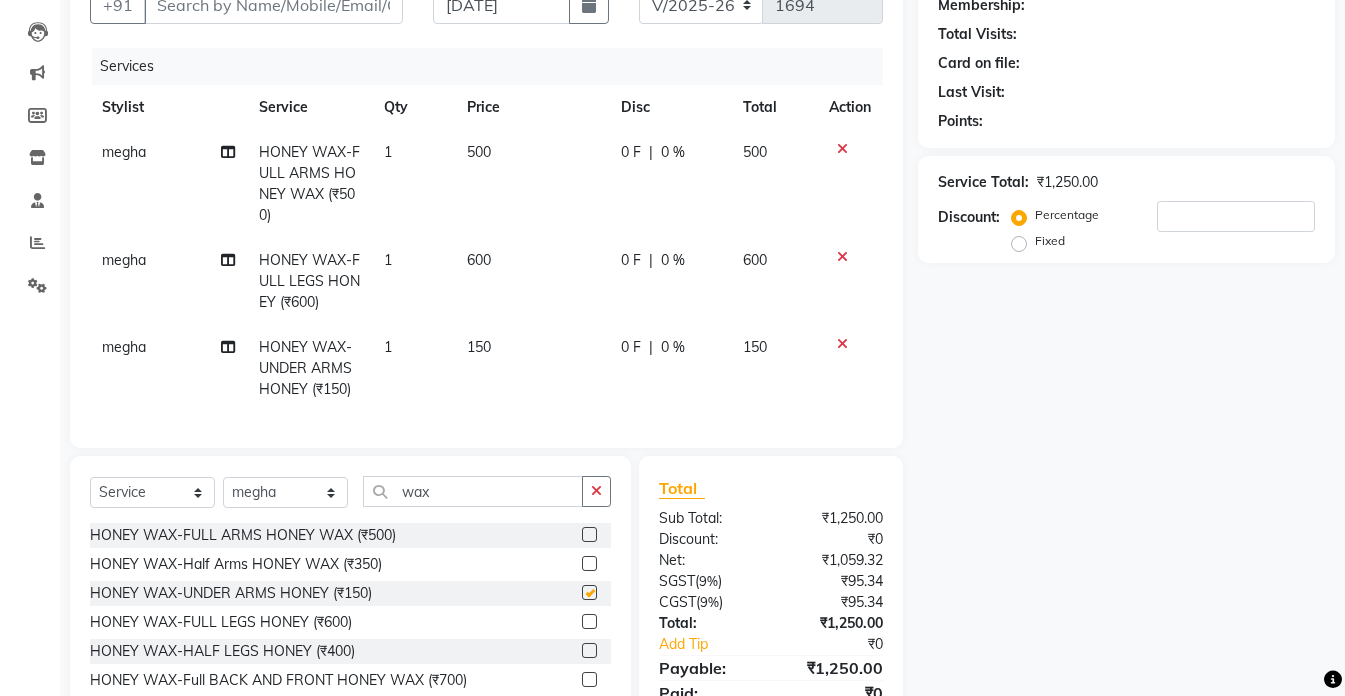 checkbox on "false" 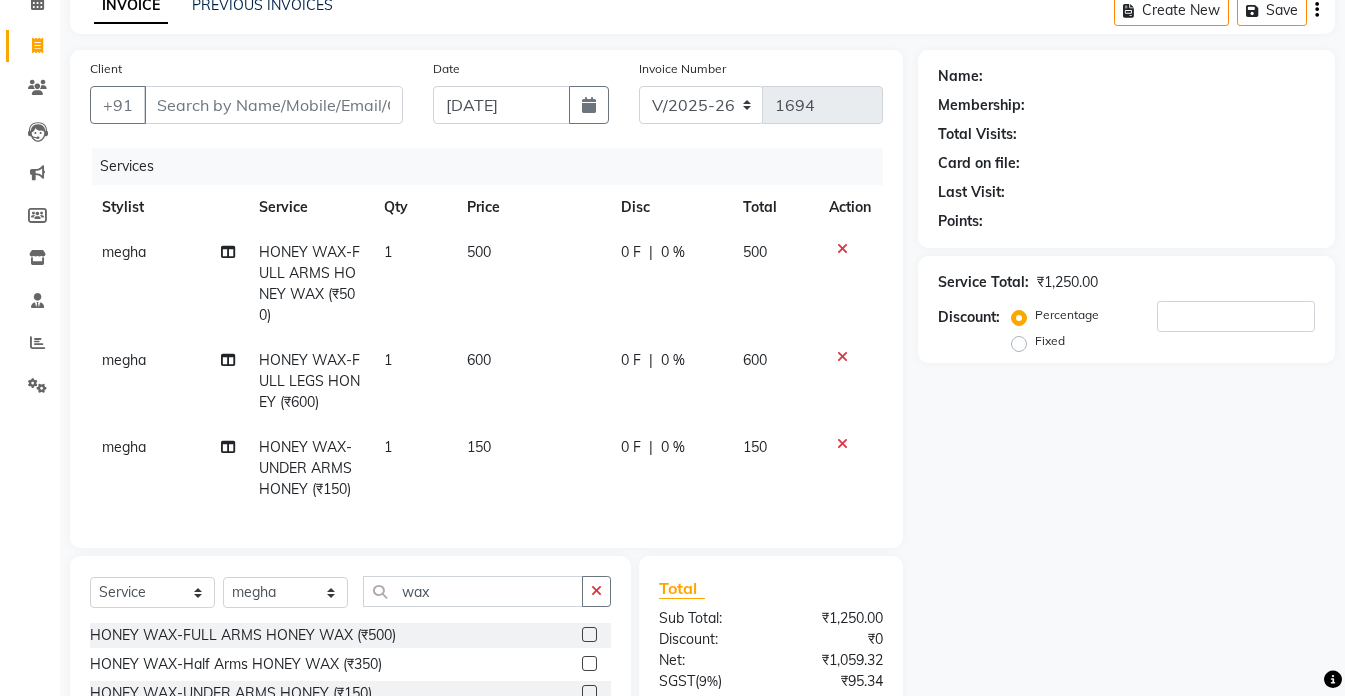scroll, scrollTop: 200, scrollLeft: 0, axis: vertical 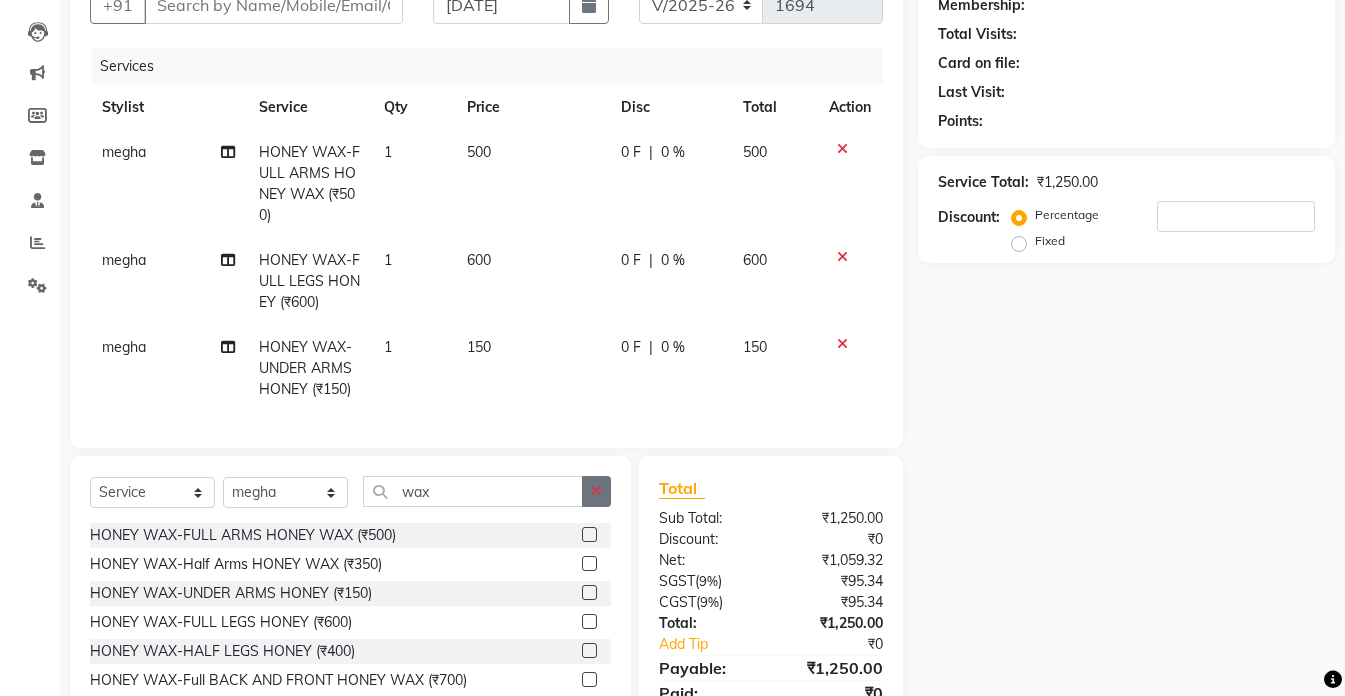 click 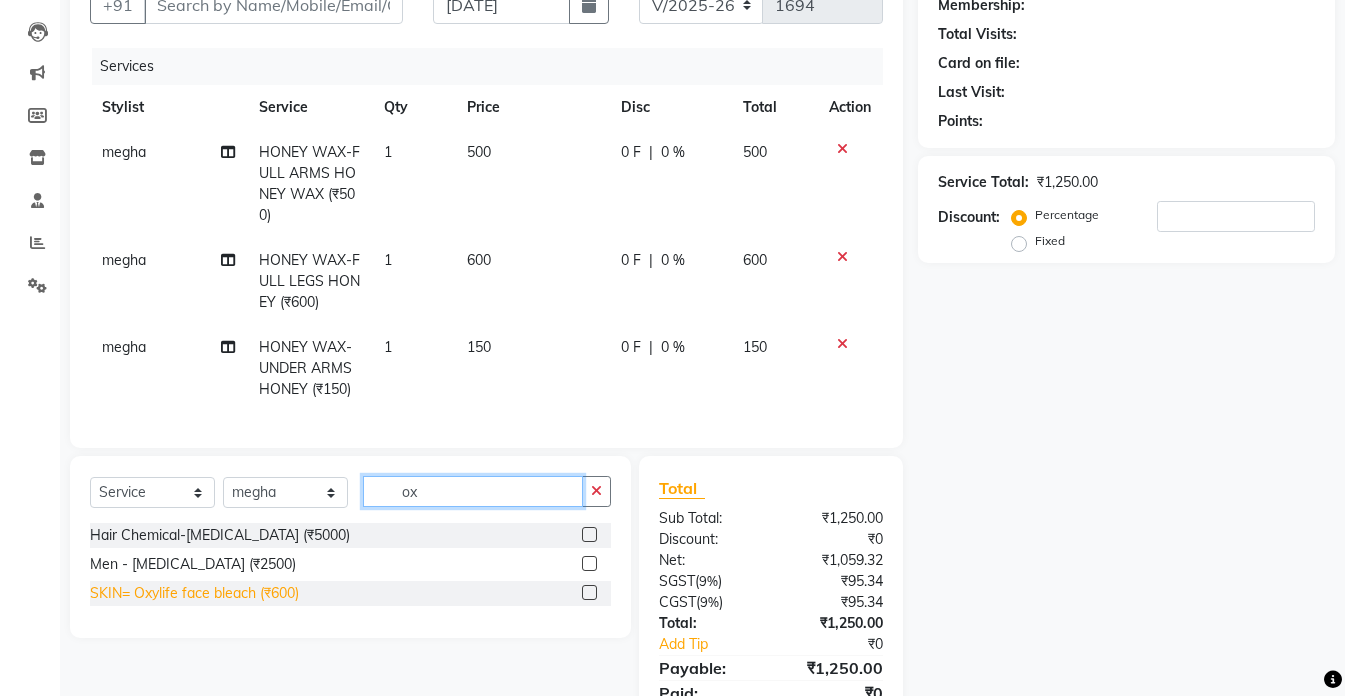 type on "ox" 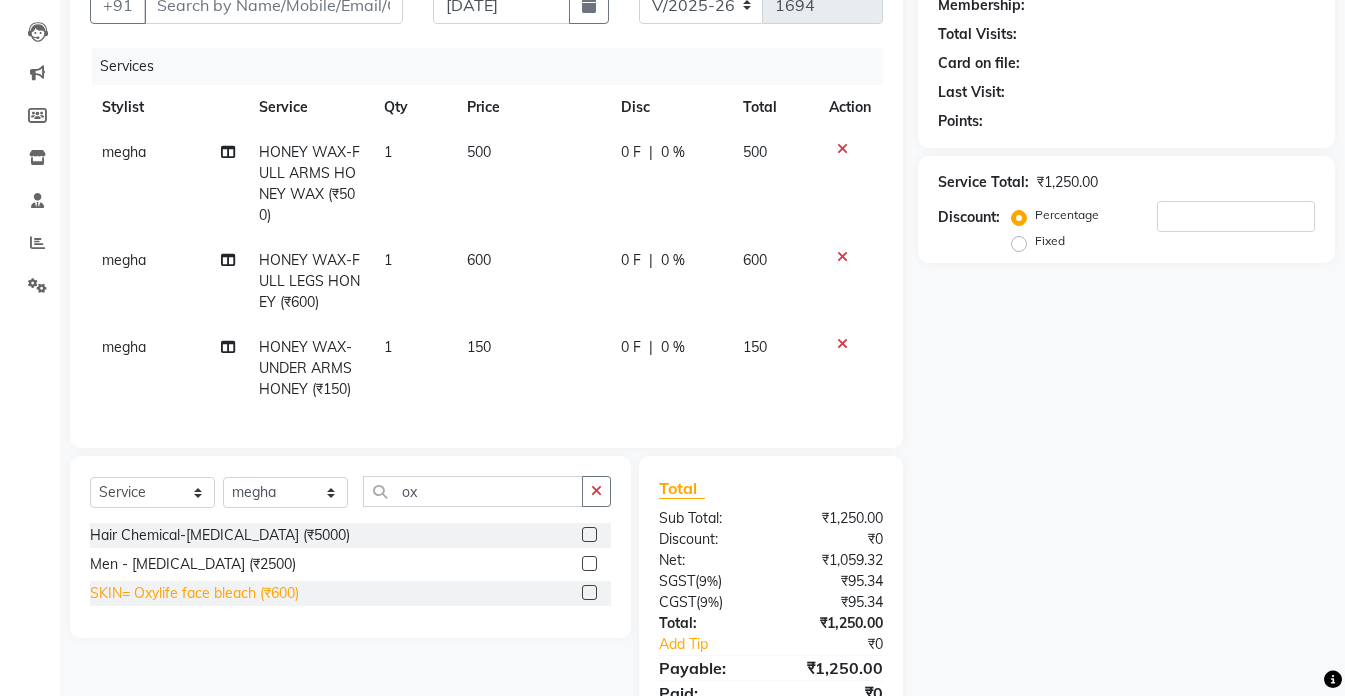 click on "SKIN= Oxylife face bleach (₹600)" 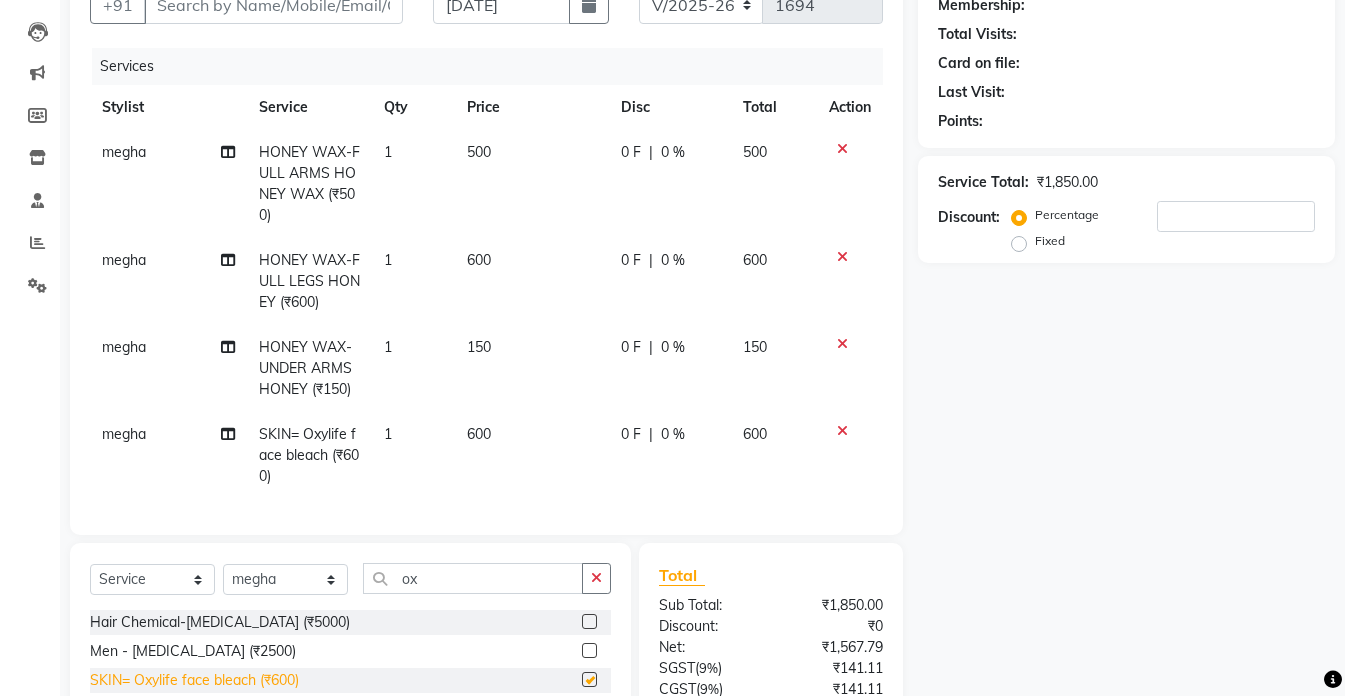 checkbox on "false" 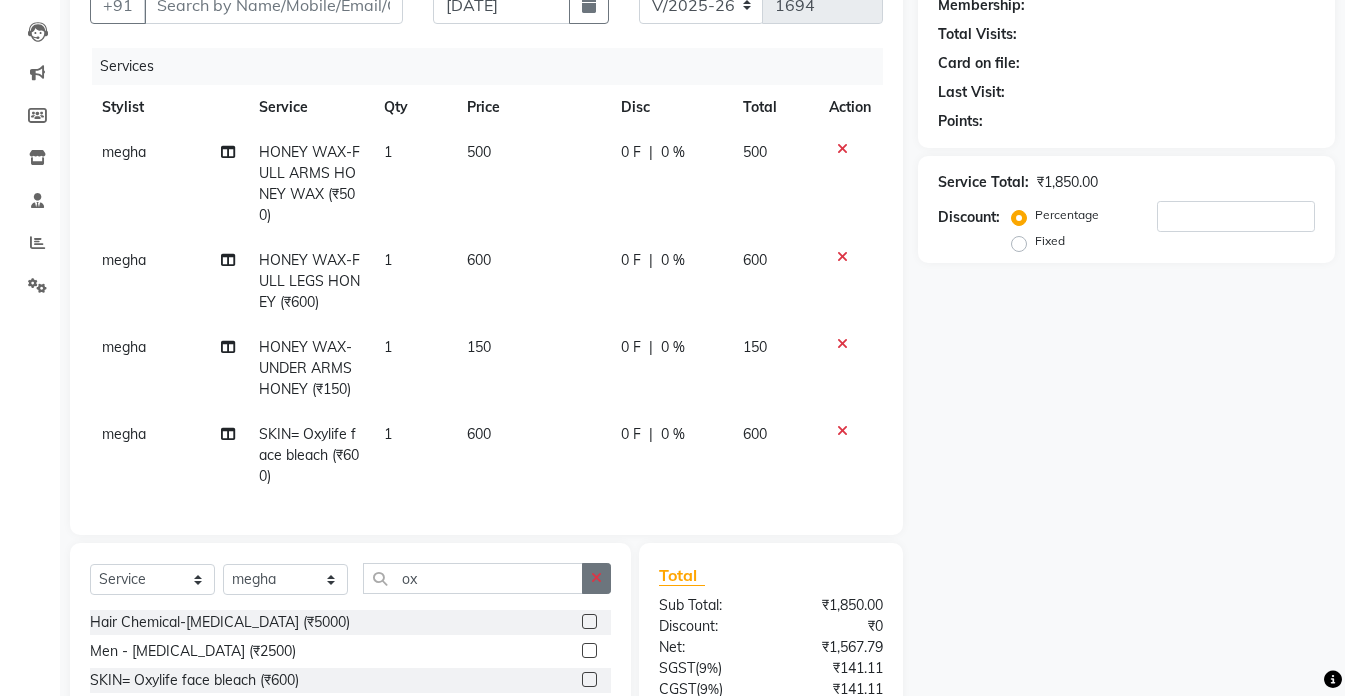 click 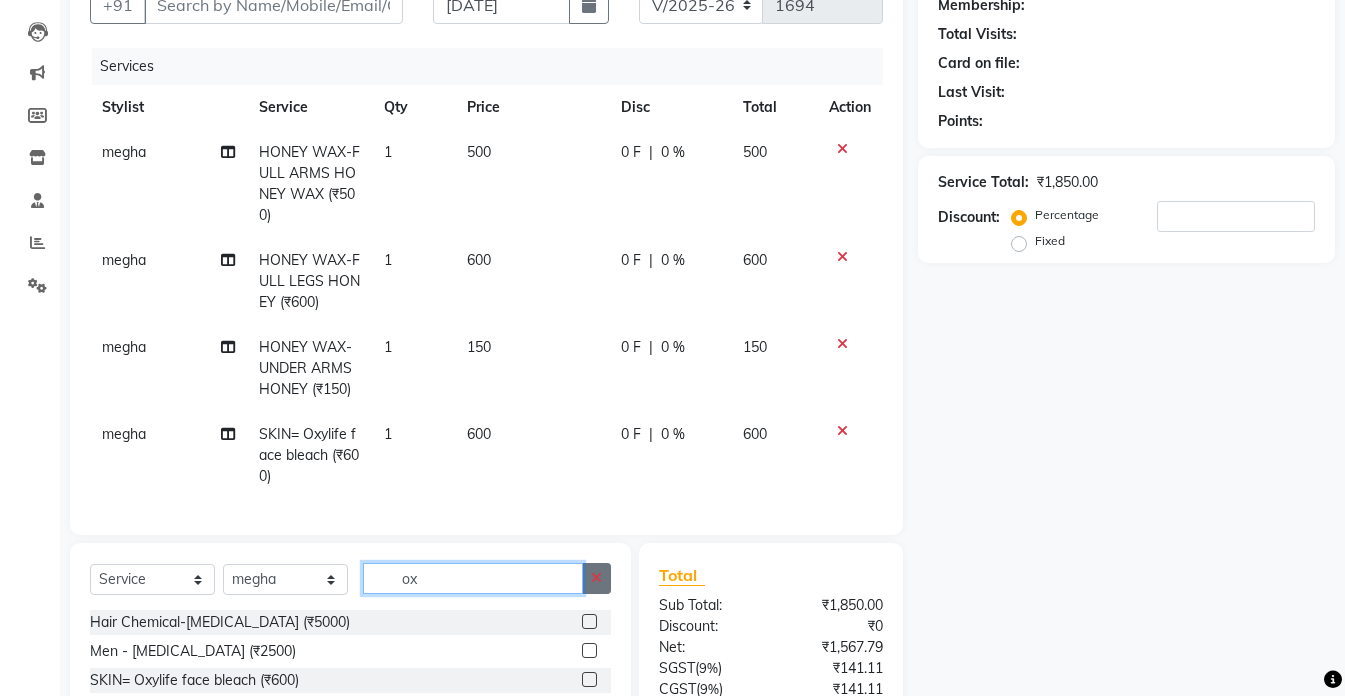 type 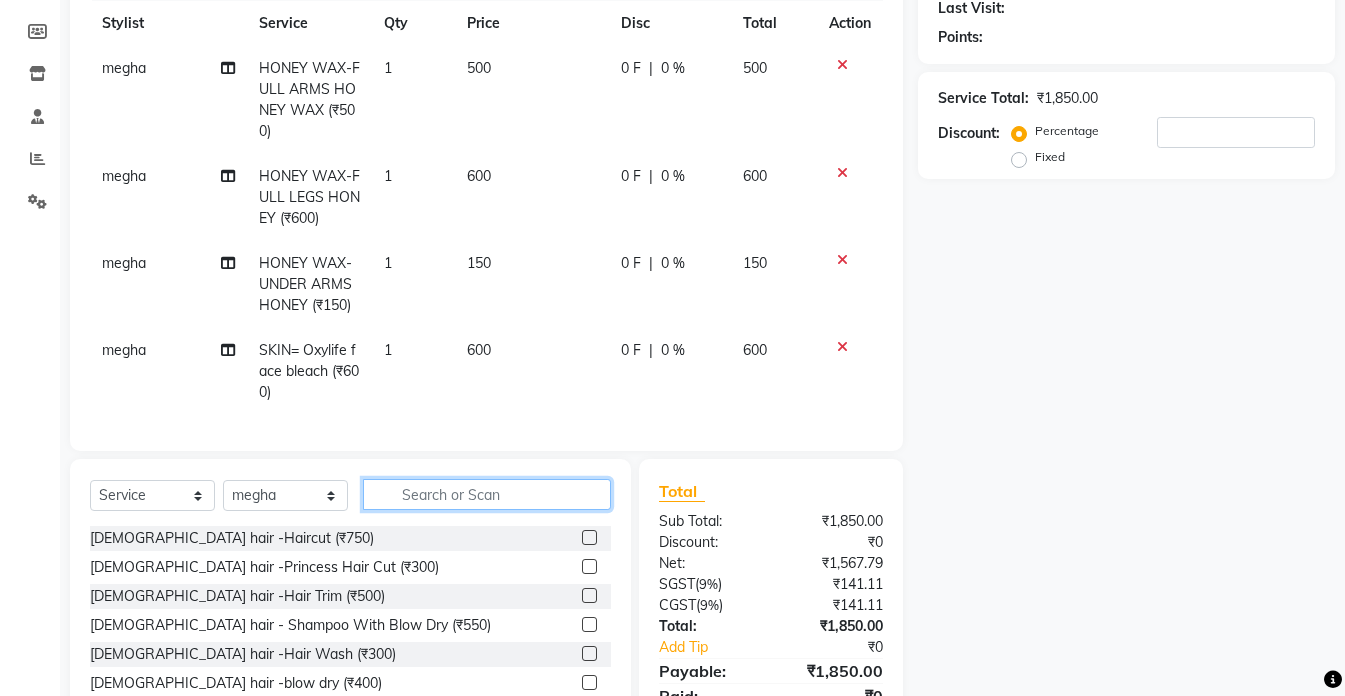 scroll, scrollTop: 387, scrollLeft: 0, axis: vertical 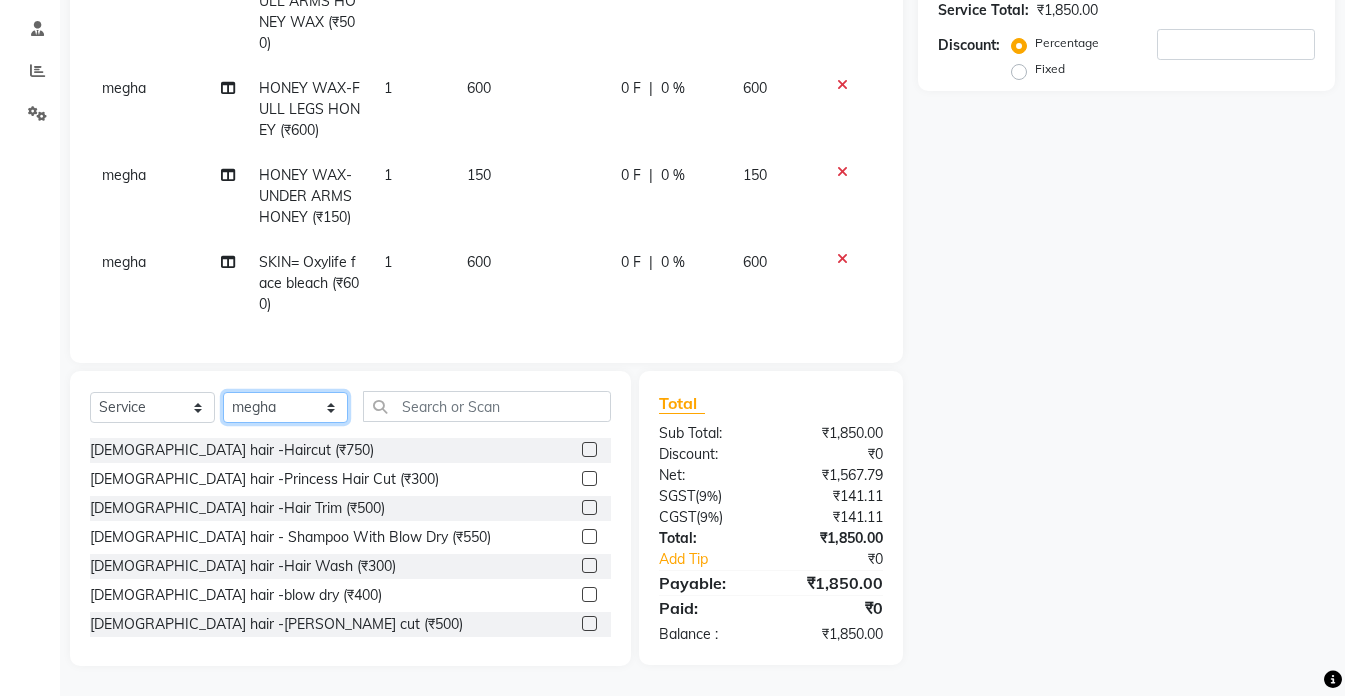 click on "Select Stylist akshay aman [PERSON_NAME] [PERSON_NAME]  [MEDICAL_DATA][PERSON_NAME] [PERSON_NAME] [DATE][PERSON_NAME]" 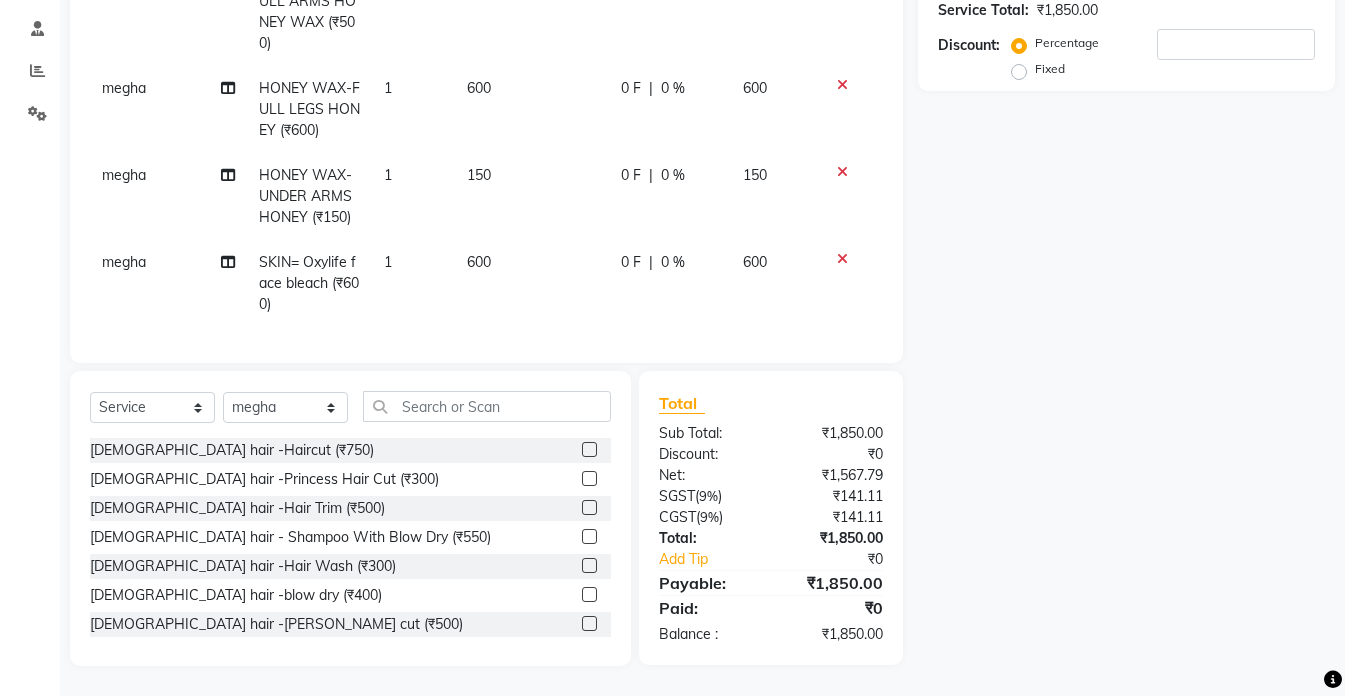click on "Services Stylist Service Qty Price Disc Total Action [PERSON_NAME]  HONEY WAX-FULL ARMS HONEY WAX (₹500) 1 500 0 F | 0 % 500 [PERSON_NAME]  HONEY WAX-FULL LEGS HONEY (₹600) 1 600 0 F | 0 % 600 [PERSON_NAME]  HONEY WAX-UNDER ARMS HONEY (₹150) 1 150 0 F | 0 % 150 [PERSON_NAME]  SKIN= Oxylife face bleach (₹600) 1 600 0 F | 0 % 600" 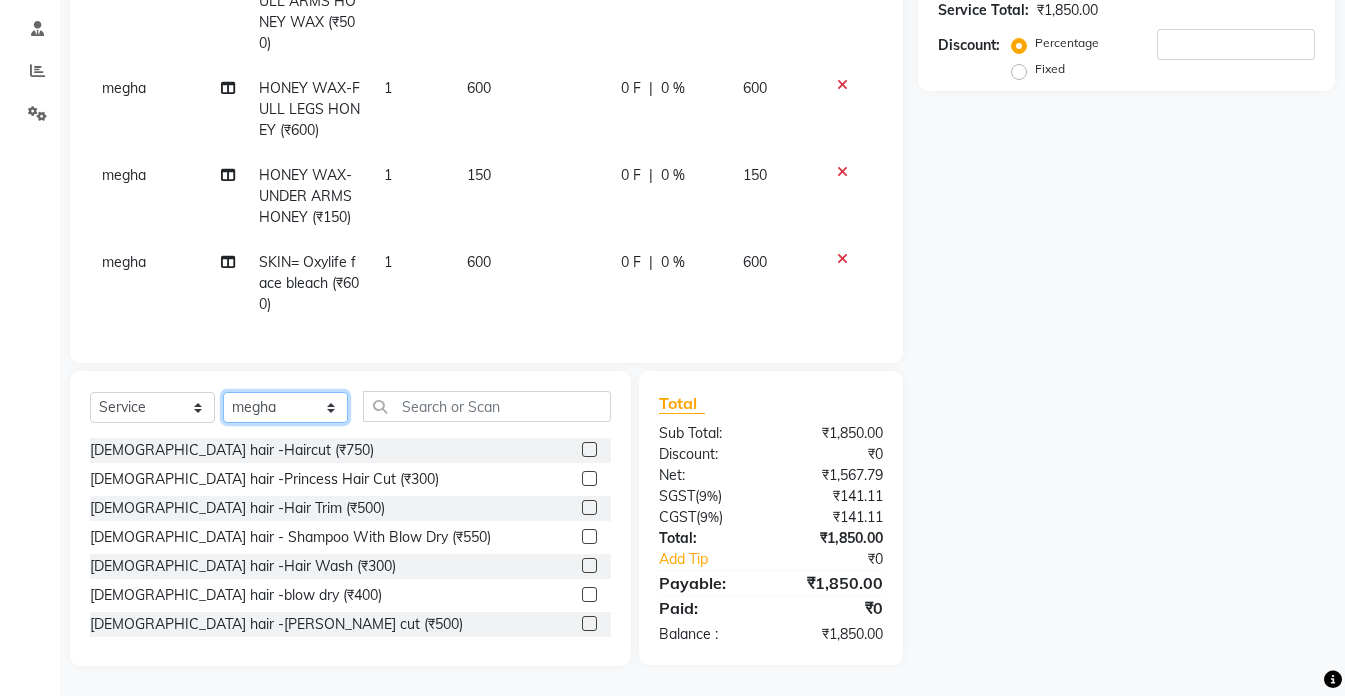 click on "Select Stylist akshay aman [PERSON_NAME] [PERSON_NAME]  [MEDICAL_DATA][PERSON_NAME] [PERSON_NAME] [DATE][PERSON_NAME]" 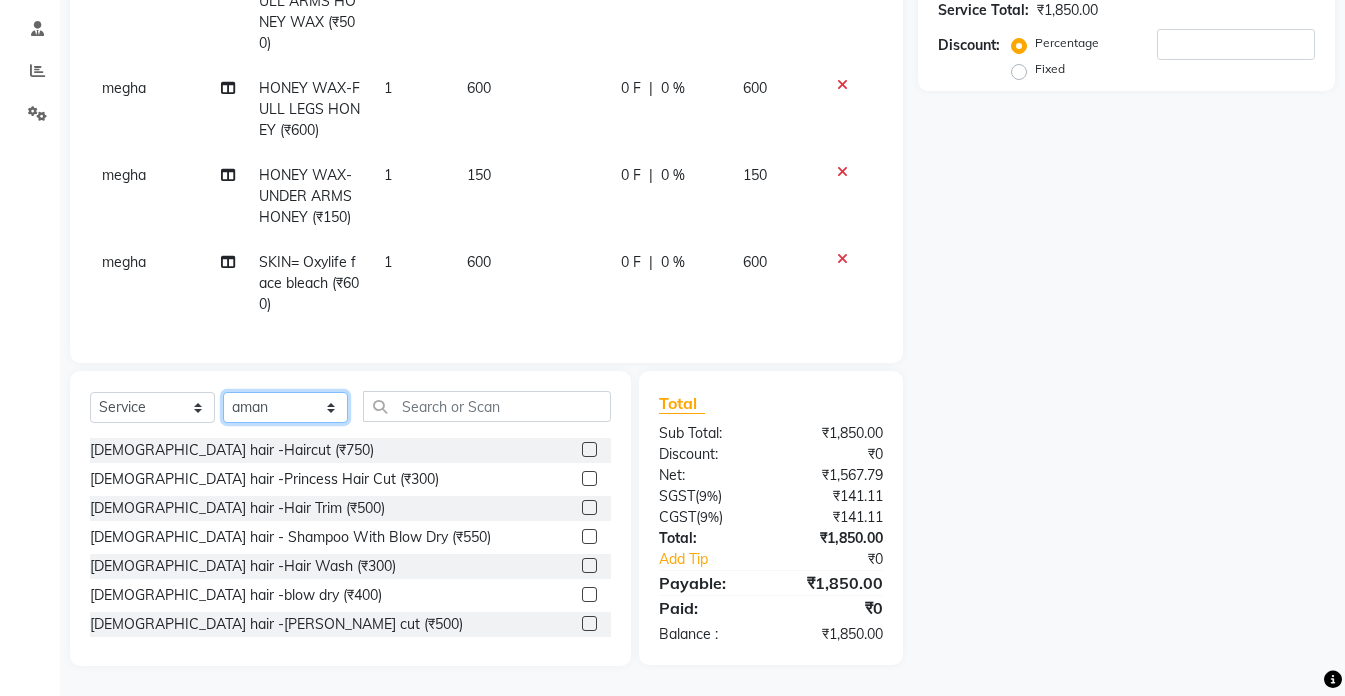 click on "Select Stylist akshay aman [PERSON_NAME] [PERSON_NAME]  [MEDICAL_DATA][PERSON_NAME] [PERSON_NAME] [DATE][PERSON_NAME]" 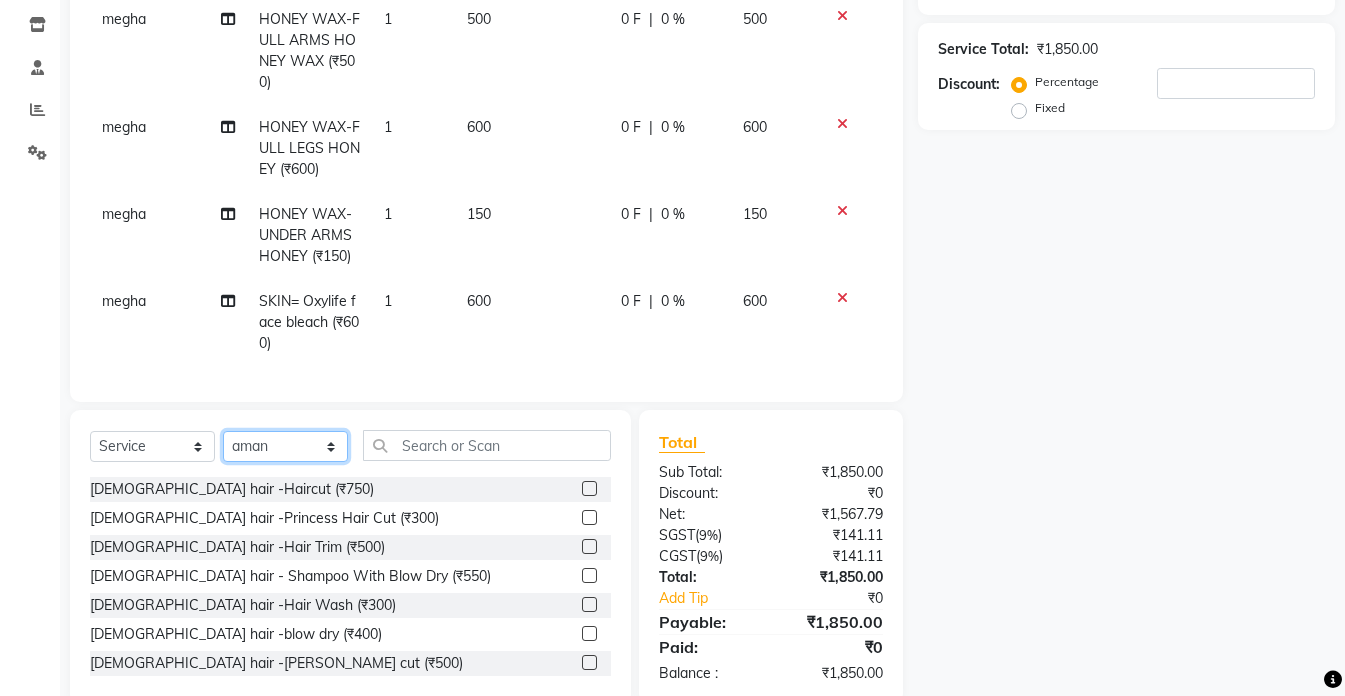 scroll, scrollTop: 287, scrollLeft: 0, axis: vertical 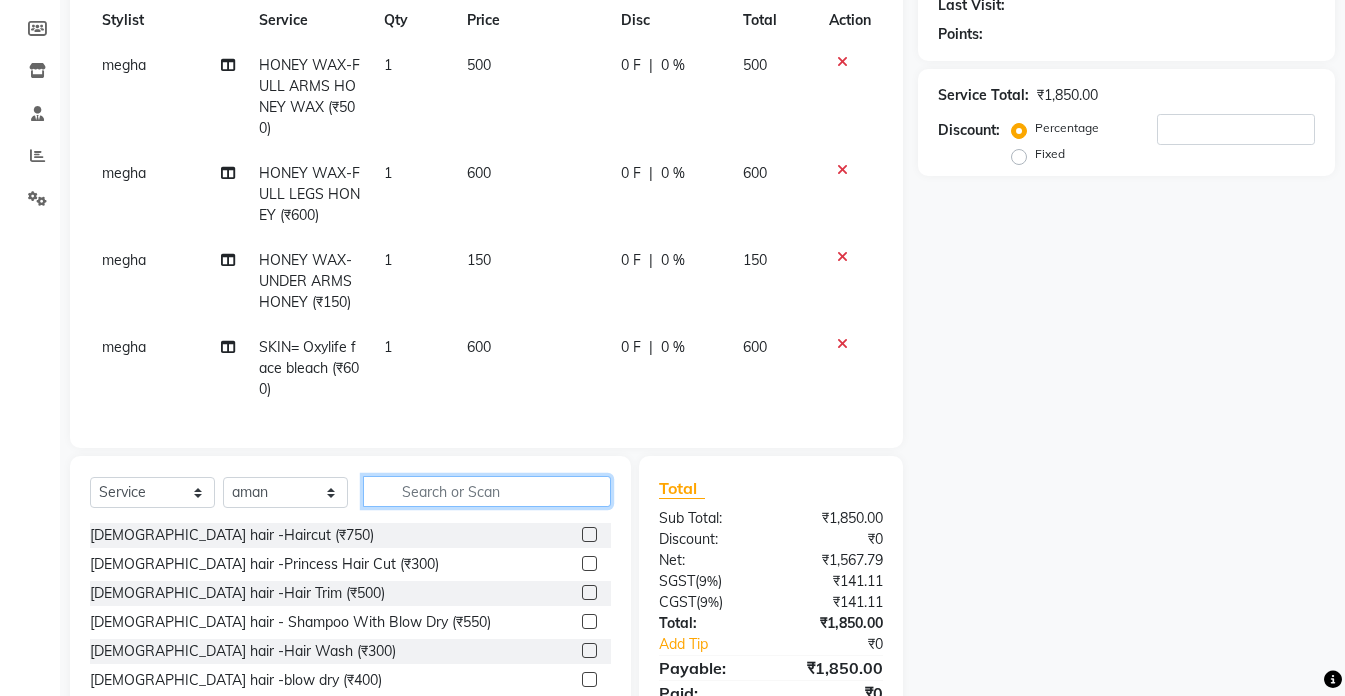 click 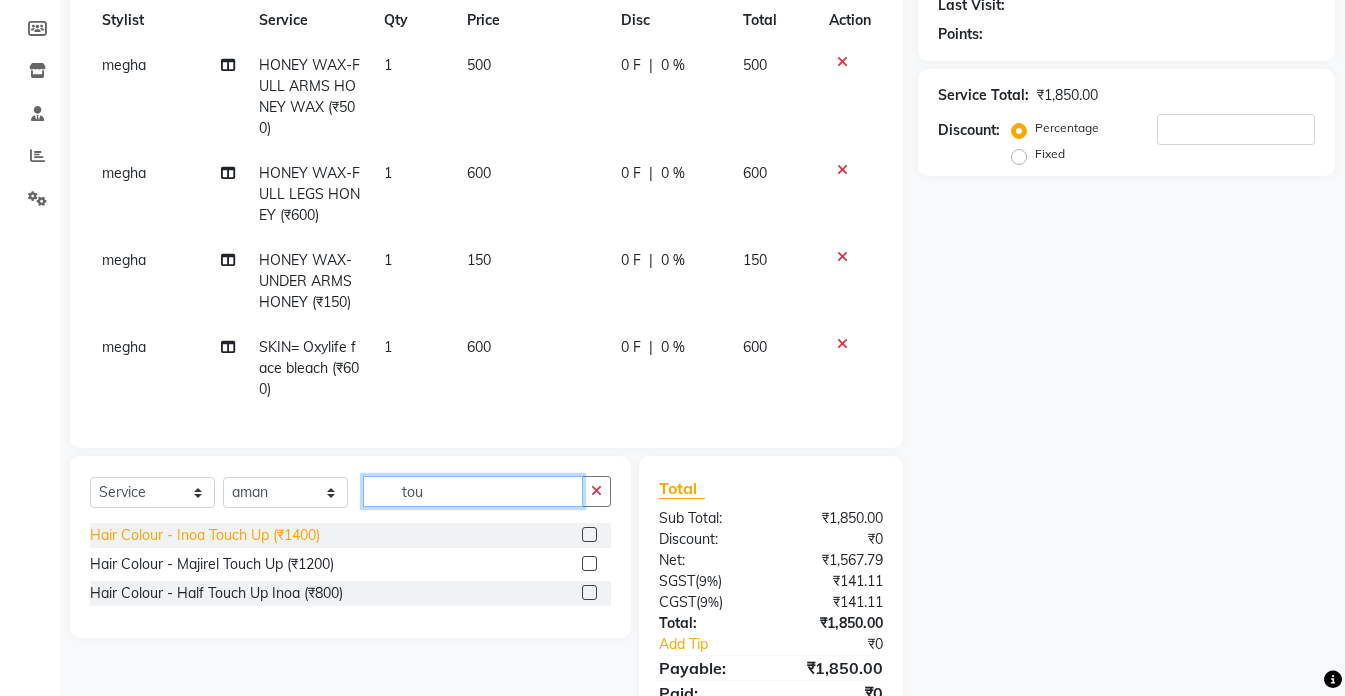 type on "tou" 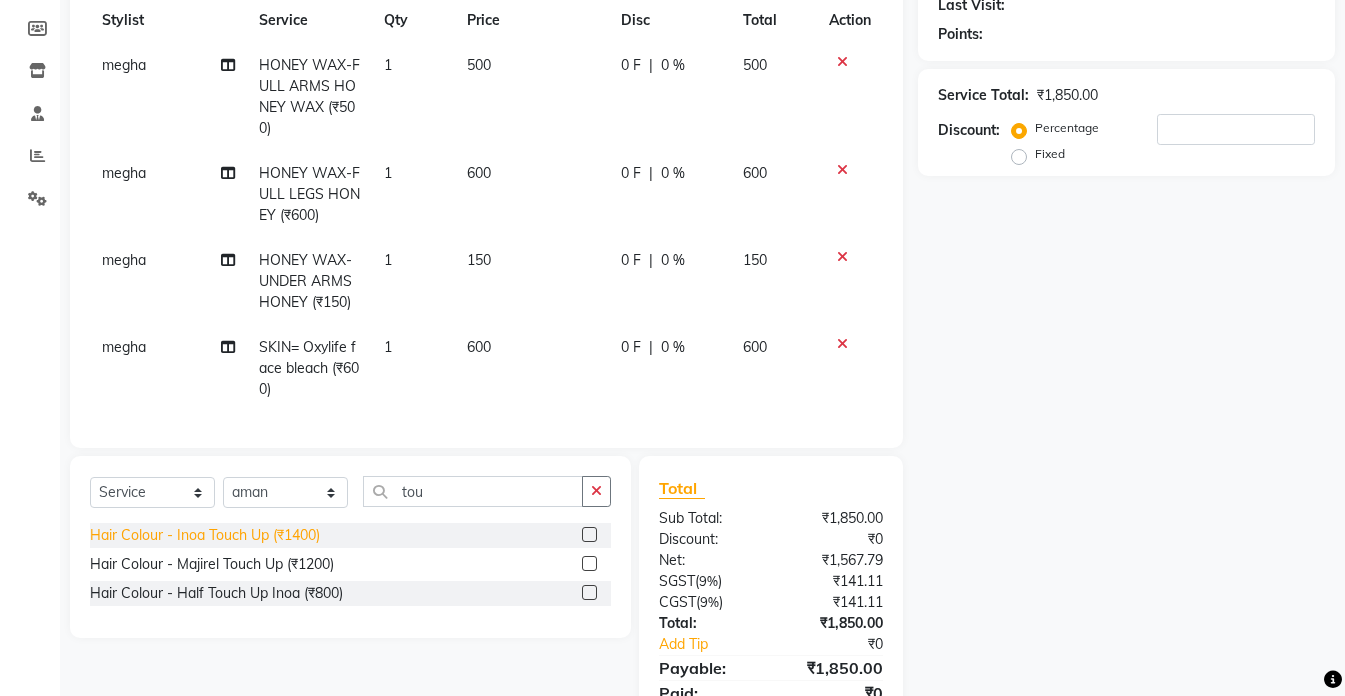 click on "Hair Colour - Inoa Touch Up (₹1400)" 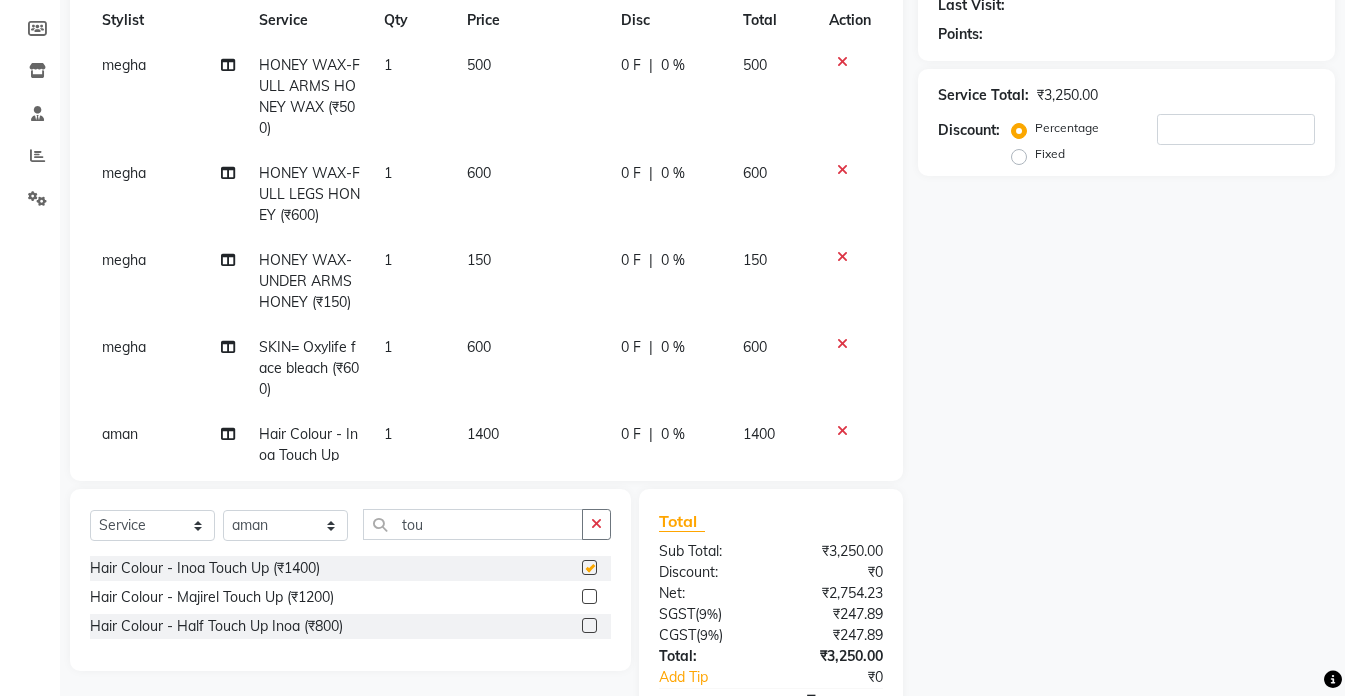 checkbox on "false" 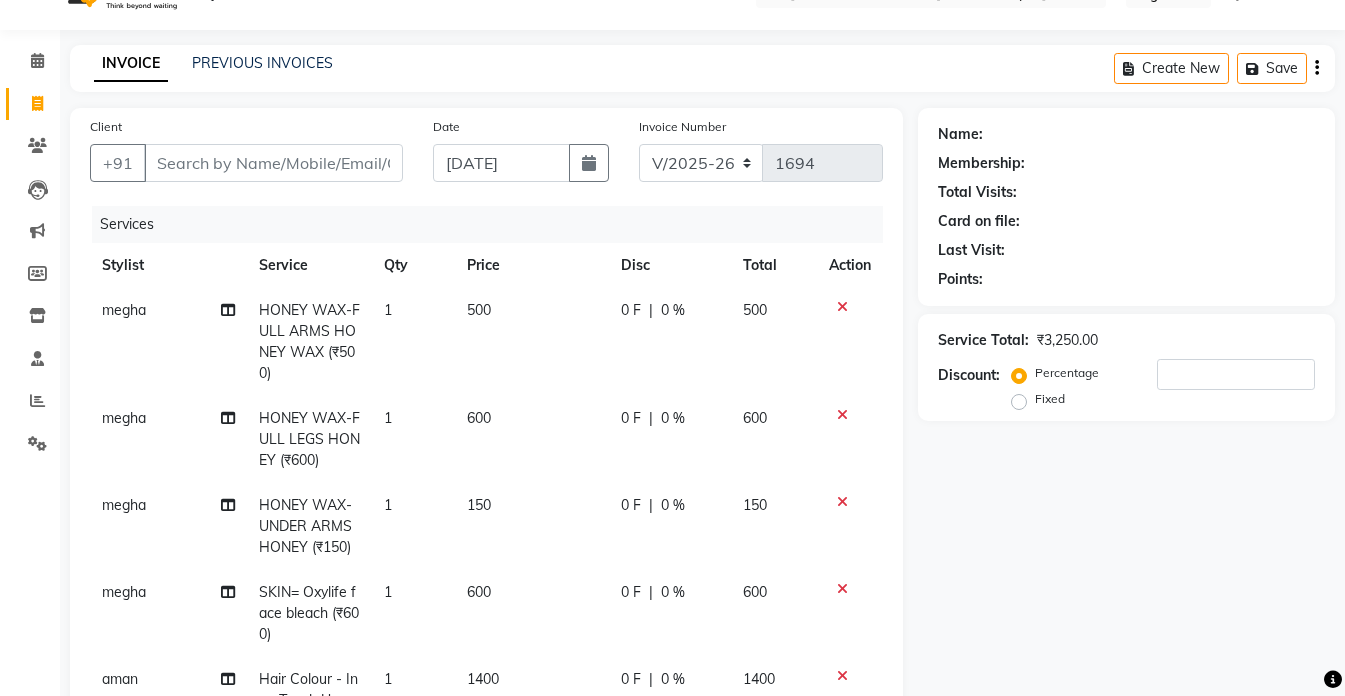 scroll, scrollTop: 0, scrollLeft: 0, axis: both 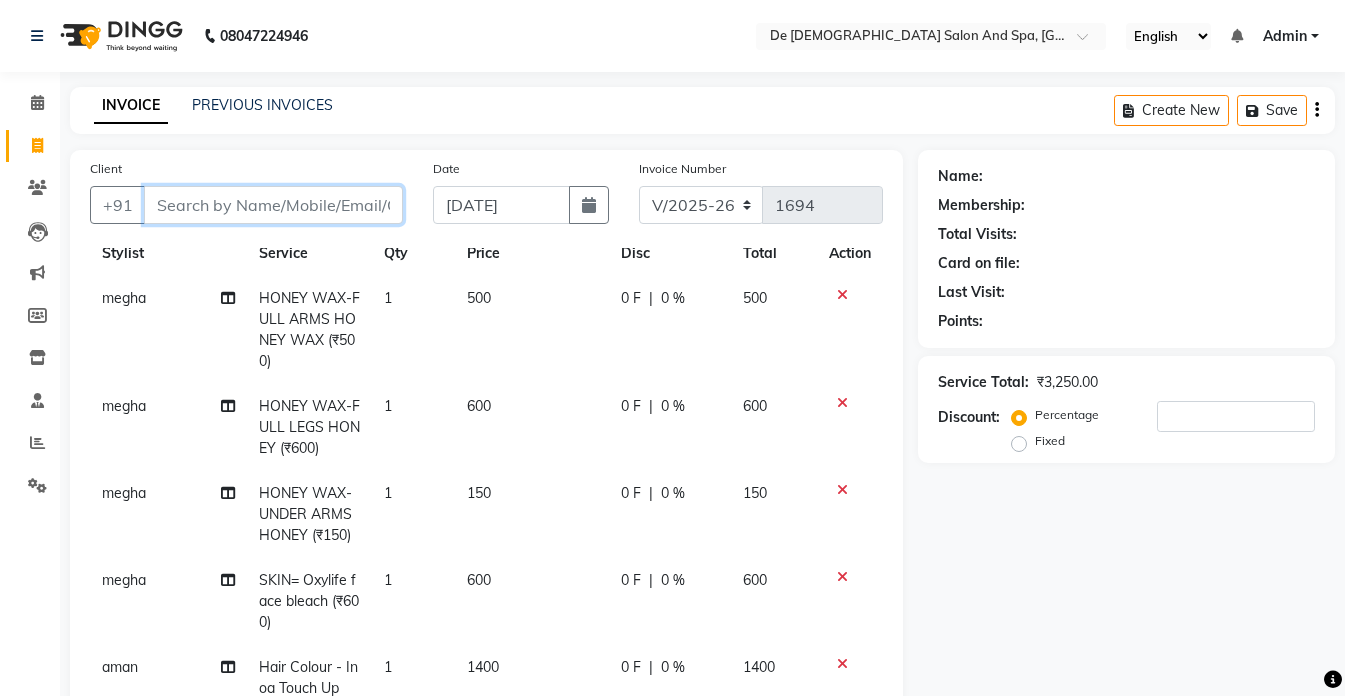 click on "Client" at bounding box center [273, 205] 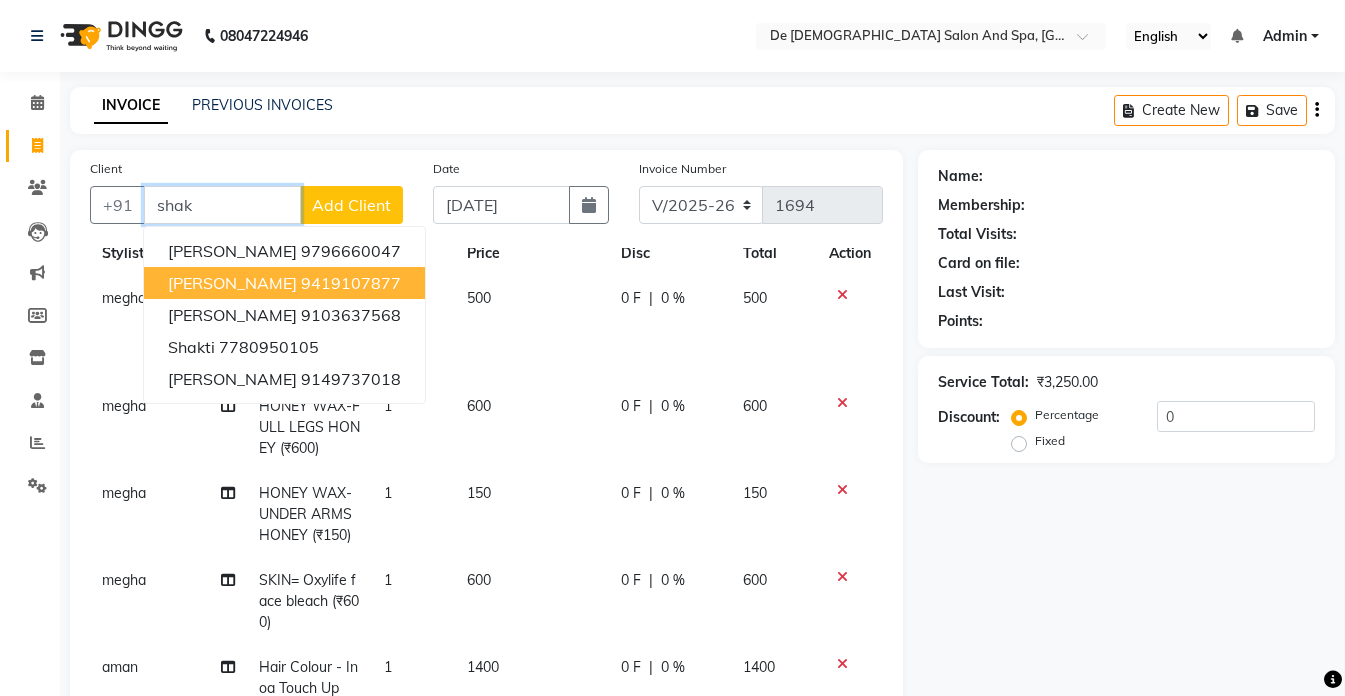 click on "9419107877" at bounding box center [351, 283] 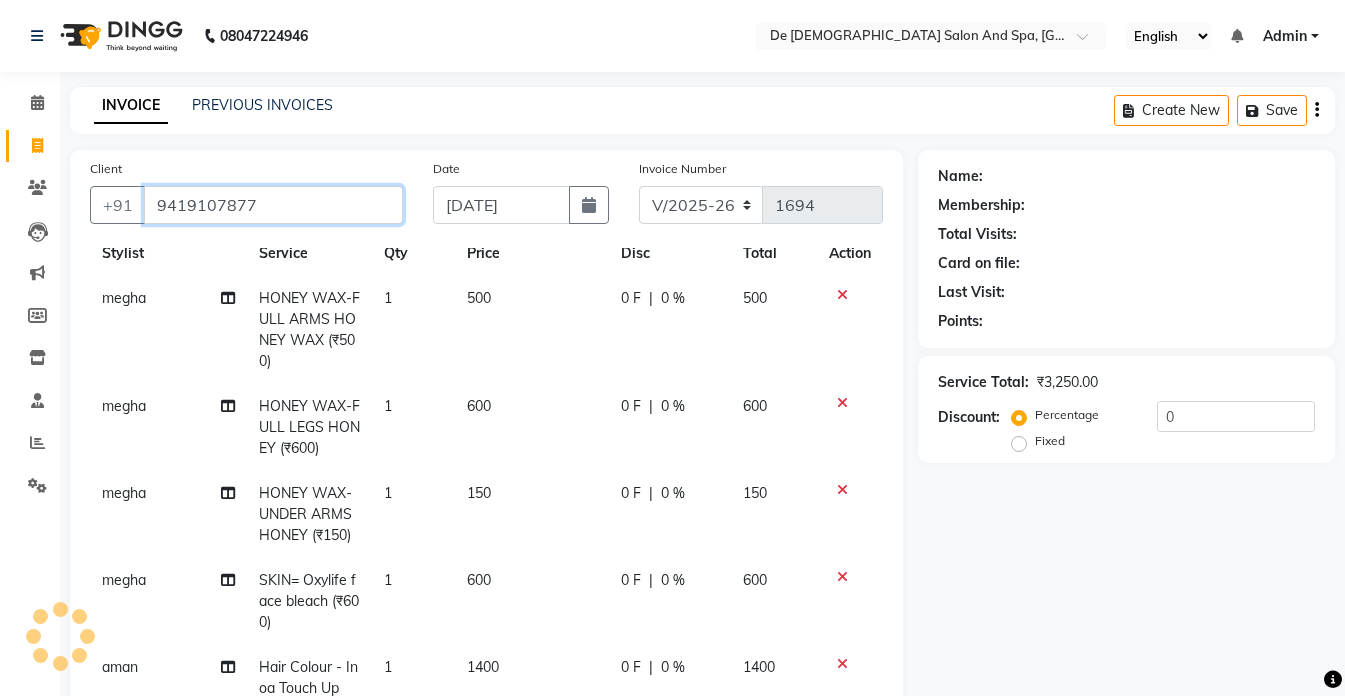 type on "9419107877" 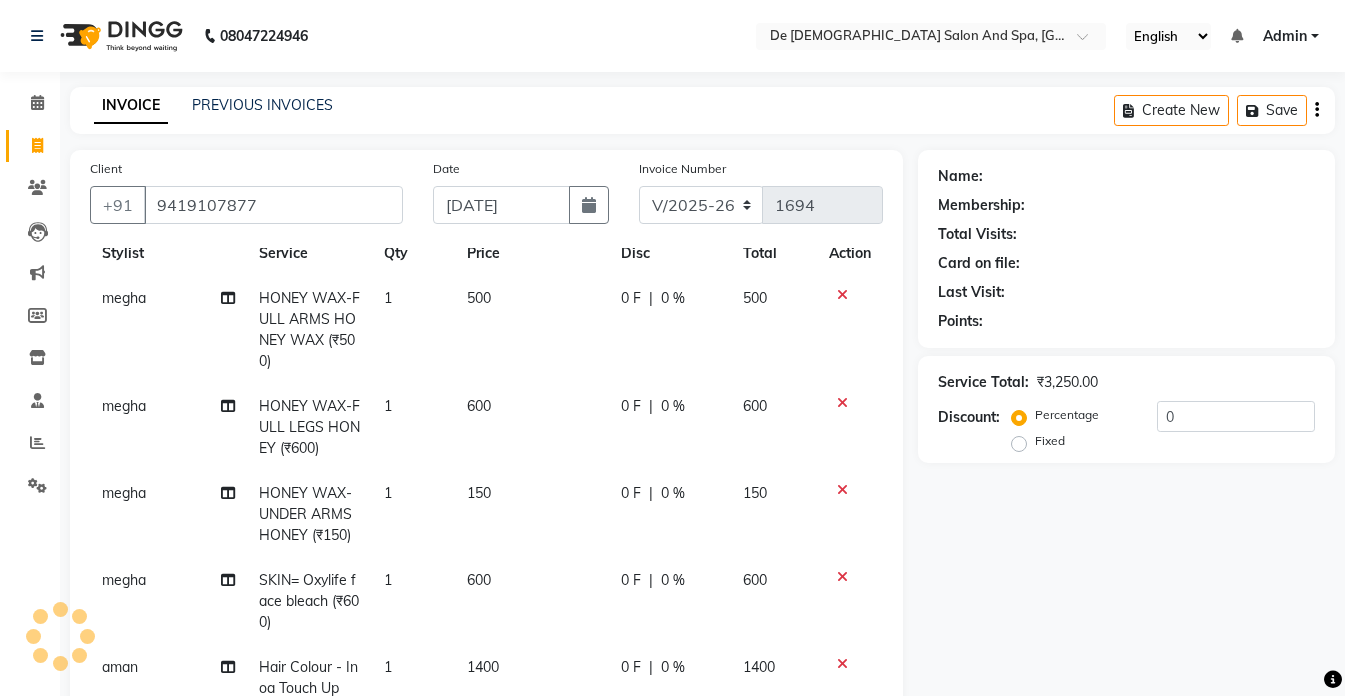 select on "1: Object" 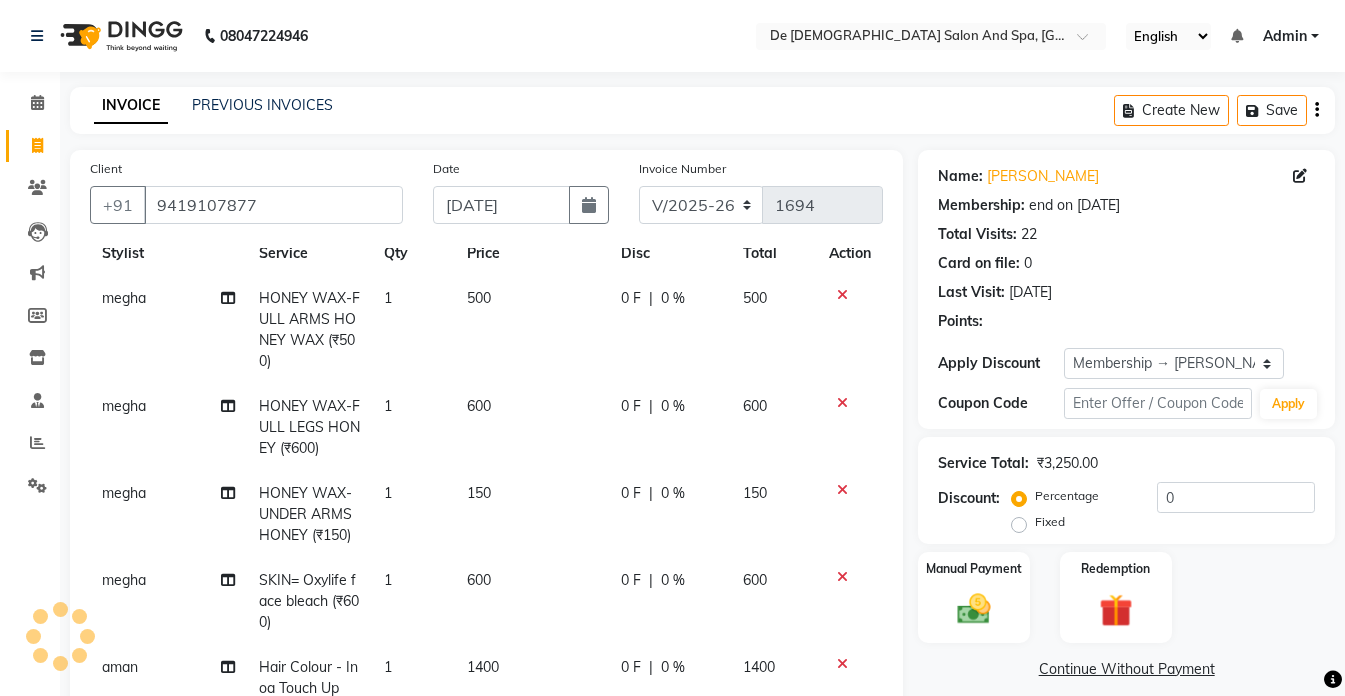 type 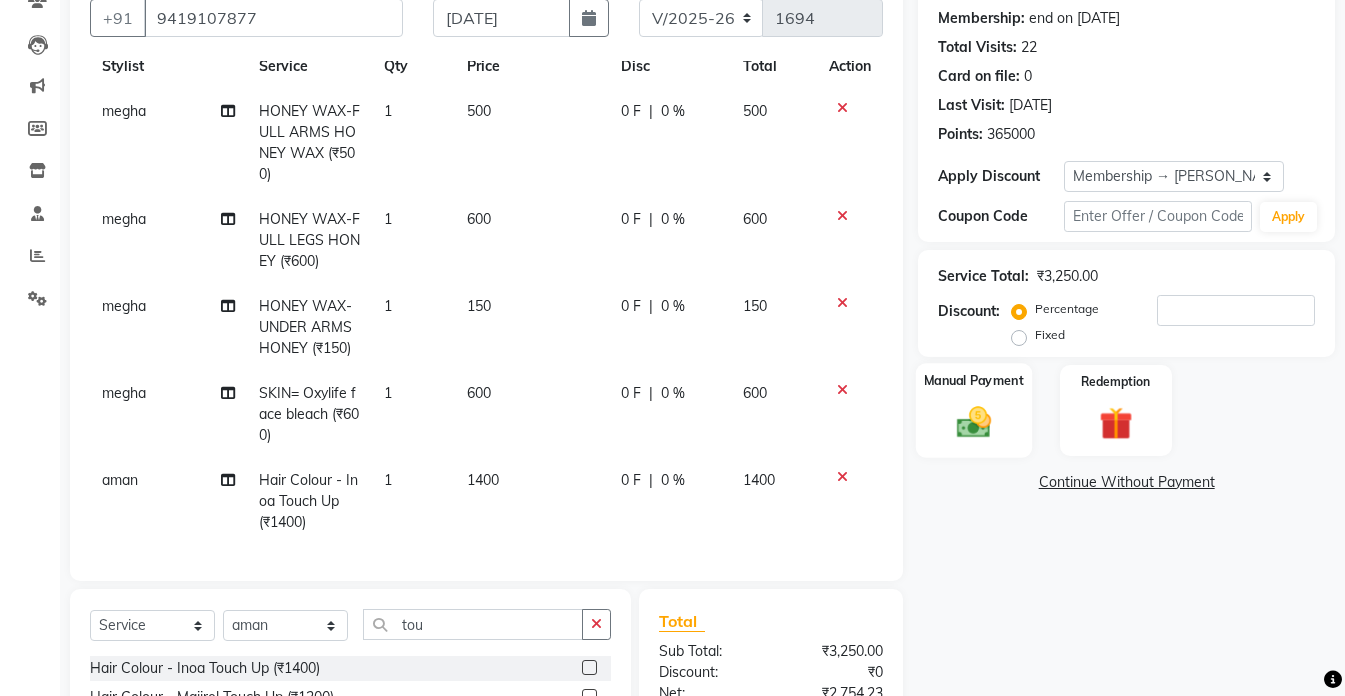 scroll, scrollTop: 200, scrollLeft: 0, axis: vertical 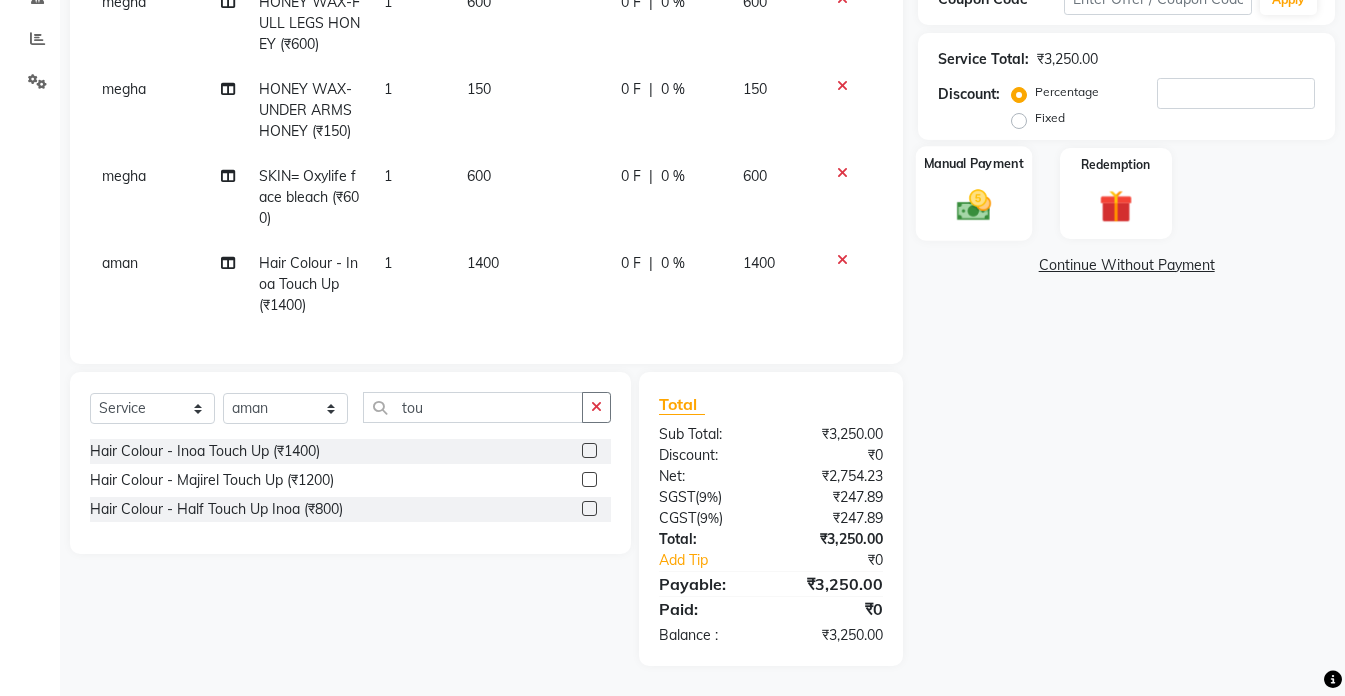 click on "Manual Payment" 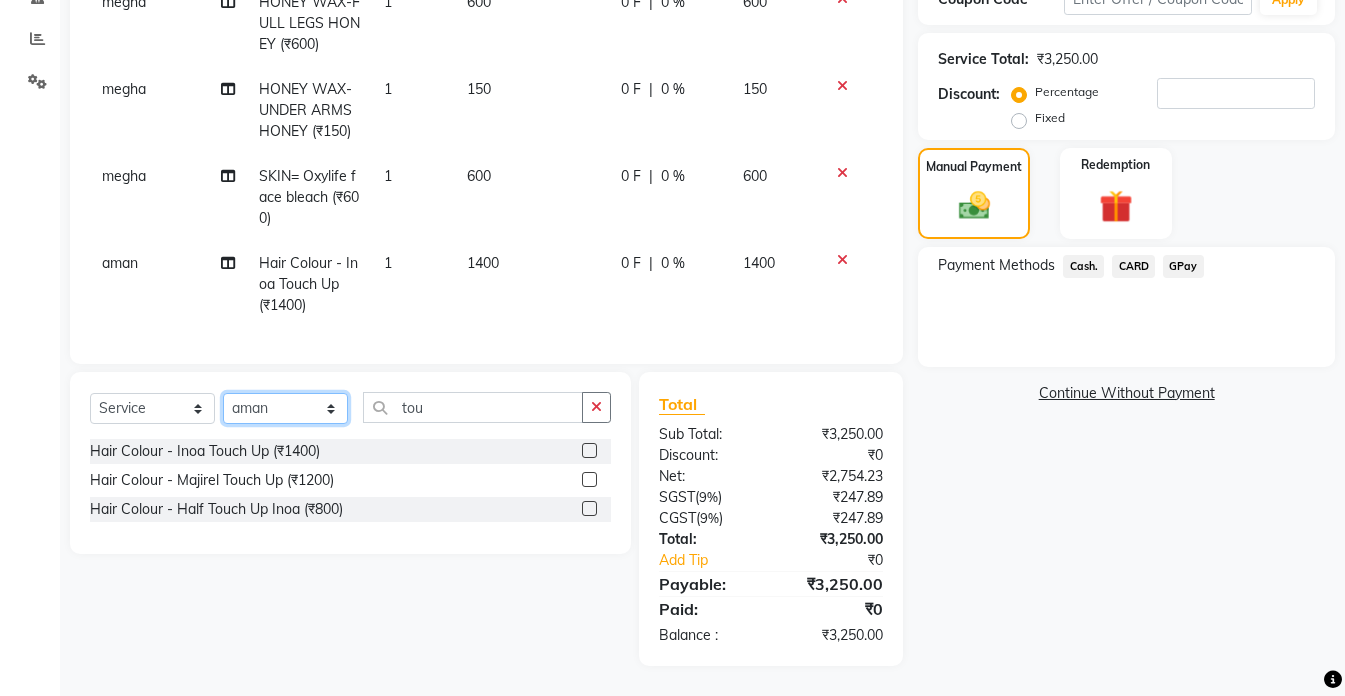 click on "Select Stylist akshay aman [PERSON_NAME] [PERSON_NAME]  [MEDICAL_DATA][PERSON_NAME] [PERSON_NAME] [DATE][PERSON_NAME]" 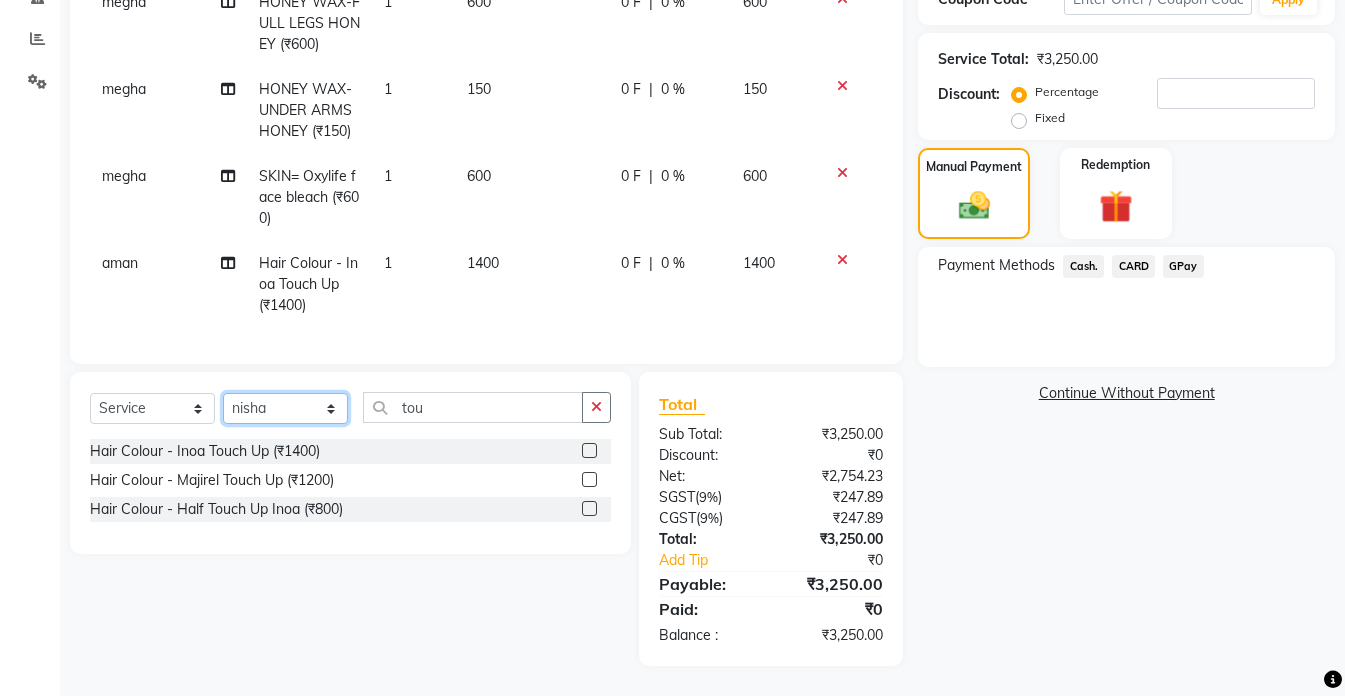 click on "Select Stylist akshay aman [PERSON_NAME] [PERSON_NAME]  [MEDICAL_DATA][PERSON_NAME] [PERSON_NAME] [DATE][PERSON_NAME]" 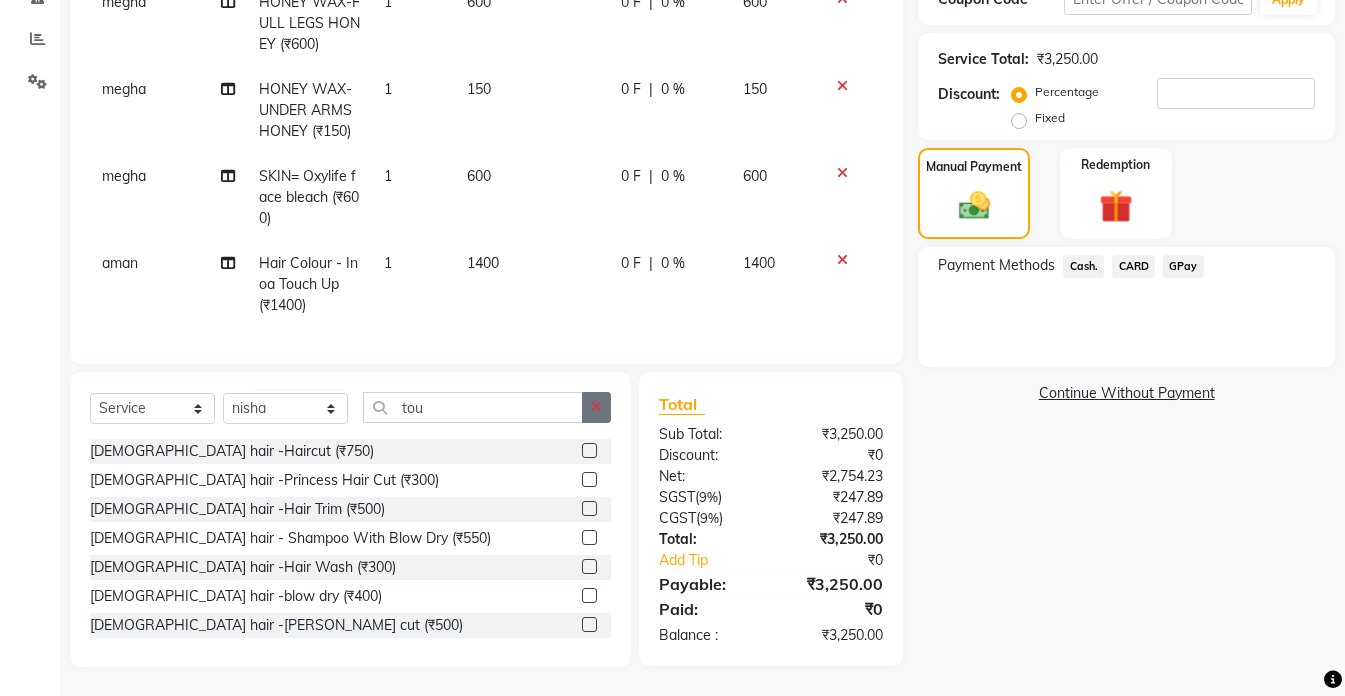 click 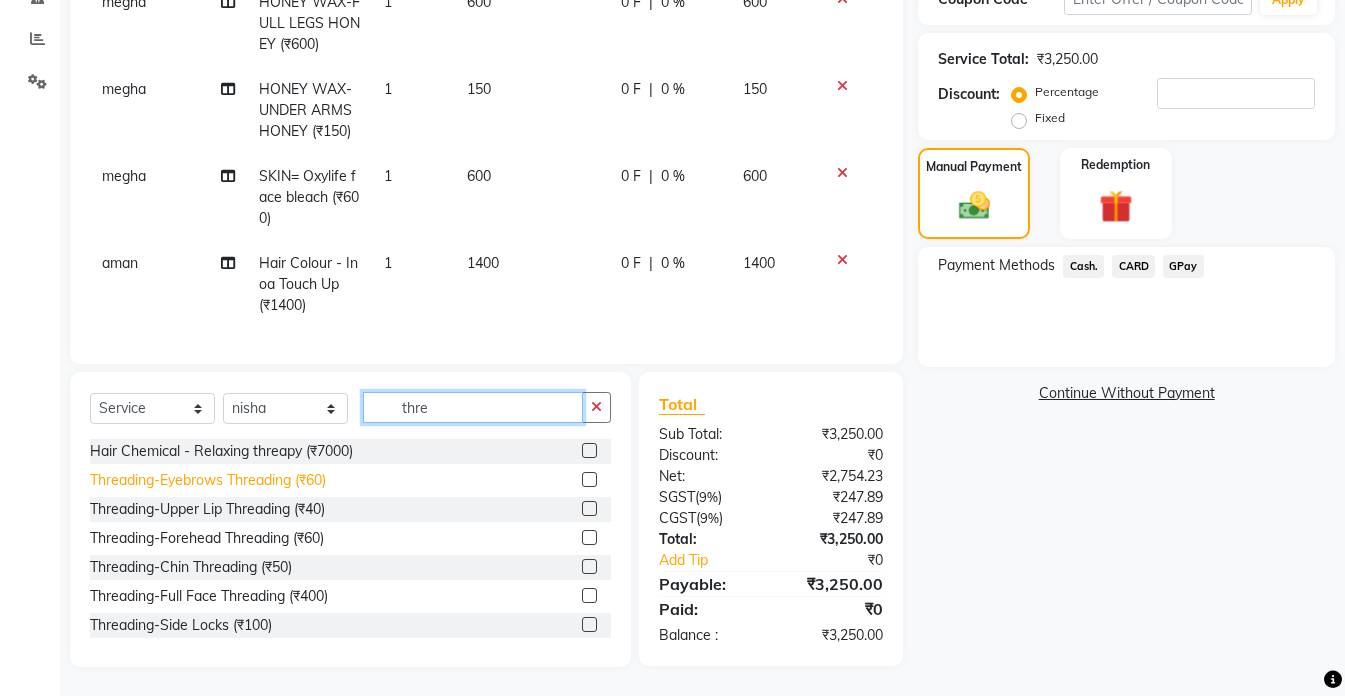 type on "thre" 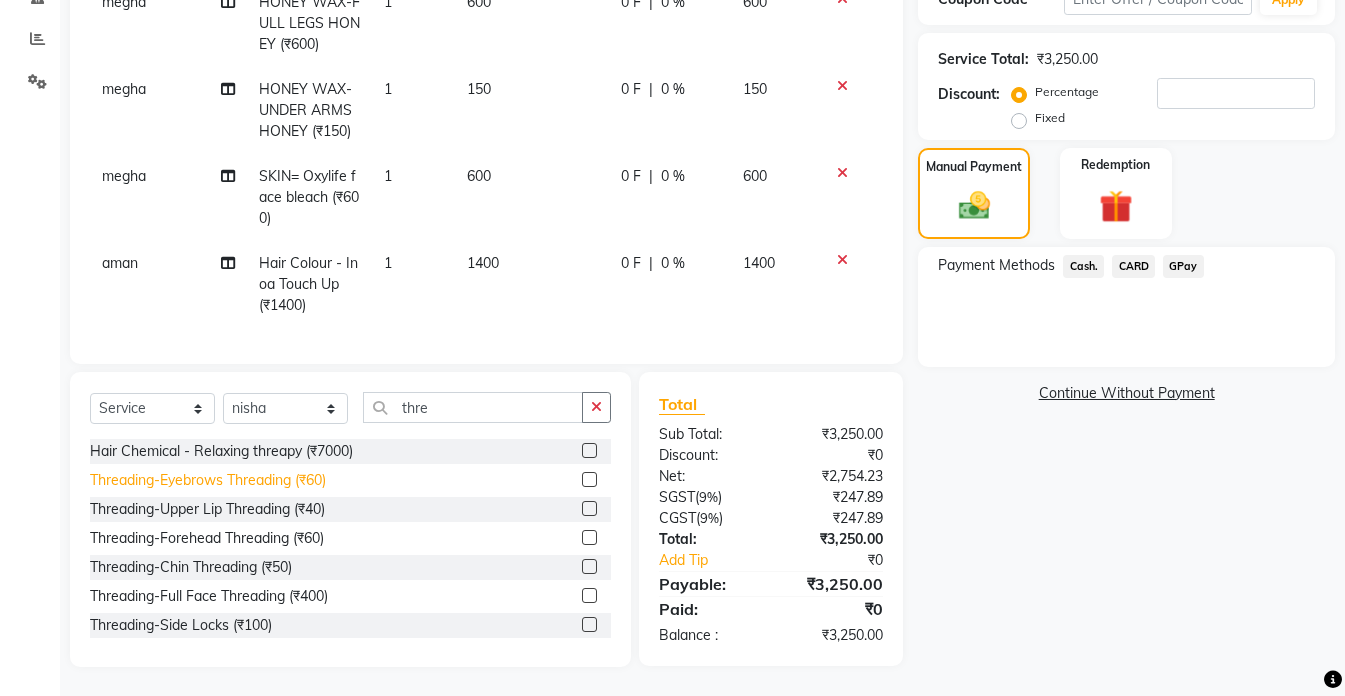 click on "Threading-Eyebrows Threading (₹60)" 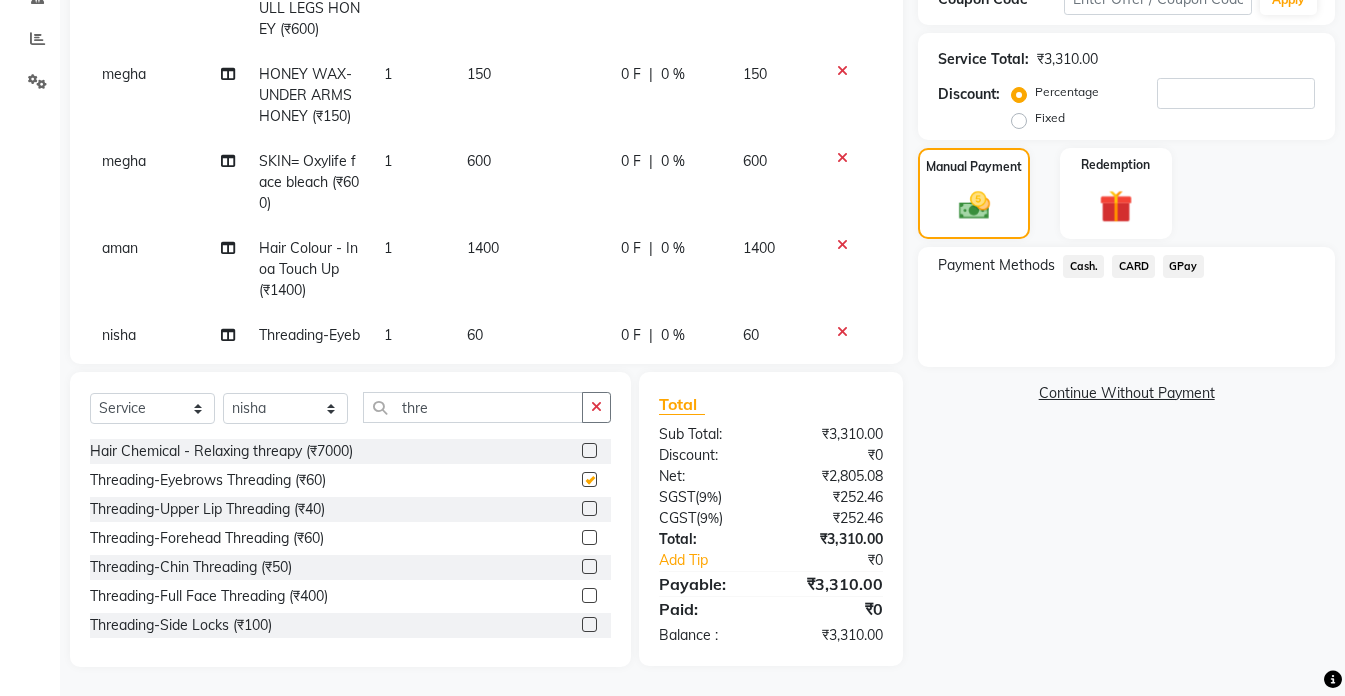 checkbox on "false" 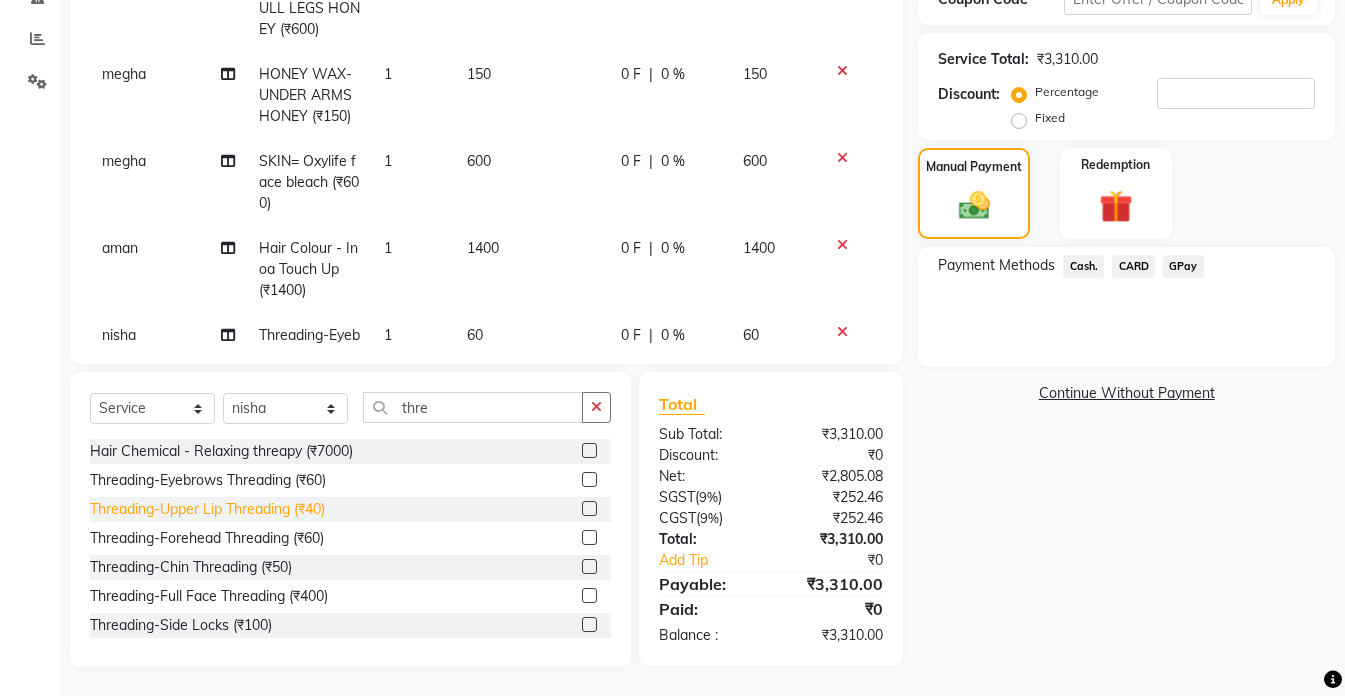 click on "Threading-Upper Lip Threading (₹40)" 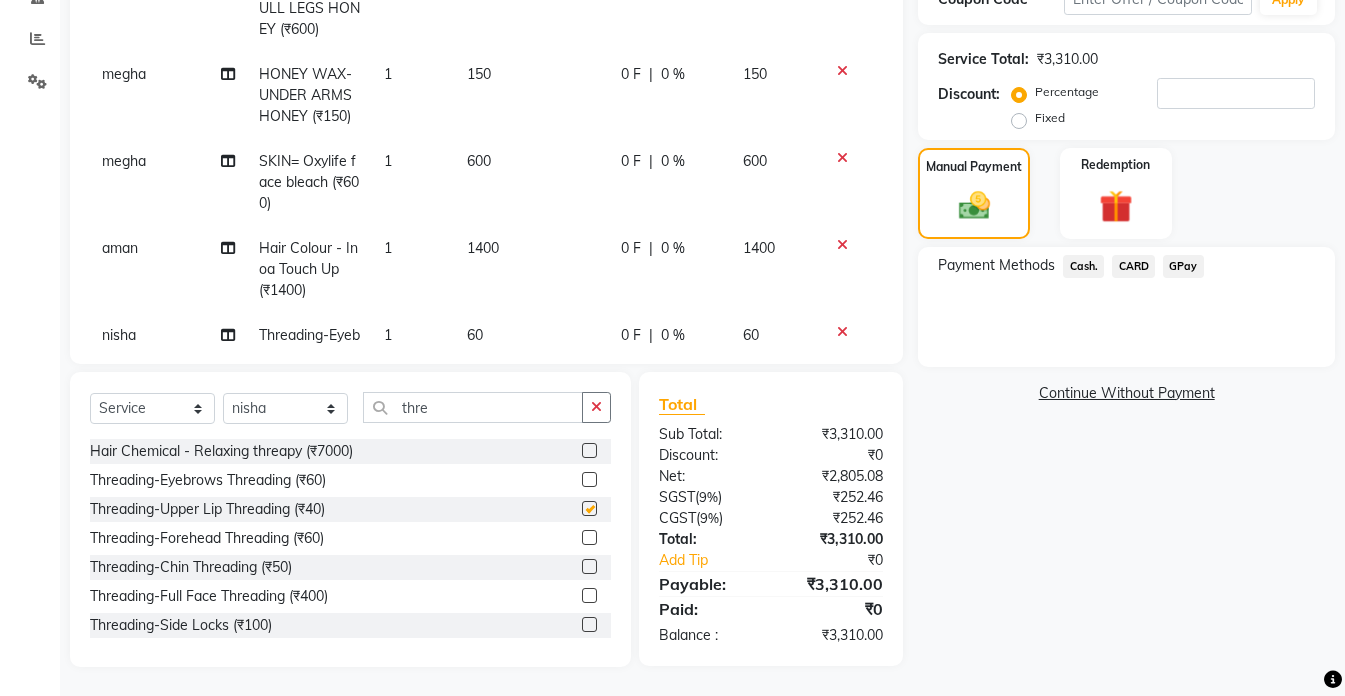 checkbox on "false" 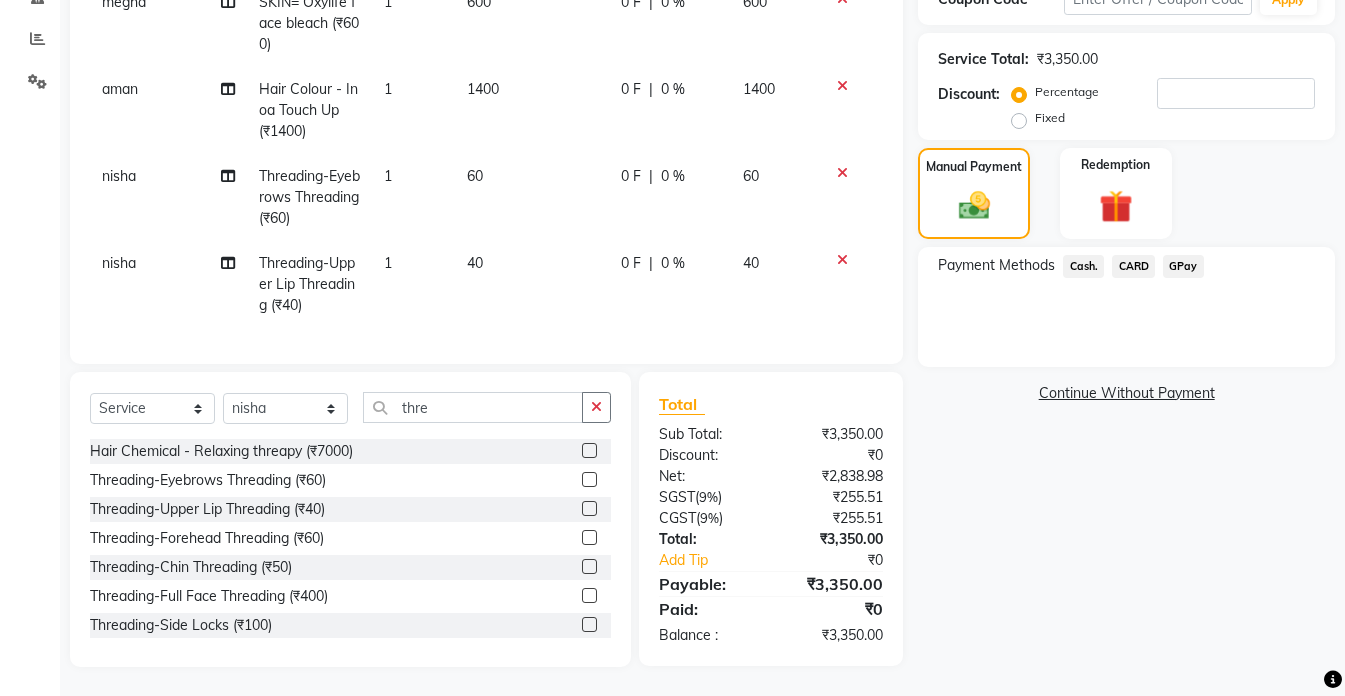 scroll, scrollTop: 243, scrollLeft: 0, axis: vertical 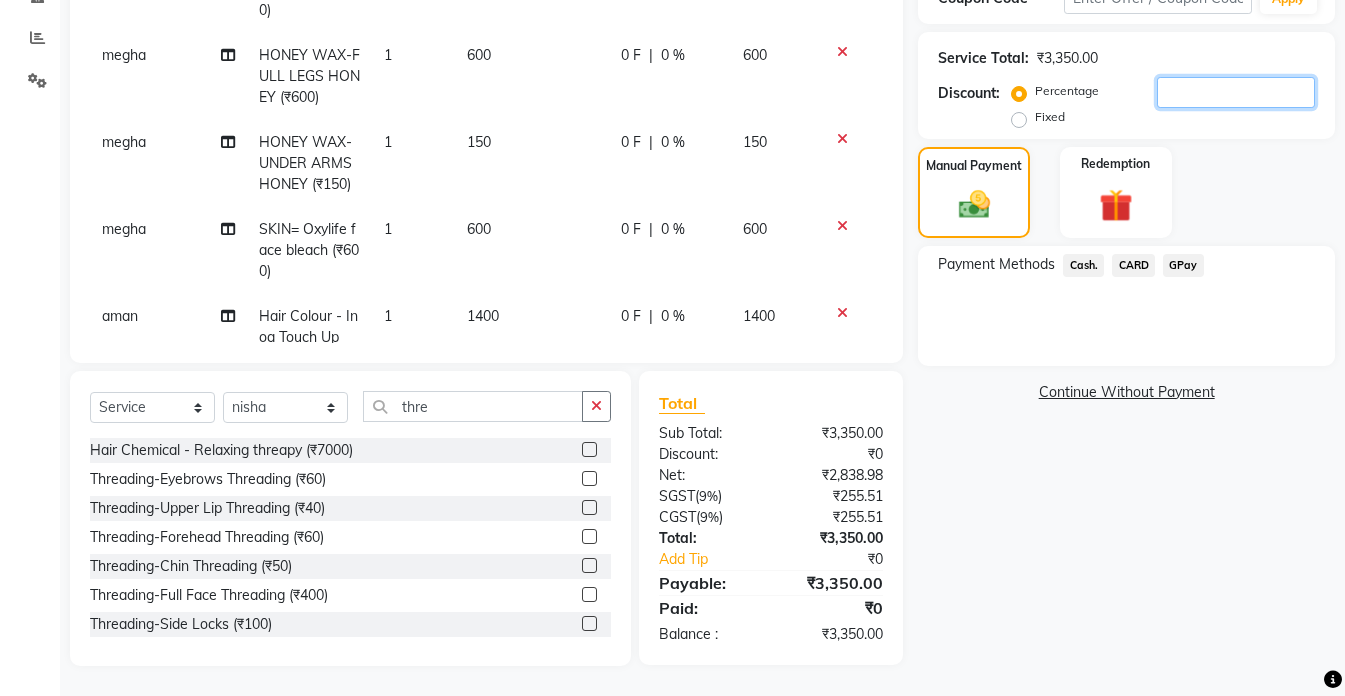 click 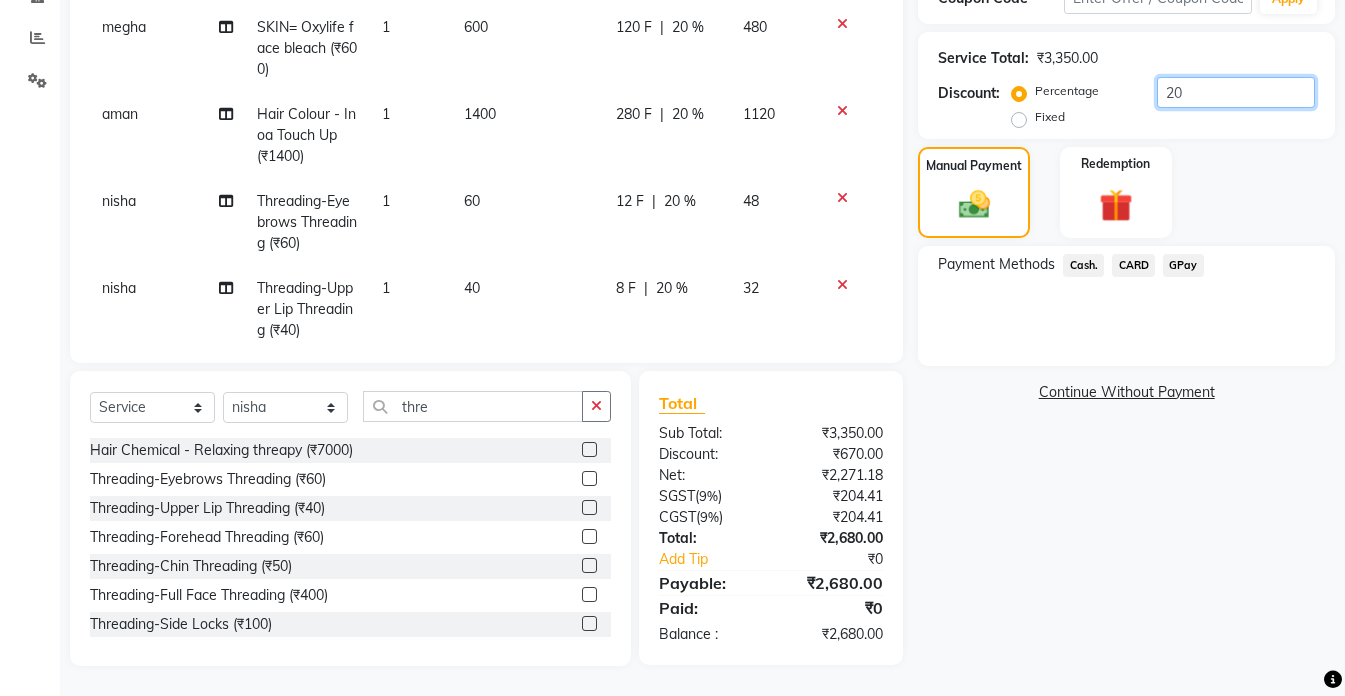 scroll, scrollTop: 243, scrollLeft: 0, axis: vertical 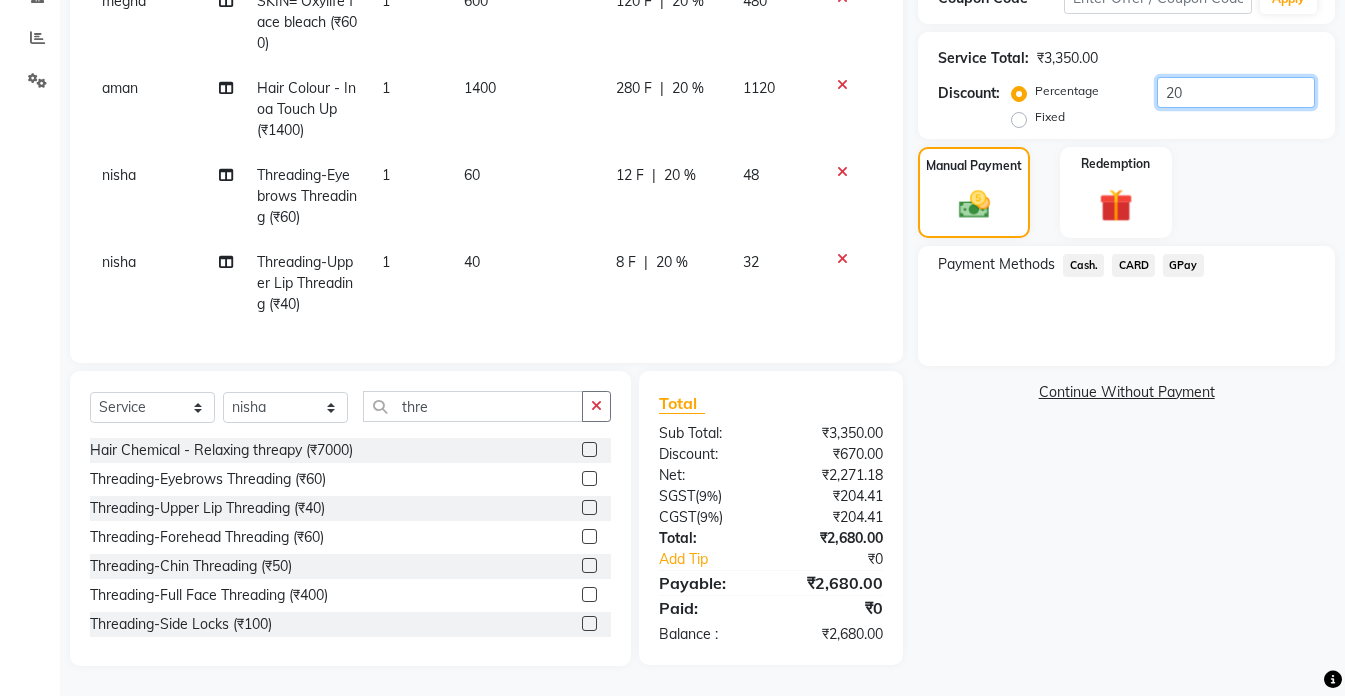 type on "20" 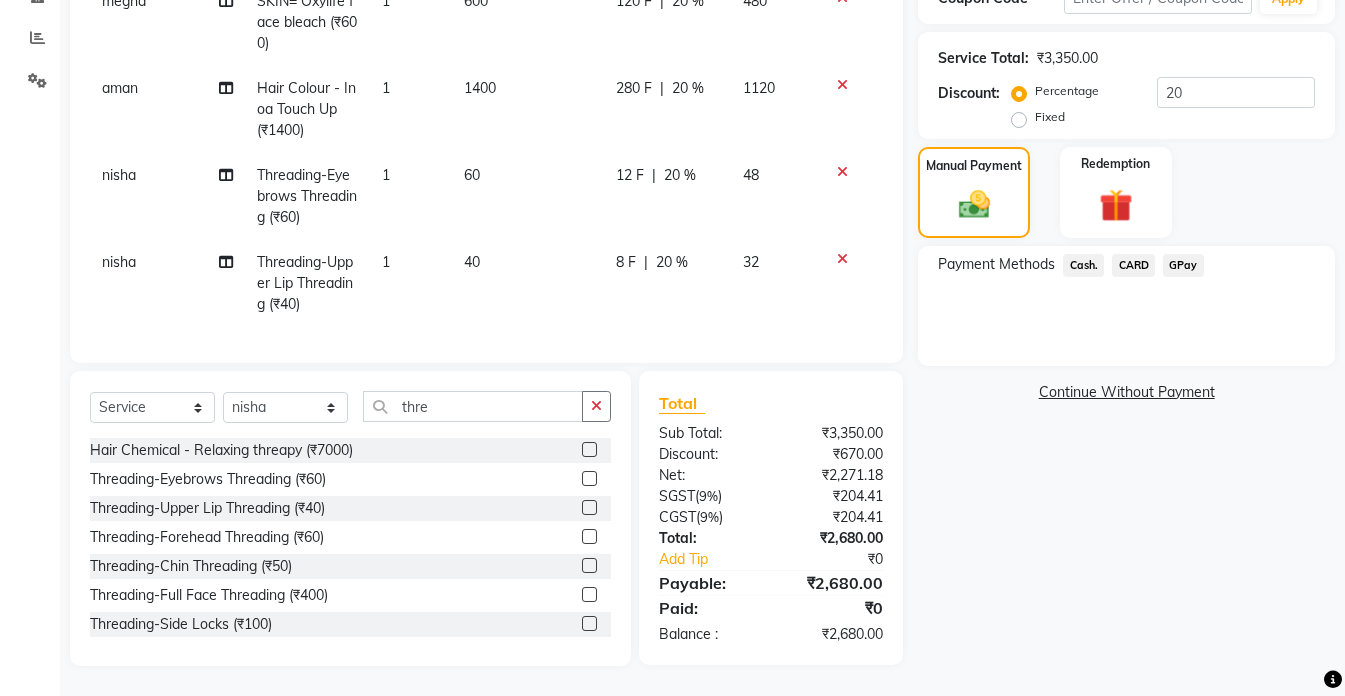 click on "20 %" 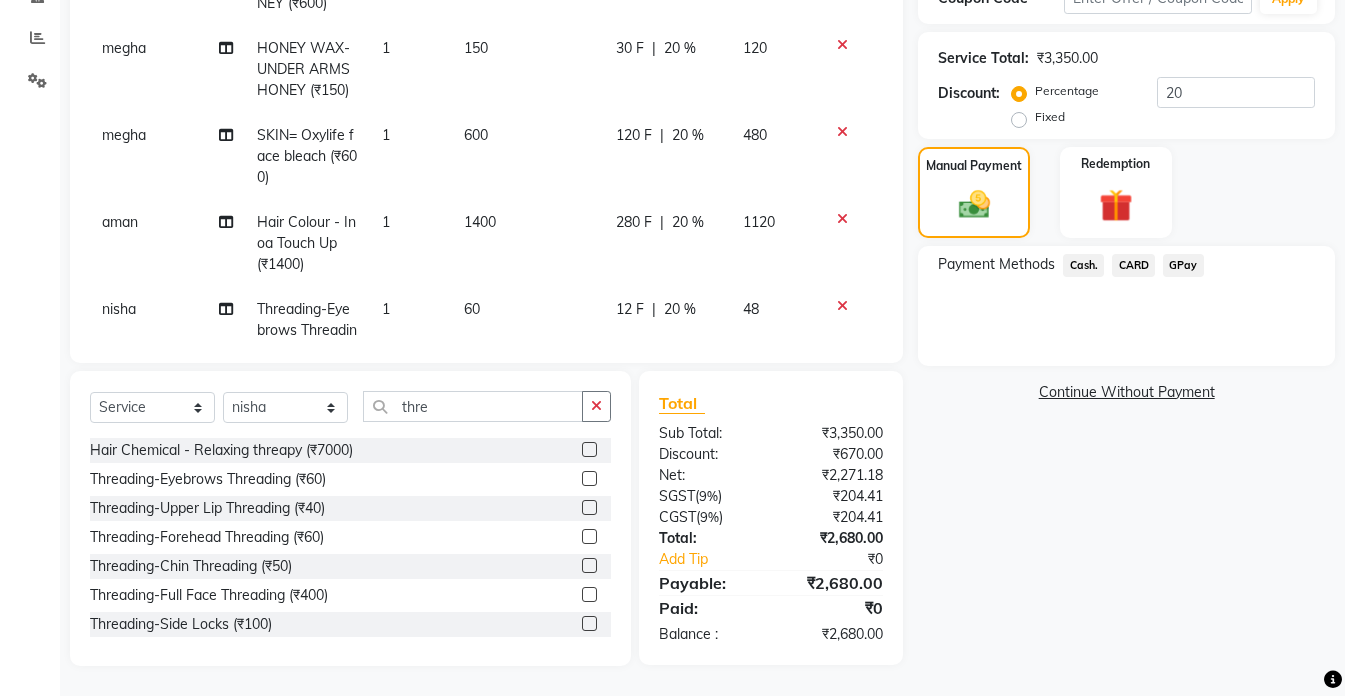 select on "49371" 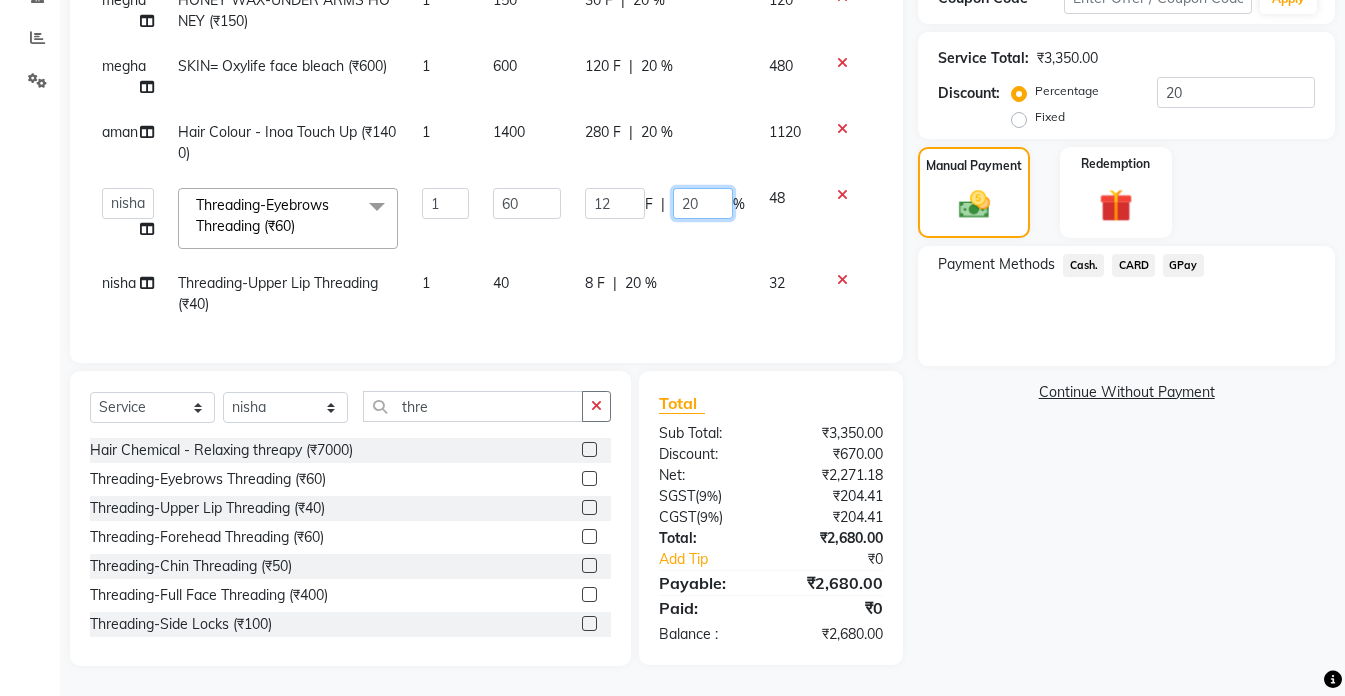 click on "20" 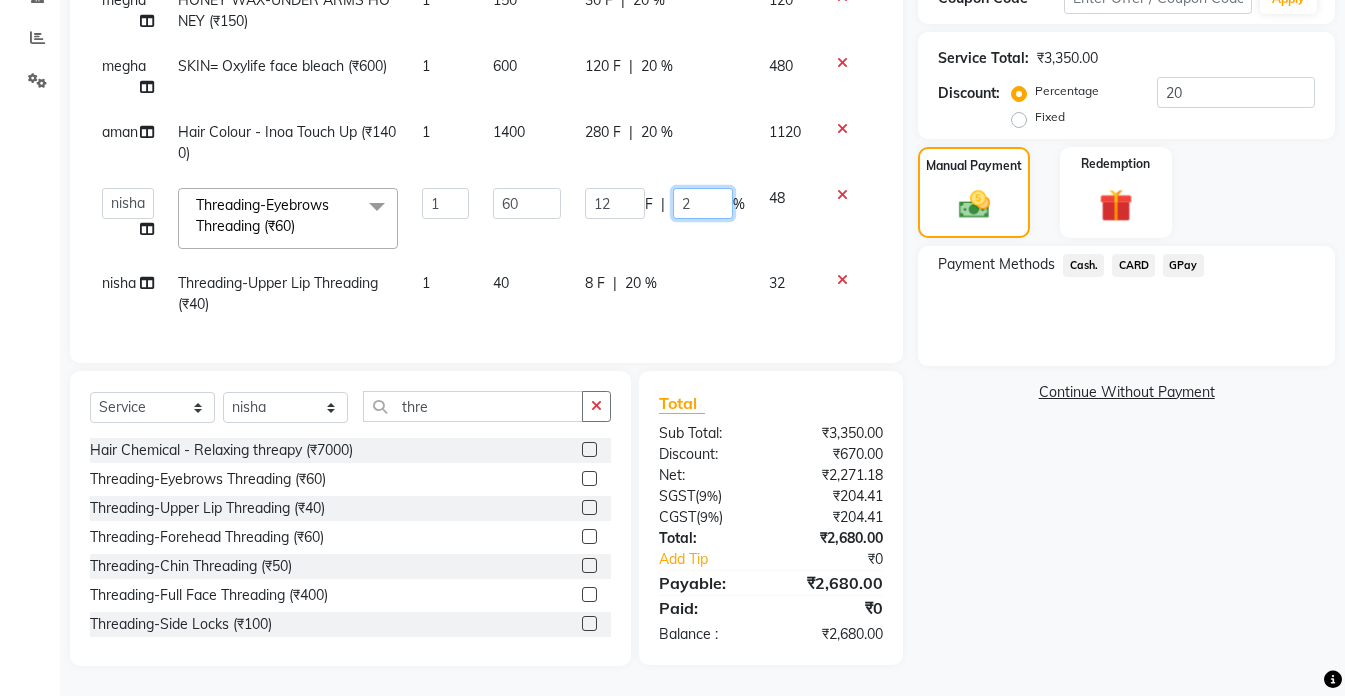 type 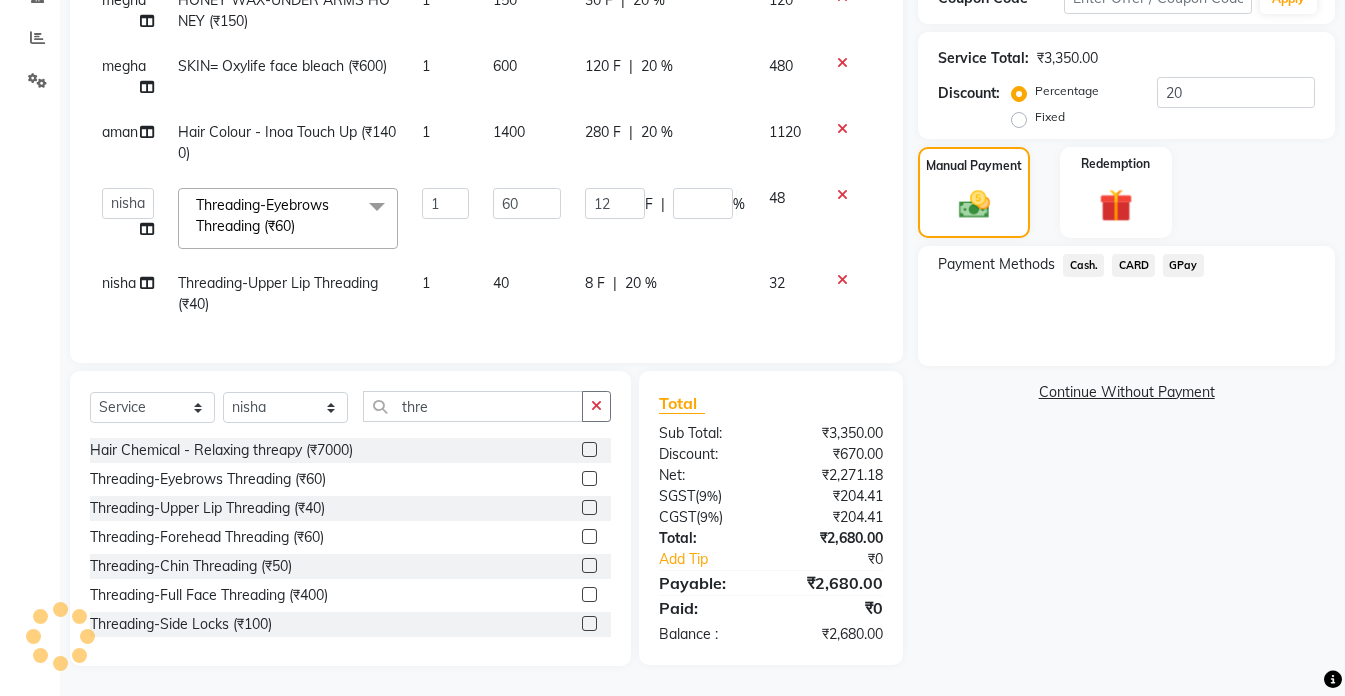 click on "[PERSON_NAME]  HONEY WAX-FULL ARMS HONEY WAX (₹500) 1 500 100 F | 20 % 400 [PERSON_NAME]  HONEY WAX-FULL LEGS HONEY (₹600) 1 600 120 F | 20 % 480 [PERSON_NAME]  HONEY WAX-UNDER ARMS HONEY (₹150) 1 150 30 F | 20 % 120 [PERSON_NAME]  SKIN= Oxylife face bleach (₹600) 1 600 120 F | 20 % 480 aman Hair Colour - Inoa Touch Up (₹1400) 1 1400 280 F | 20 % 1120  akshay   aman   [PERSON_NAME]   [PERSON_NAME]    [MEDICAL_DATA][PERSON_NAME]   nisha   [PERSON_NAME]   [DATE][PERSON_NAME]  Threading-Eyebrows Threading (₹60)  x [DEMOGRAPHIC_DATA] hair -Haircut (₹750) [DEMOGRAPHIC_DATA] hair -Princess Hair Cut (₹300) [DEMOGRAPHIC_DATA] hair -Hair Trim (₹500) [DEMOGRAPHIC_DATA] hair - Shampoo With Blow Dry (₹550) [DEMOGRAPHIC_DATA] hair -Hair Wash (₹300) [DEMOGRAPHIC_DATA] hair -blow dry (₹400) [DEMOGRAPHIC_DATA] hair -[PERSON_NAME] cut (₹500) [DEMOGRAPHIC_DATA] hair -Curtain bangs (₹500) [DEMOGRAPHIC_DATA] hair -splitends (₹499) [DEMOGRAPHIC_DATA] Hair - Straighting (₹800) [DEMOGRAPHIC_DATA] Hair -Straighting With Wash (₹1000) [DEMOGRAPHIC_DATA] Hair -Curls  (₹800) [DEMOGRAPHIC_DATA] Hair - Curls With Wash (₹1200) [DEMOGRAPHIC_DATA] Hair - Crimping (₹600) Hair Chemical-Rebounding. (₹7000) 1 60 12 F | % 48" 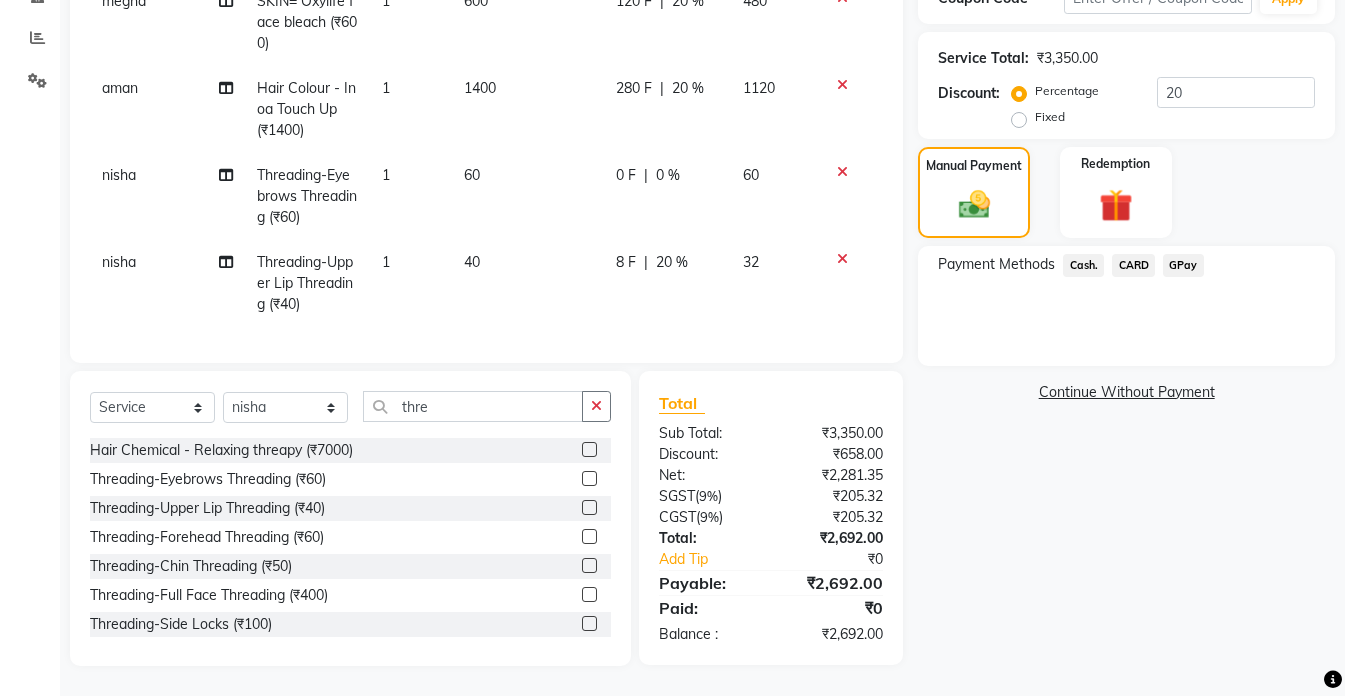click on "20 %" 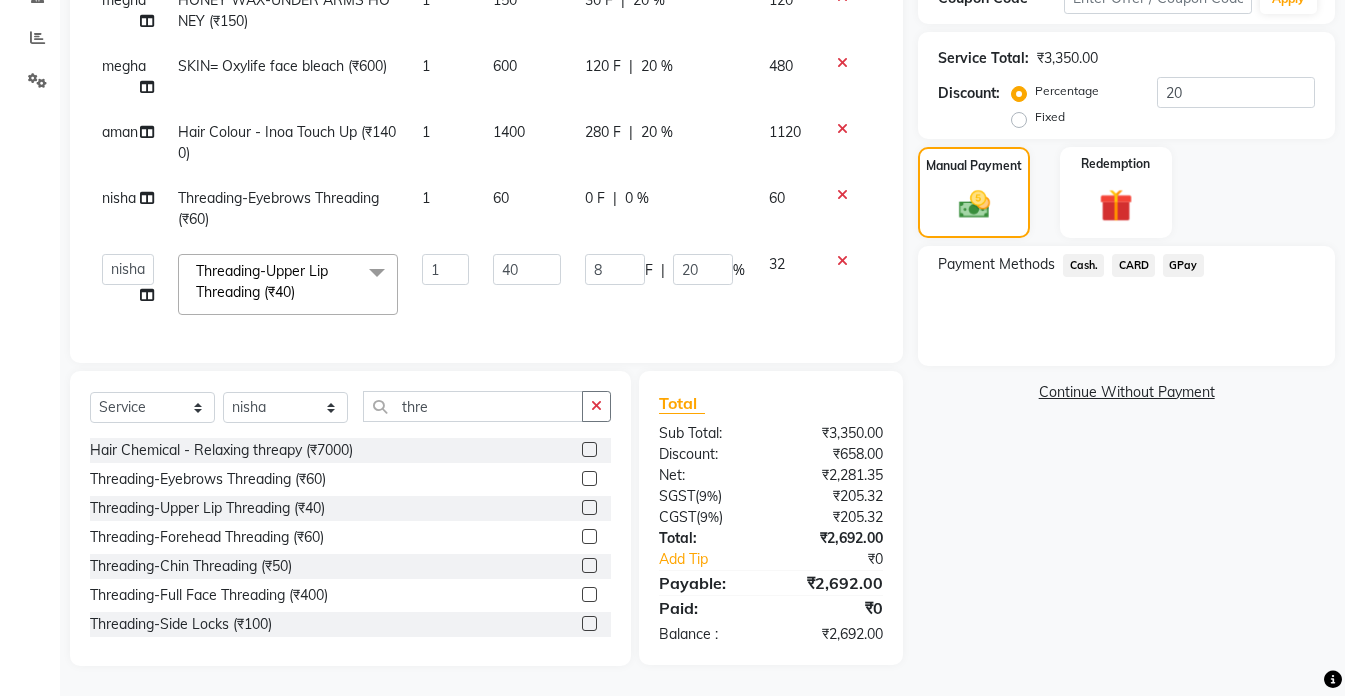 scroll, scrollTop: 94, scrollLeft: 0, axis: vertical 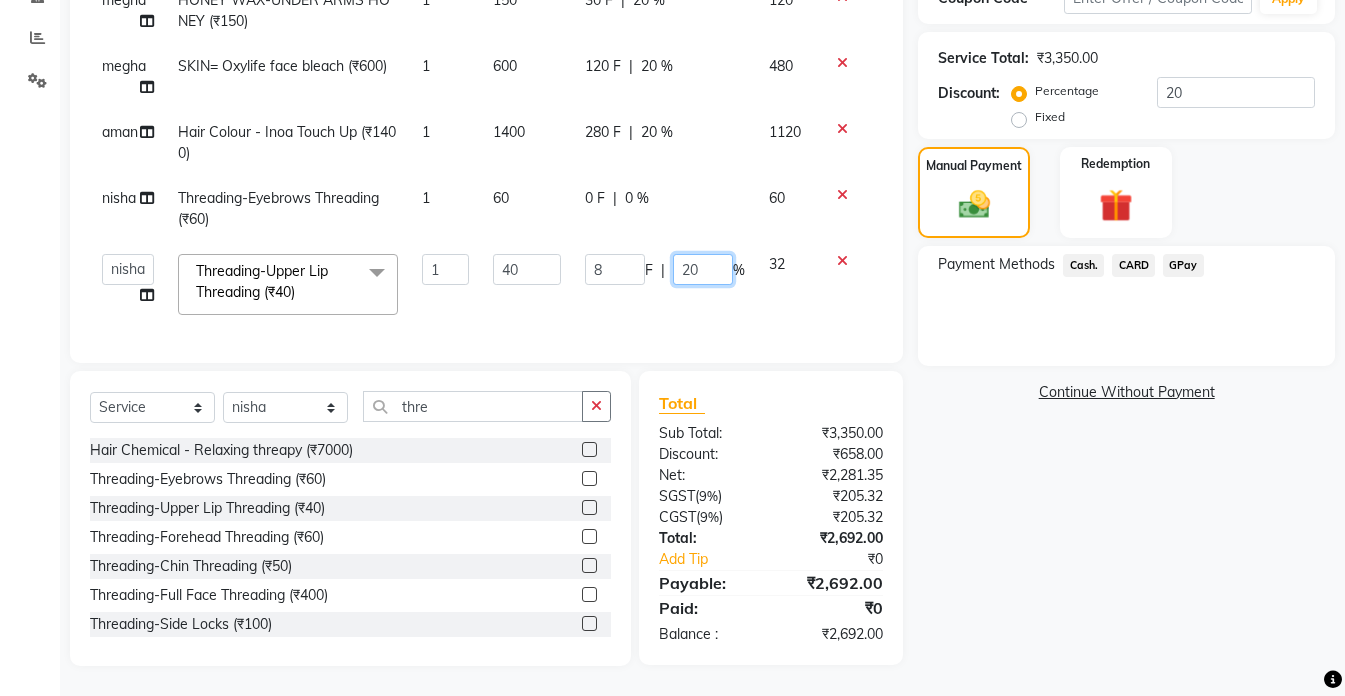 click on "20" 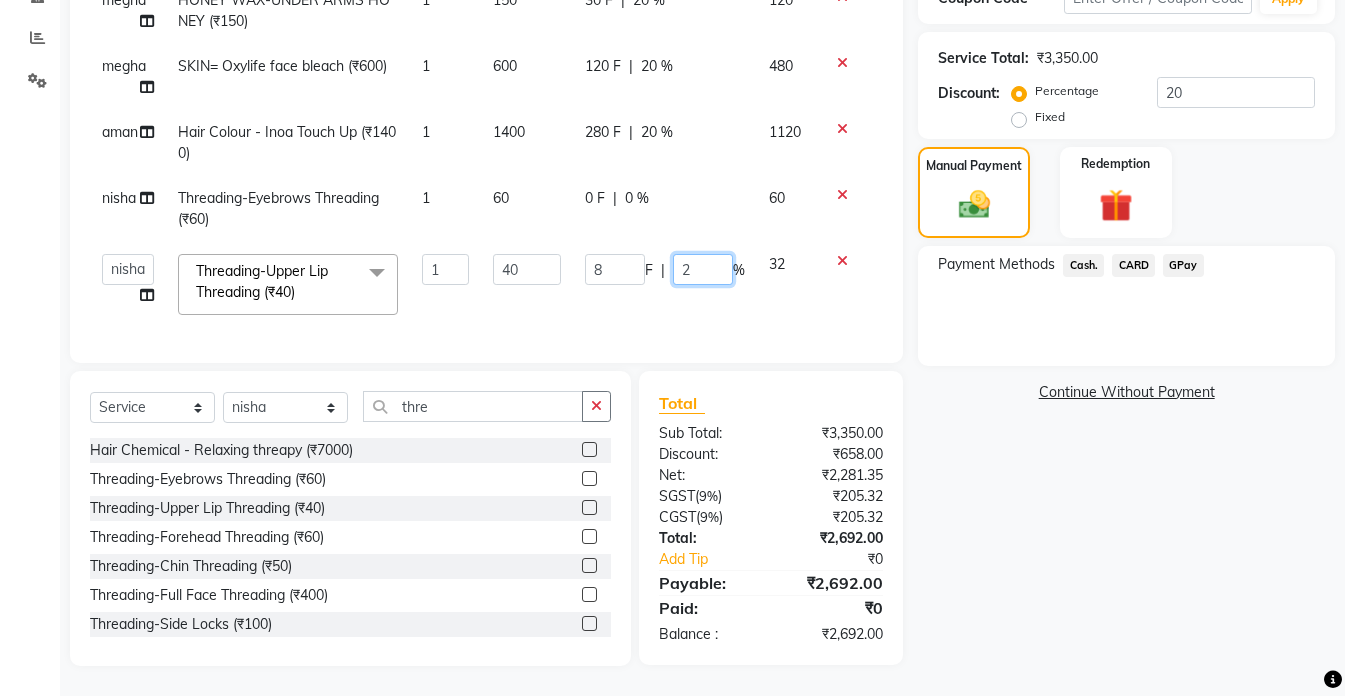 type 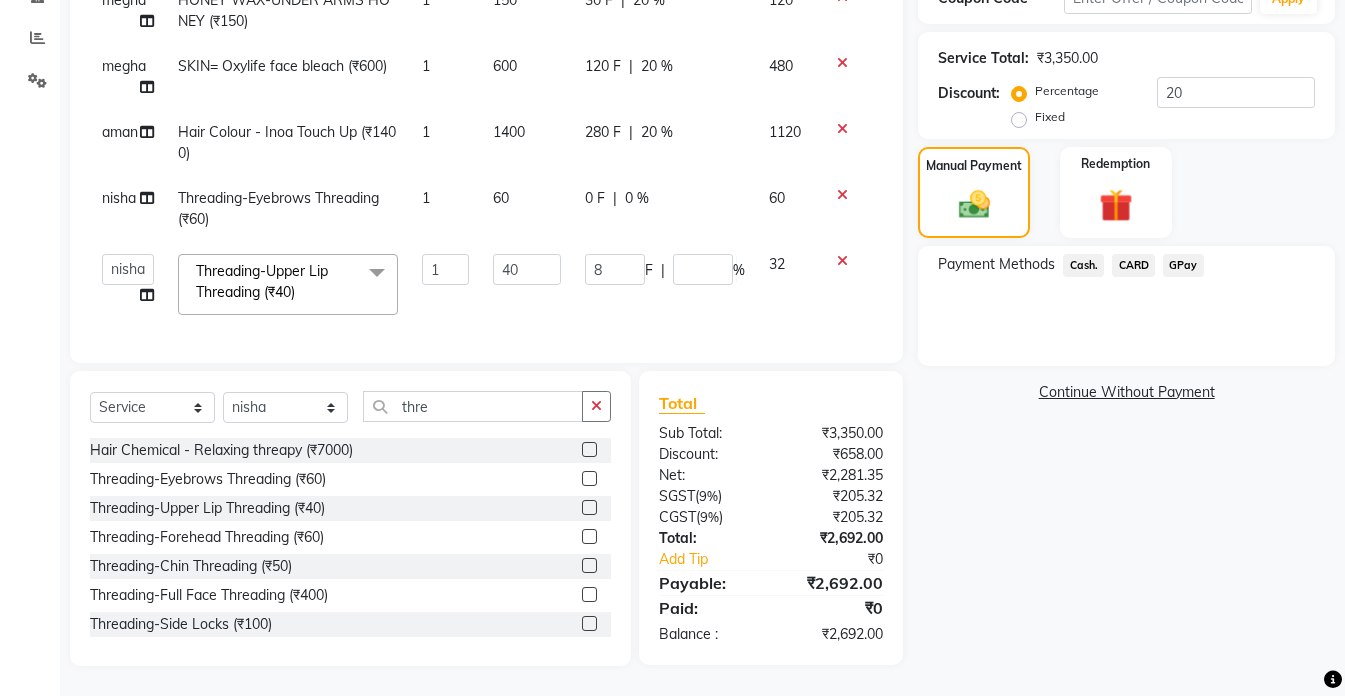 click on "[PERSON_NAME]  HONEY WAX-FULL ARMS HONEY WAX (₹500) 1 500 100 F | 20 % 400 [PERSON_NAME]  HONEY WAX-FULL LEGS HONEY (₹600) 1 600 120 F | 20 % 480 [PERSON_NAME]  HONEY WAX-UNDER ARMS HONEY (₹150) 1 150 30 F | 20 % 120 [PERSON_NAME]  SKIN= Oxylife face bleach (₹600) 1 600 120 F | 20 % 480 aman Hair Colour - Inoa Touch Up (₹1400) 1 1400 280 F | 20 % 1120 nisha Threading-Eyebrows Threading (₹60) 1 60 0 F | 0 % 60  akshay   aman   [PERSON_NAME]   [PERSON_NAME]    [MEDICAL_DATA][PERSON_NAME]   nisha   [PERSON_NAME]   [DATE][PERSON_NAME]  Threading-Upper Lip Threading (₹40)  x [DEMOGRAPHIC_DATA] hair -Haircut (₹750) [DEMOGRAPHIC_DATA] hair -Princess Hair Cut (₹300) [DEMOGRAPHIC_DATA] hair -Hair Trim (₹500) [DEMOGRAPHIC_DATA] hair - Shampoo With Blow Dry (₹550) [DEMOGRAPHIC_DATA] hair -Hair Wash (₹300) [DEMOGRAPHIC_DATA] hair -blow dry (₹400) [DEMOGRAPHIC_DATA] hair -[PERSON_NAME] cut (₹500) [DEMOGRAPHIC_DATA] hair -Curtain bangs (₹500) [DEMOGRAPHIC_DATA] hair -splitends (₹499) [DEMOGRAPHIC_DATA] Hair - Straighting (₹800) [DEMOGRAPHIC_DATA] Hair -Straighting With Wash (₹1000) [DEMOGRAPHIC_DATA] Hair -Curls  (₹800) [DEMOGRAPHIC_DATA] Hair - Curls With Wash (₹1200)  Men-Haircut (₹450)" 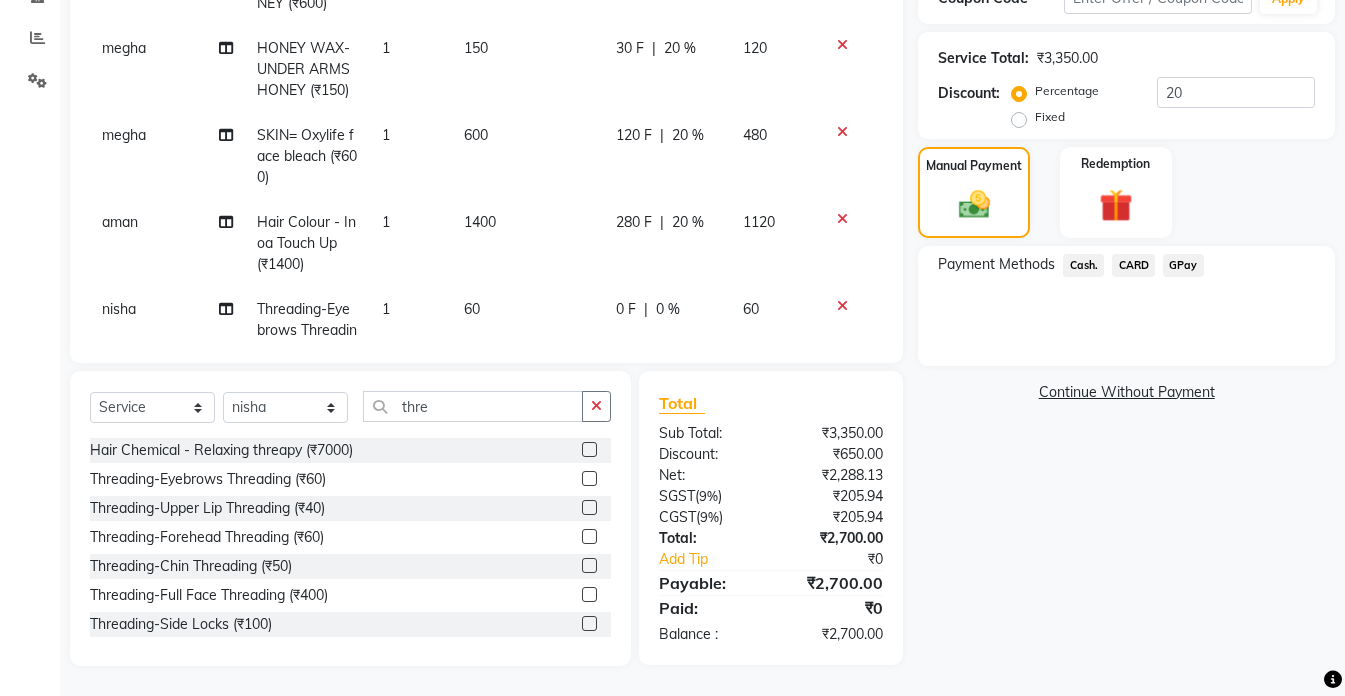 click on "280 F | 20 %" 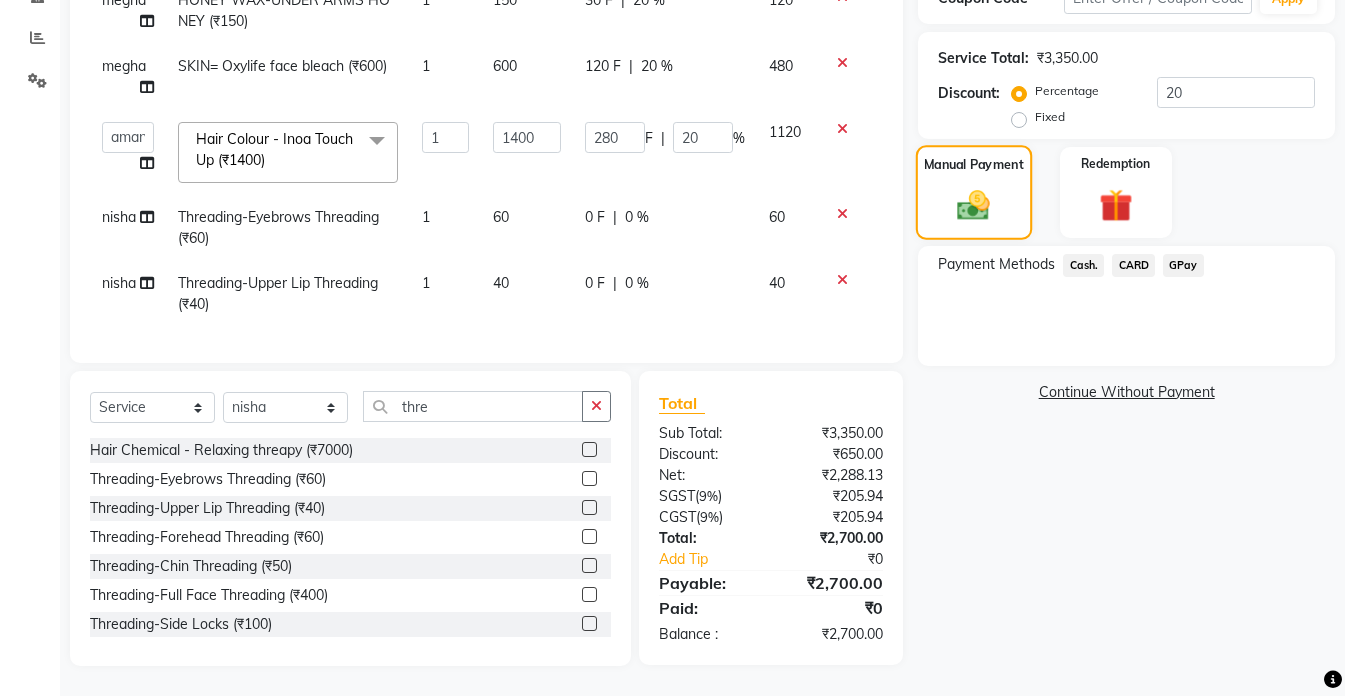 click 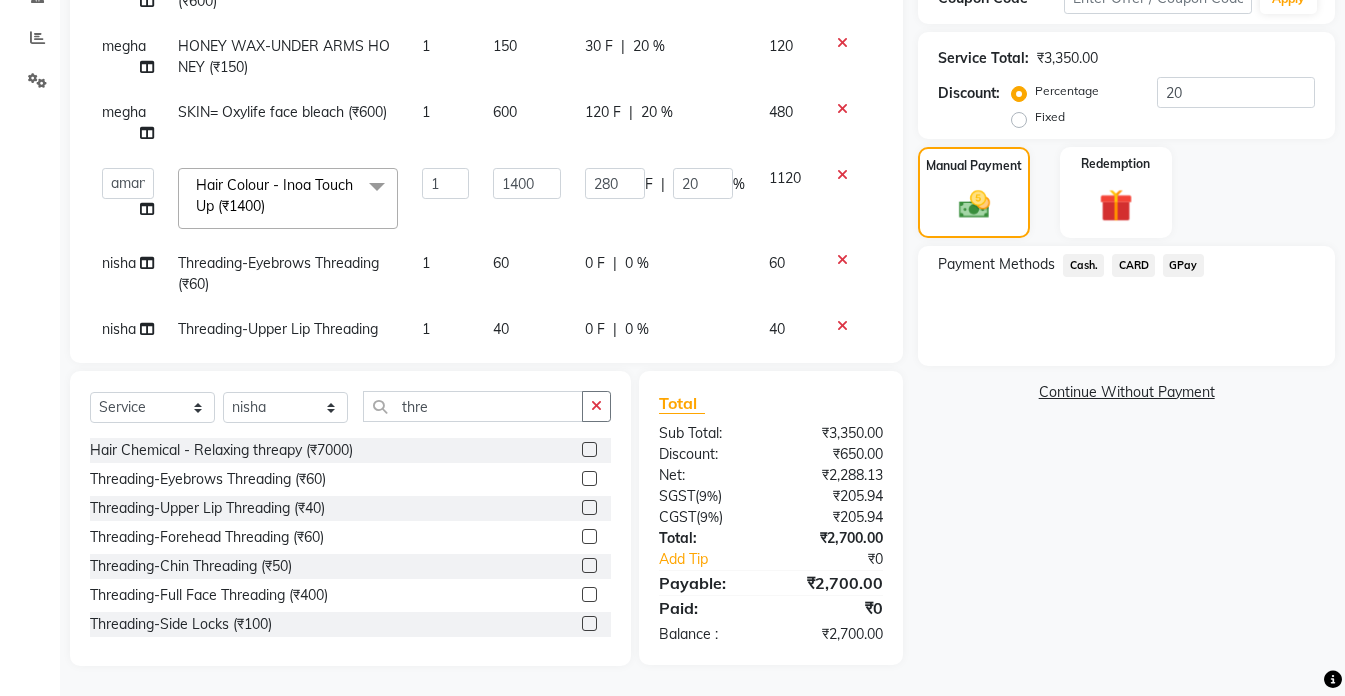 scroll, scrollTop: 0, scrollLeft: 0, axis: both 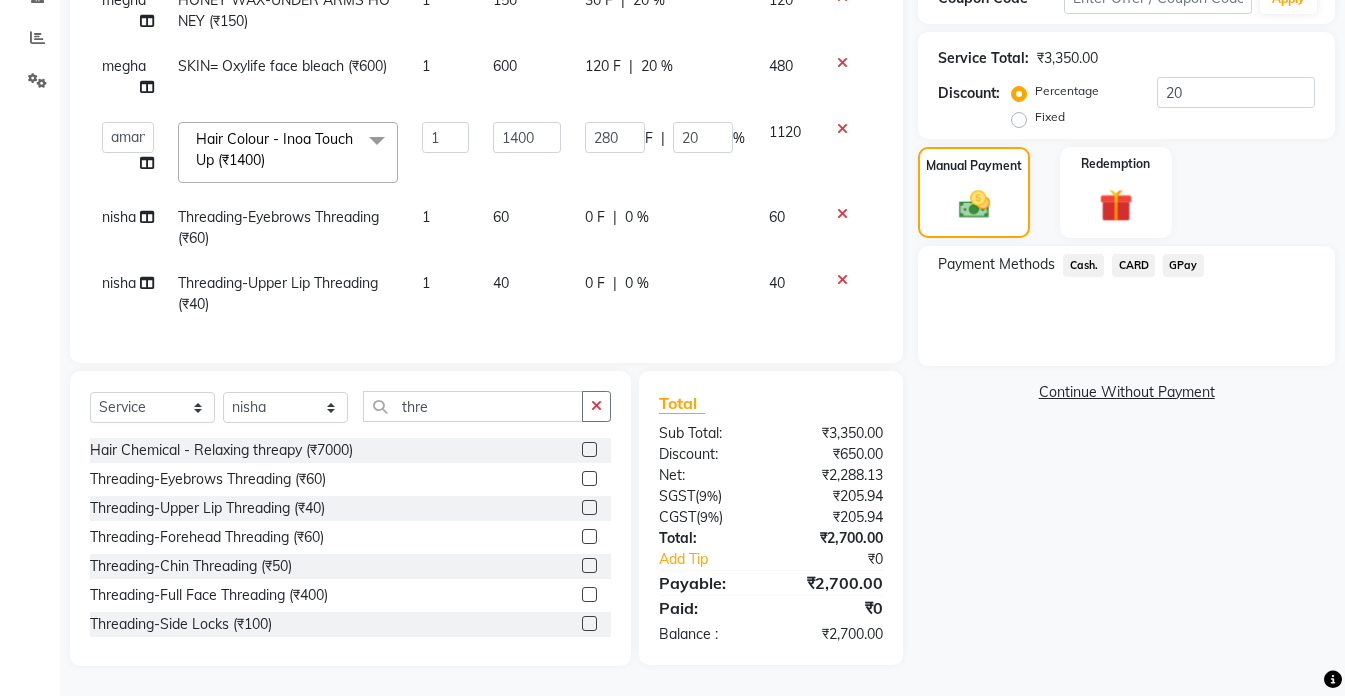 click on "GPay" 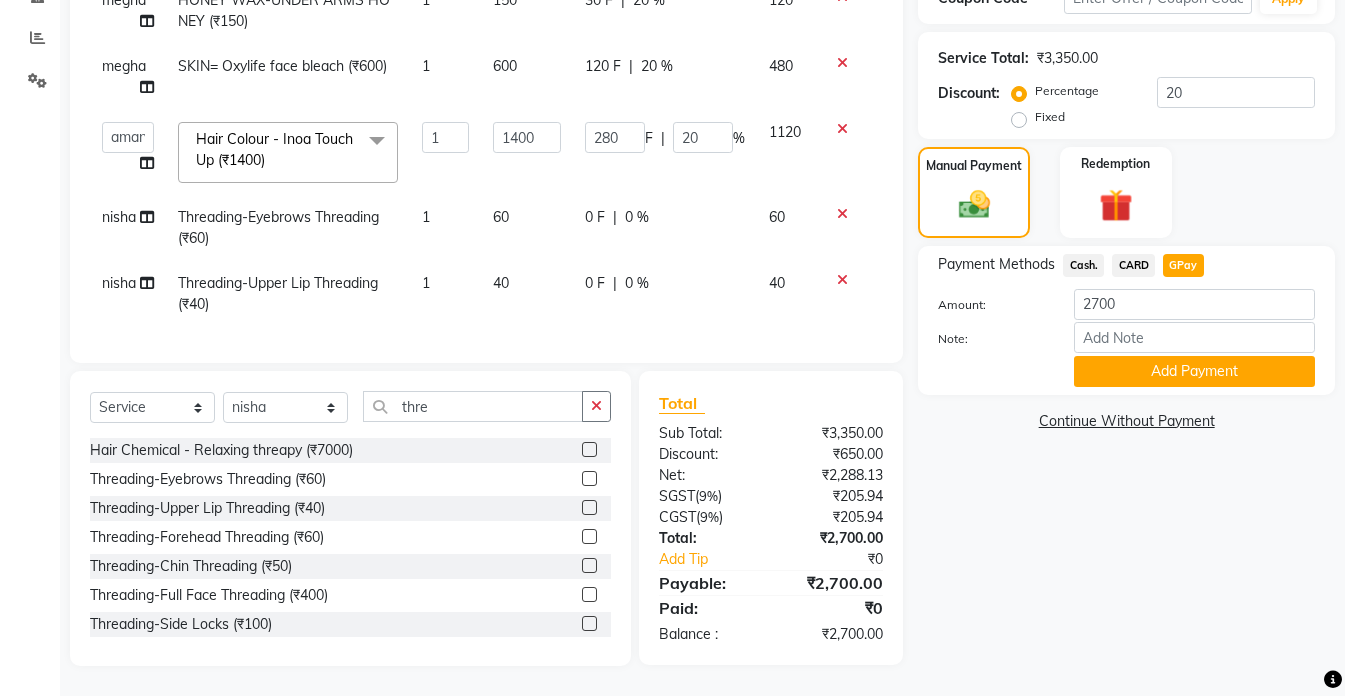 click on "GPay" 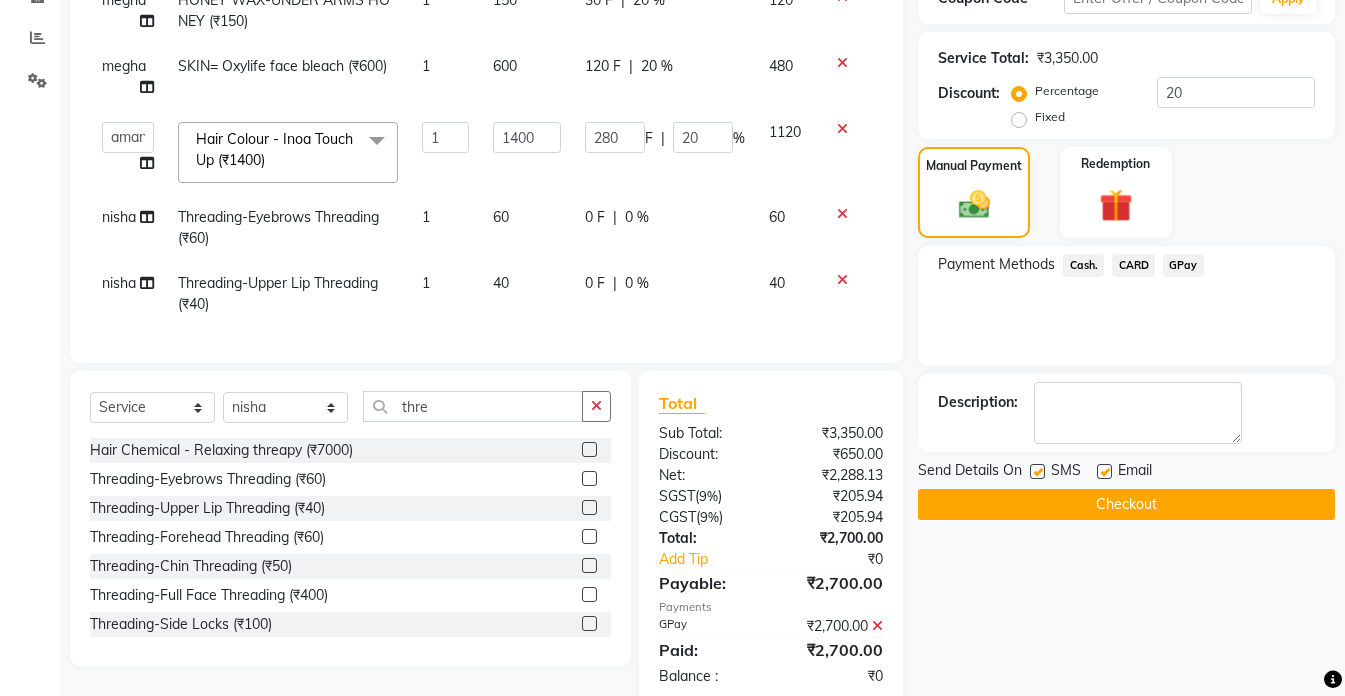 scroll, scrollTop: 505, scrollLeft: 0, axis: vertical 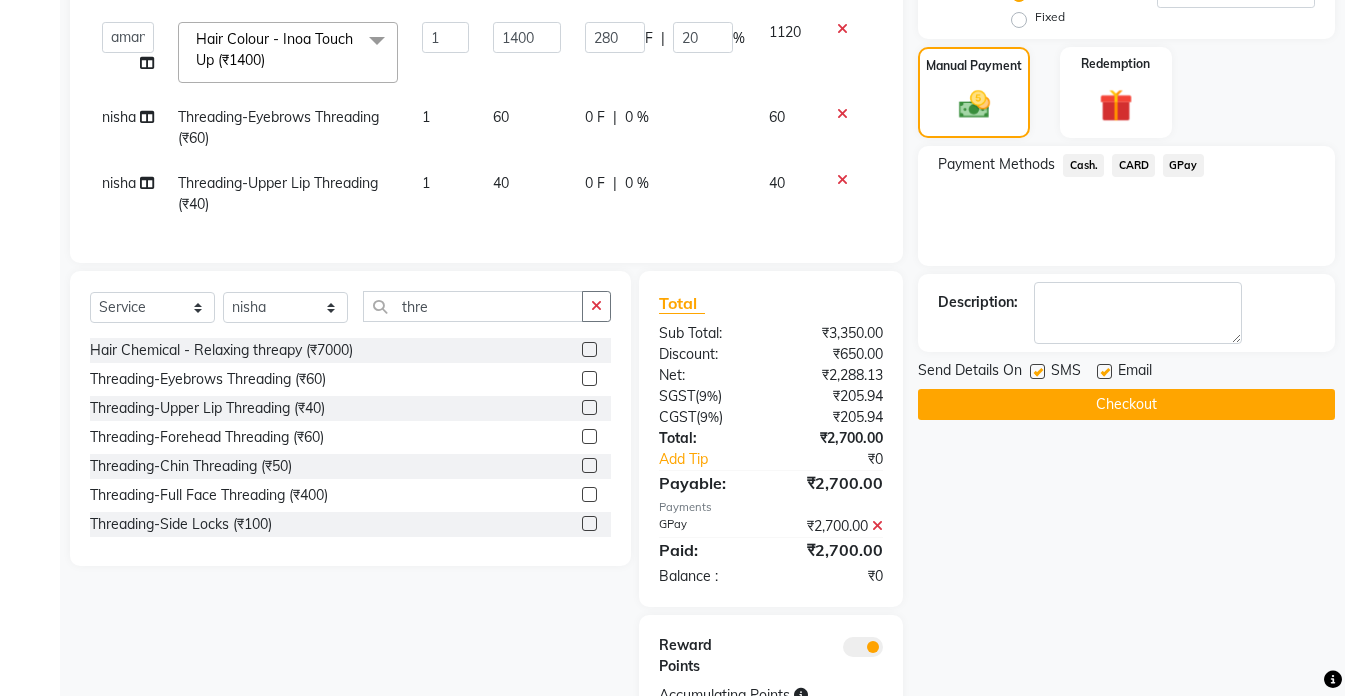 click on "Checkout" 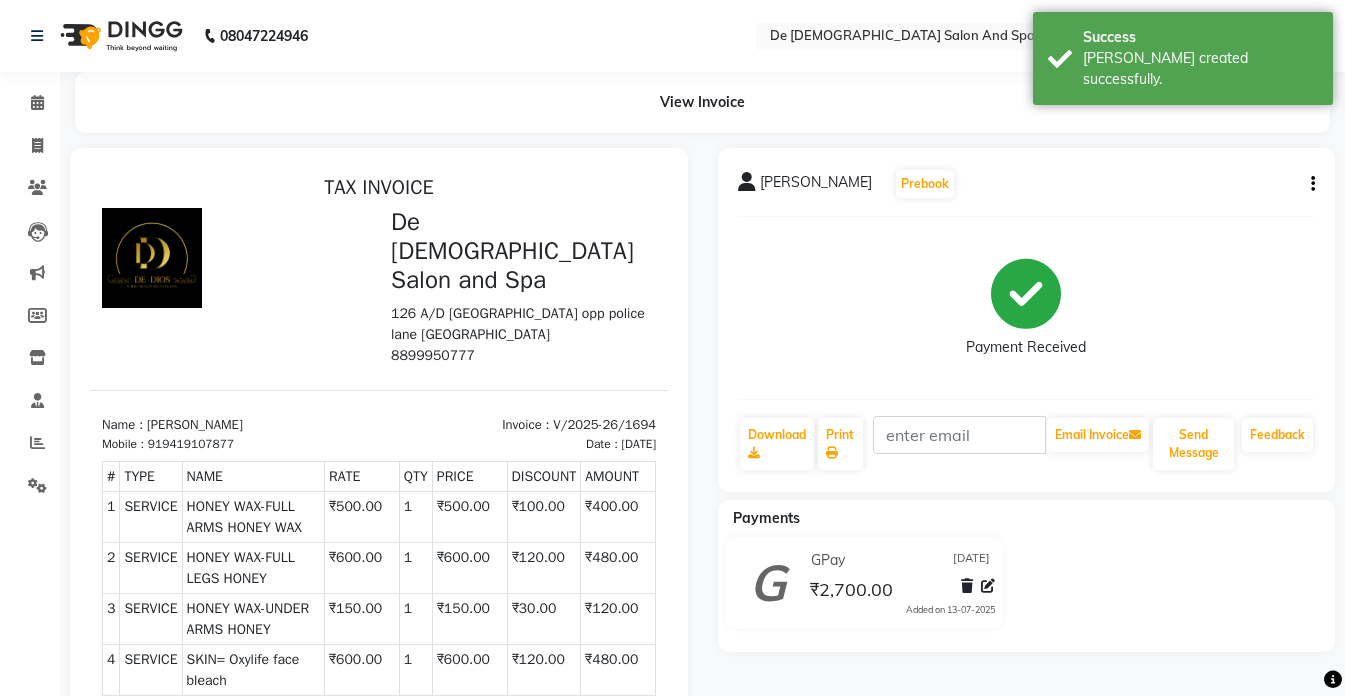 scroll, scrollTop: 0, scrollLeft: 0, axis: both 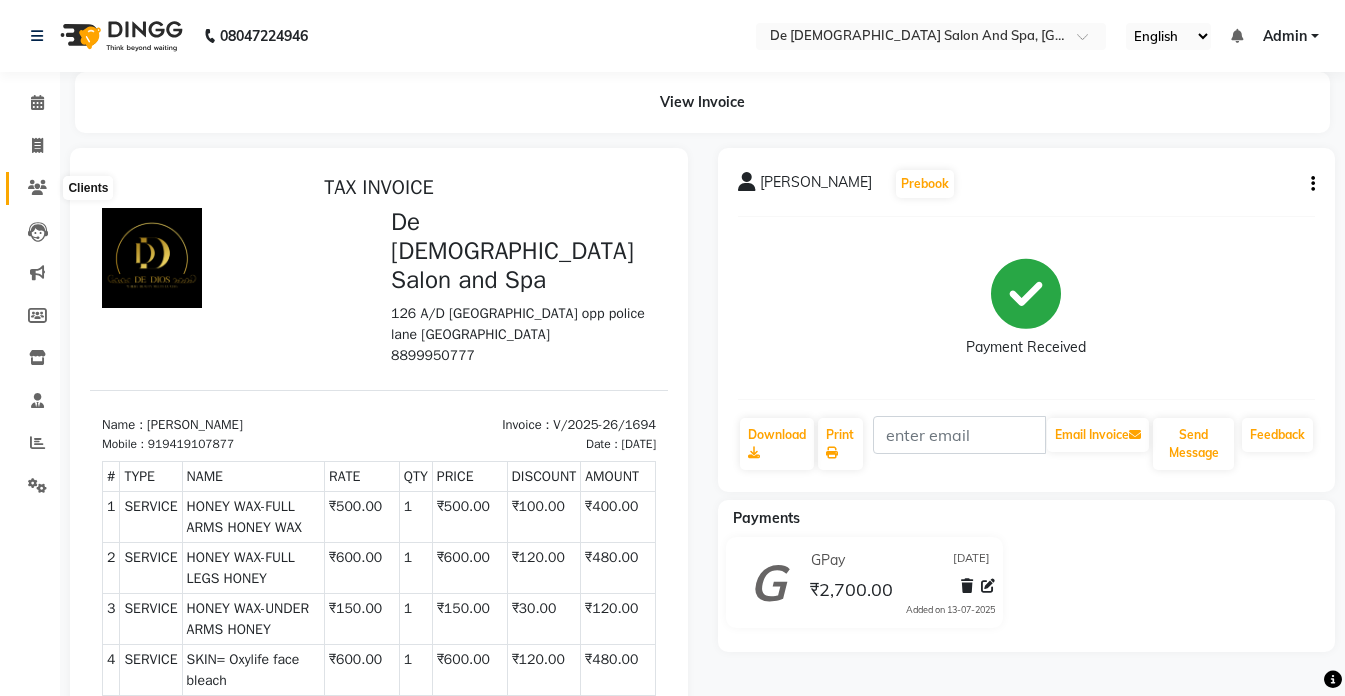 click 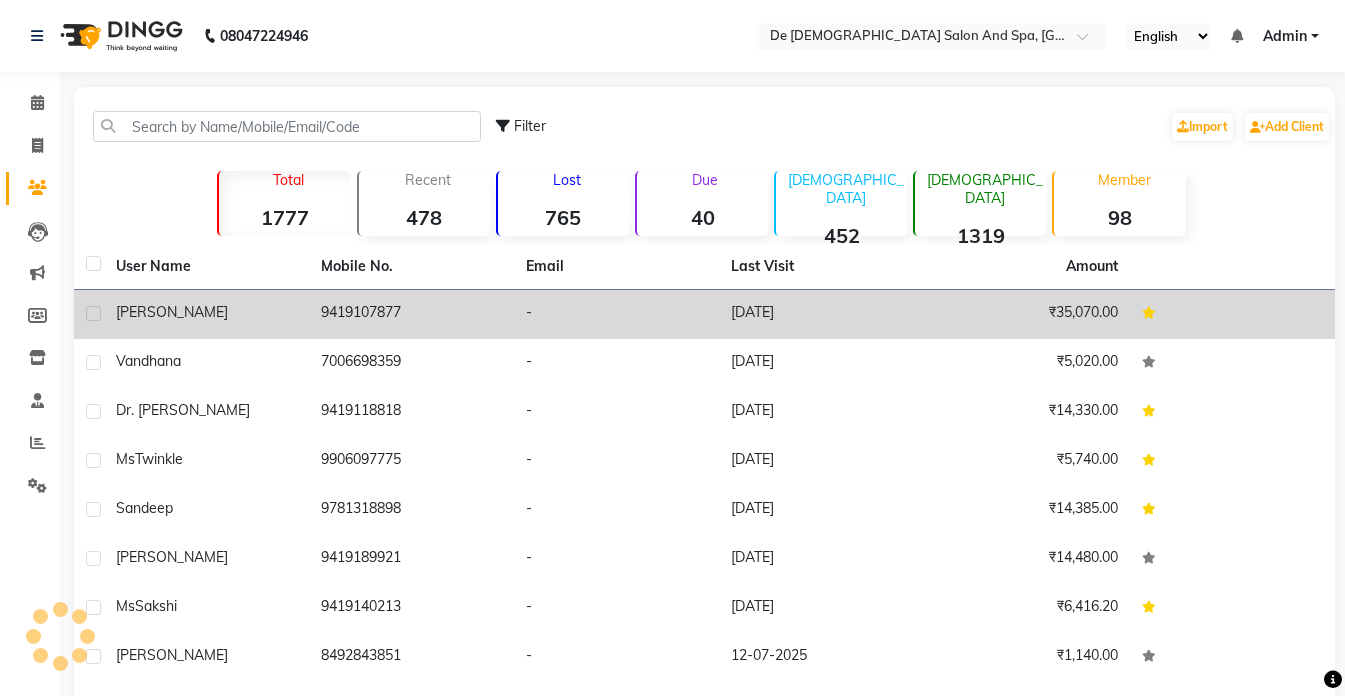 click on "9419107877" 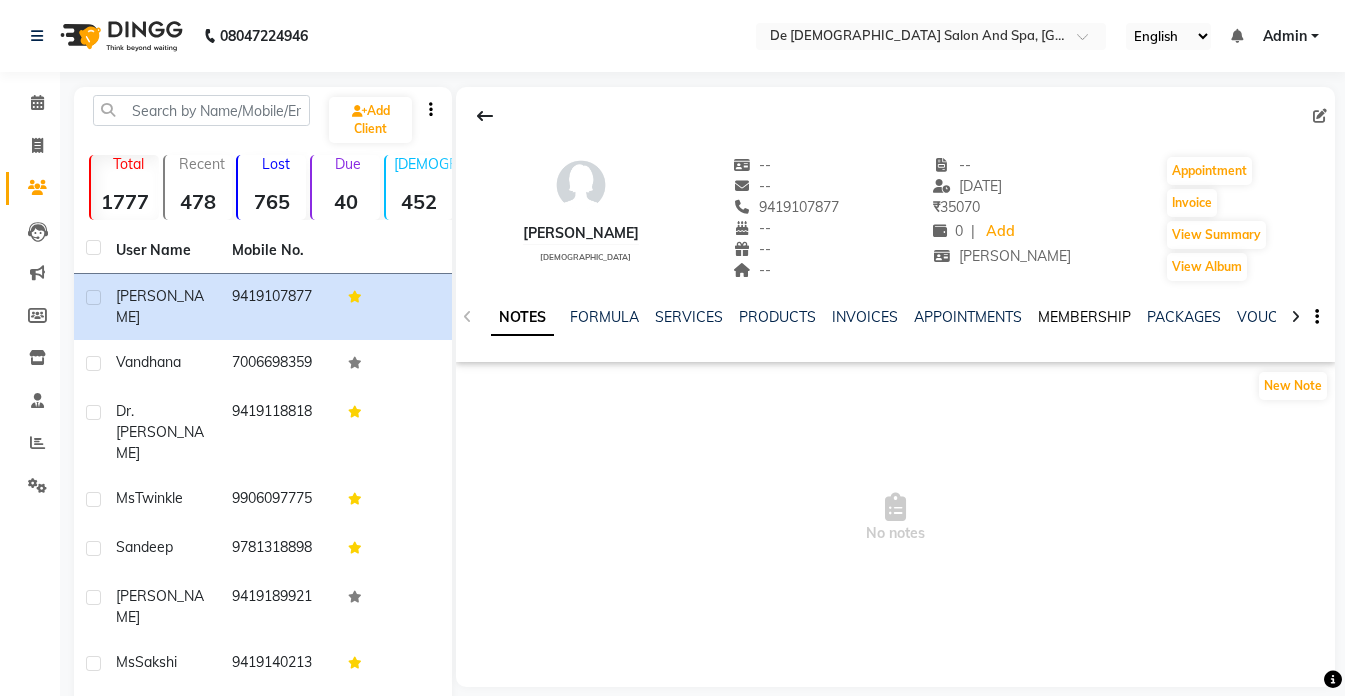 click on "MEMBERSHIP" 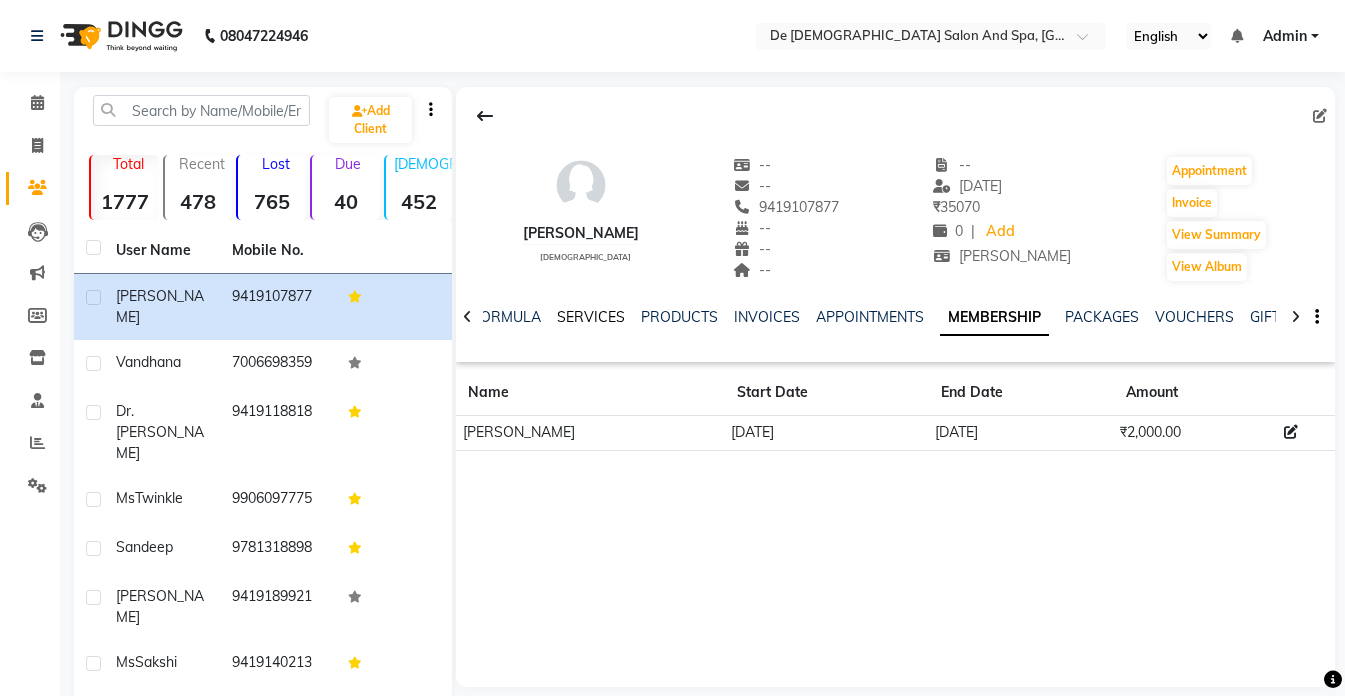click on "SERVICES" 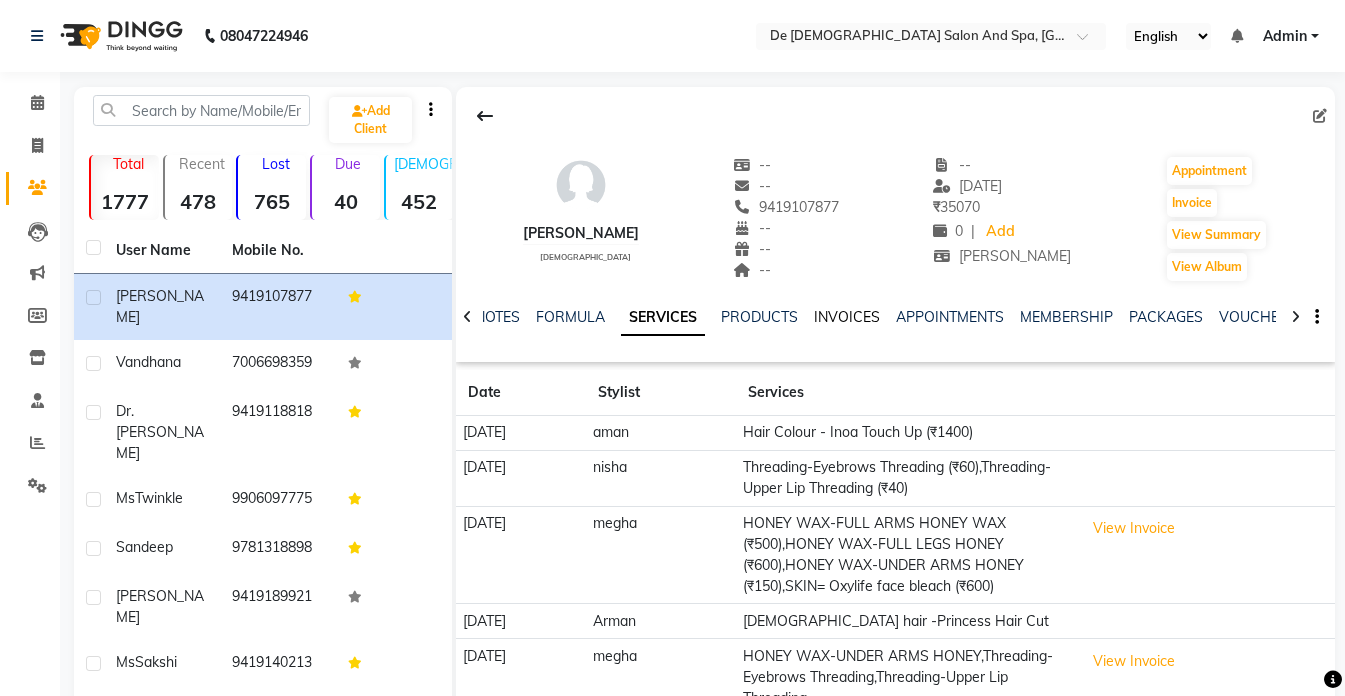 click on "INVOICES" 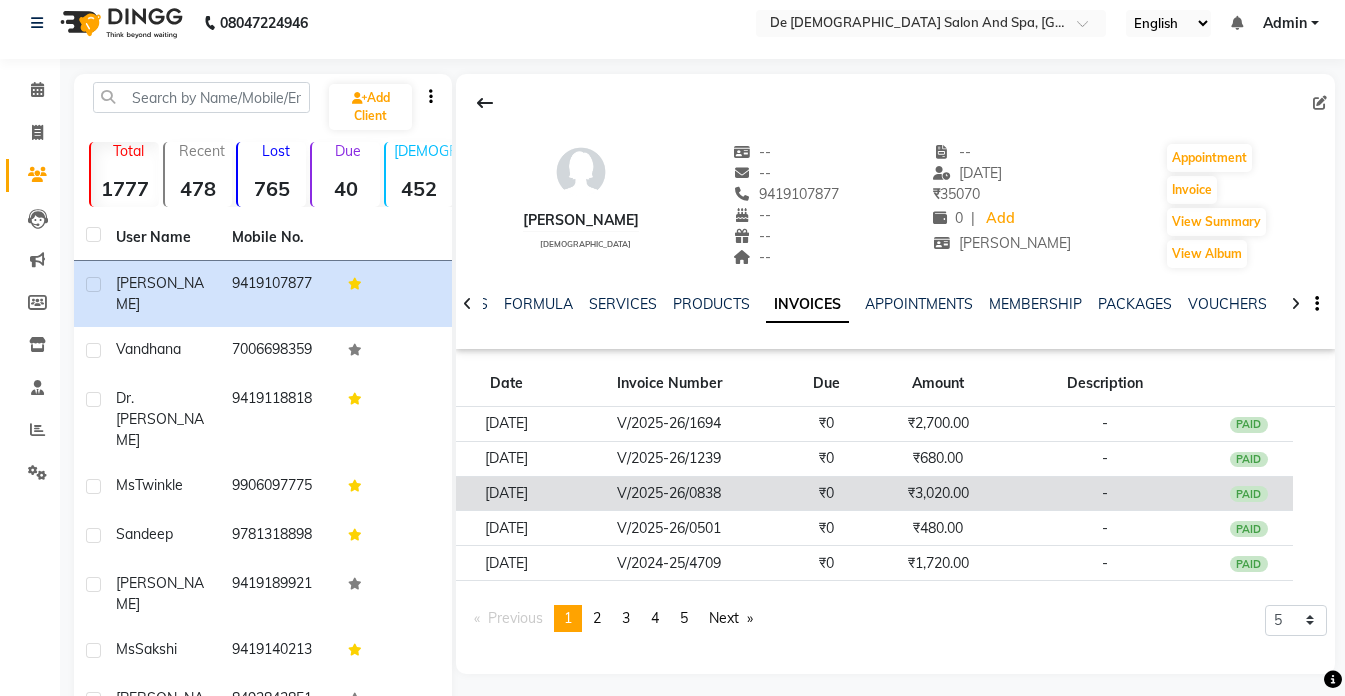 scroll, scrollTop: 100, scrollLeft: 0, axis: vertical 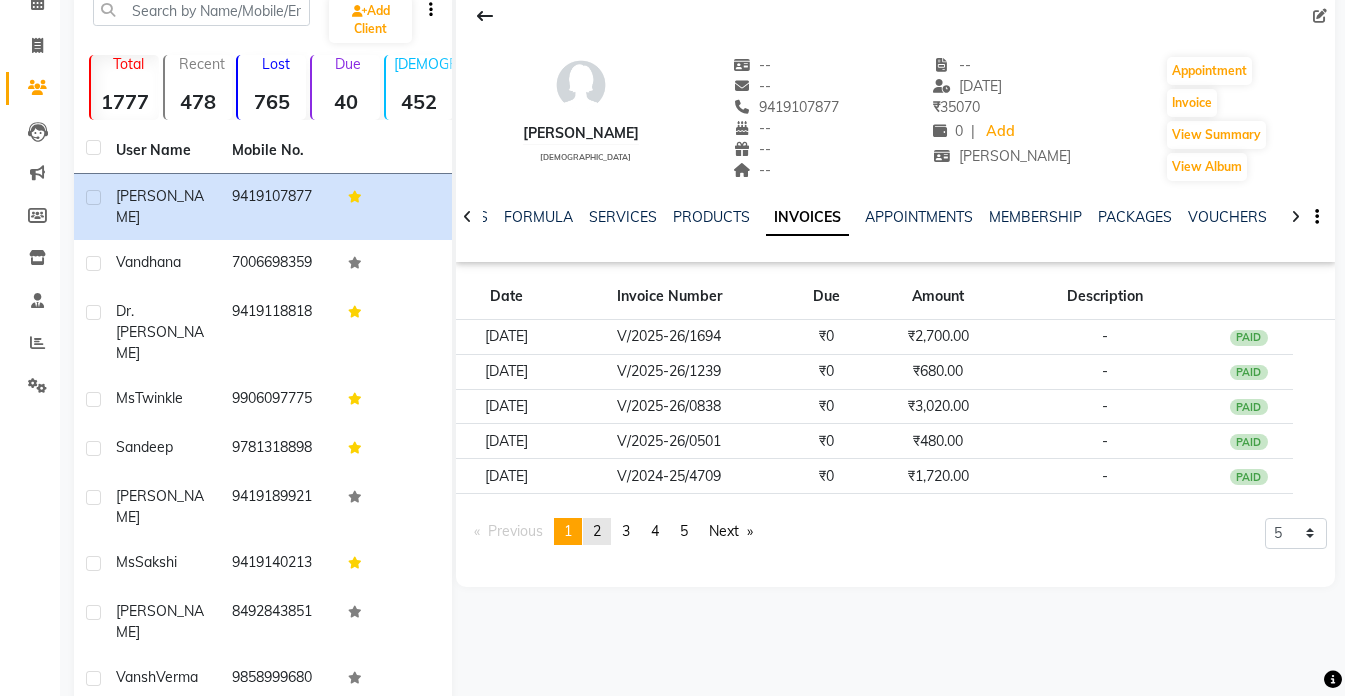click on "page  2" 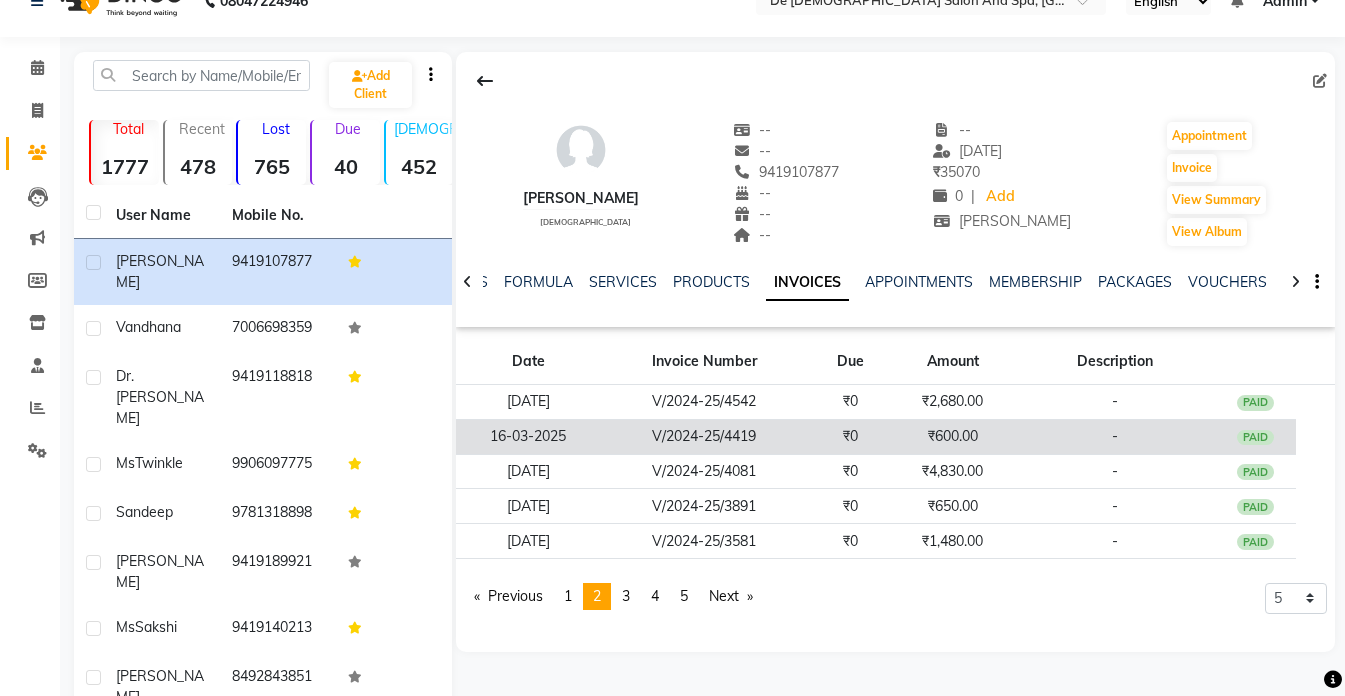 scroll, scrollTop: 0, scrollLeft: 0, axis: both 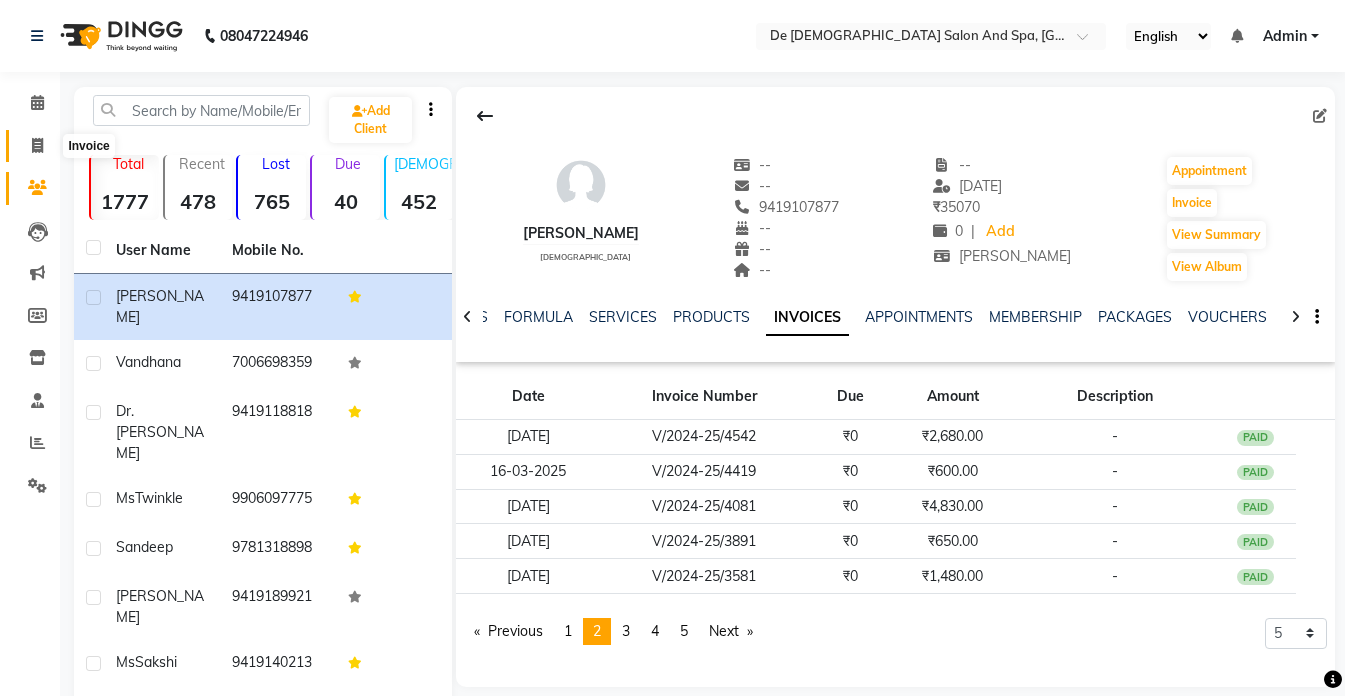 click 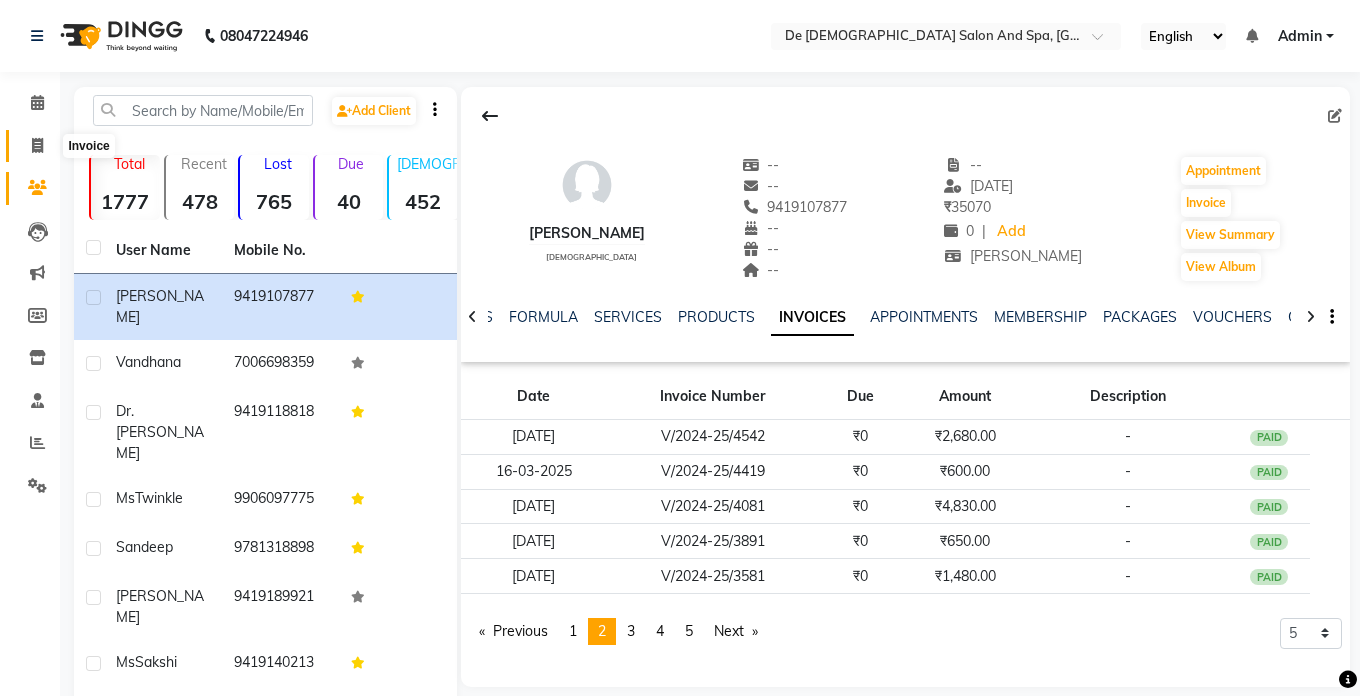 select on "service" 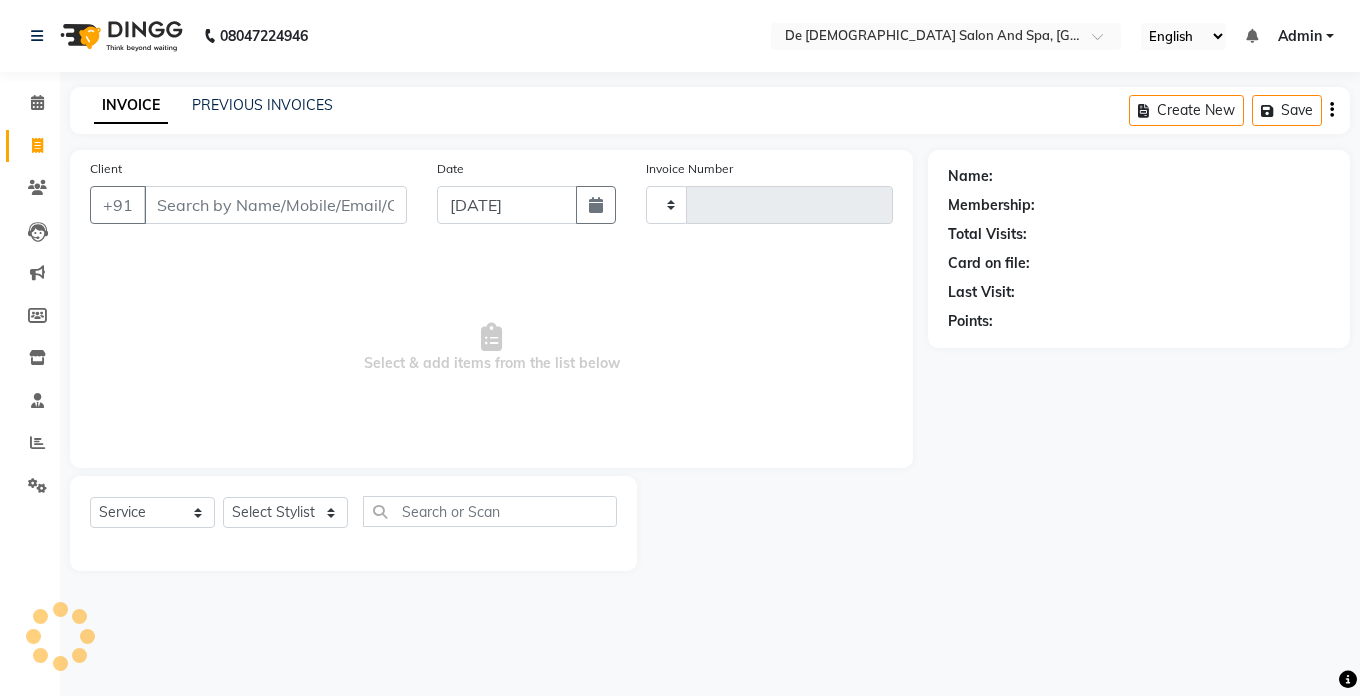 type on "1695" 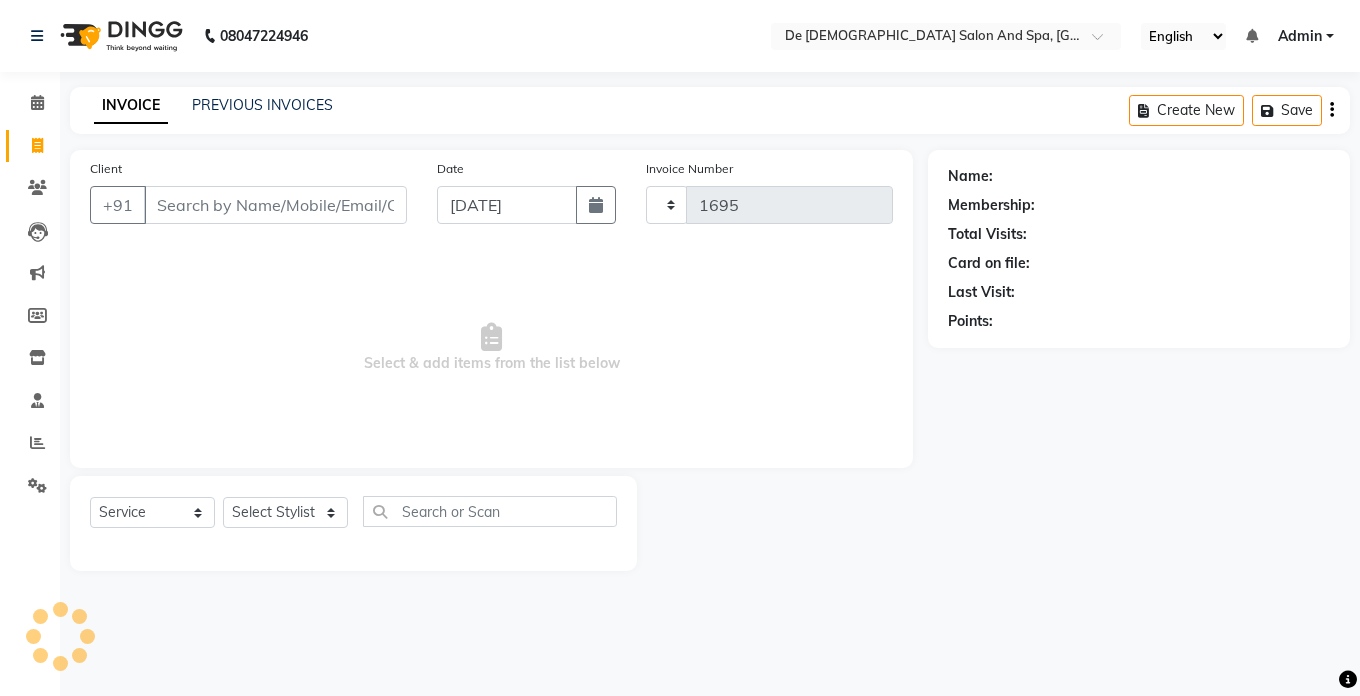 select on "6431" 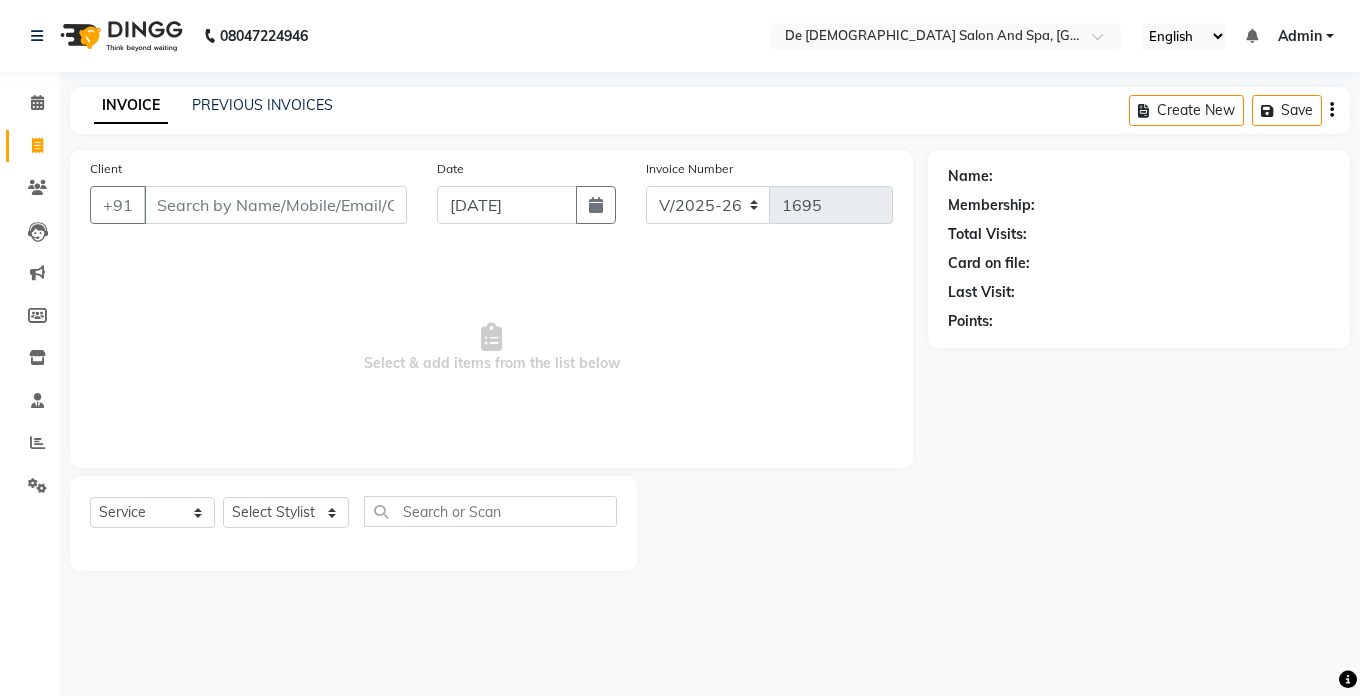 drag, startPoint x: 1019, startPoint y: 110, endPoint x: 1023, endPoint y: 120, distance: 10.770329 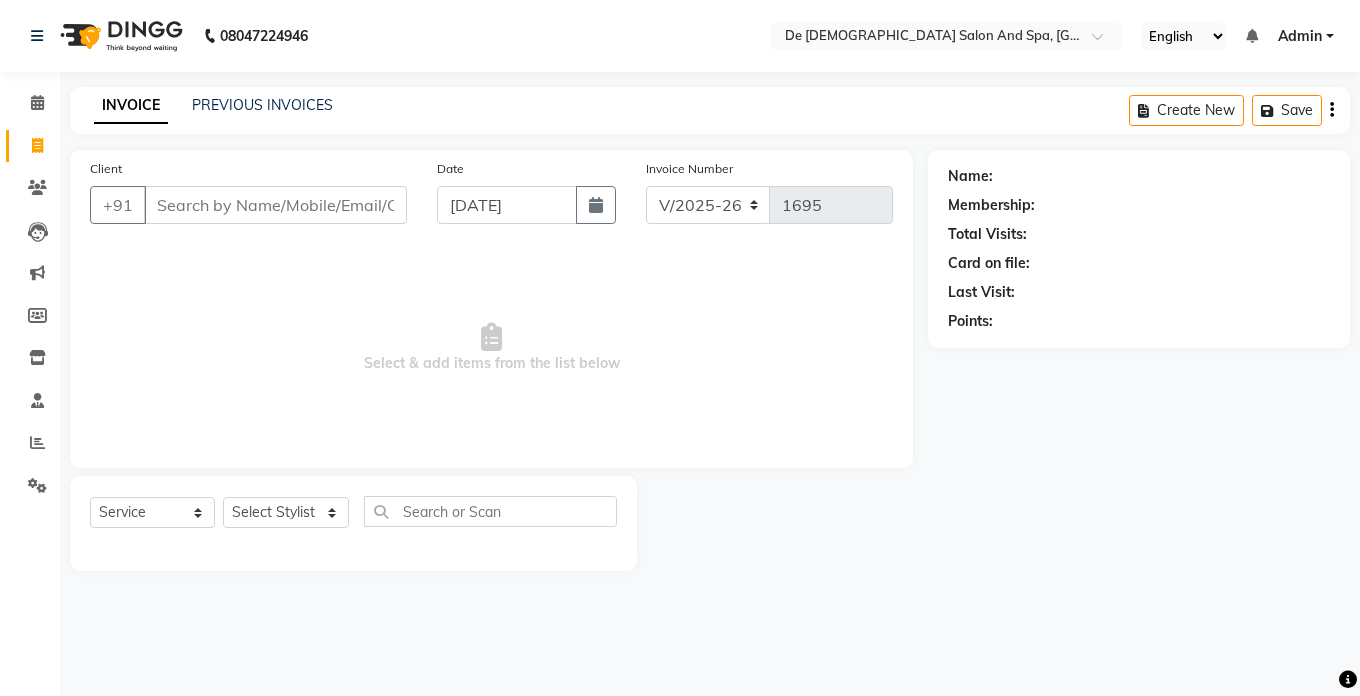 click on "Select  Service  Product  Membership  Package Voucher Prepaid Gift Card  Select Stylist akshay aman [PERSON_NAME] [PERSON_NAME]  [MEDICAL_DATA][PERSON_NAME] nisha [PERSON_NAME] [DATE][PERSON_NAME]" 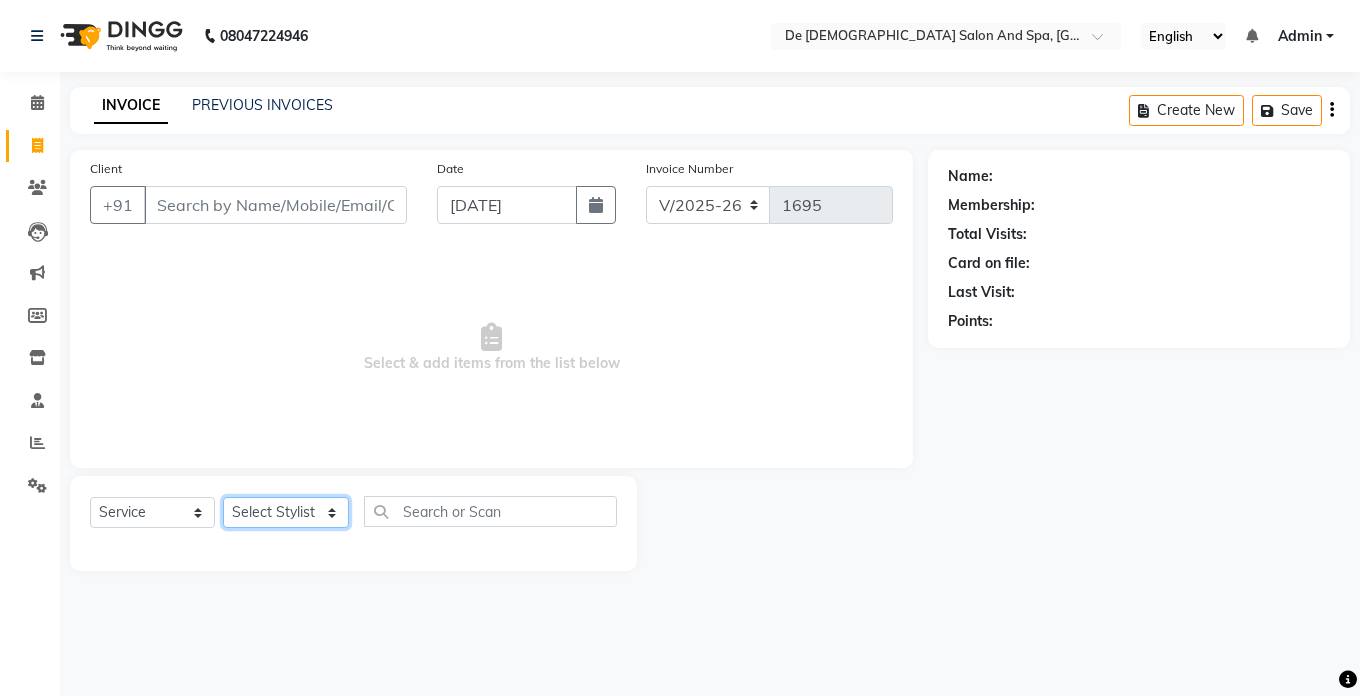 click on "Select Stylist akshay aman [PERSON_NAME] [PERSON_NAME]  [MEDICAL_DATA][PERSON_NAME] [PERSON_NAME] [DATE][PERSON_NAME]" 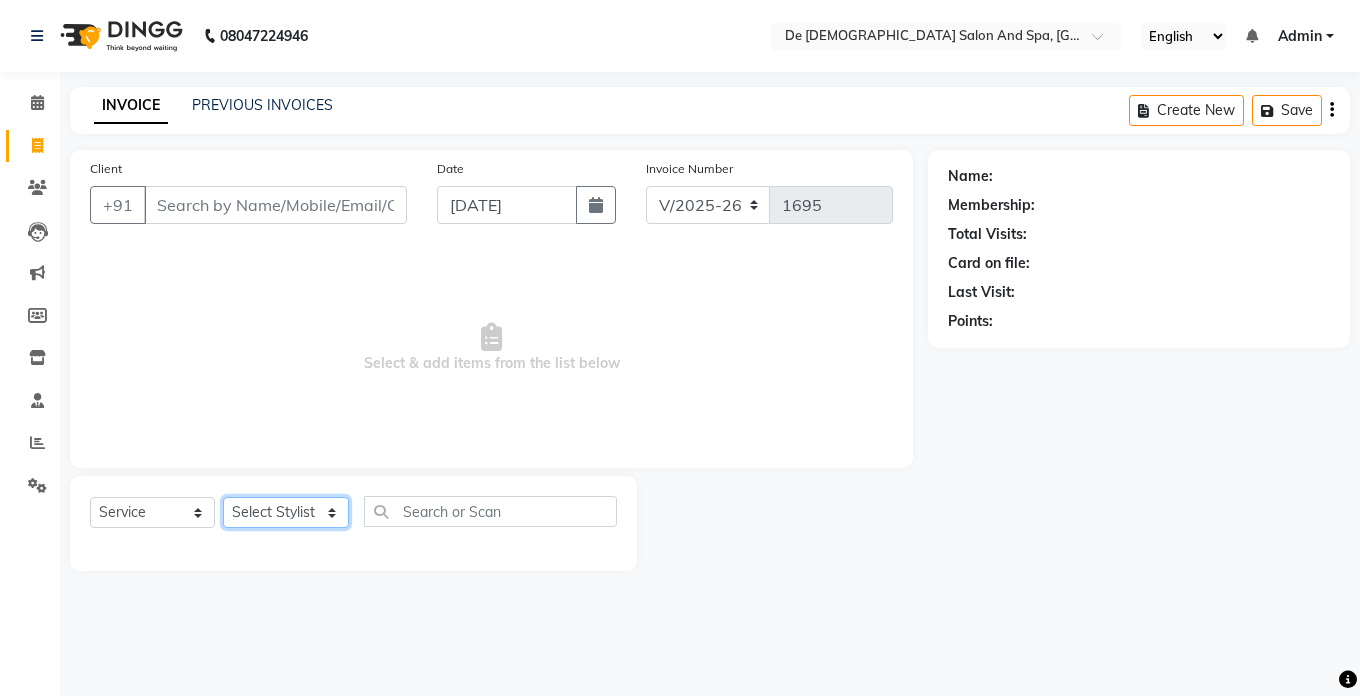 select on "51742" 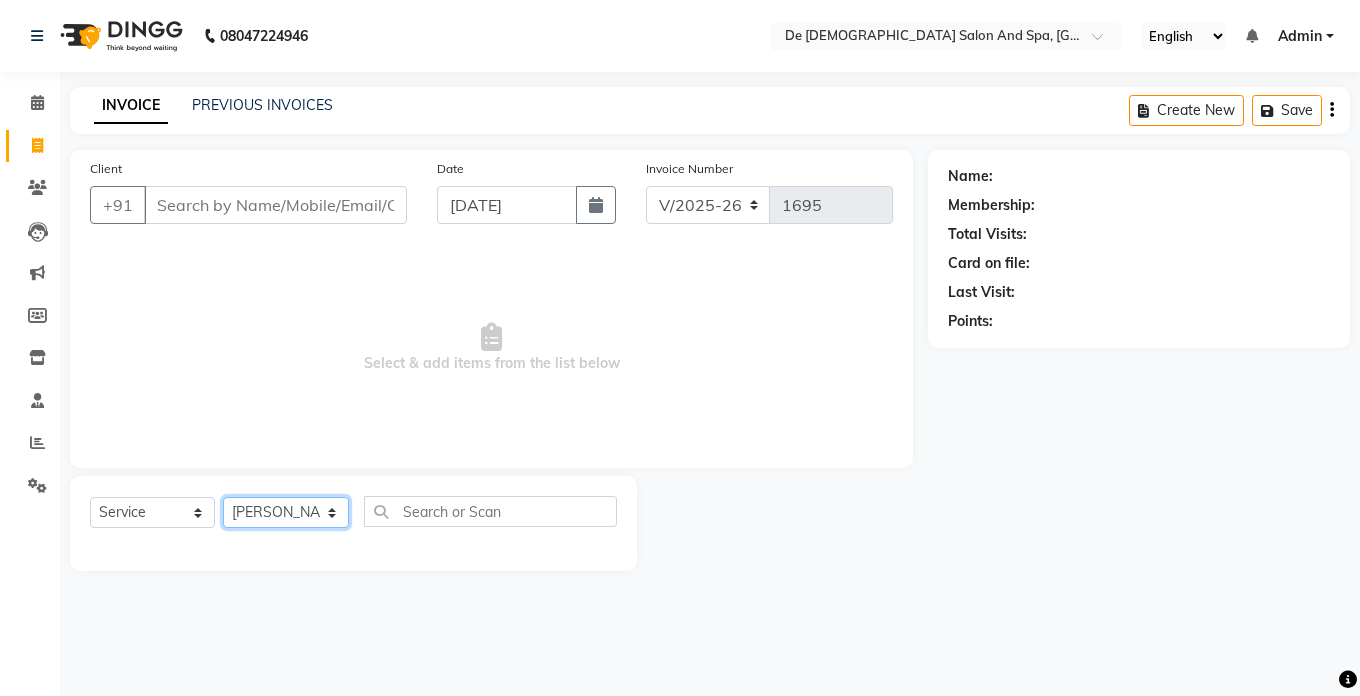 click on "Select Stylist akshay aman [PERSON_NAME] [PERSON_NAME]  [MEDICAL_DATA][PERSON_NAME] [PERSON_NAME] [DATE][PERSON_NAME]" 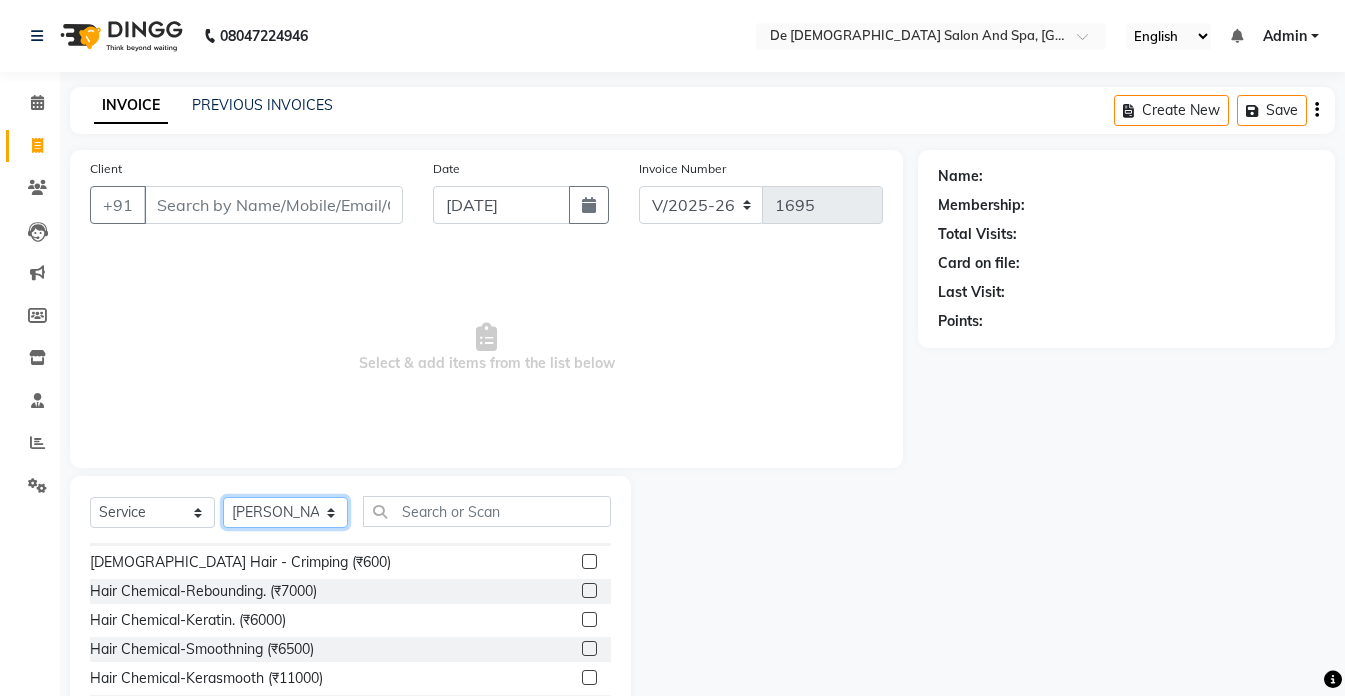 scroll, scrollTop: 400, scrollLeft: 0, axis: vertical 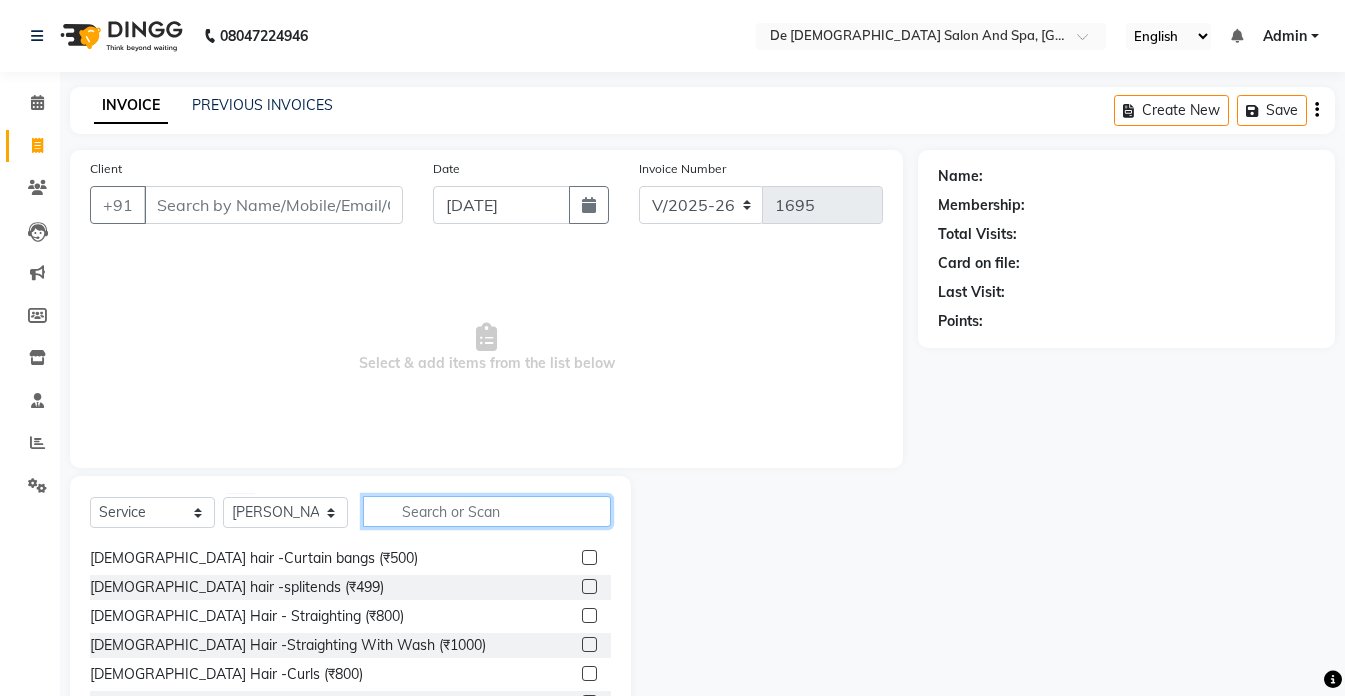 click 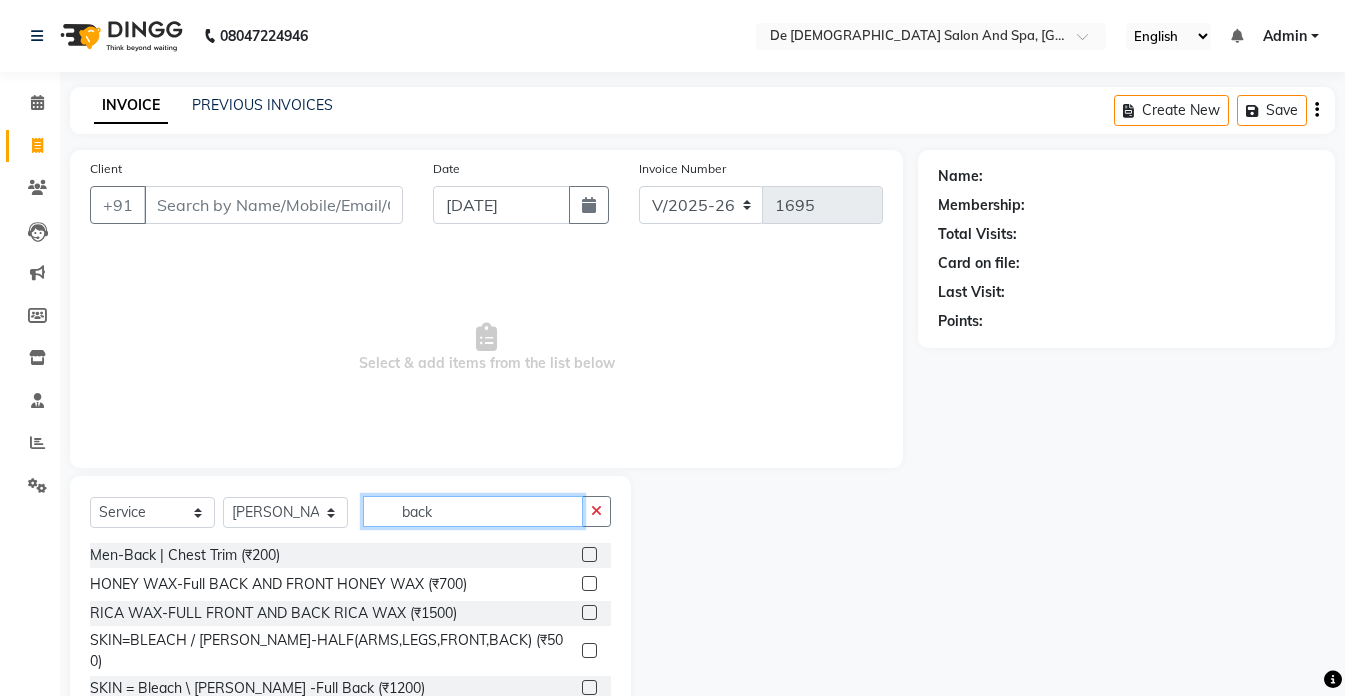 scroll, scrollTop: 32, scrollLeft: 0, axis: vertical 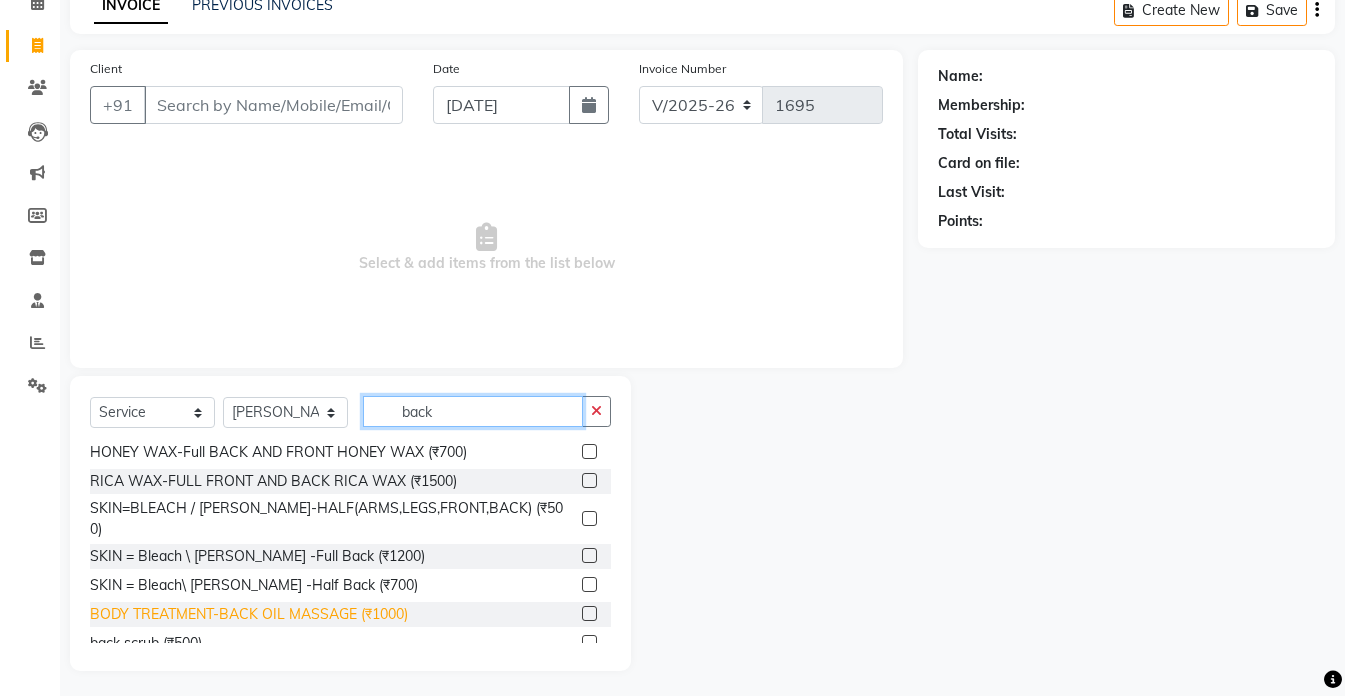 type on "back" 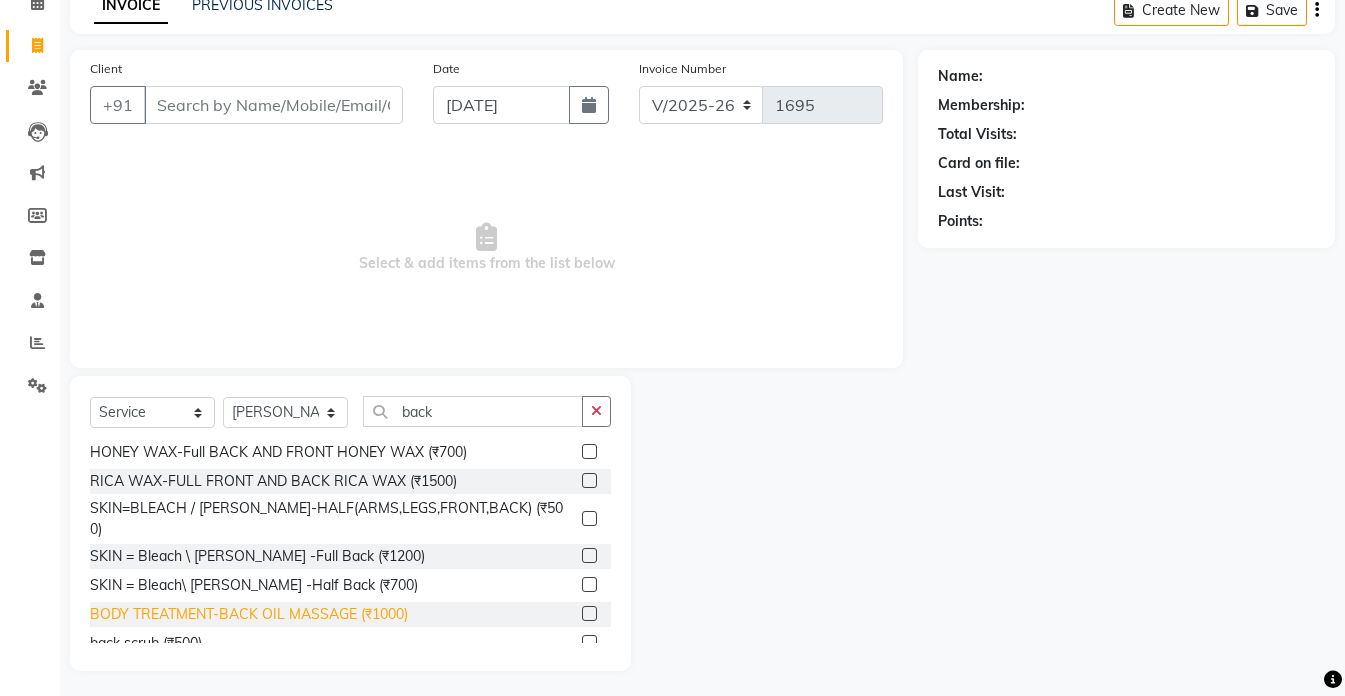 click on "BODY TREATMENT-BACK OIL MASSAGE (₹1000)" 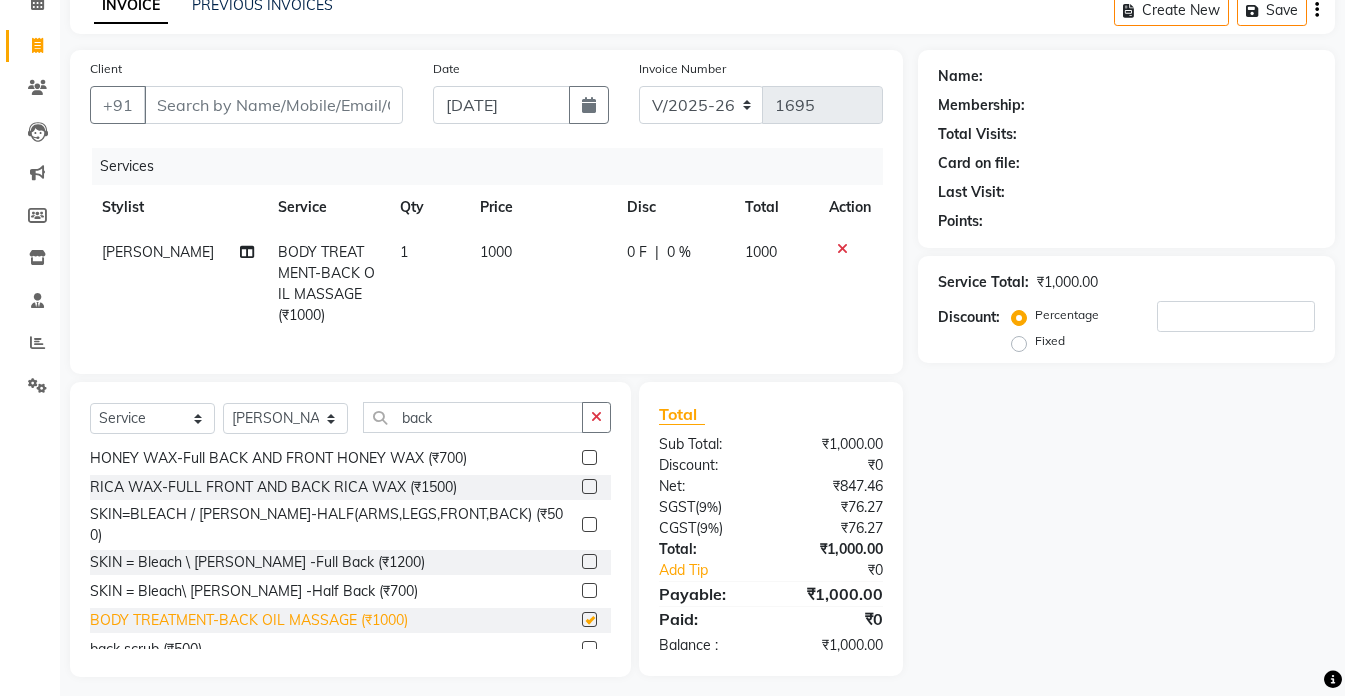 checkbox on "false" 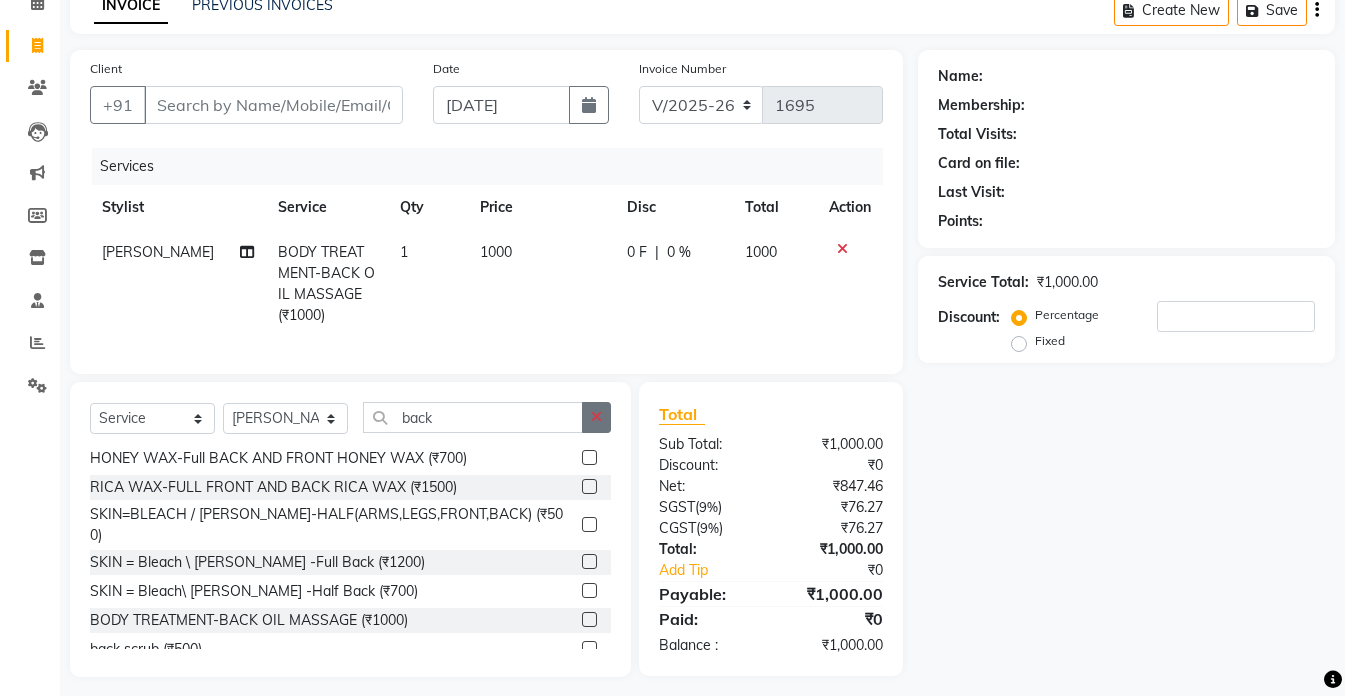 click 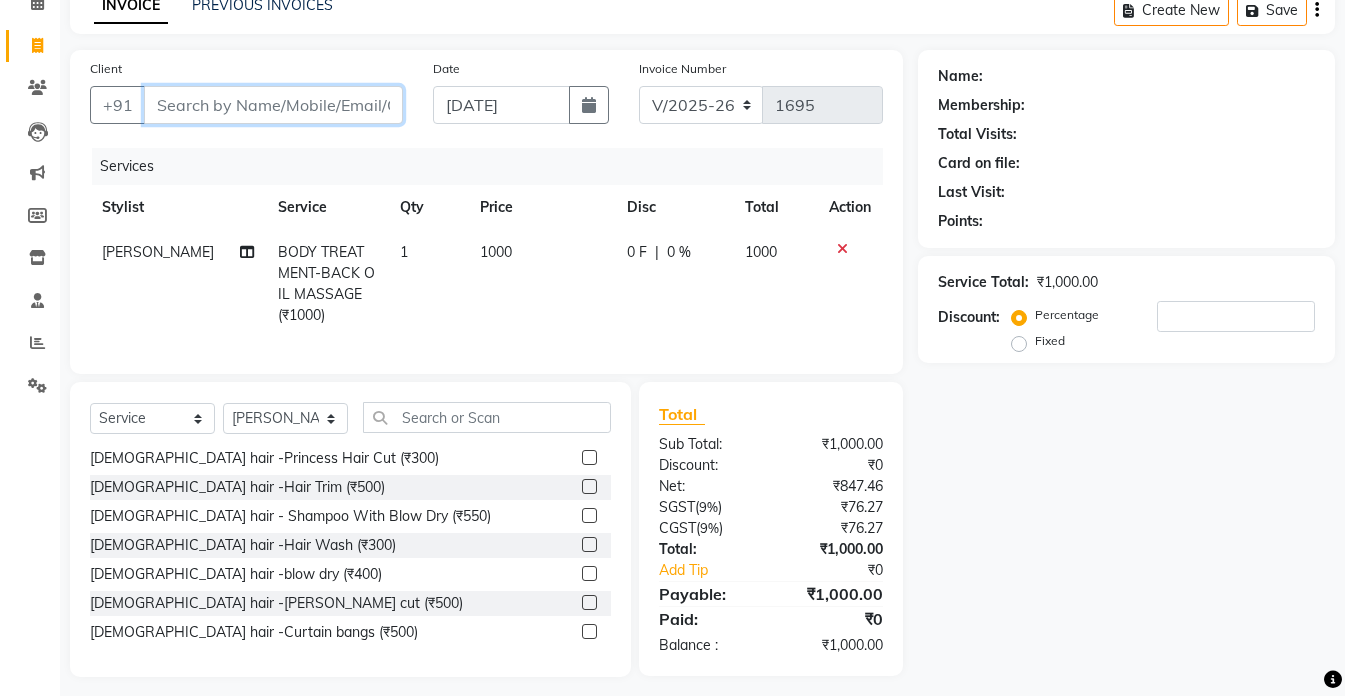 click on "Client" at bounding box center (273, 105) 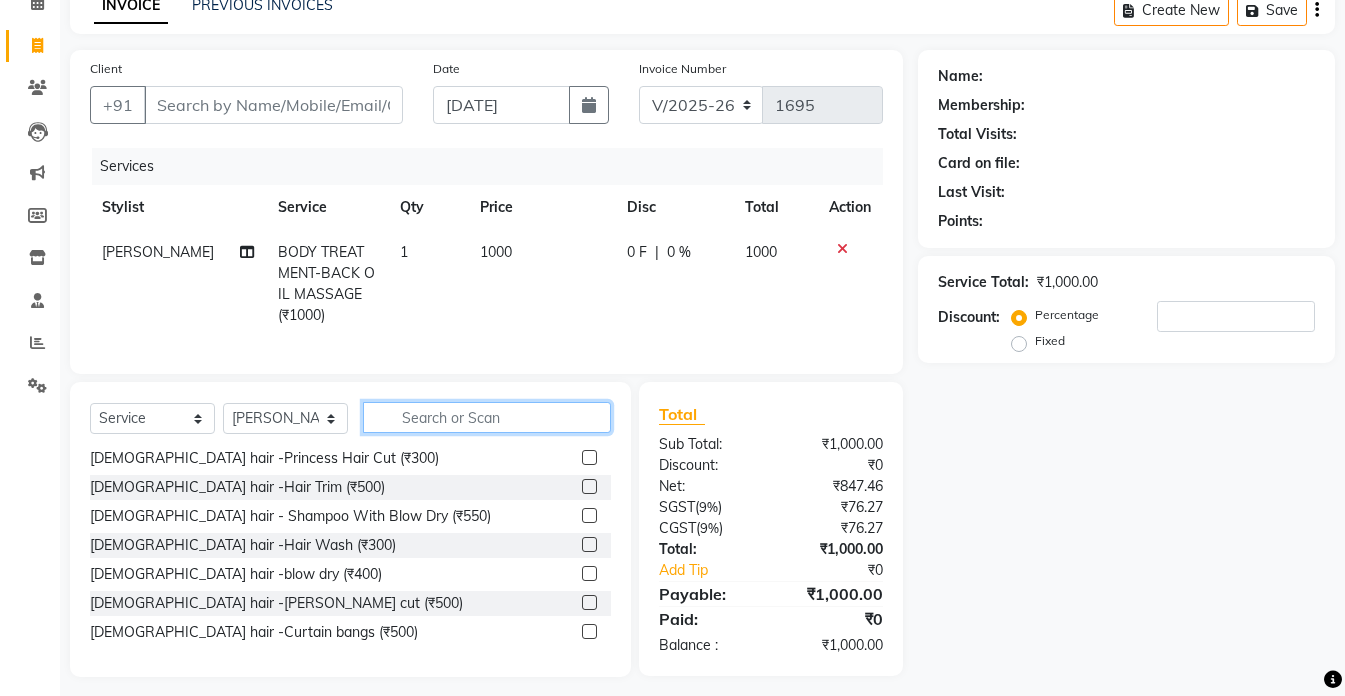 click 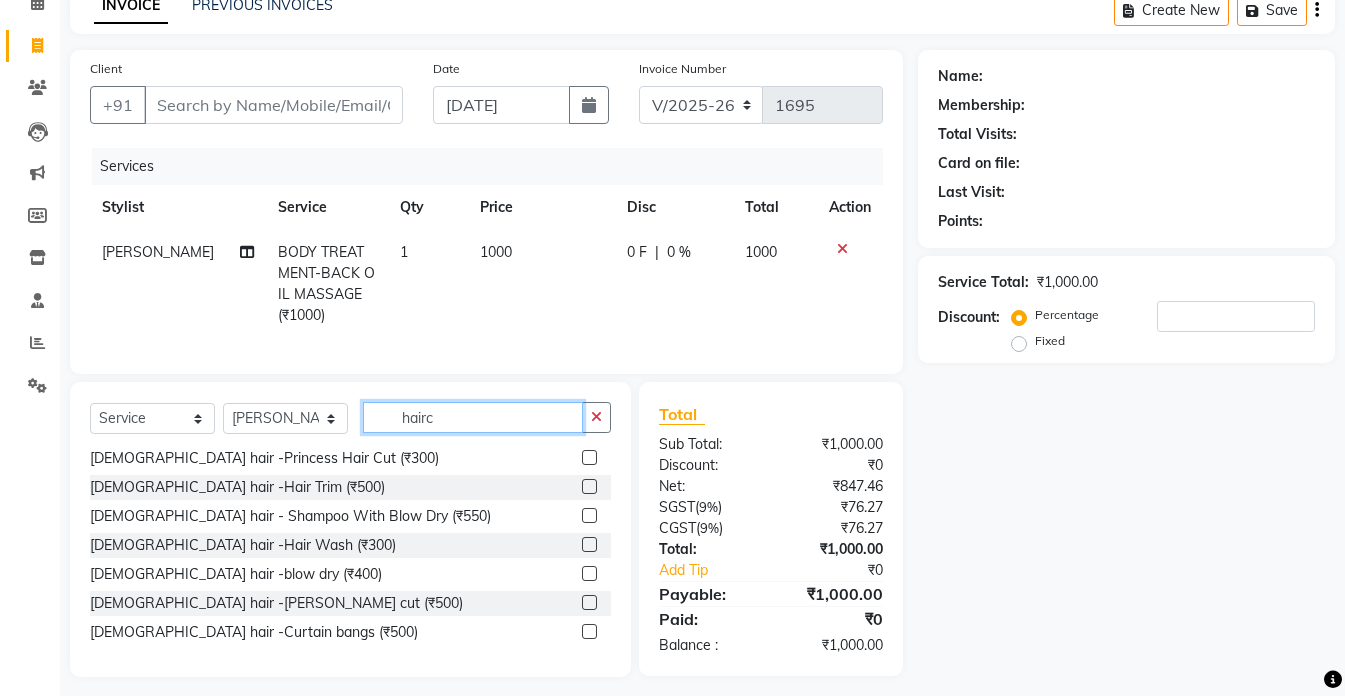 scroll, scrollTop: 0, scrollLeft: 0, axis: both 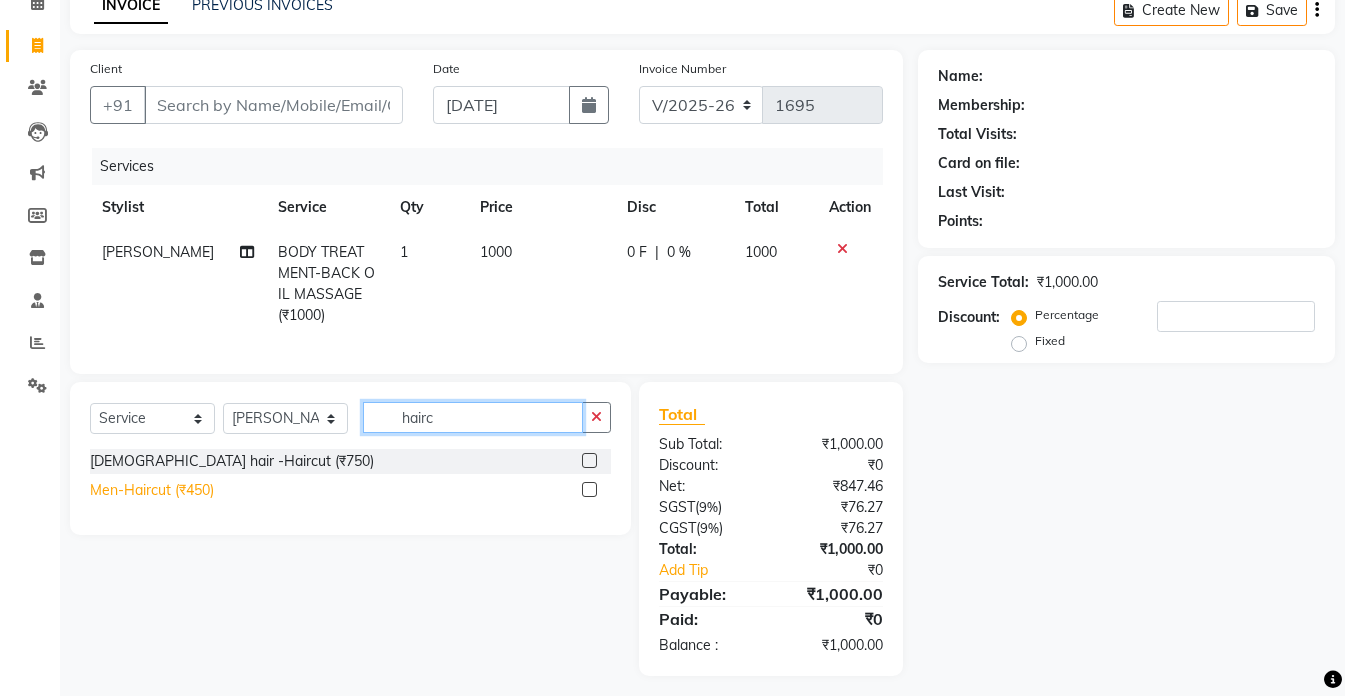 type on "hairc" 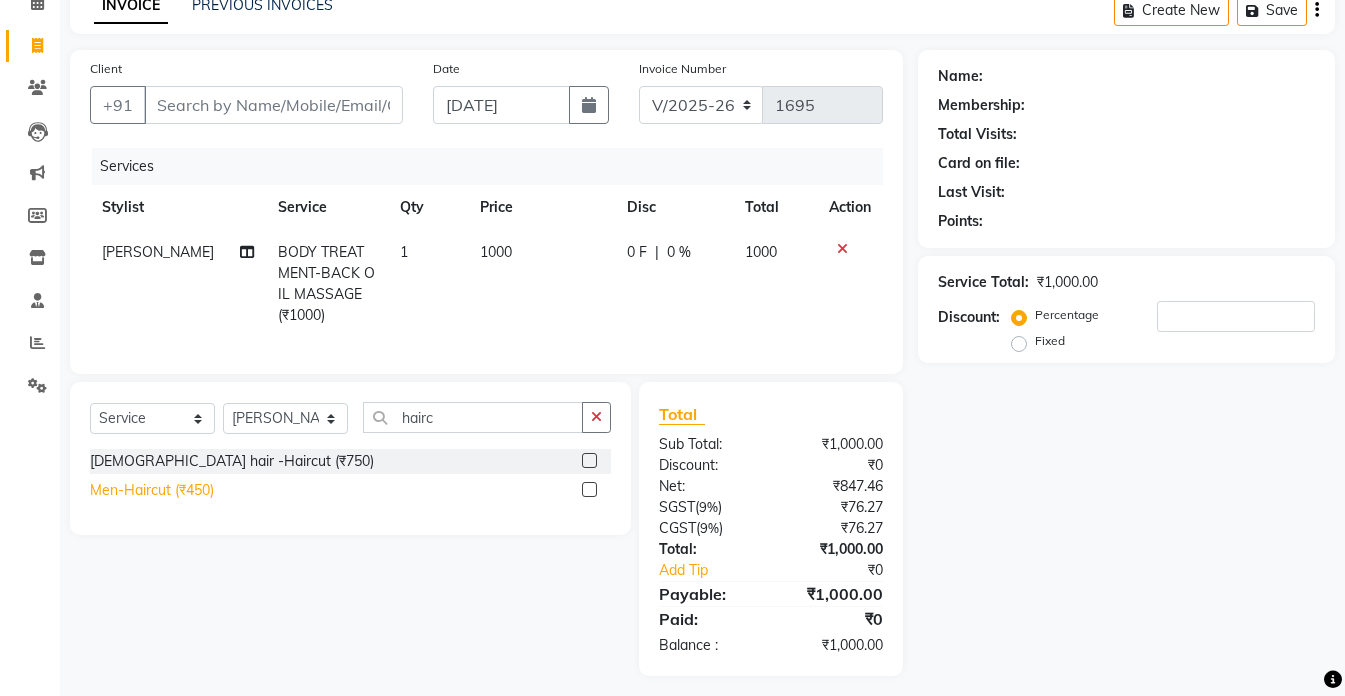 click on "Men-Haircut (₹450)" 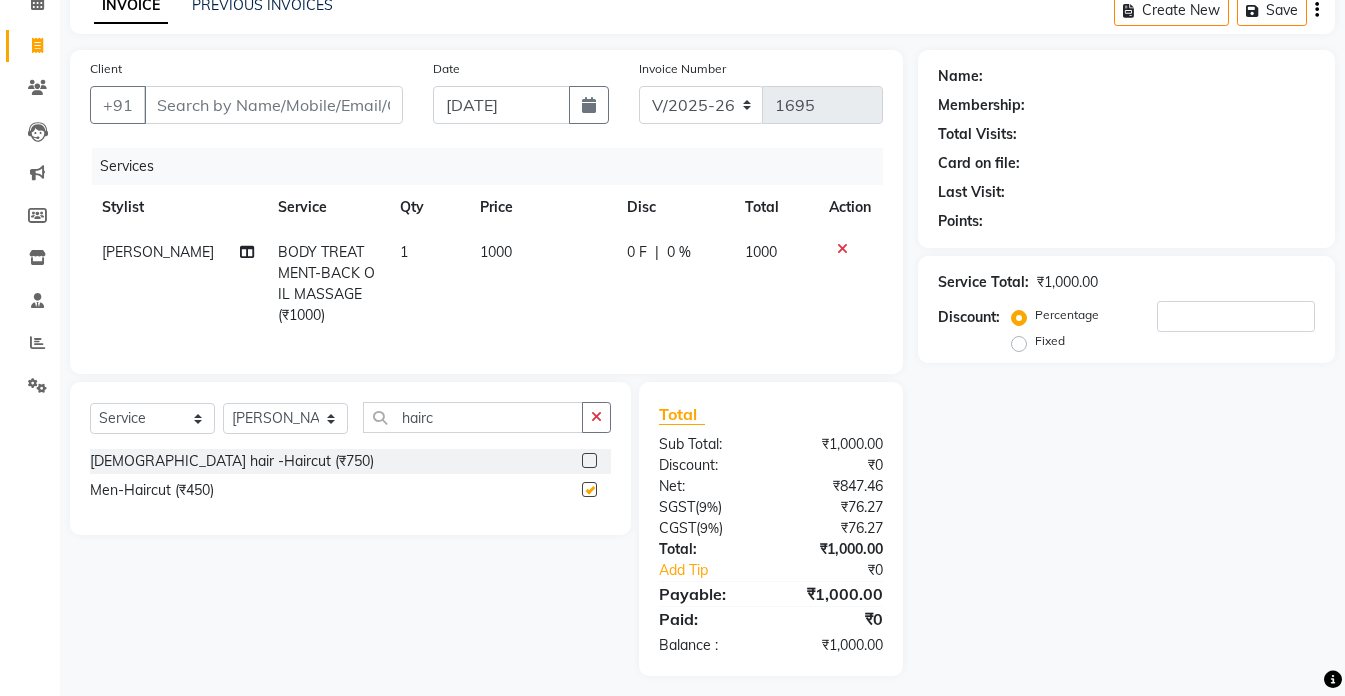 checkbox on "false" 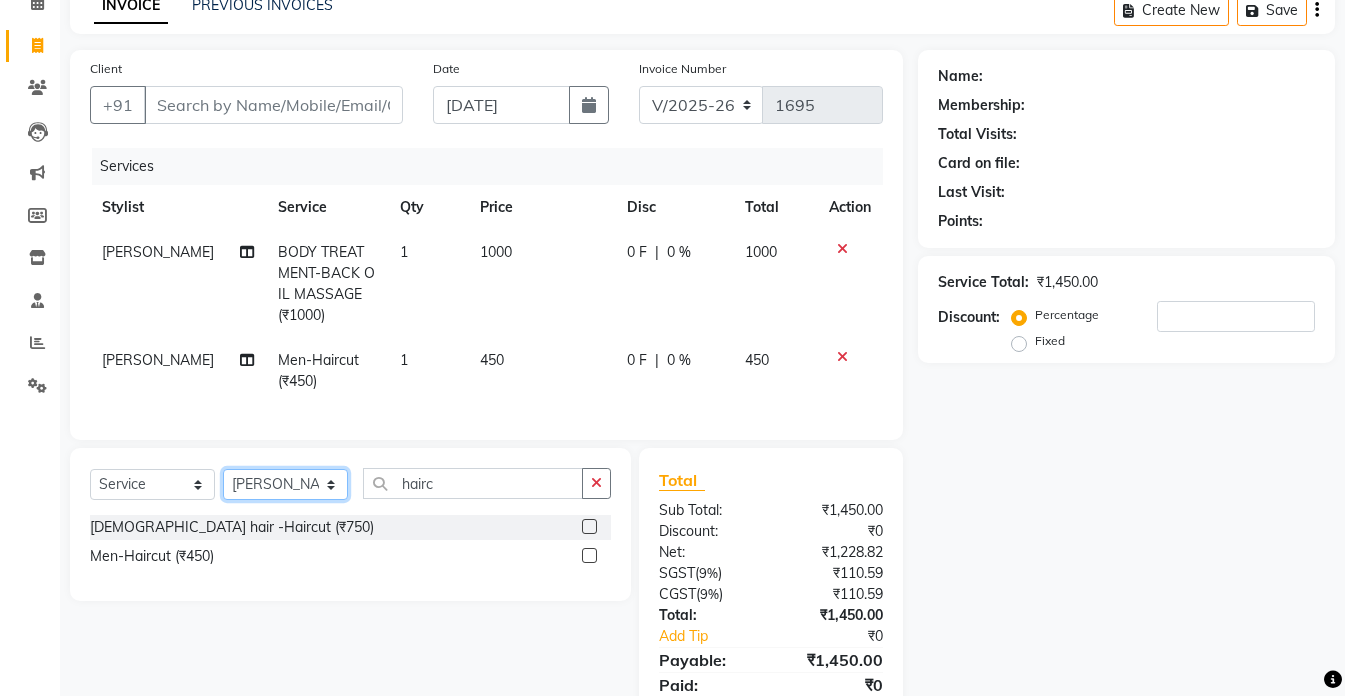 click on "Select Stylist akshay aman [PERSON_NAME] [PERSON_NAME]  [MEDICAL_DATA][PERSON_NAME] [PERSON_NAME] [DATE][PERSON_NAME]" 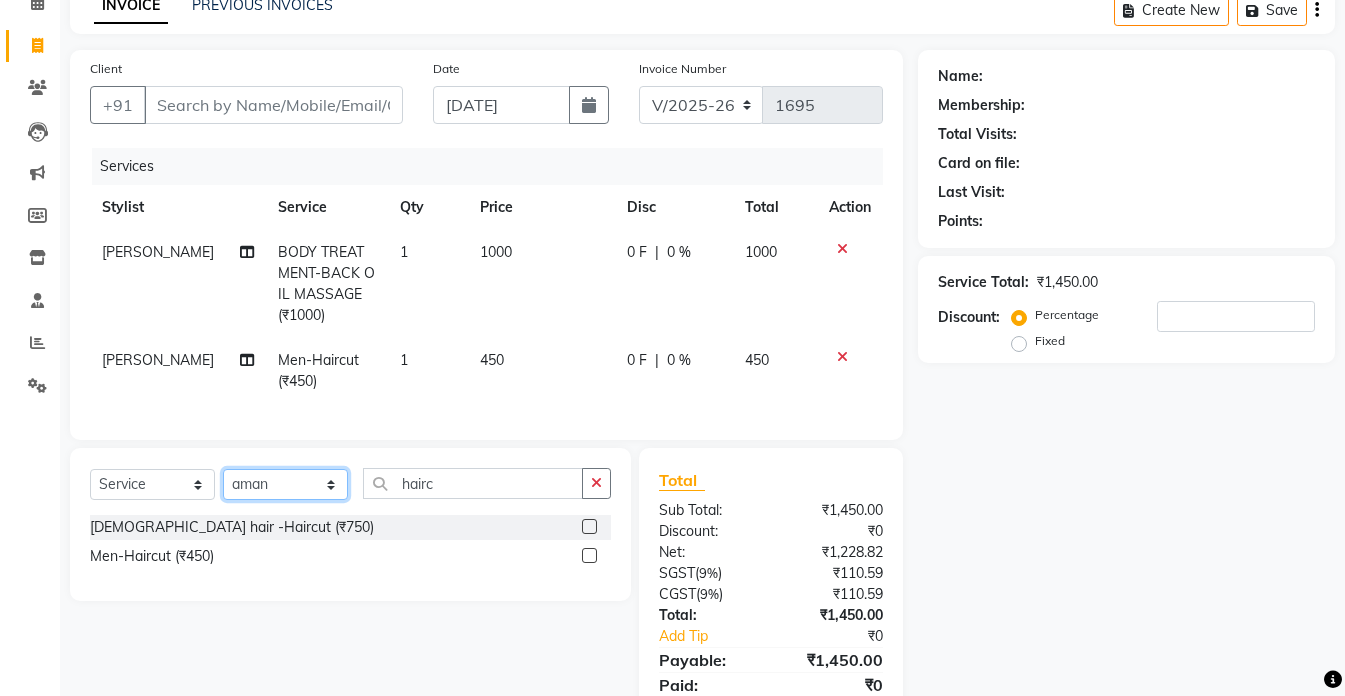 click on "Select Stylist akshay aman [PERSON_NAME] [PERSON_NAME]  [MEDICAL_DATA][PERSON_NAME] [PERSON_NAME] [DATE][PERSON_NAME]" 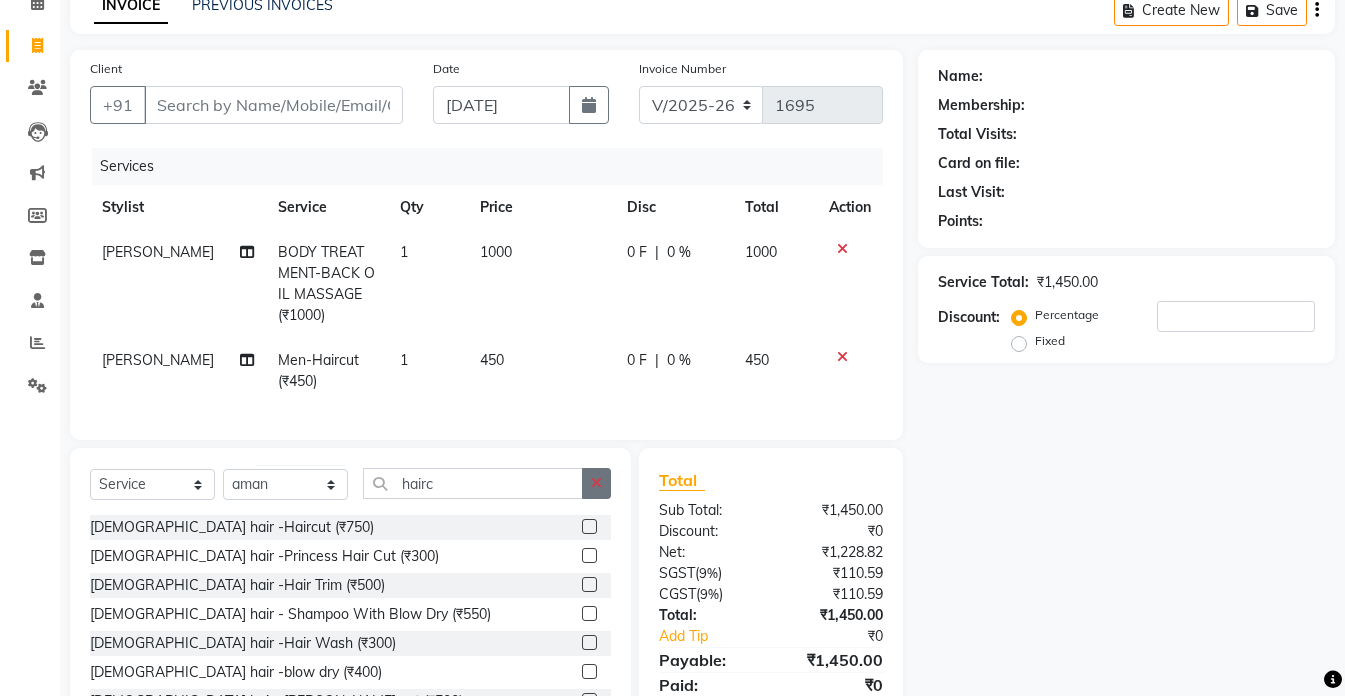 click 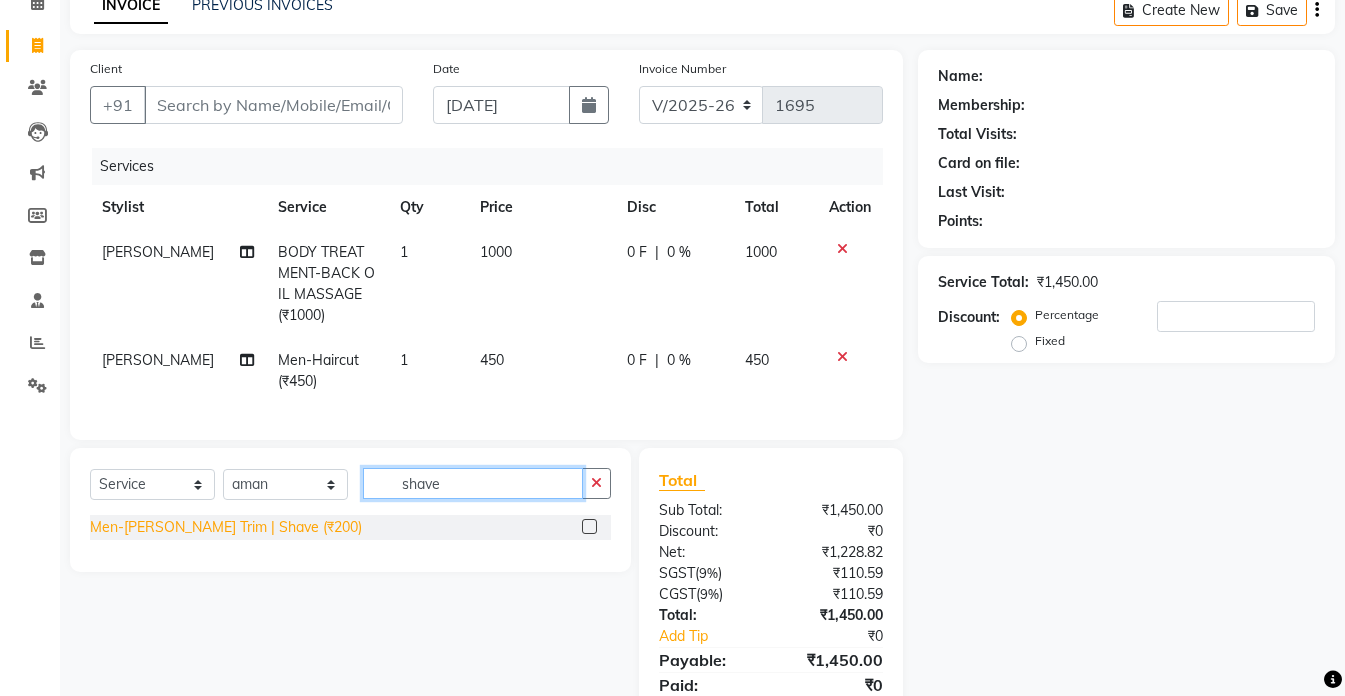 type on "shave" 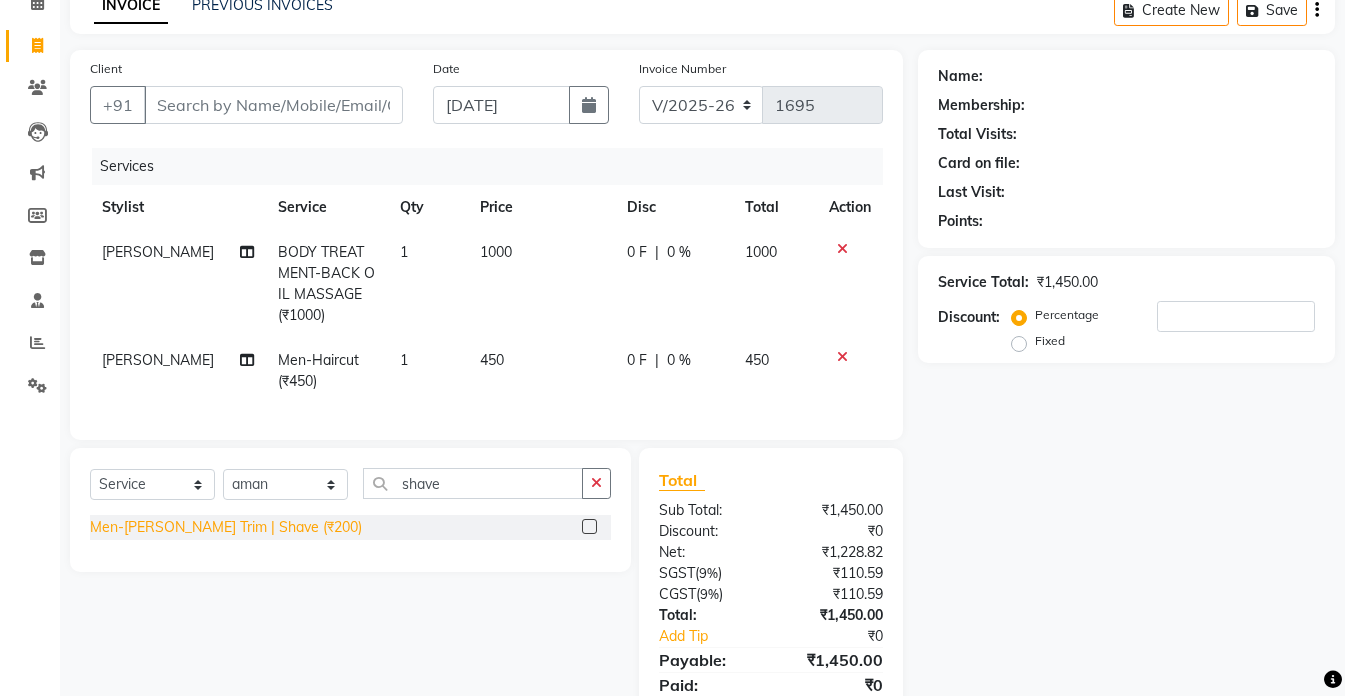 click on "Men-[PERSON_NAME] Trim | Shave (₹200)" 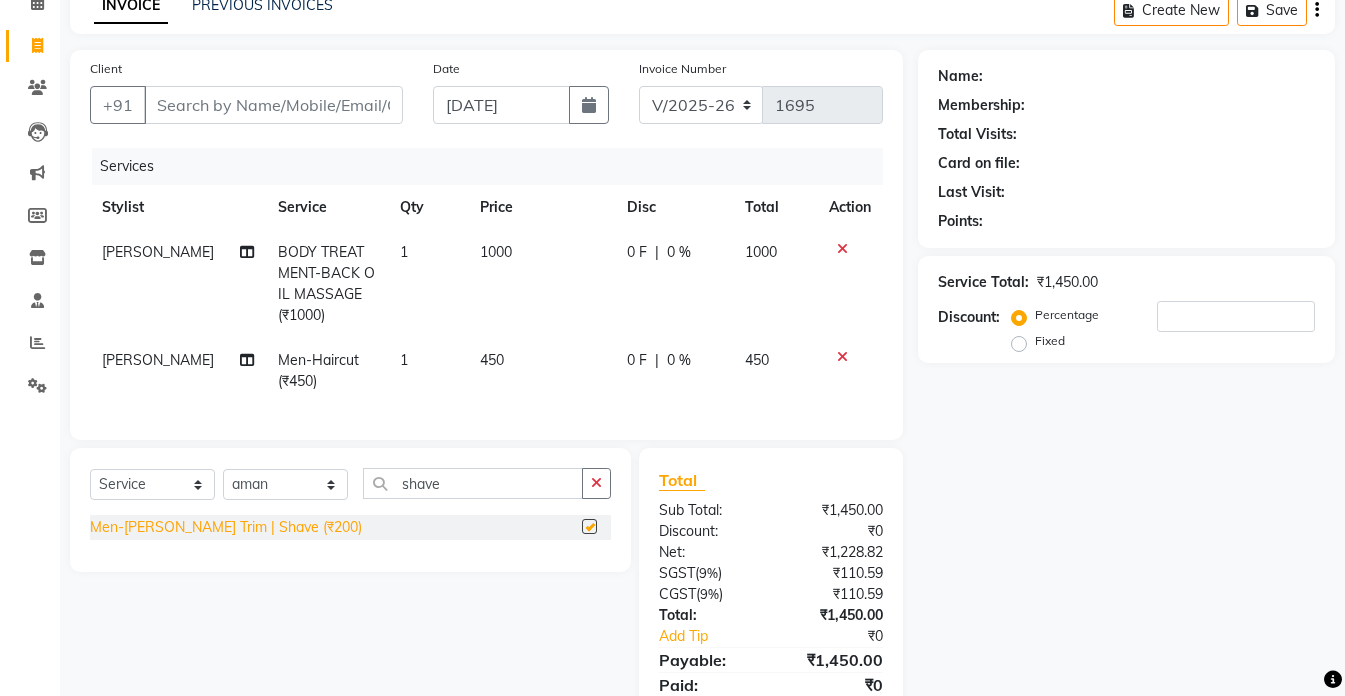 checkbox on "false" 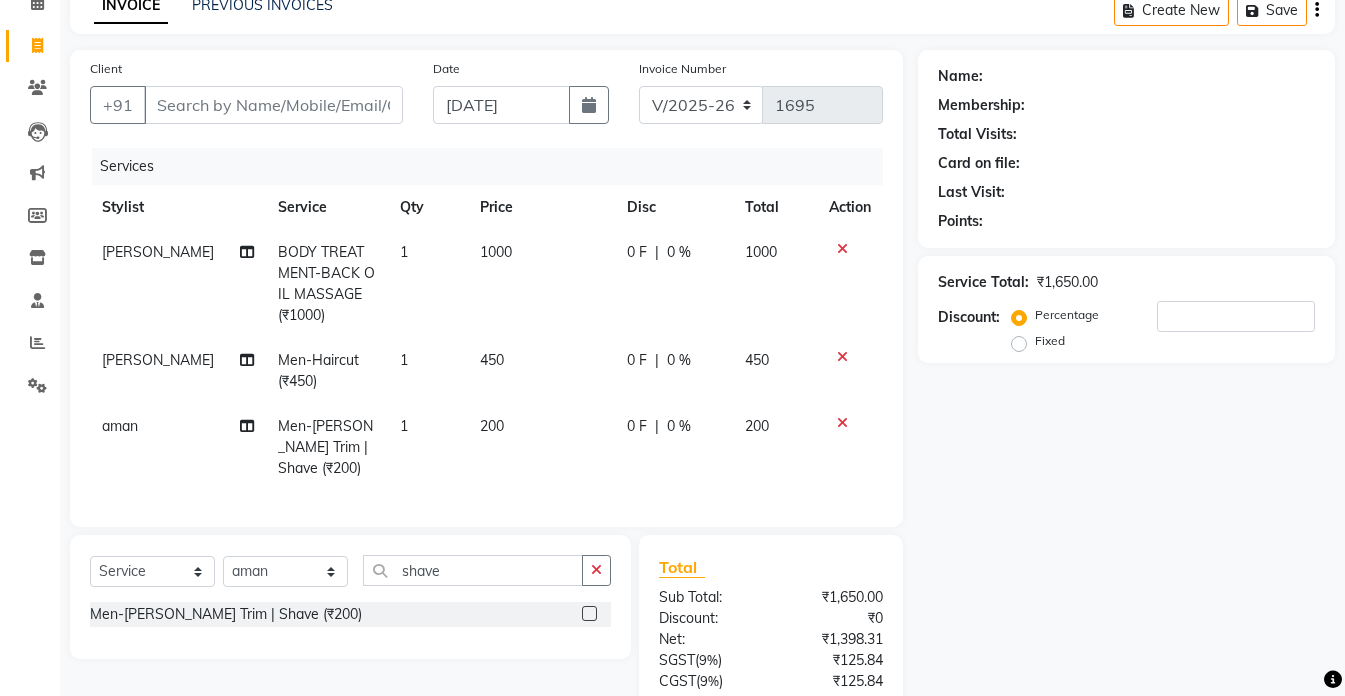 click on "[PERSON_NAME]" 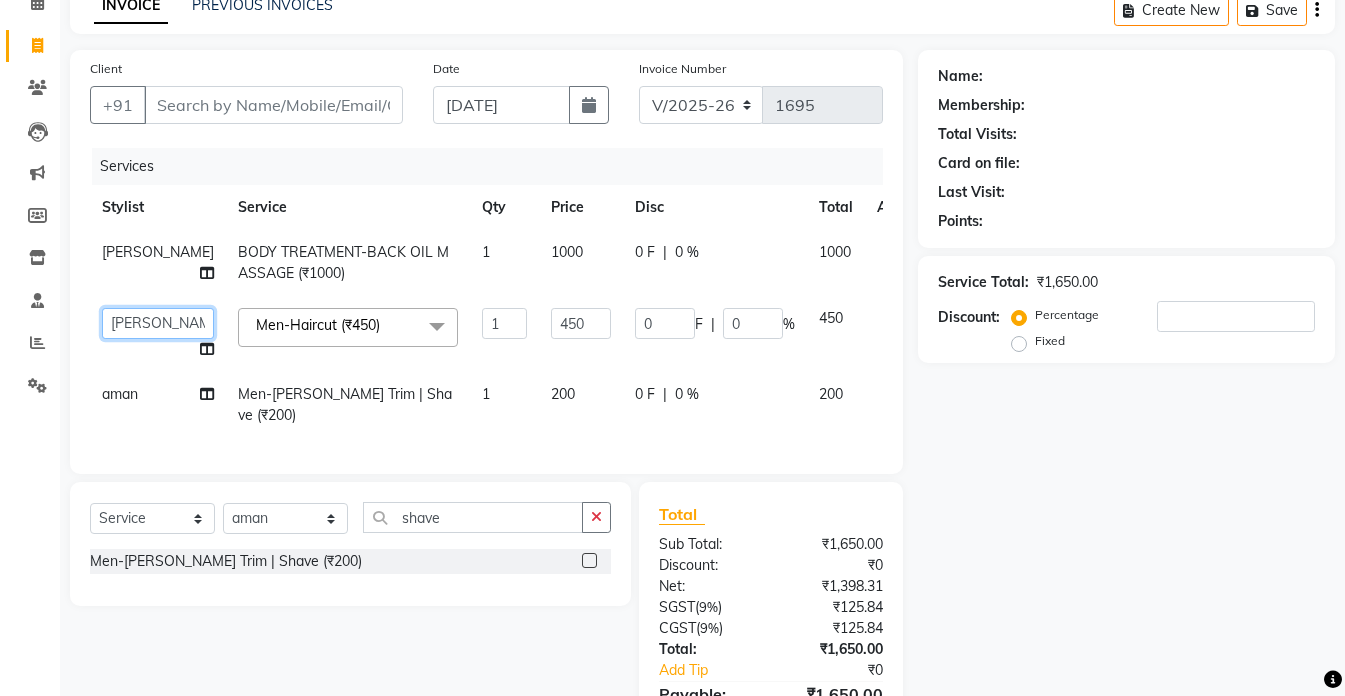click on "akshay   [PERSON_NAME]   [PERSON_NAME]   [PERSON_NAME]    [MEDICAL_DATA][PERSON_NAME]   [PERSON_NAME]   [DATE][PERSON_NAME]" 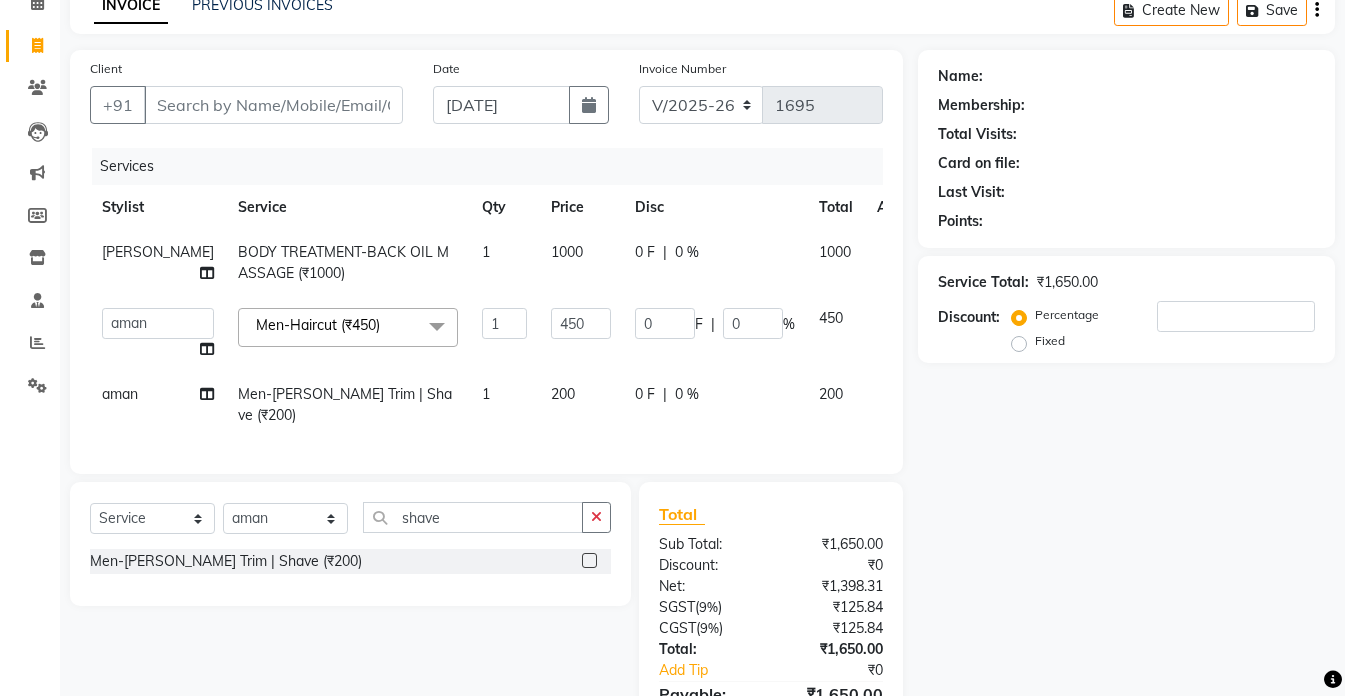 select on "49201" 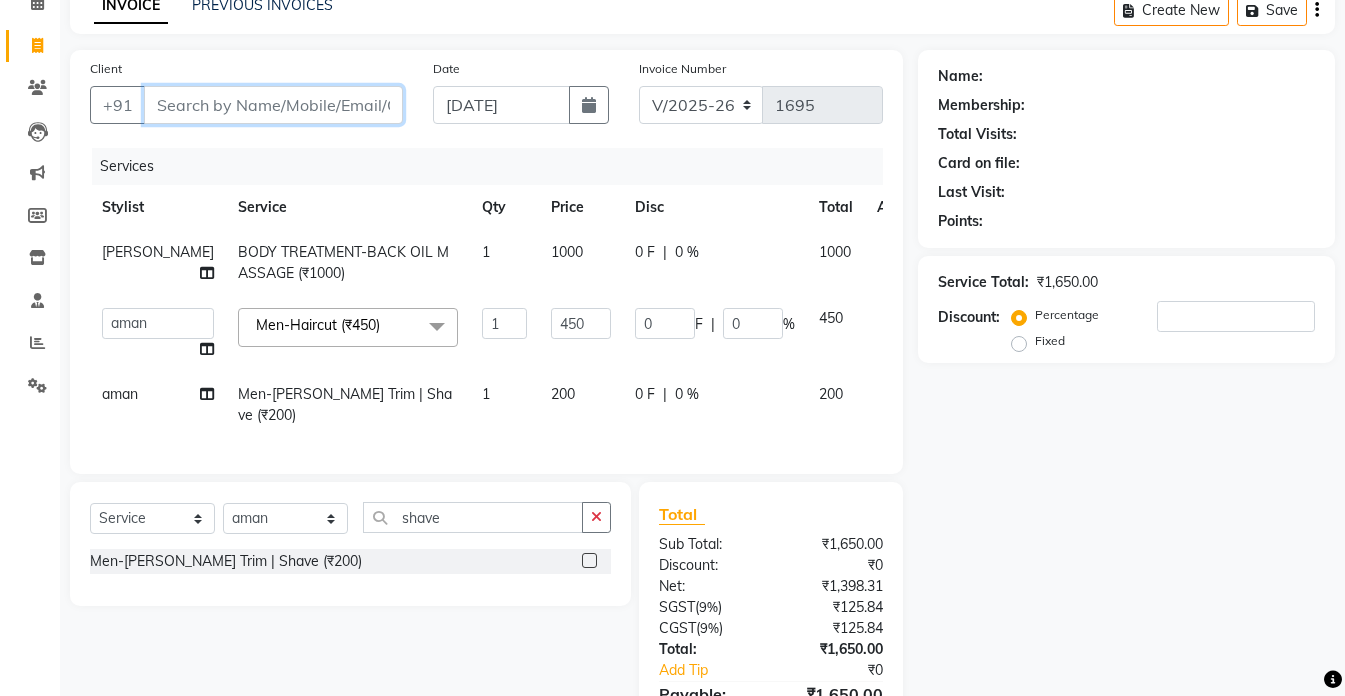 click on "Client" at bounding box center [273, 105] 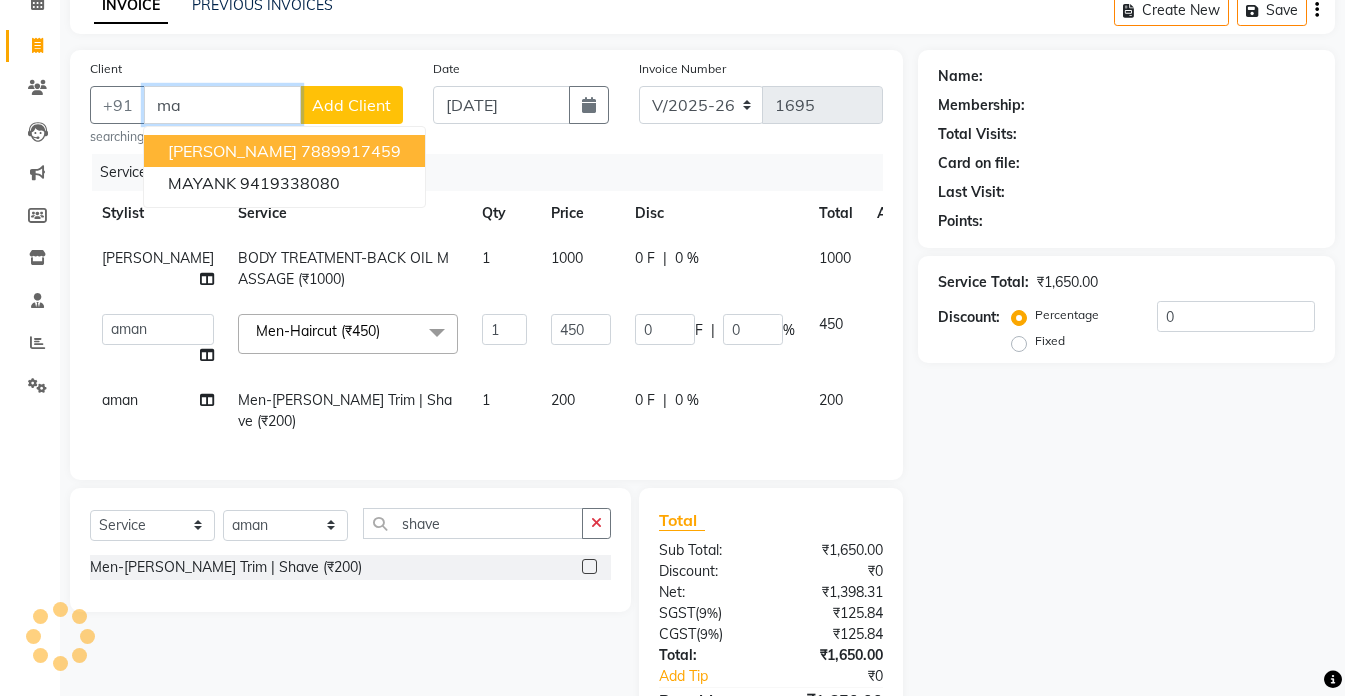 type on "m" 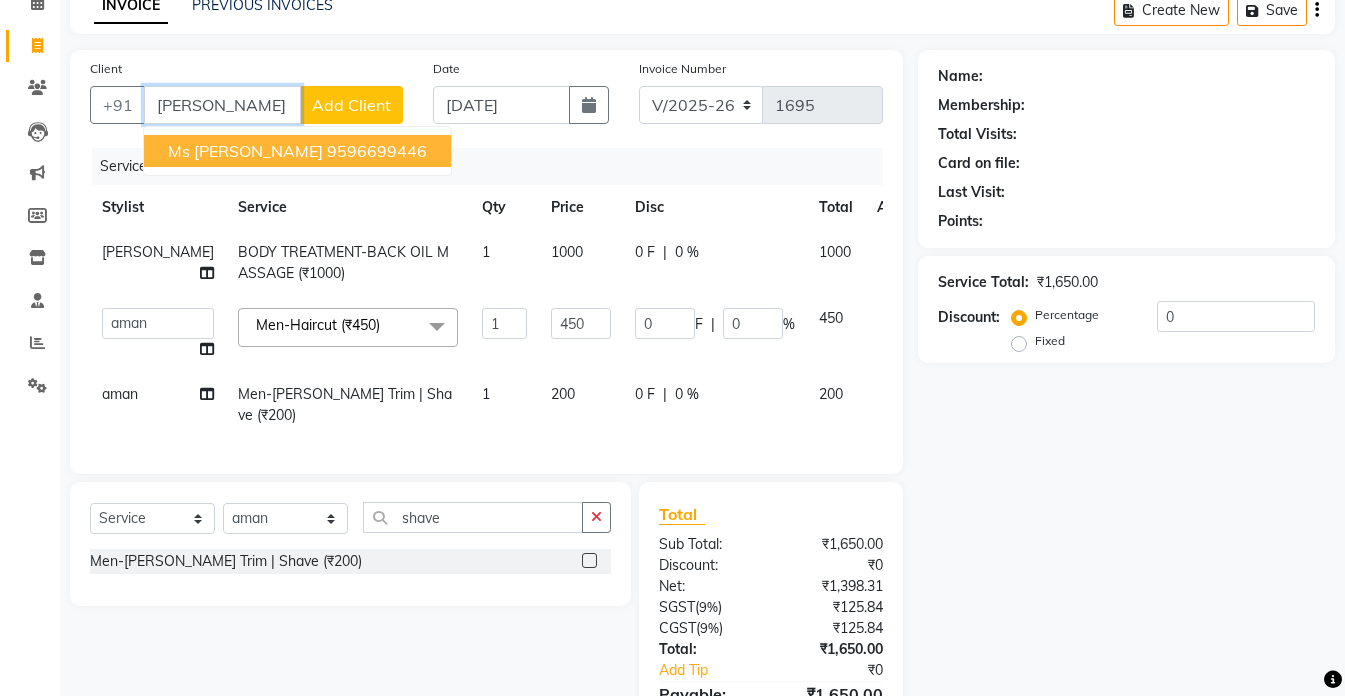 click on "9596699446" at bounding box center (377, 151) 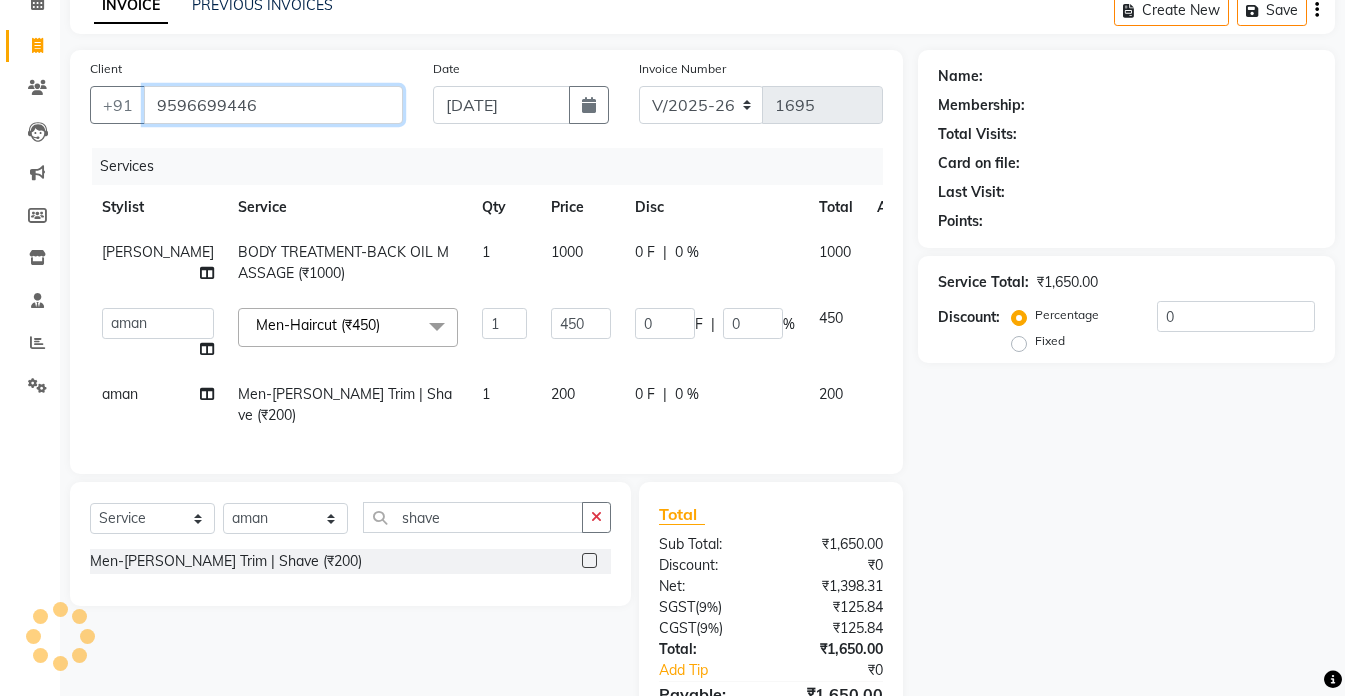 type on "9596699446" 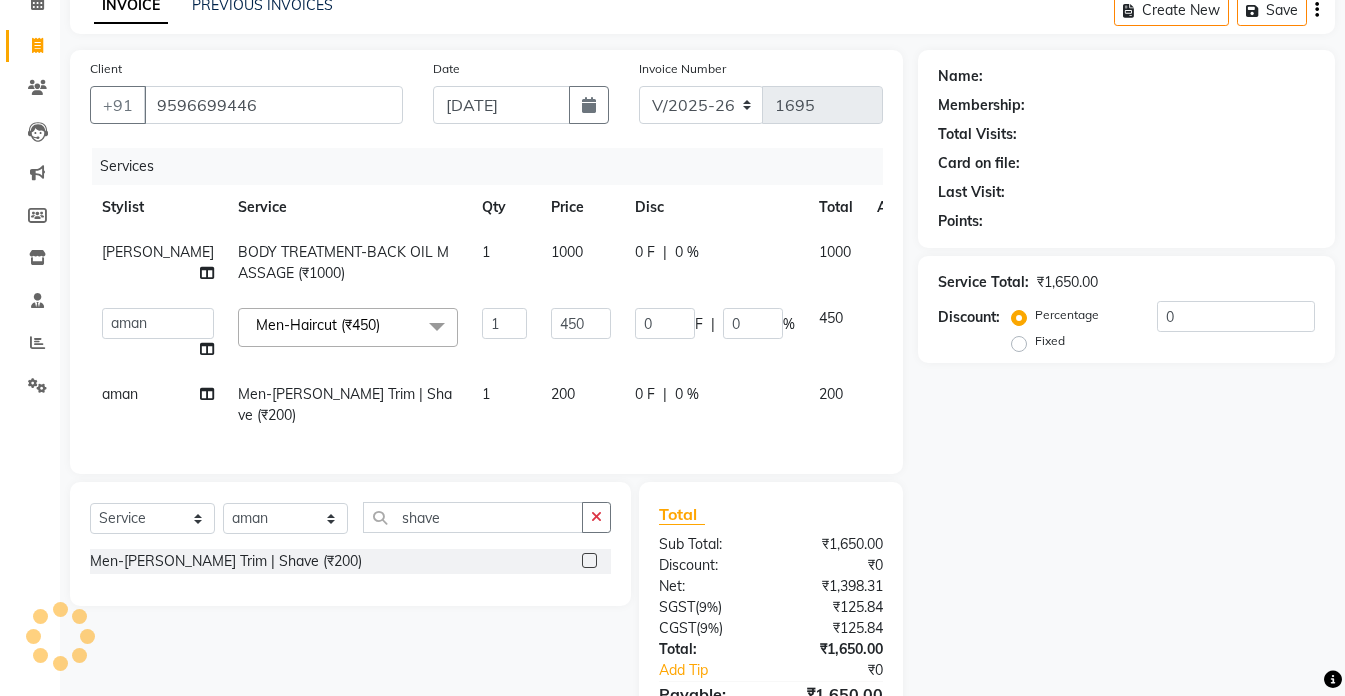 select on "1: Object" 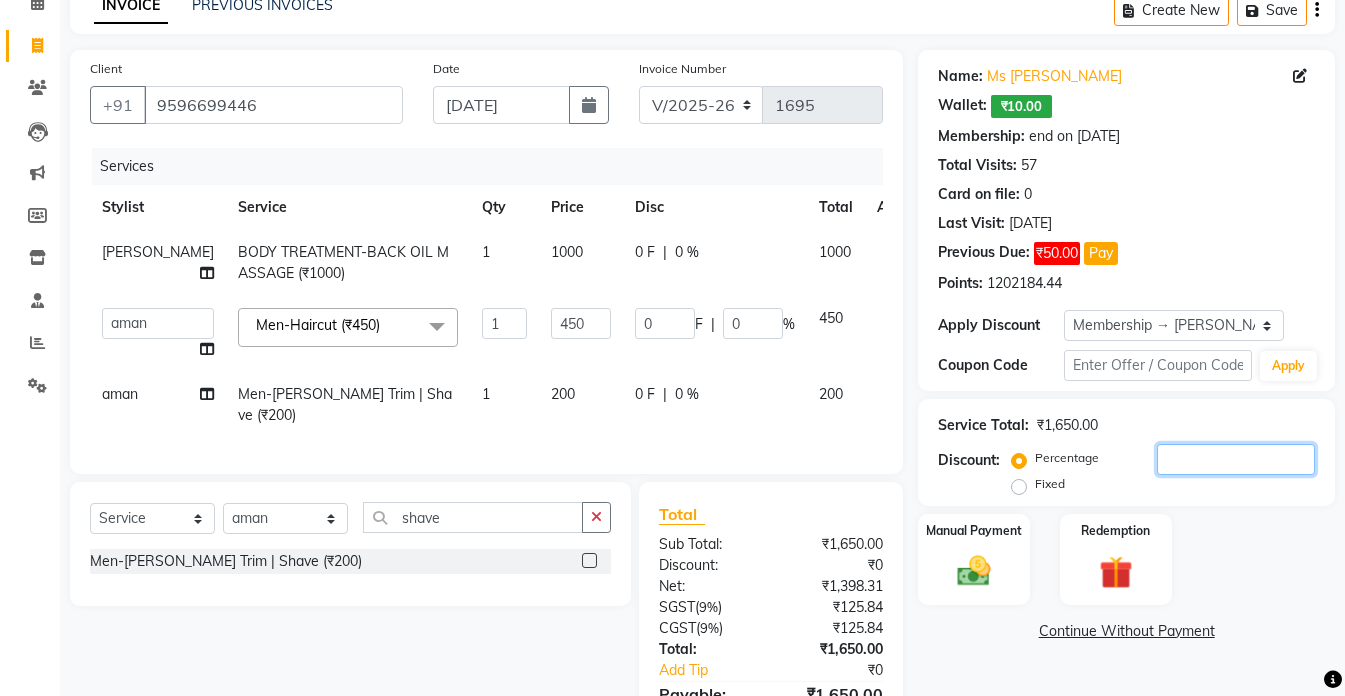 click 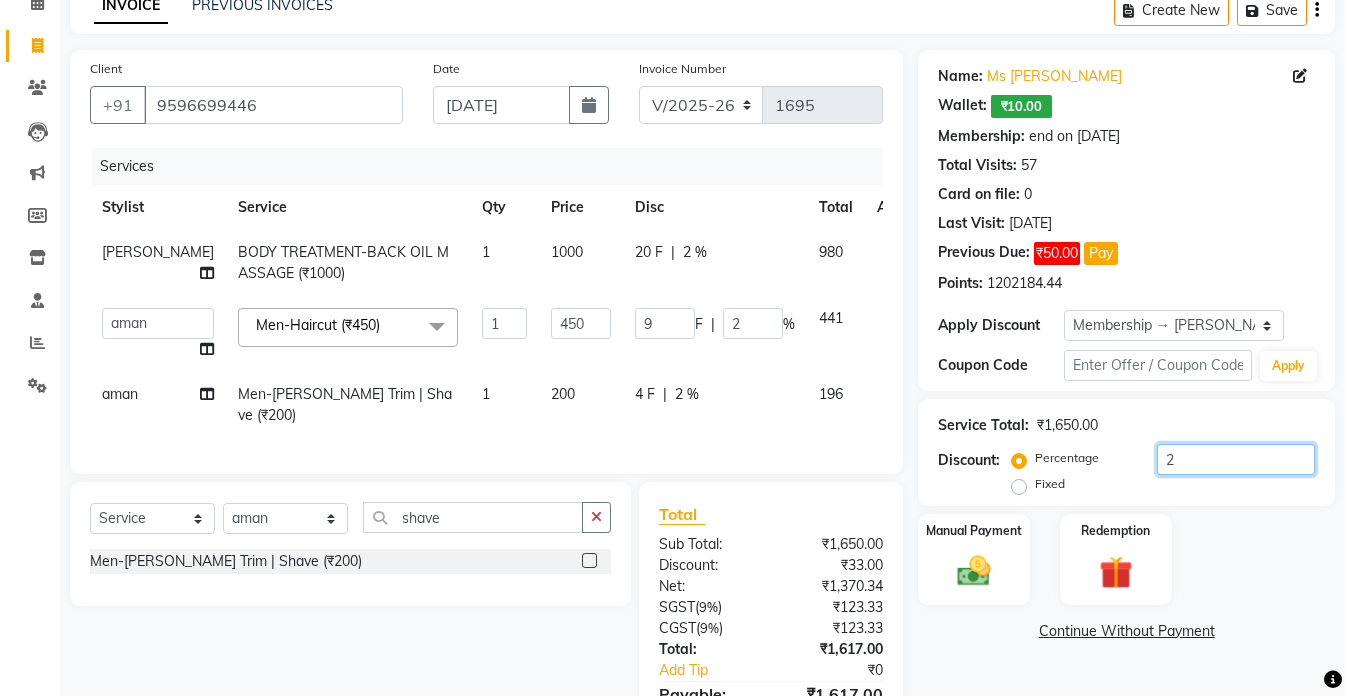 type on "20" 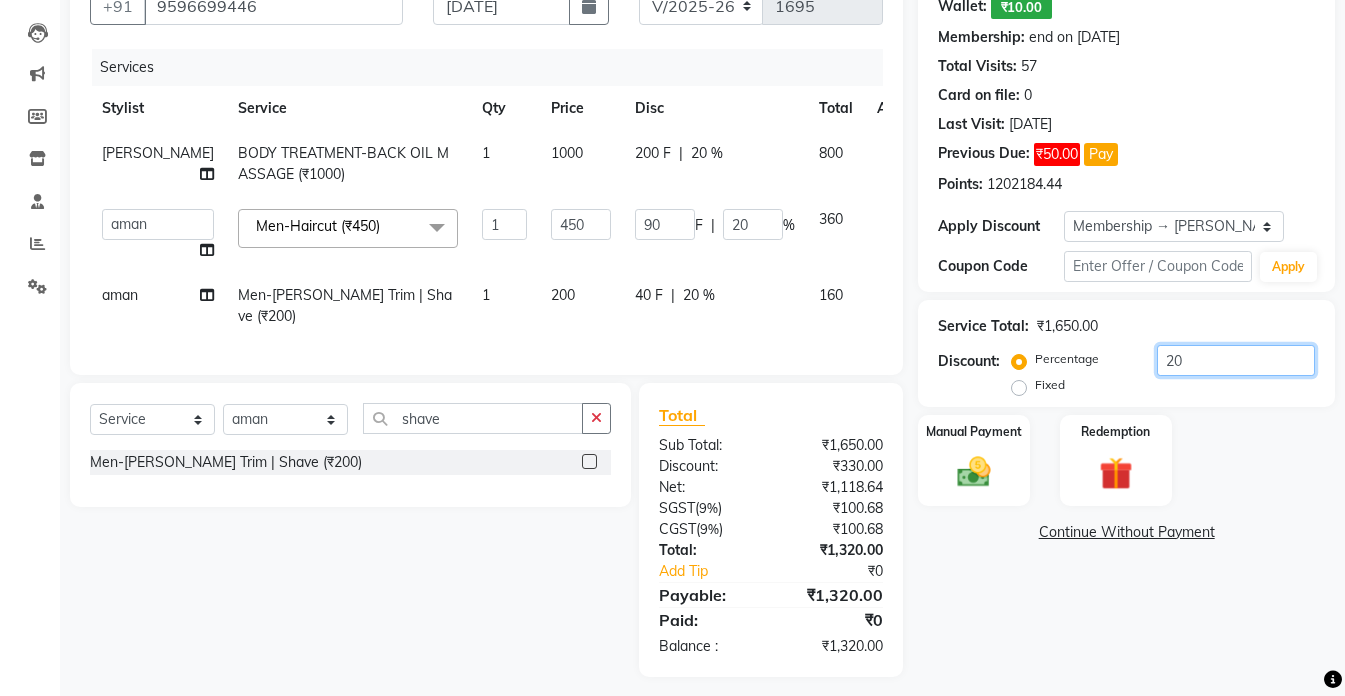 scroll, scrollTop: 204, scrollLeft: 0, axis: vertical 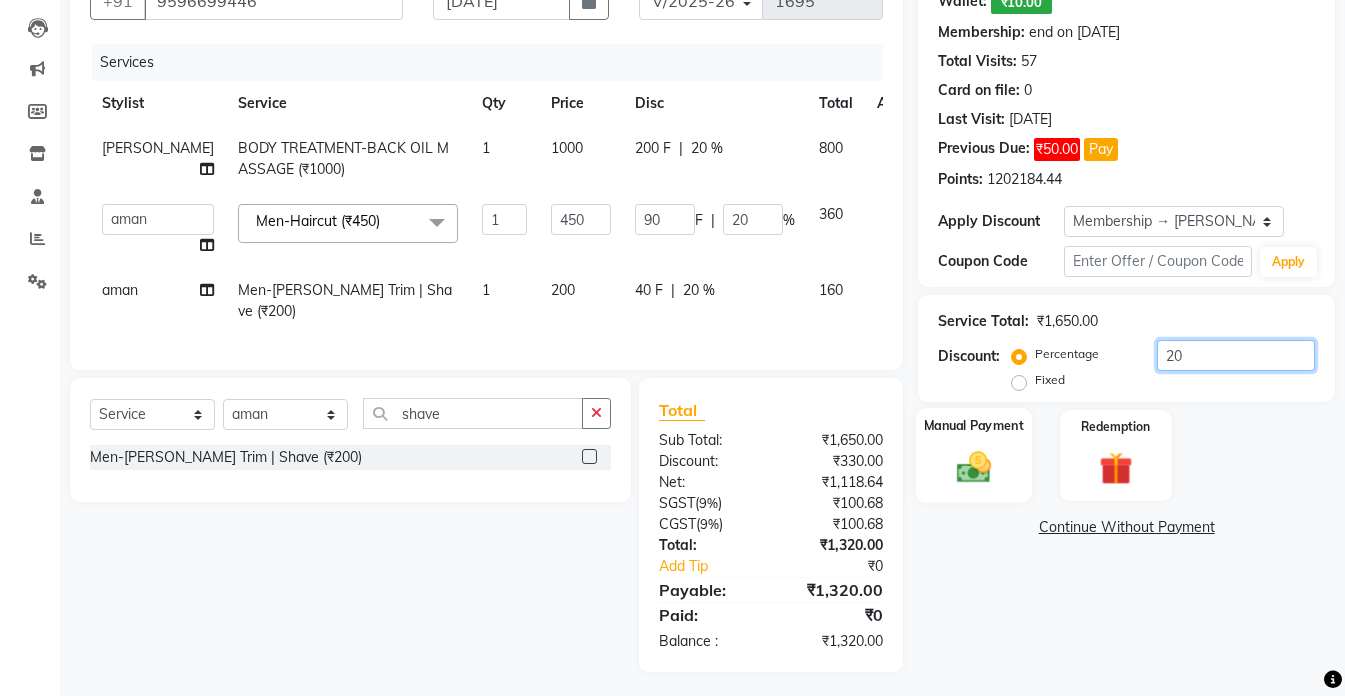 type on "20" 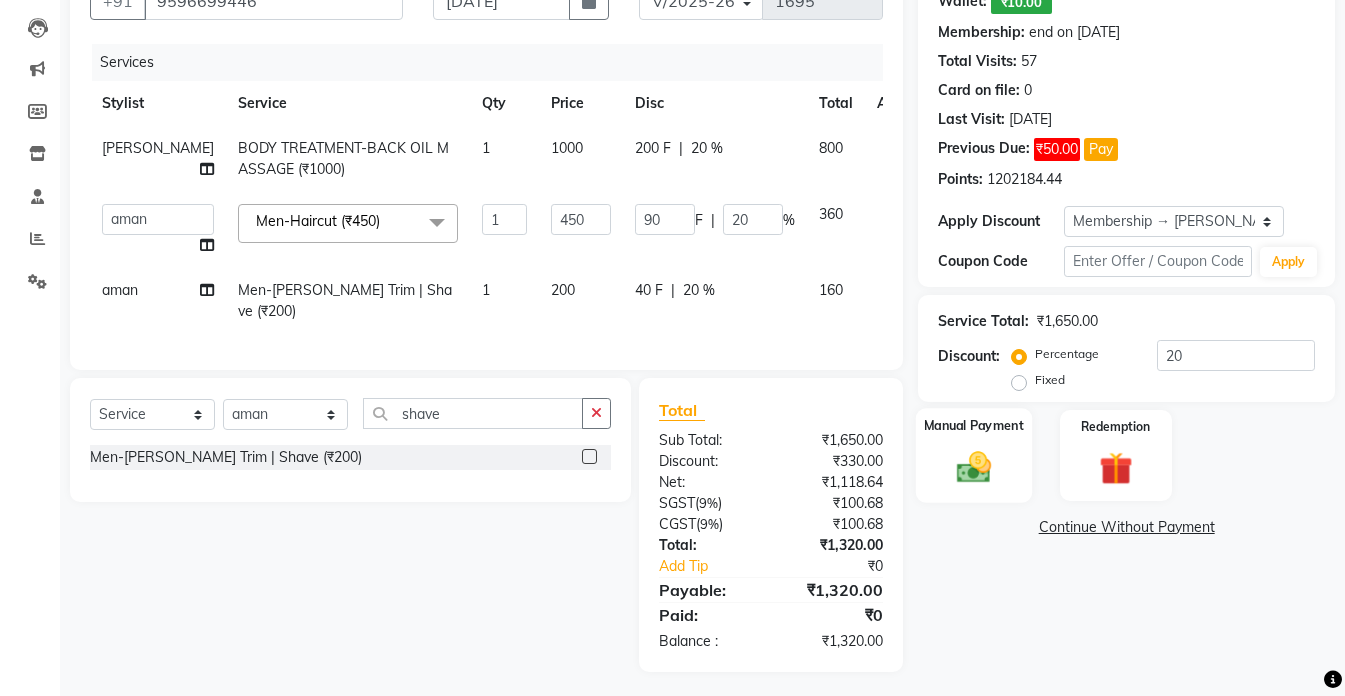 click 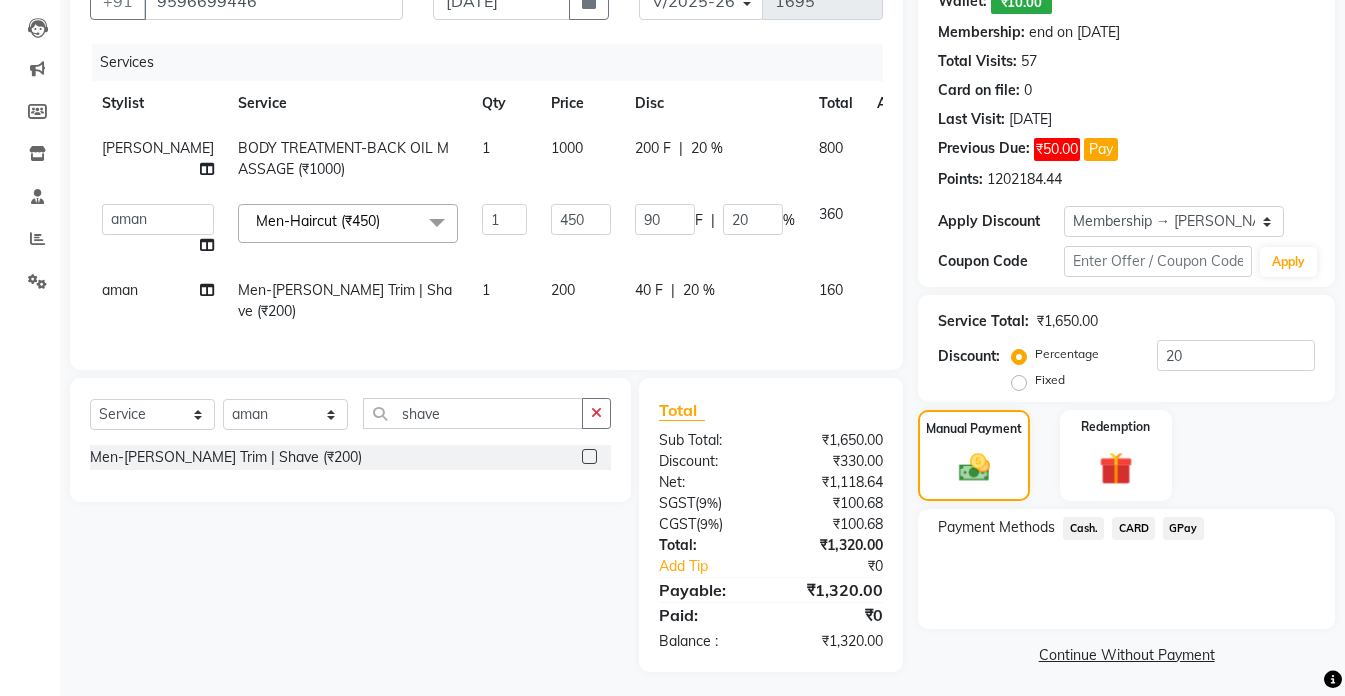 click on "Cash." 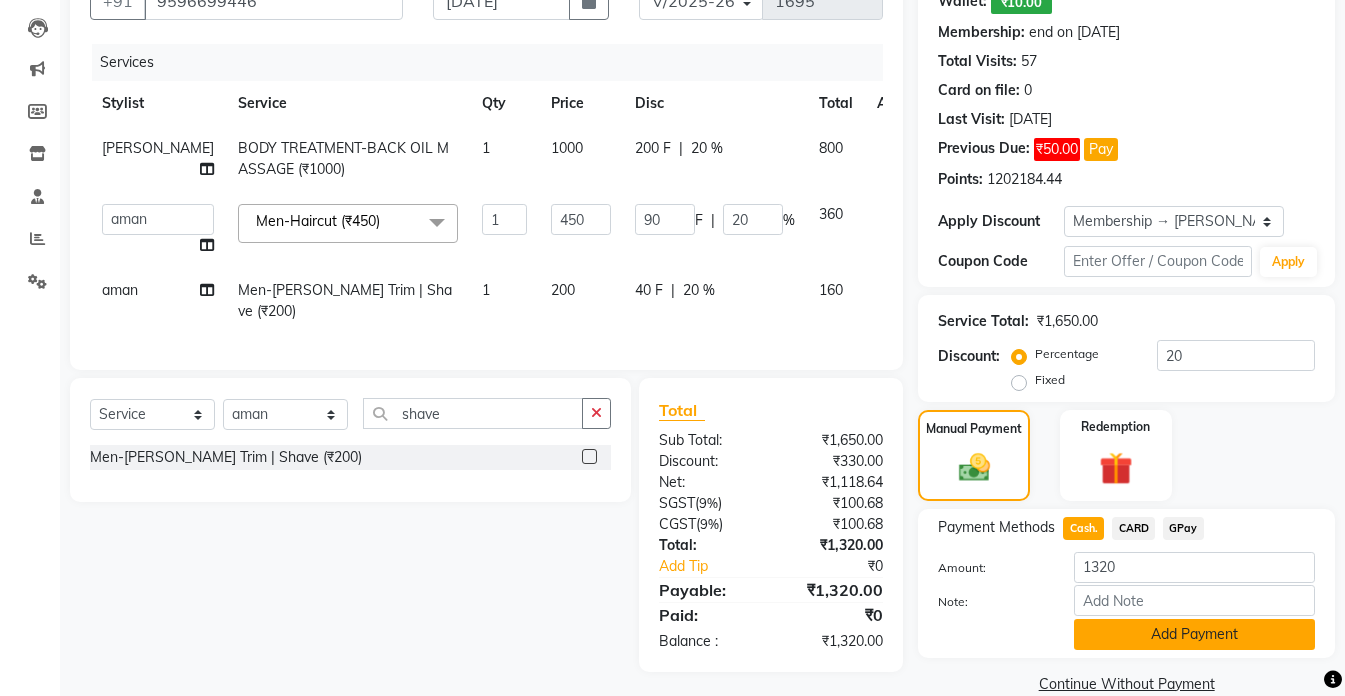 click on "Add Payment" 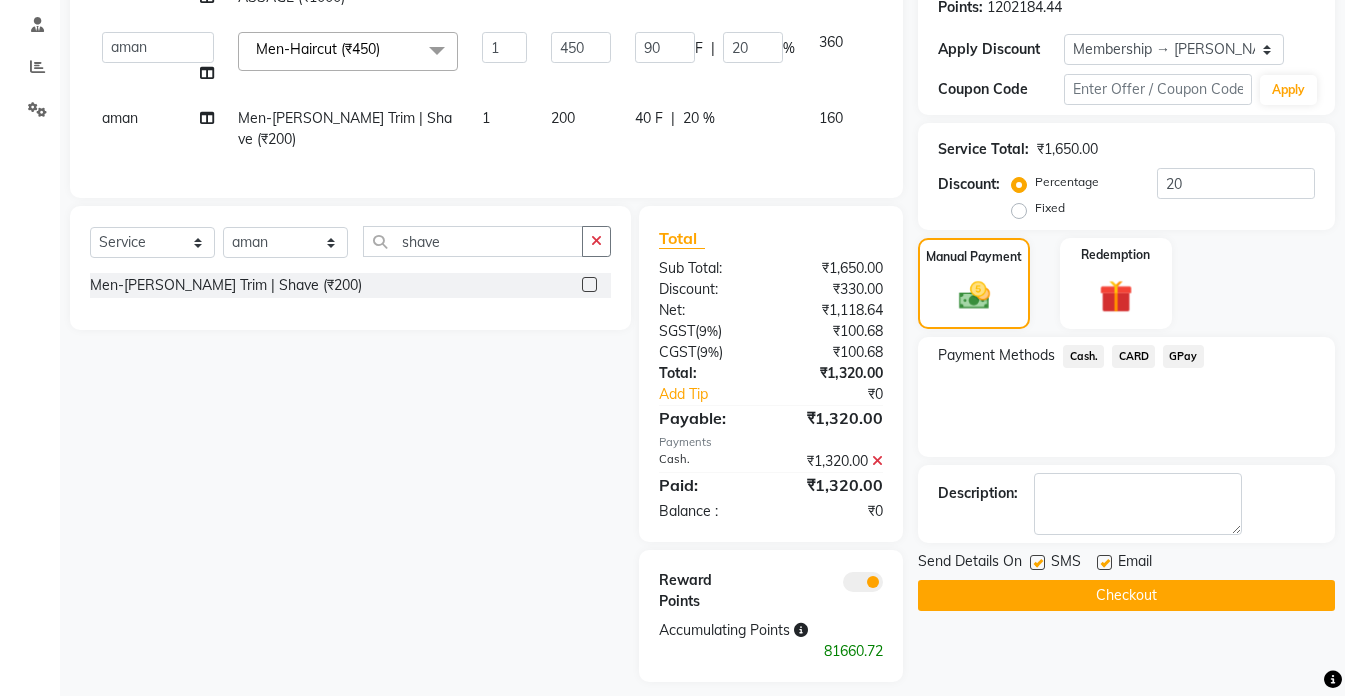 scroll, scrollTop: 386, scrollLeft: 0, axis: vertical 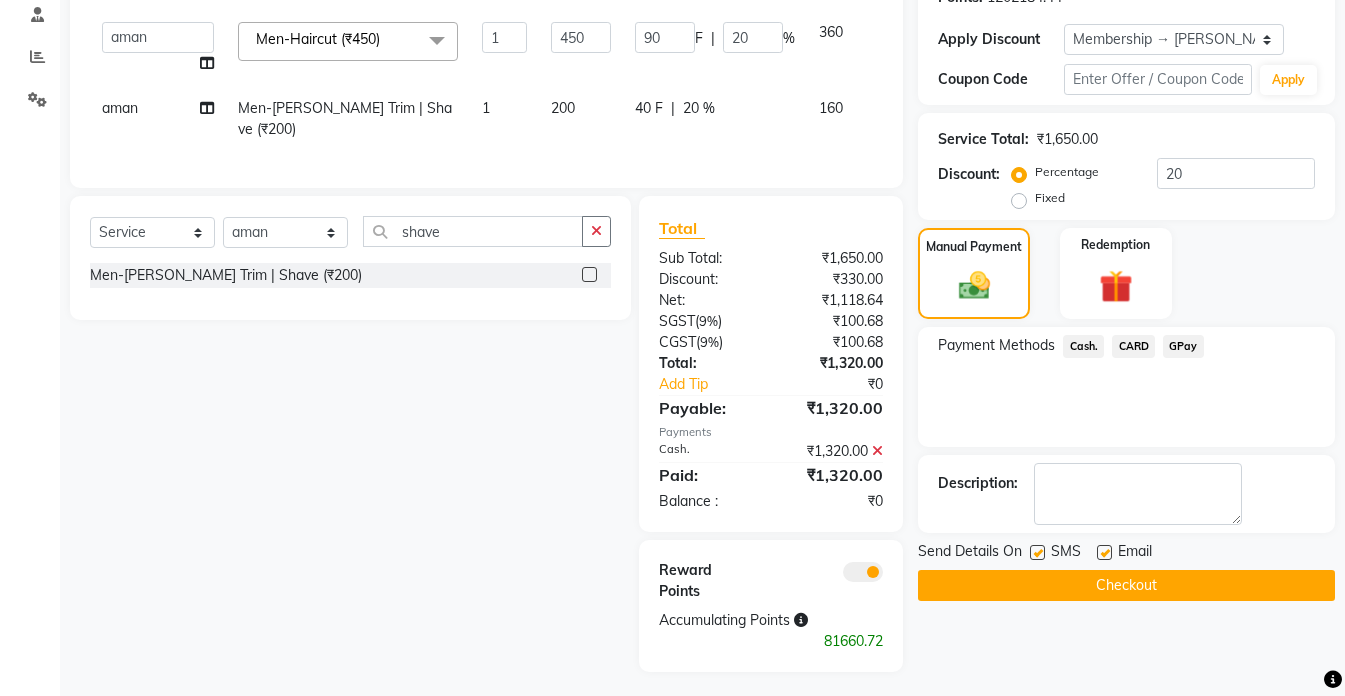 click on "Checkout" 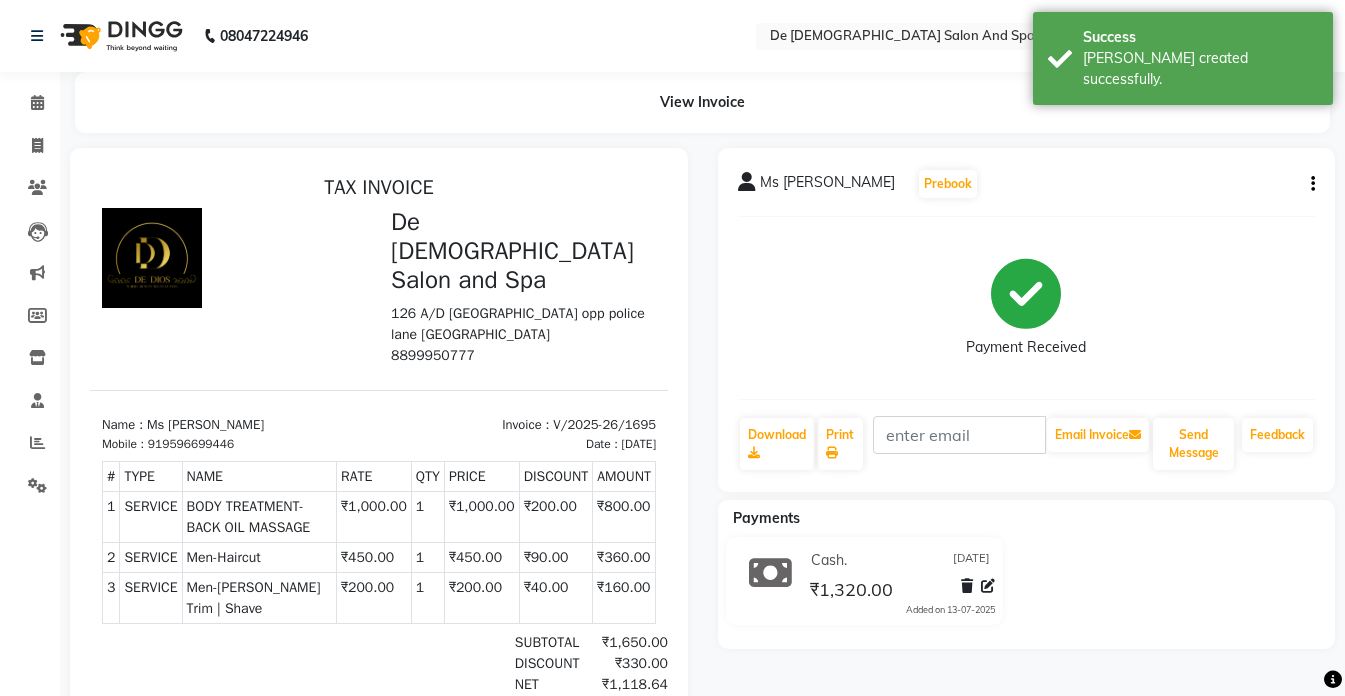 scroll, scrollTop: 0, scrollLeft: 0, axis: both 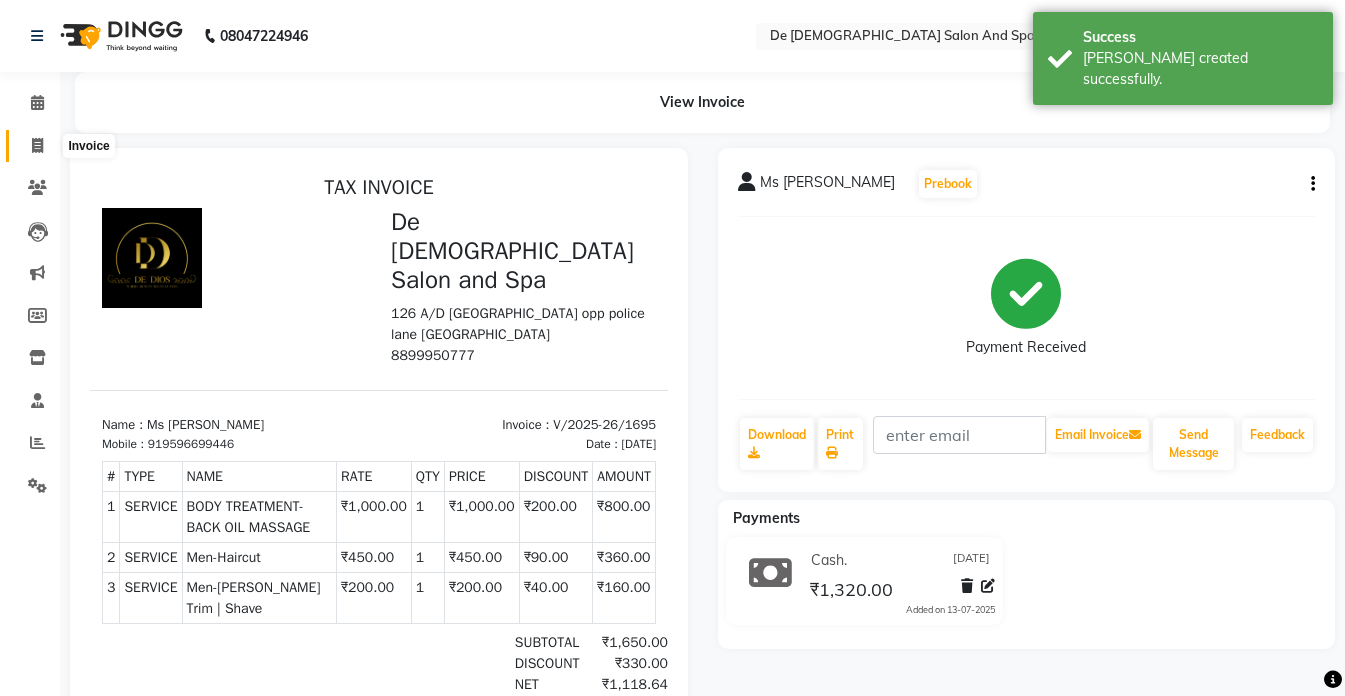 click 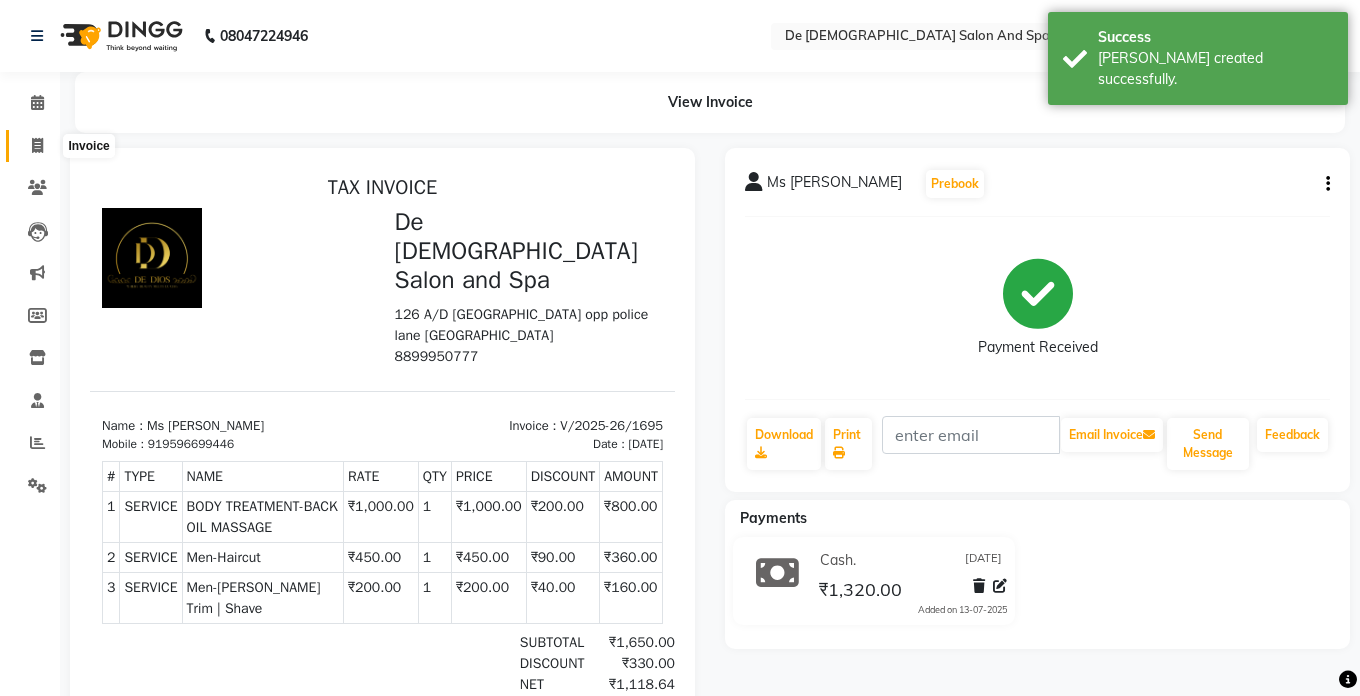 select on "6431" 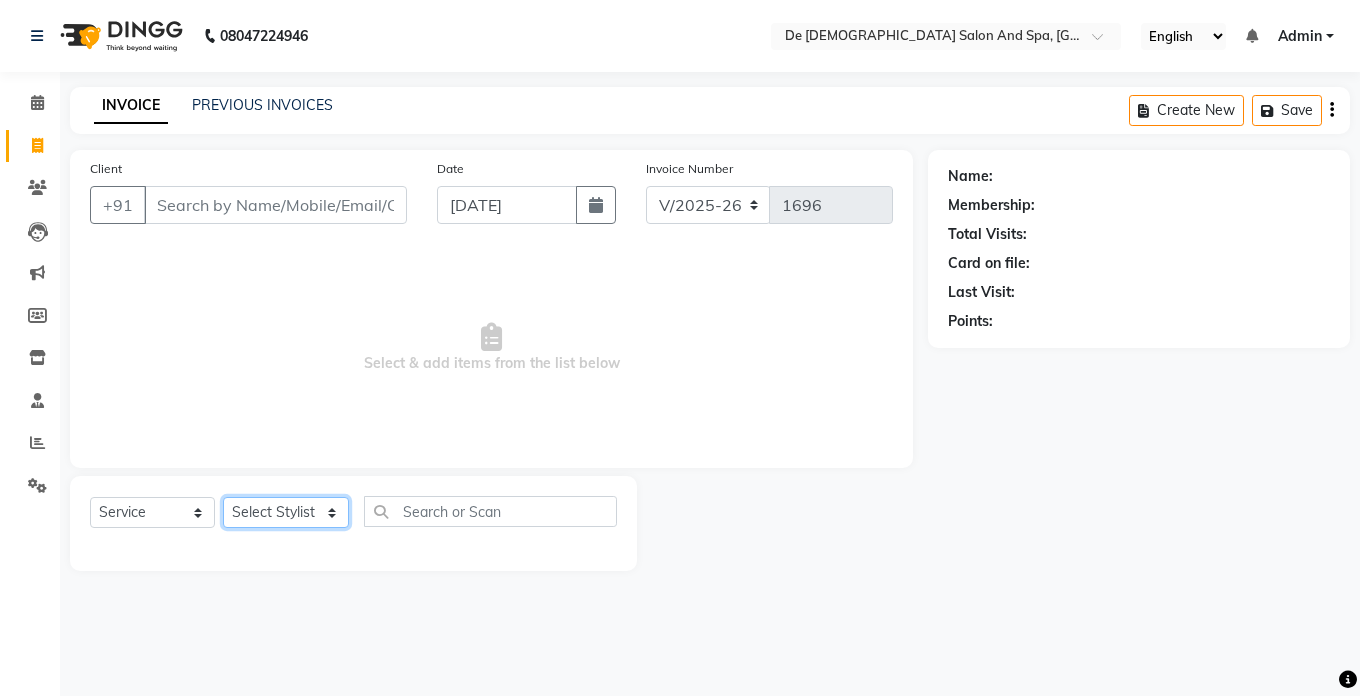 click on "Select Stylist akshay aman [PERSON_NAME] [PERSON_NAME]  [MEDICAL_DATA][PERSON_NAME] [PERSON_NAME] [DATE][PERSON_NAME]" 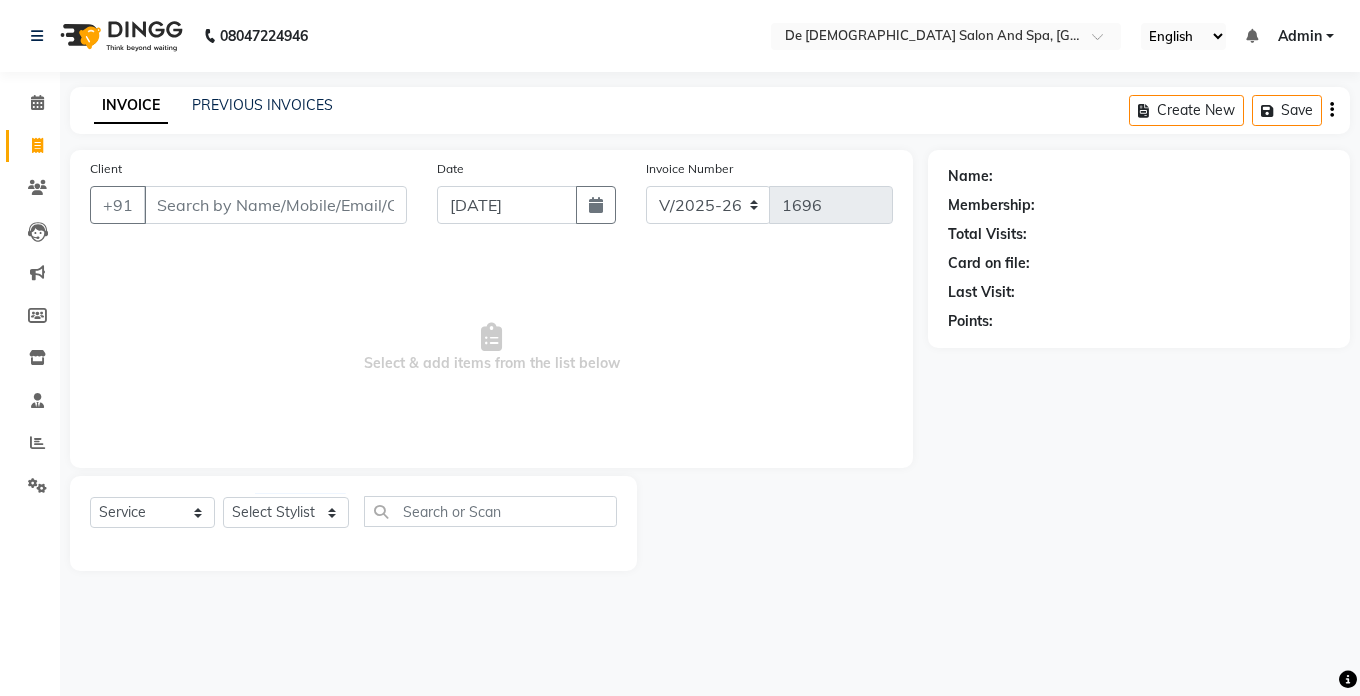 click on "Select  Service  Product  Membership  Package Voucher Prepaid Gift Card  Select Stylist akshay aman [PERSON_NAME] [PERSON_NAME]  [MEDICAL_DATA][PERSON_NAME] nisha [PERSON_NAME] [DATE][PERSON_NAME]" 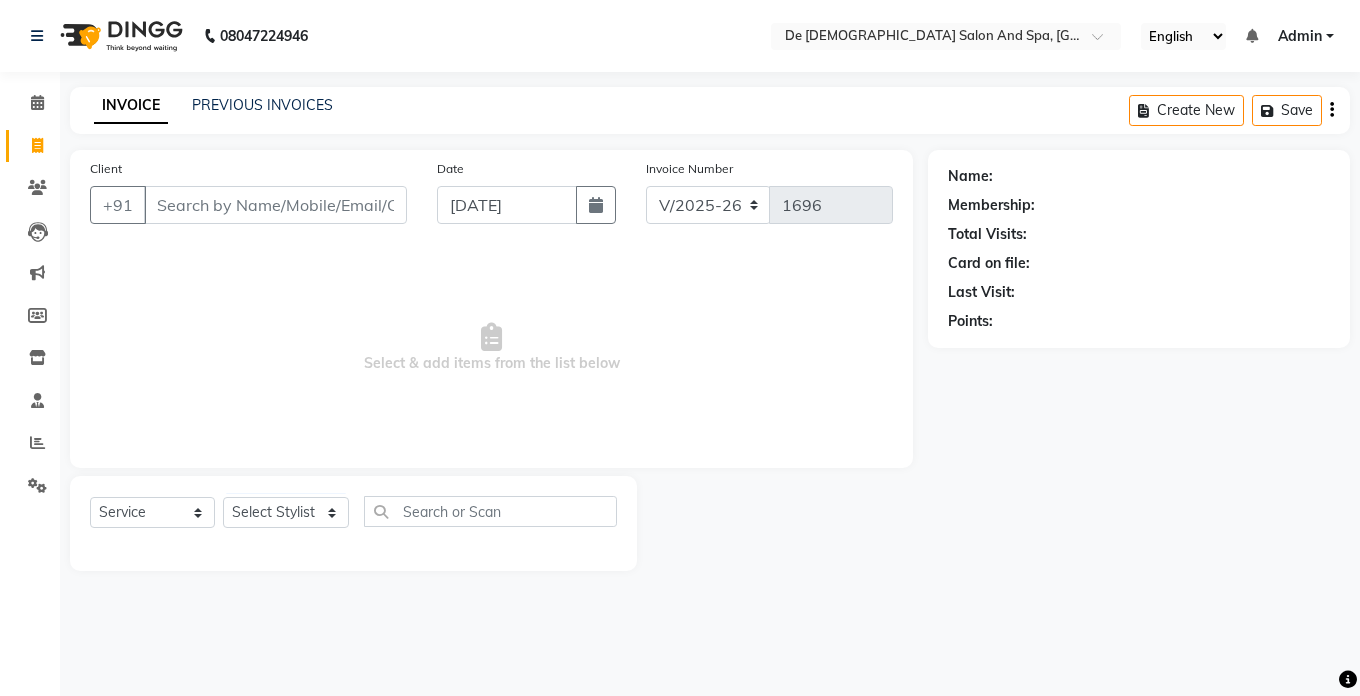 click on "Select  Service  Product  Membership  Package Voucher Prepaid Gift Card  Select Stylist akshay aman [PERSON_NAME] [PERSON_NAME]  [MEDICAL_DATA][PERSON_NAME] nisha [PERSON_NAME] [DATE][PERSON_NAME]" 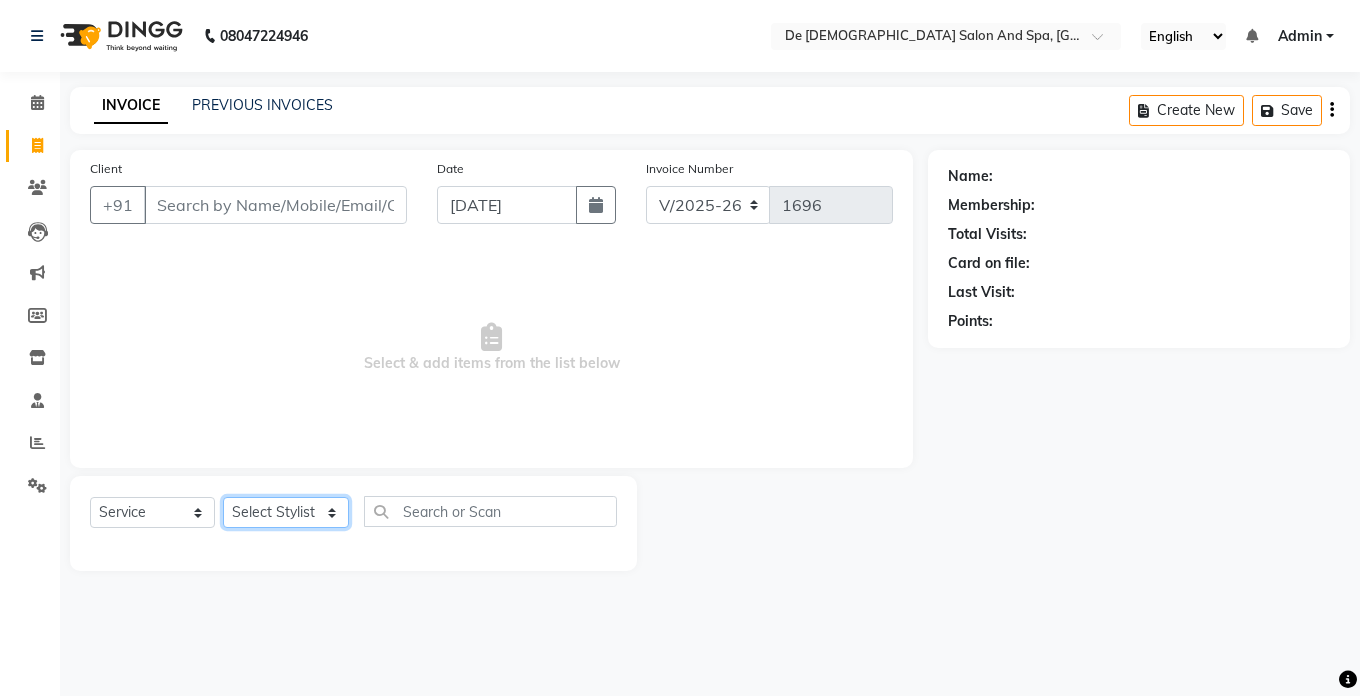 click on "Select Stylist akshay aman [PERSON_NAME] [PERSON_NAME]  [MEDICAL_DATA][PERSON_NAME] [PERSON_NAME] [DATE][PERSON_NAME]" 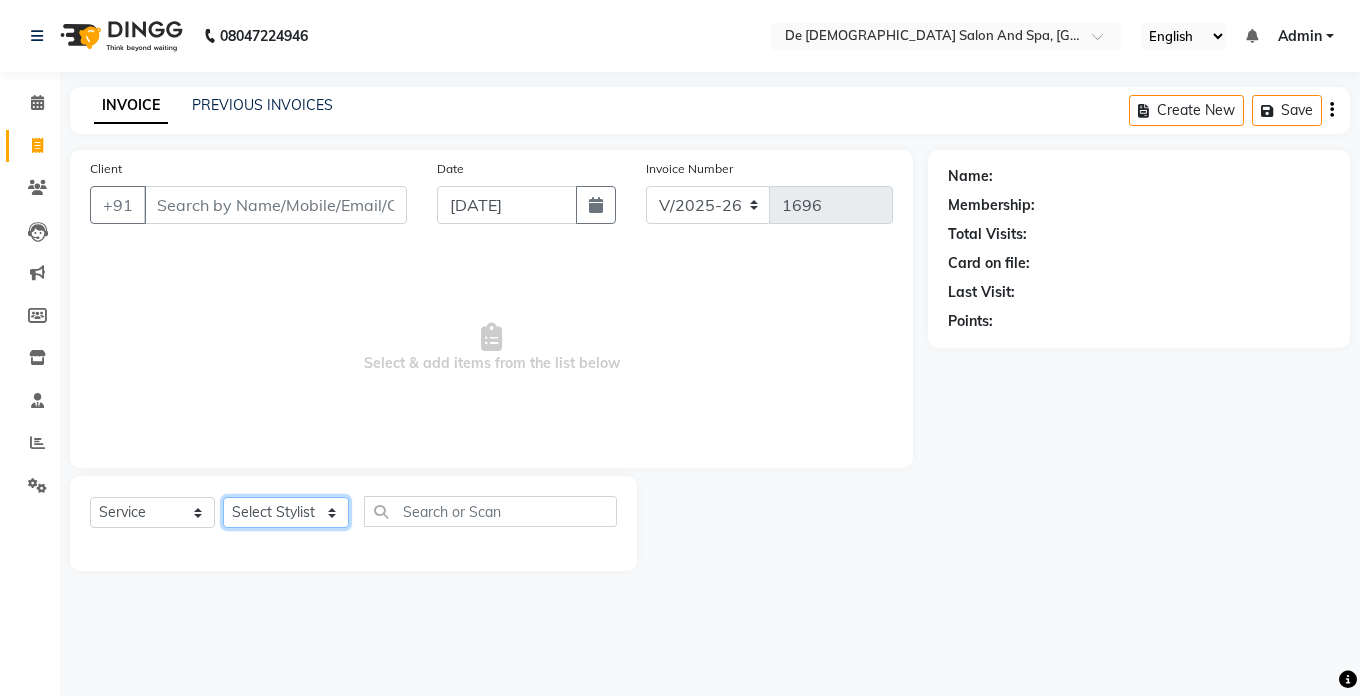 select on "49369" 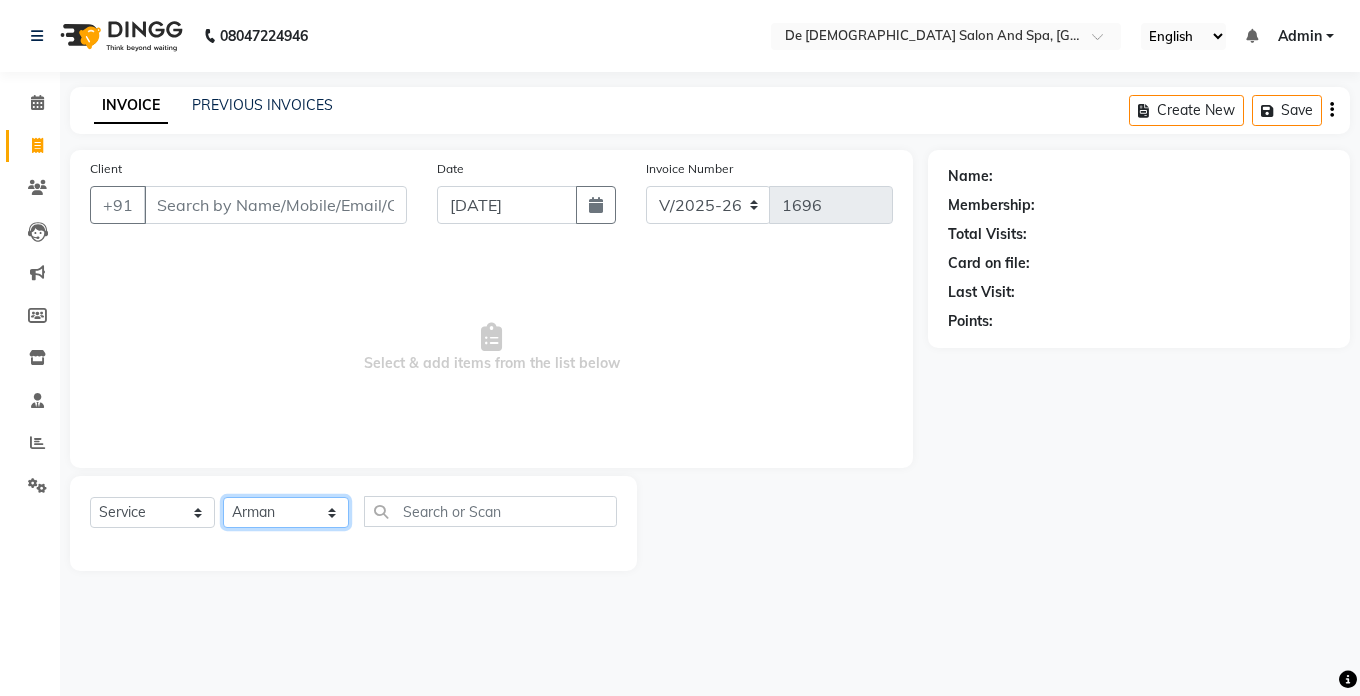 click on "Select Stylist akshay aman [PERSON_NAME] [PERSON_NAME]  [MEDICAL_DATA][PERSON_NAME] [PERSON_NAME] [DATE][PERSON_NAME]" 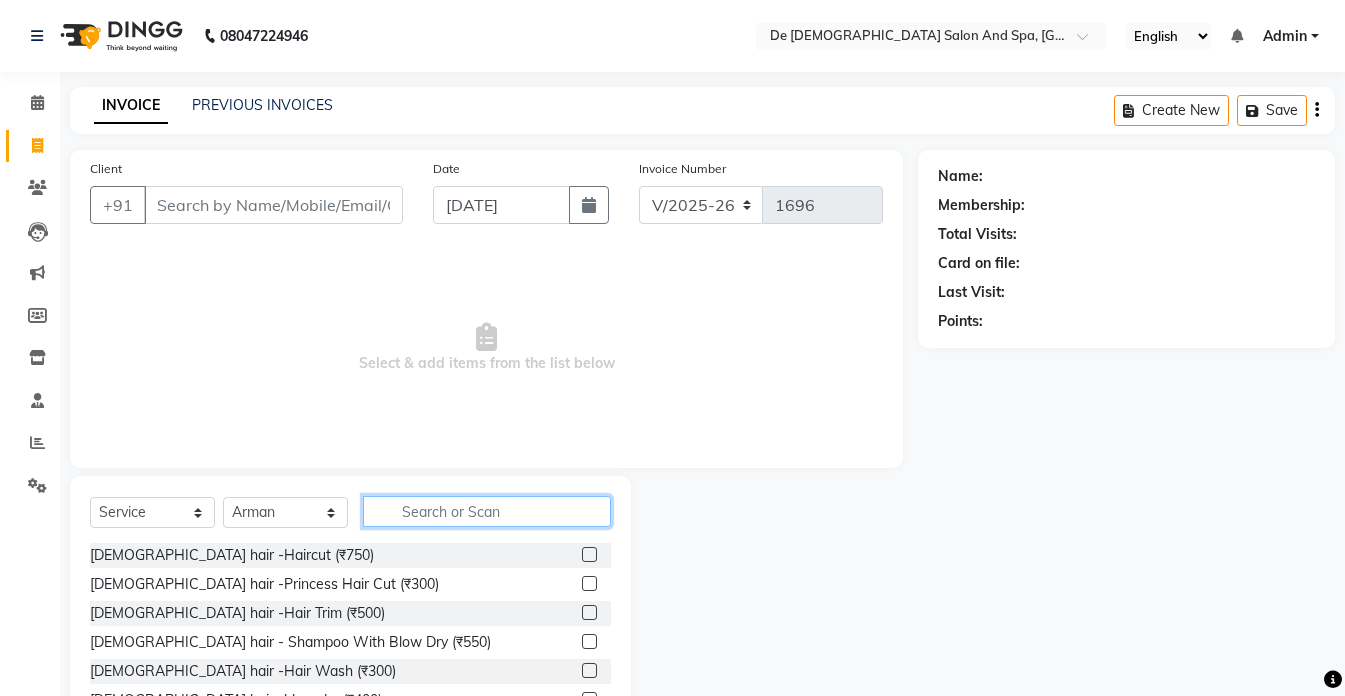 click 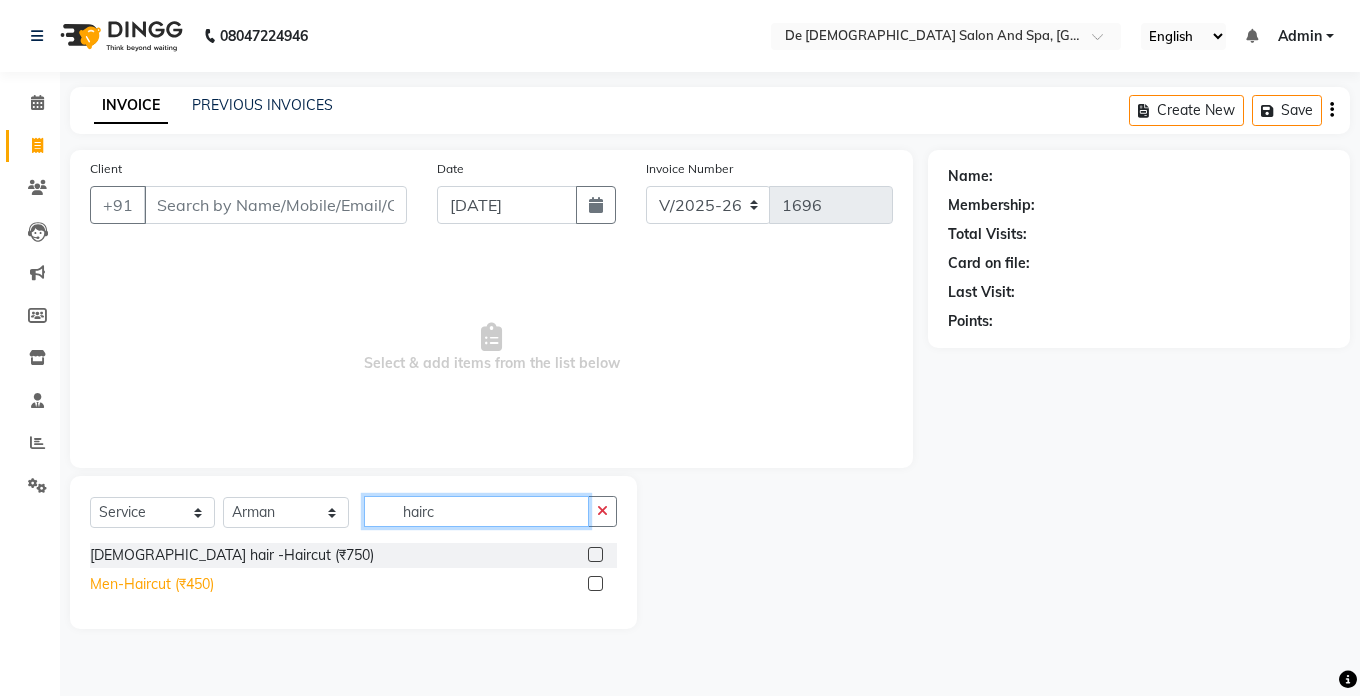 type on "hairc" 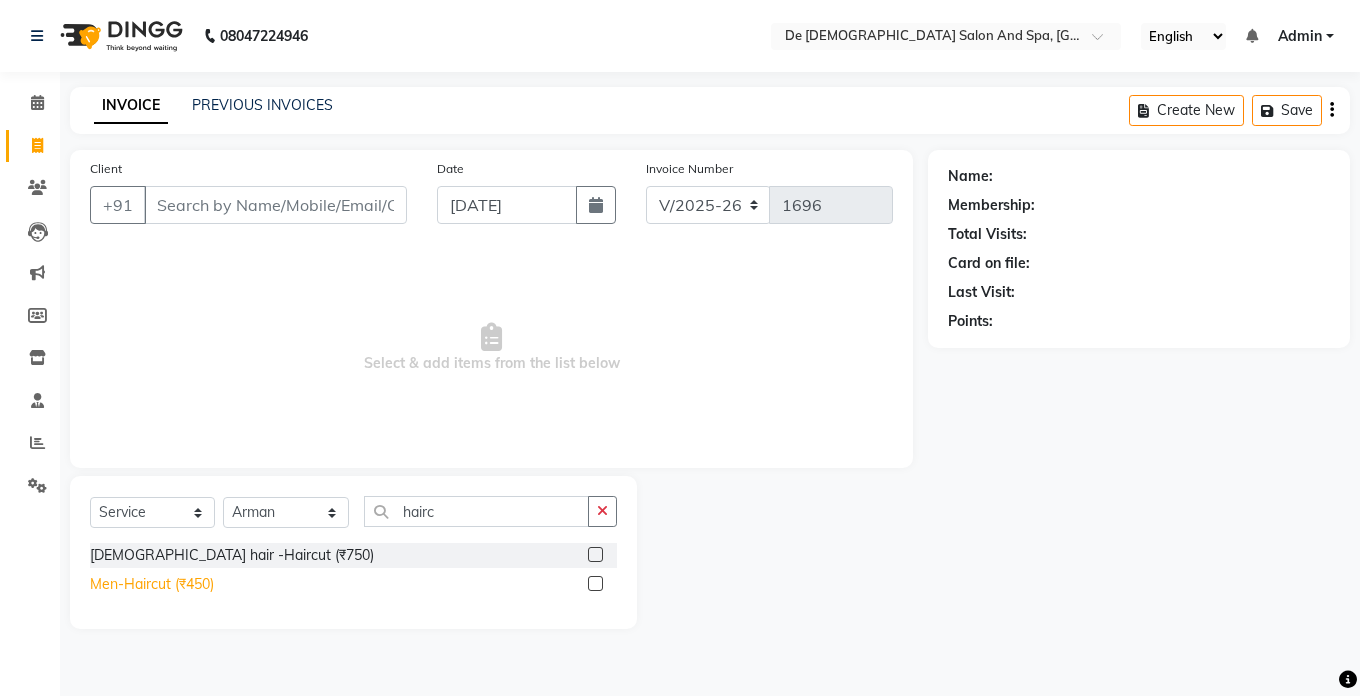 click on "Men-Haircut (₹450)" 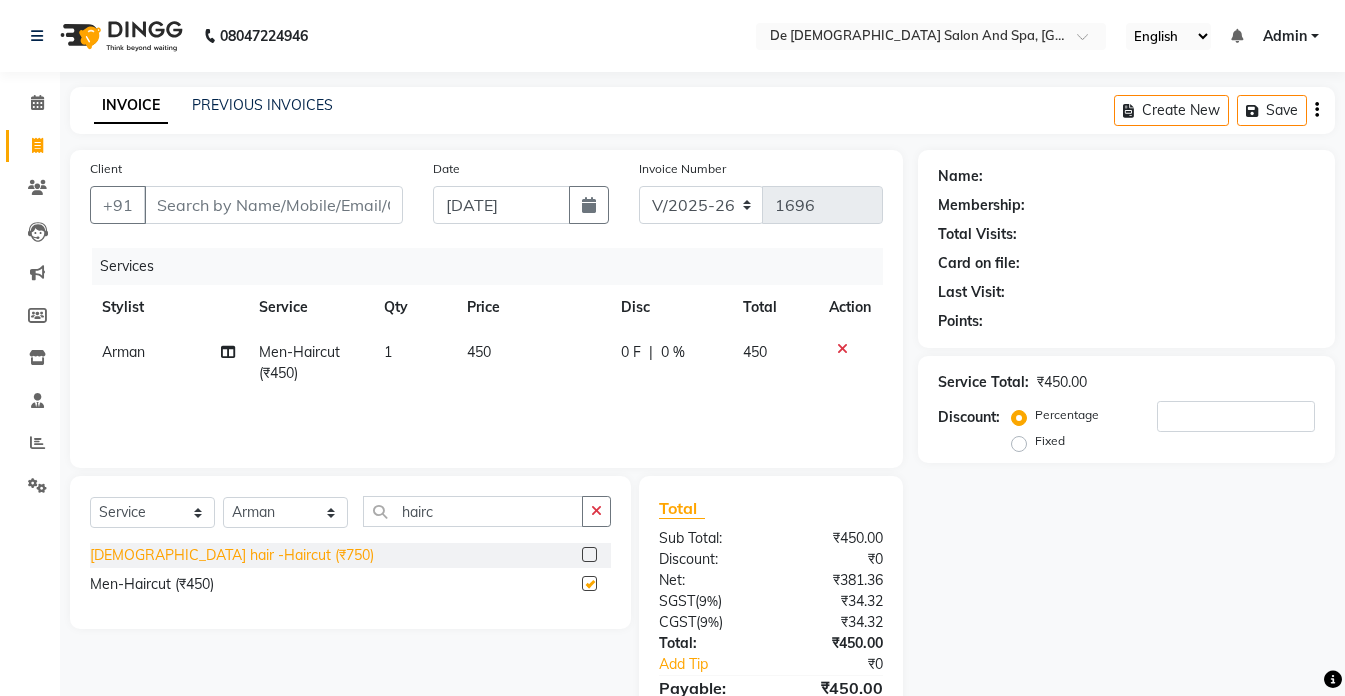 checkbox on "false" 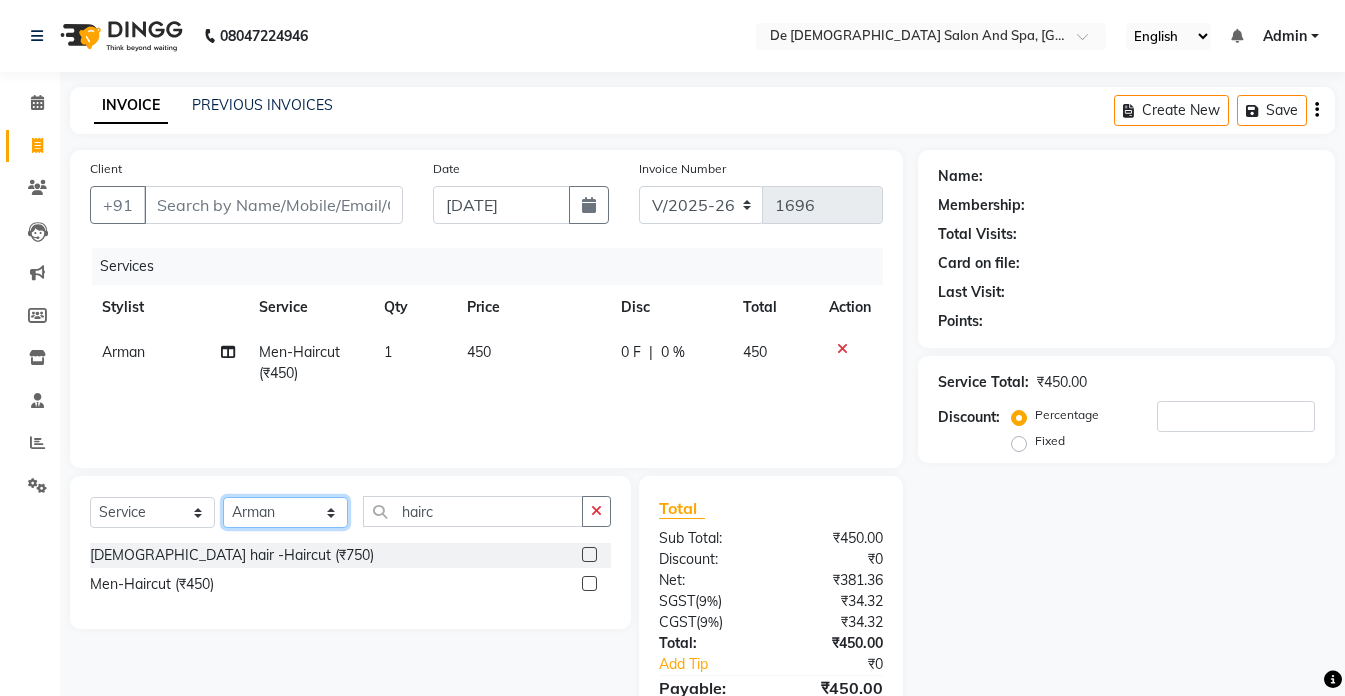 click on "Select Stylist akshay aman [PERSON_NAME] [PERSON_NAME]  [MEDICAL_DATA][PERSON_NAME] [PERSON_NAME] [DATE][PERSON_NAME]" 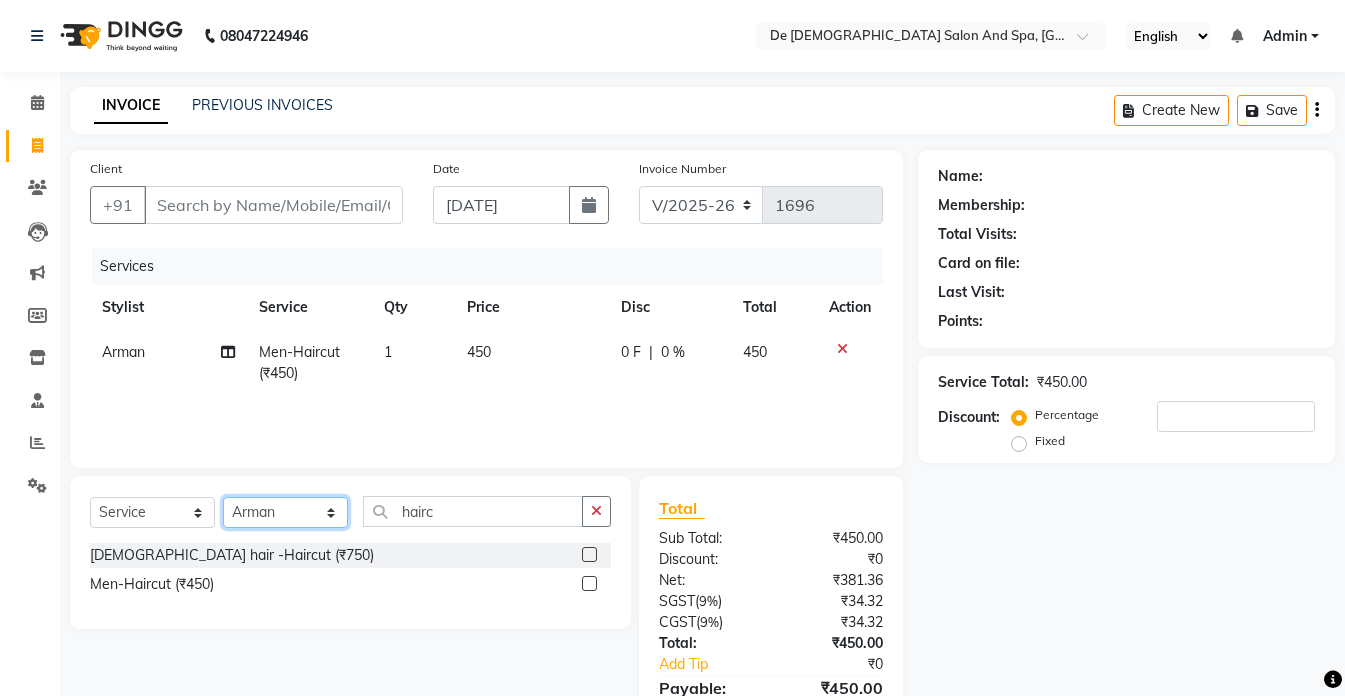select on "49371" 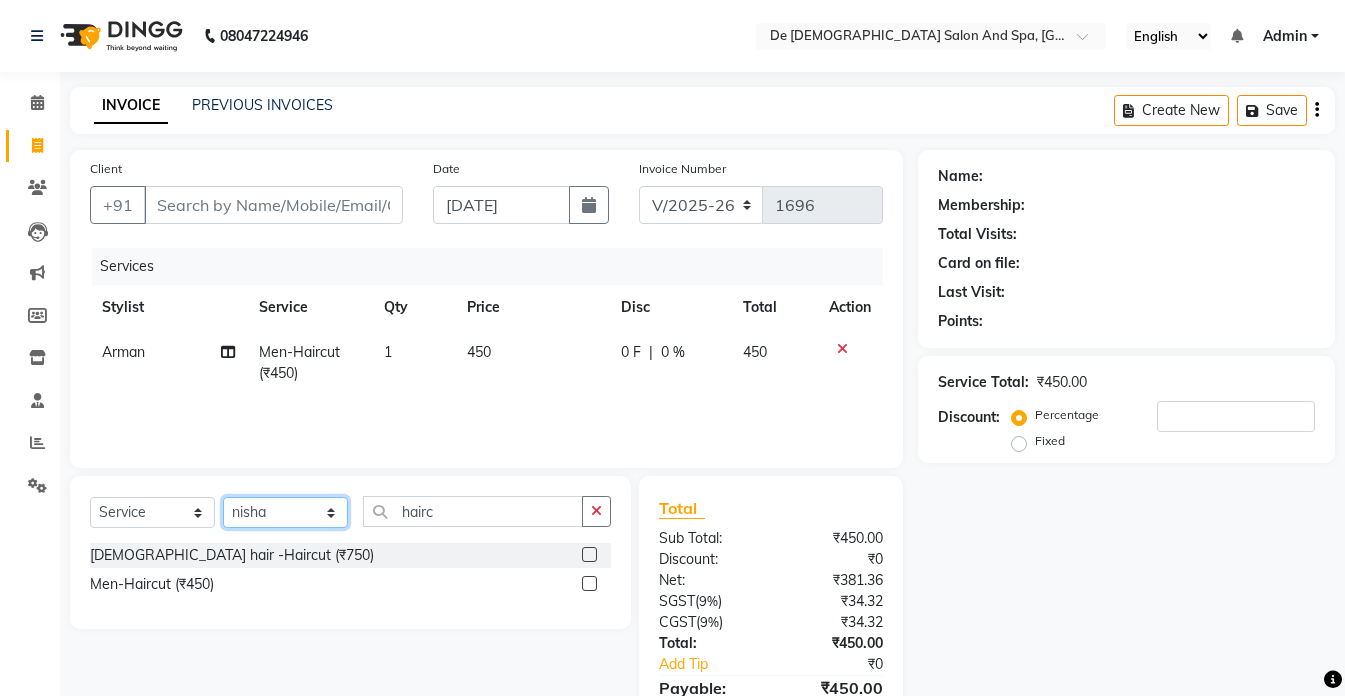 click on "Select Stylist akshay aman [PERSON_NAME] [PERSON_NAME]  [MEDICAL_DATA][PERSON_NAME] [PERSON_NAME] [DATE][PERSON_NAME]" 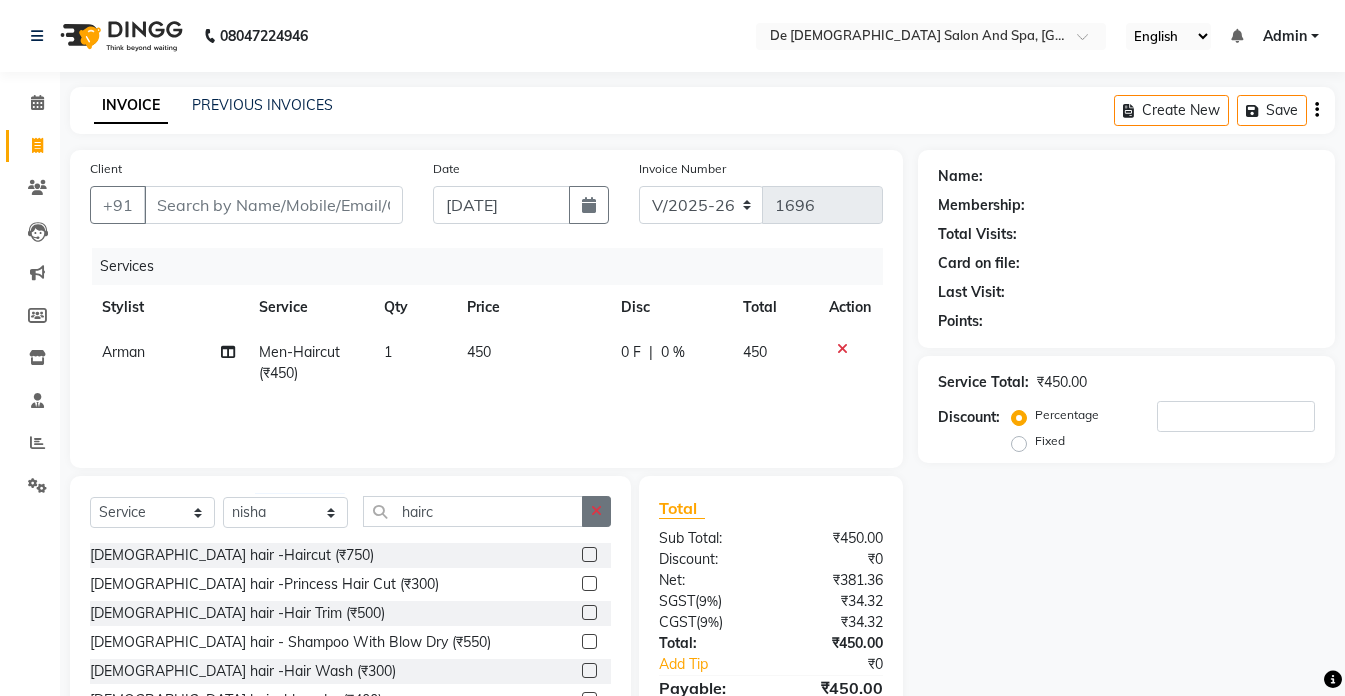 click 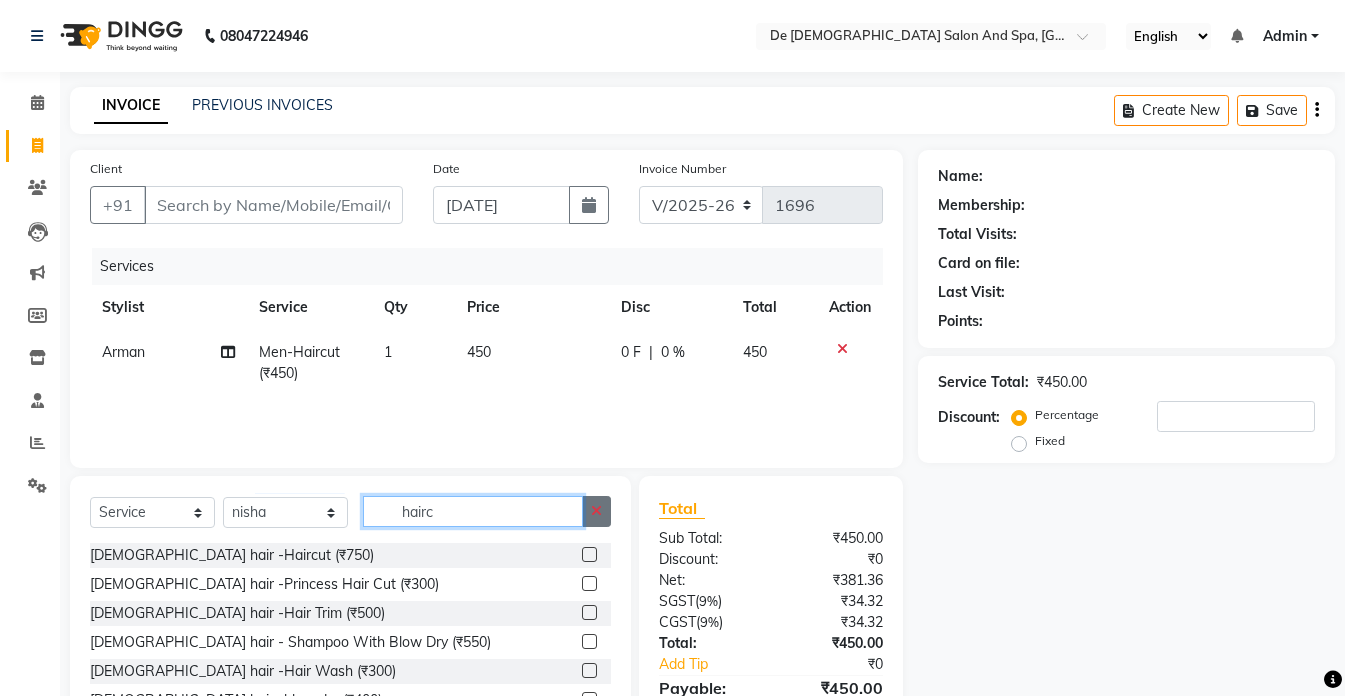 type 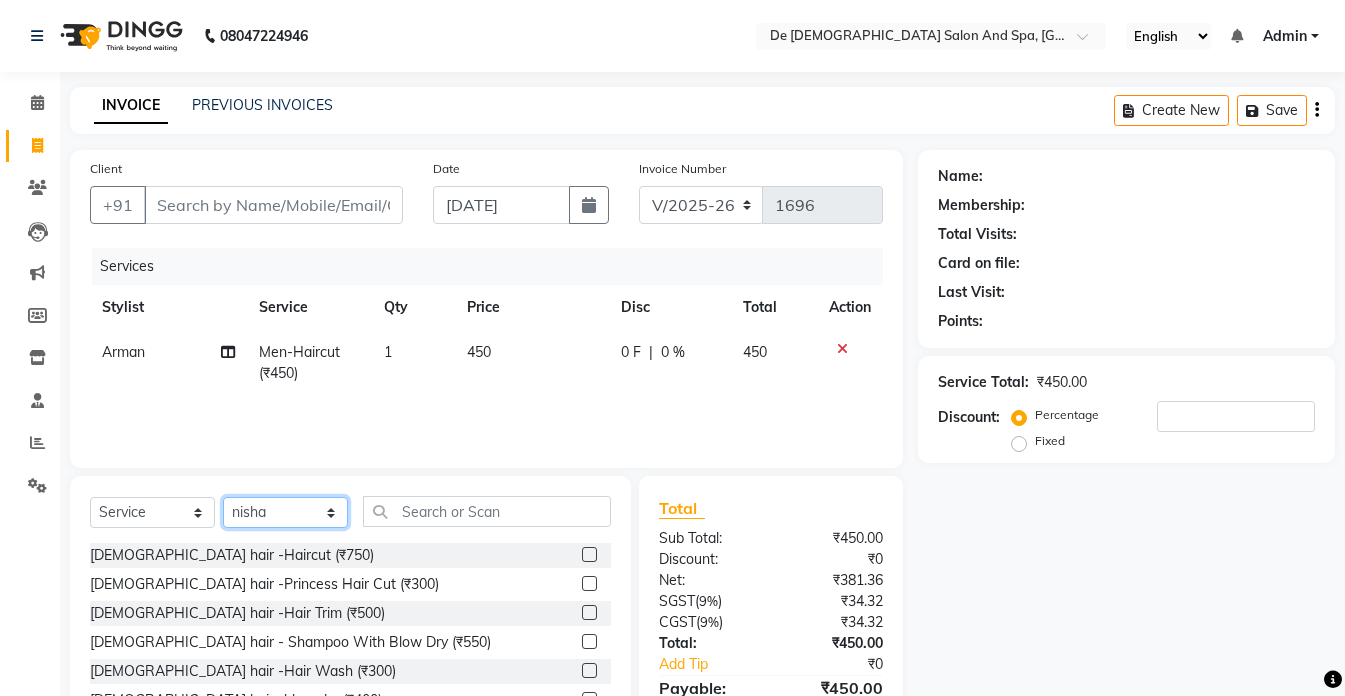 click on "Select Stylist akshay aman [PERSON_NAME] [PERSON_NAME]  [MEDICAL_DATA][PERSON_NAME] [PERSON_NAME] [DATE][PERSON_NAME]" 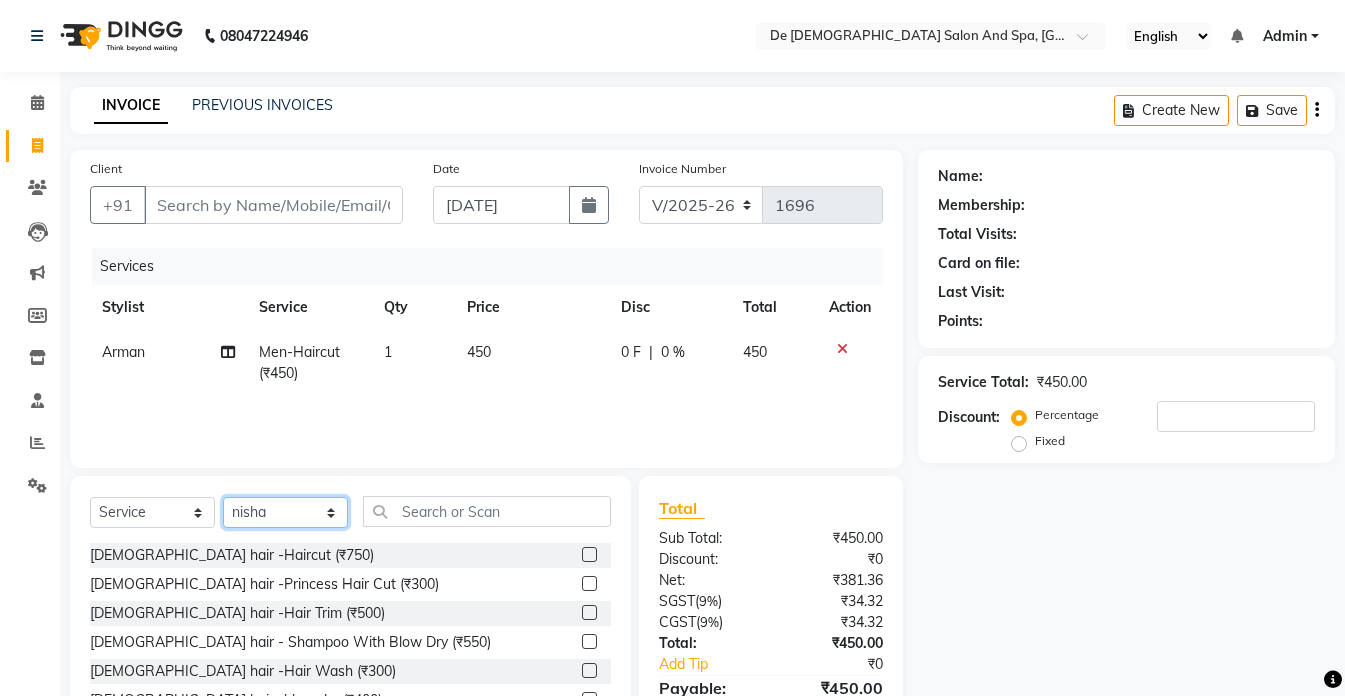 select on "61511" 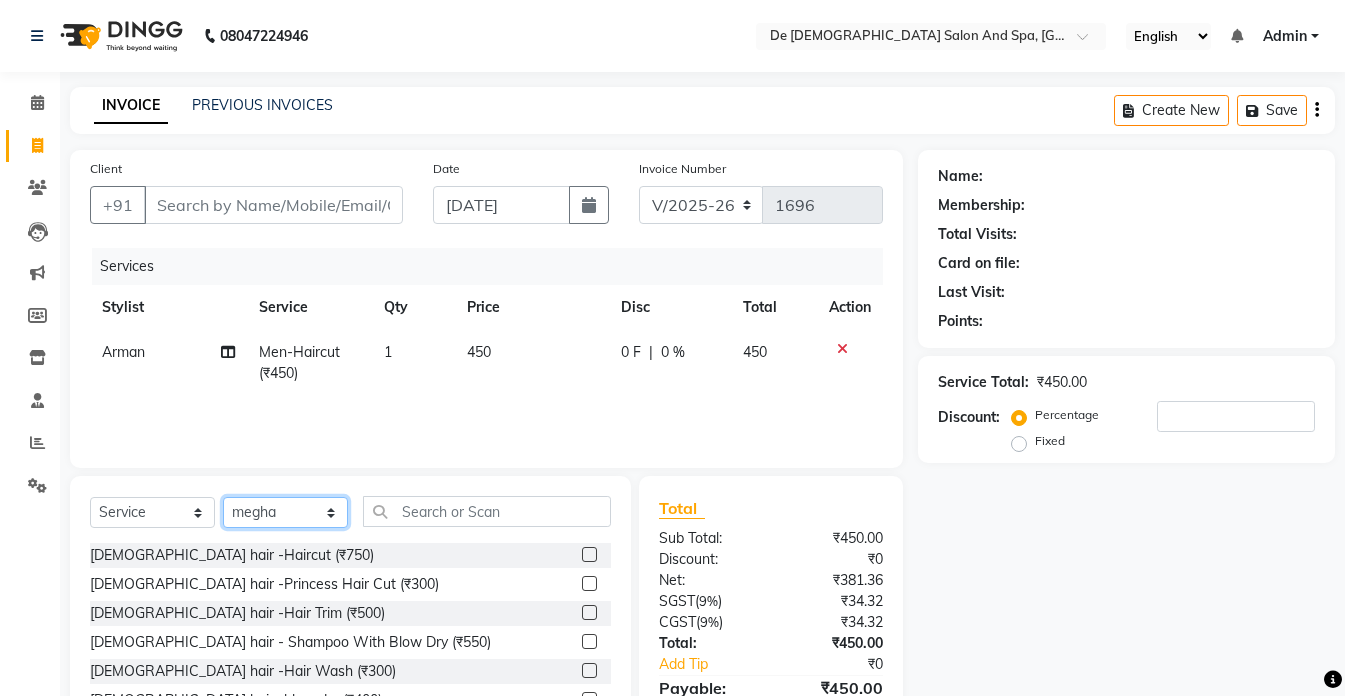 click on "Select Stylist akshay aman [PERSON_NAME] [PERSON_NAME]  [MEDICAL_DATA][PERSON_NAME] [PERSON_NAME] [DATE][PERSON_NAME]" 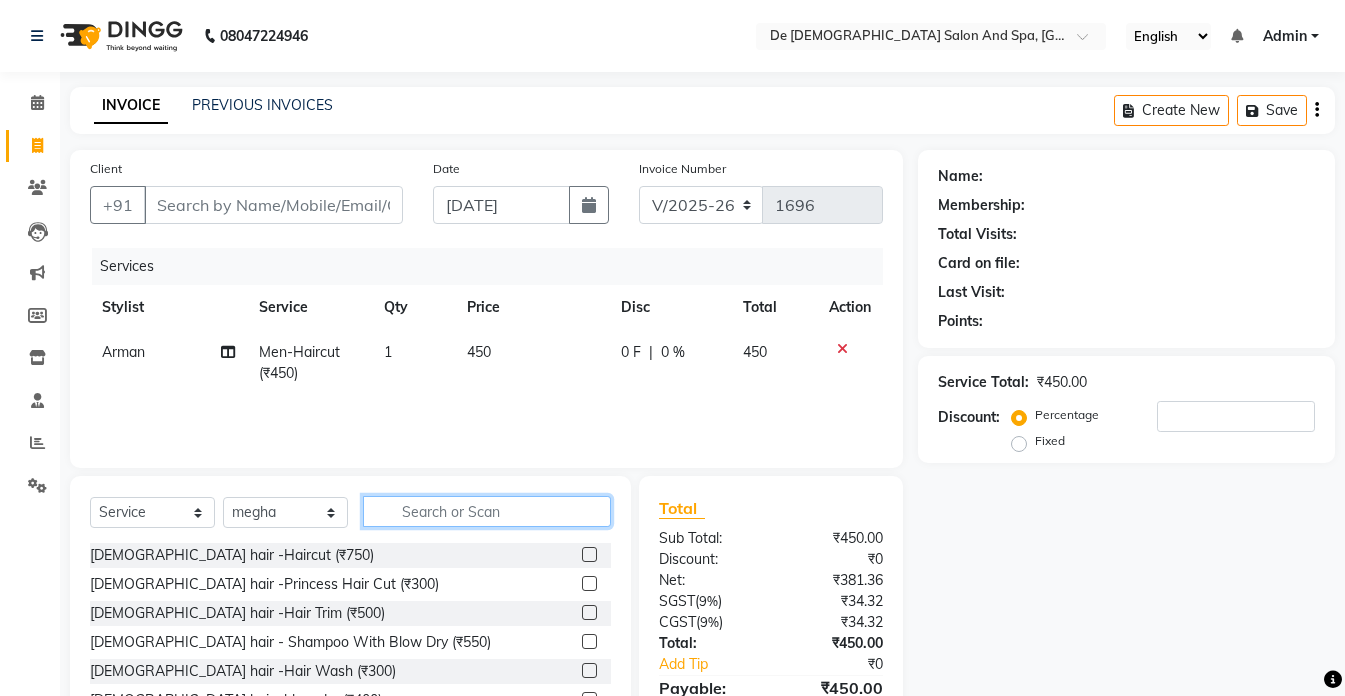 click 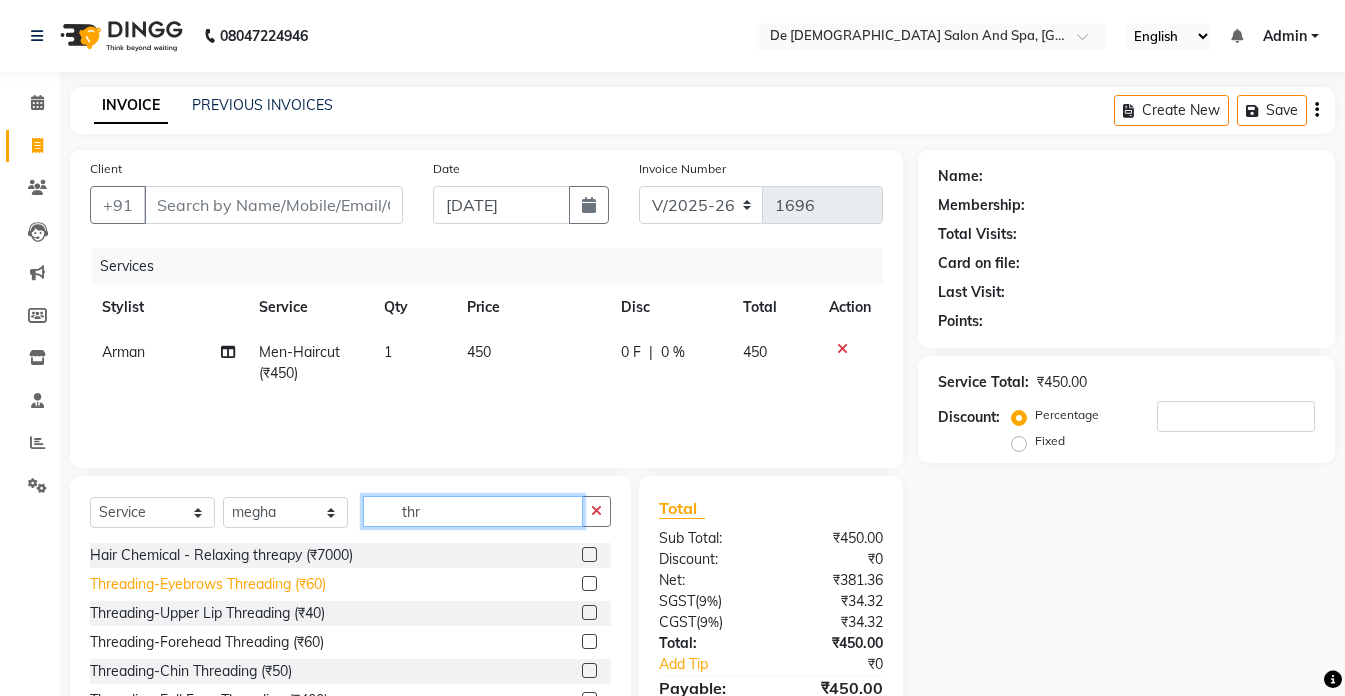 type on "thr" 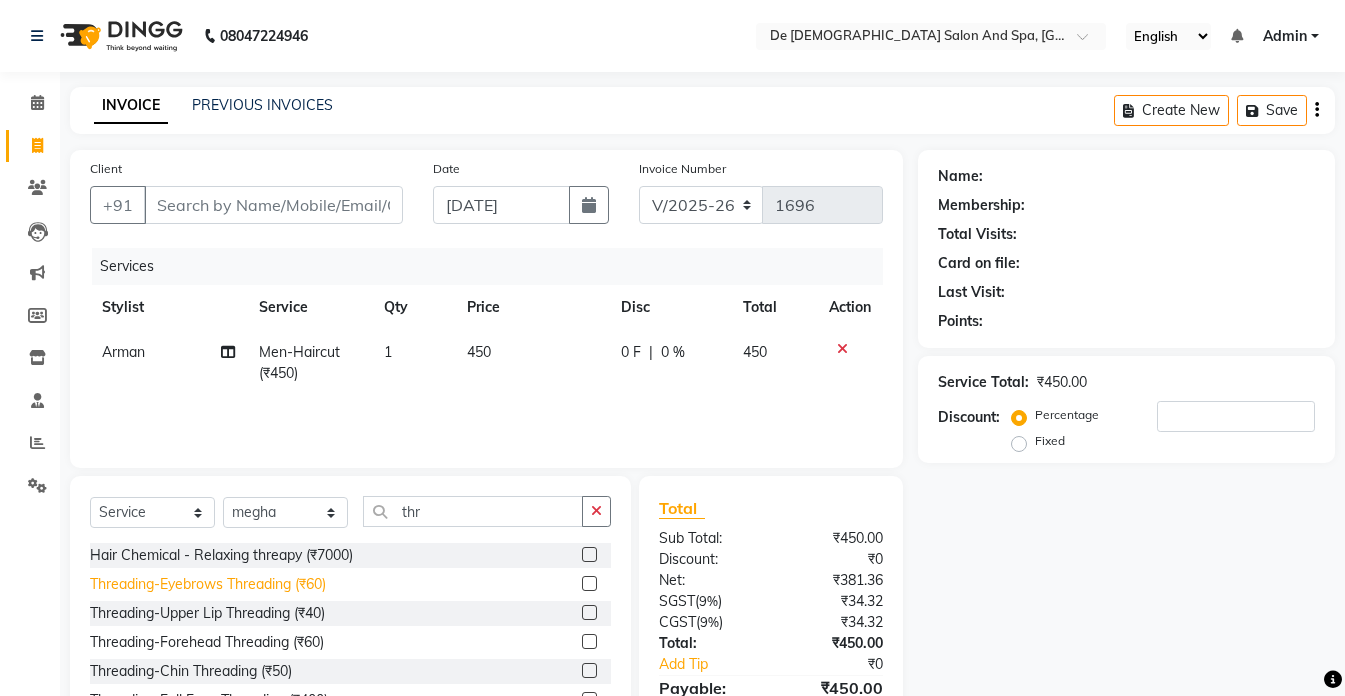 click on "Threading-Eyebrows Threading (₹60)" 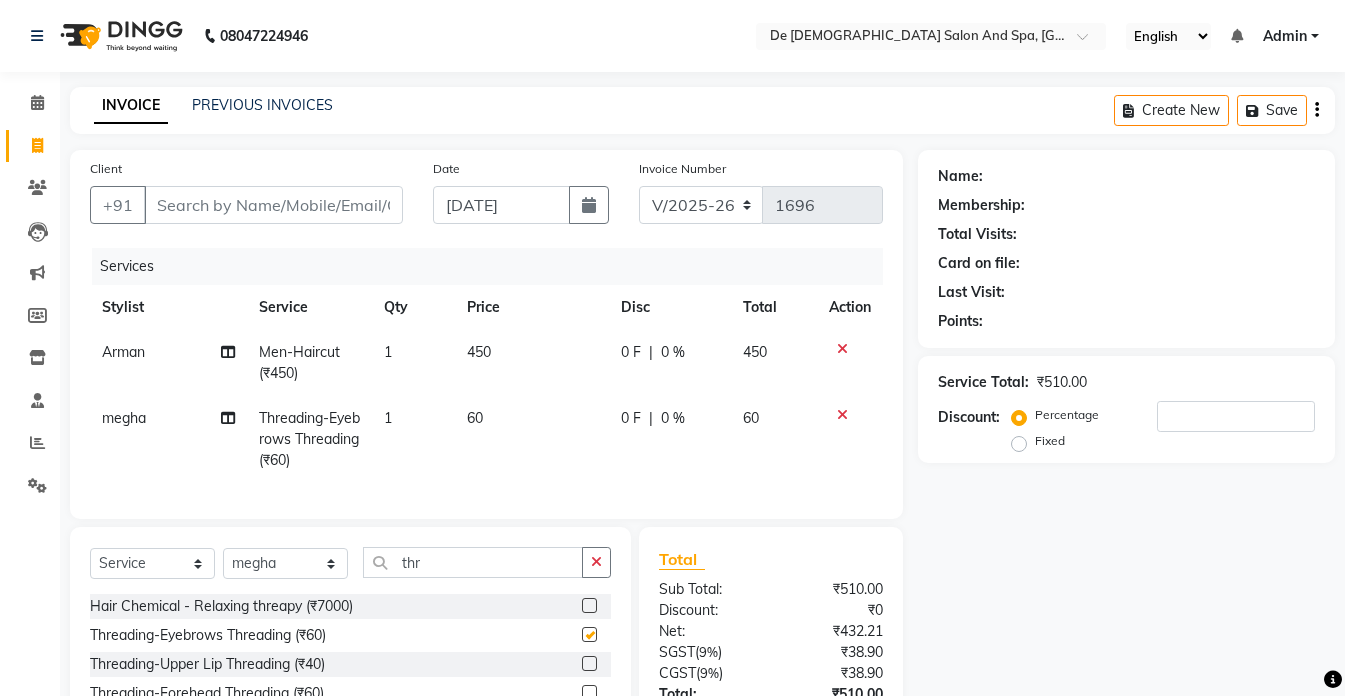 checkbox on "false" 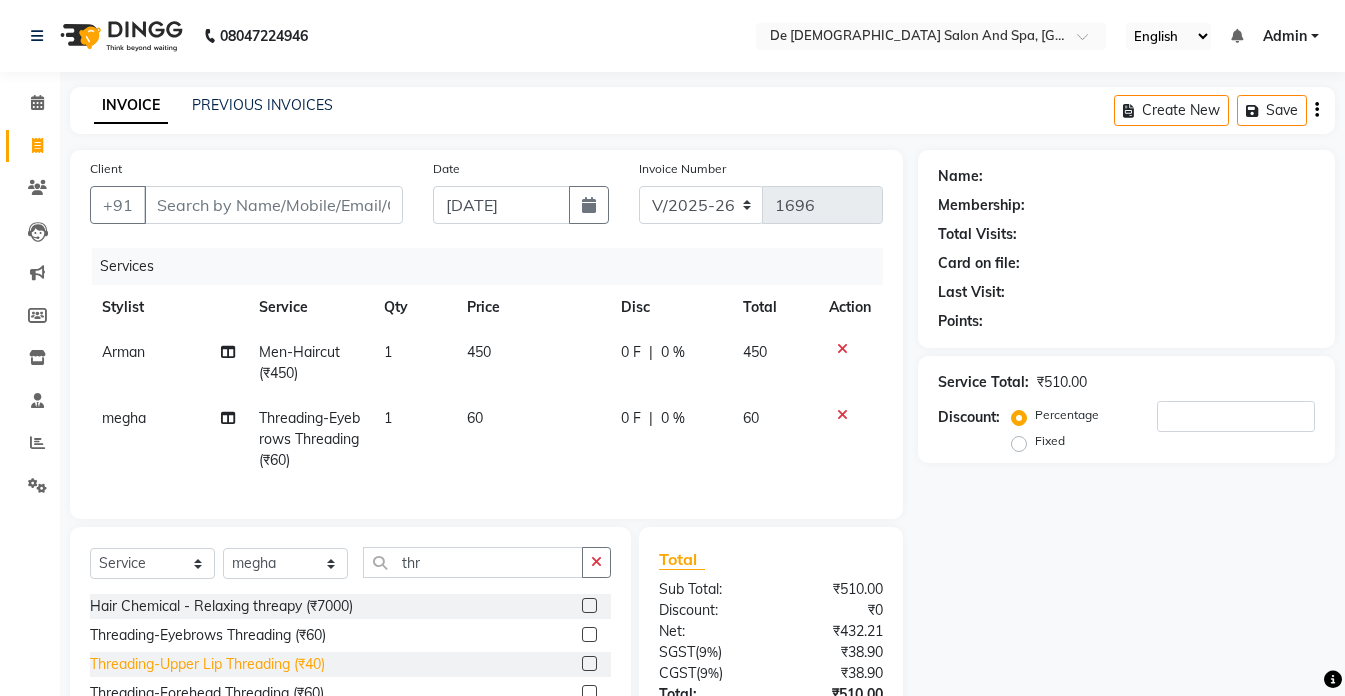 click on "Threading-Upper Lip Threading (₹40)" 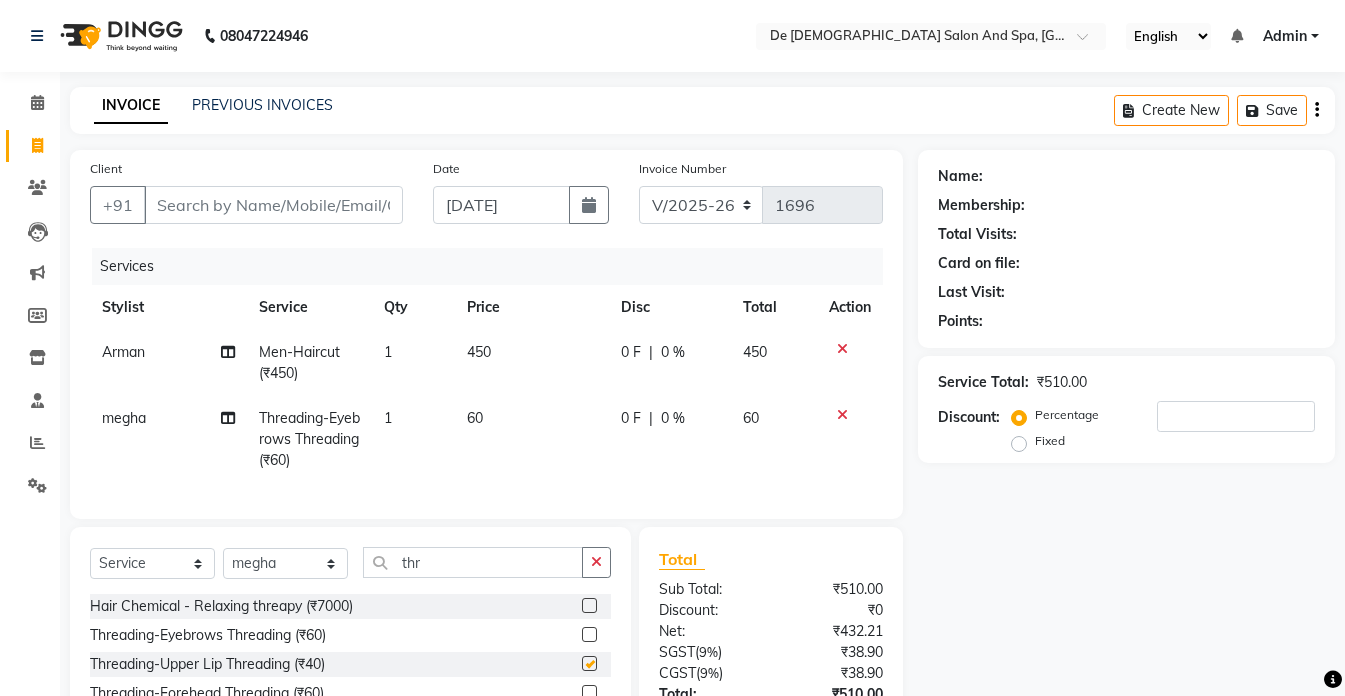 checkbox on "false" 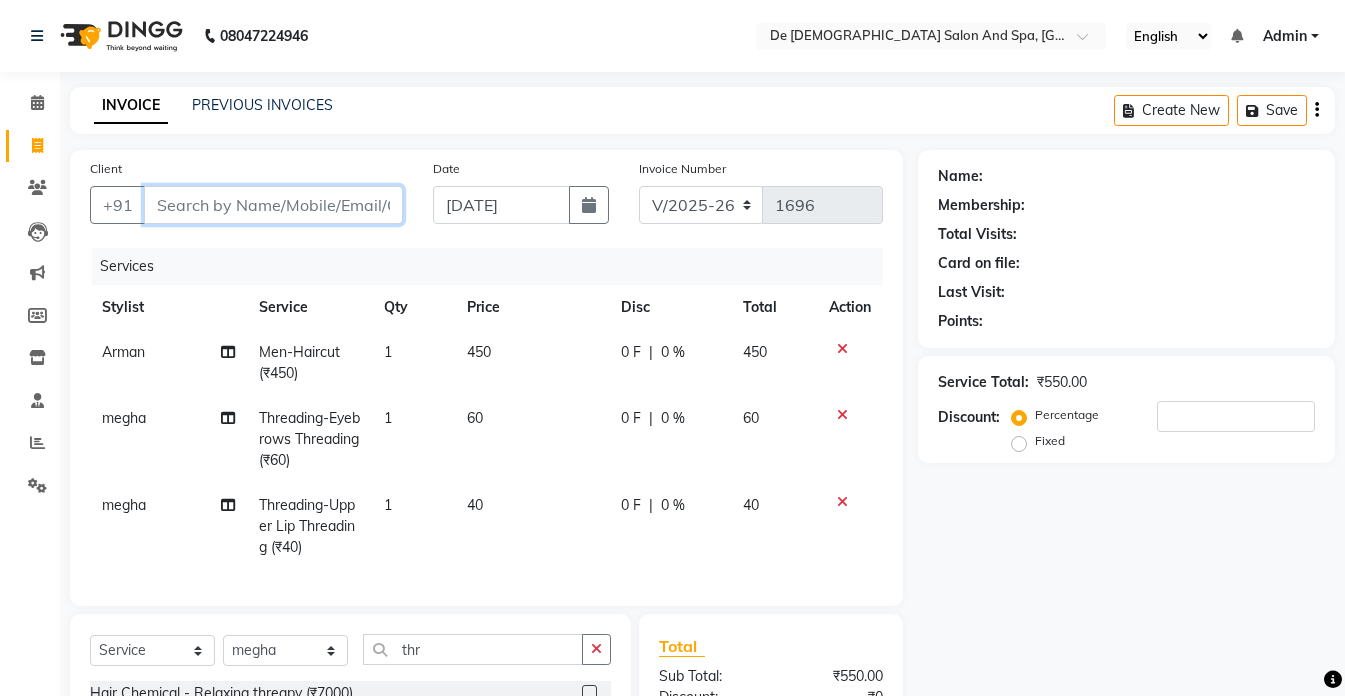 click on "Client" at bounding box center (273, 205) 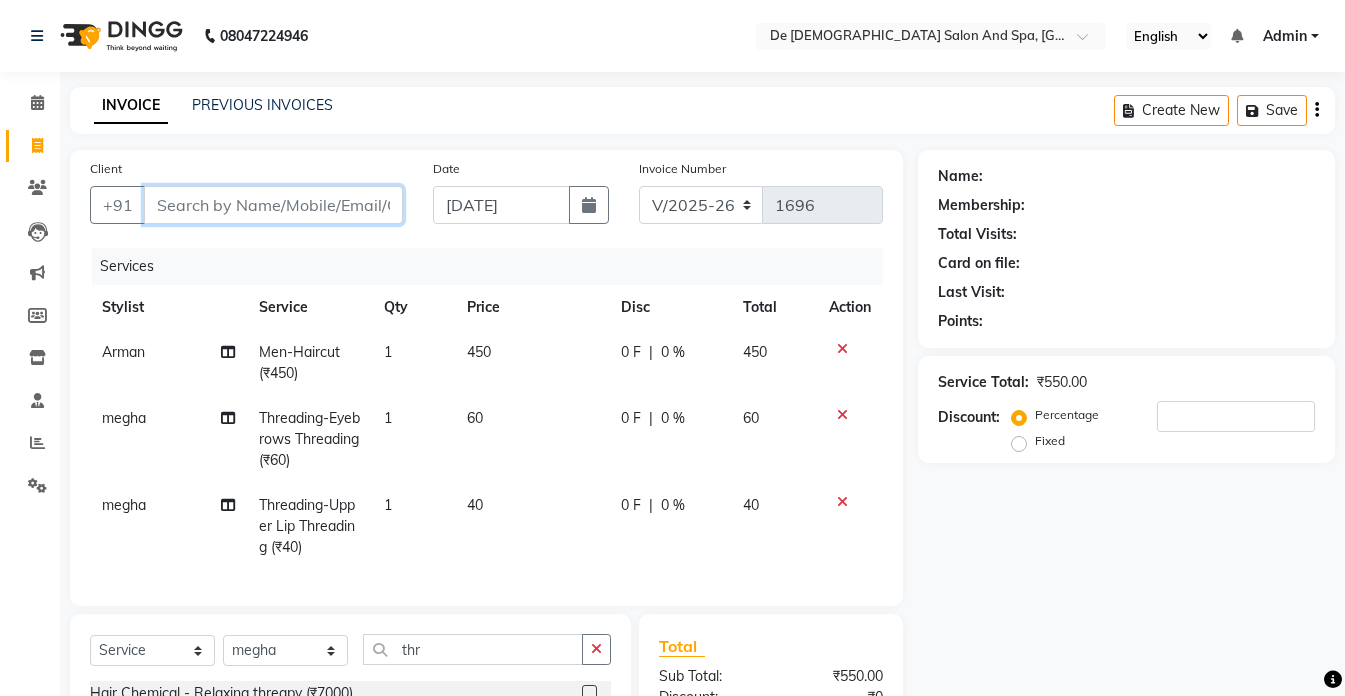 type on "7" 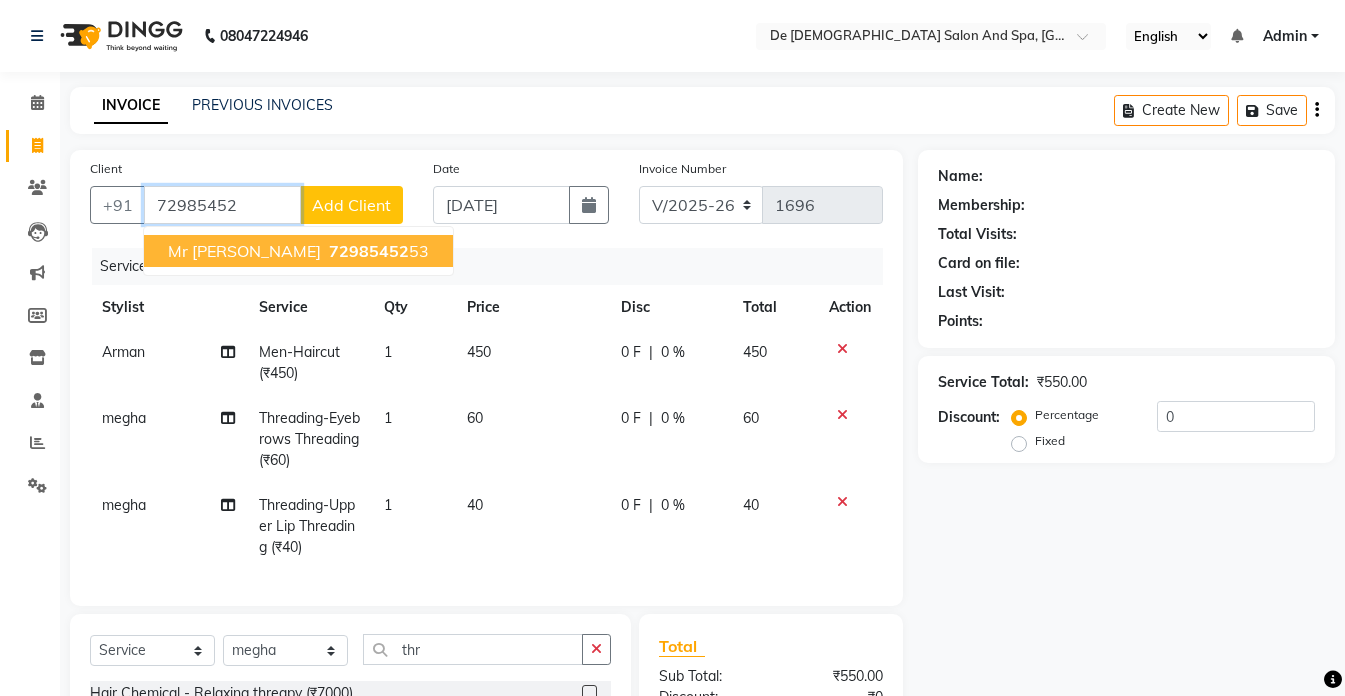 click on "Mr [PERSON_NAME]" at bounding box center (244, 251) 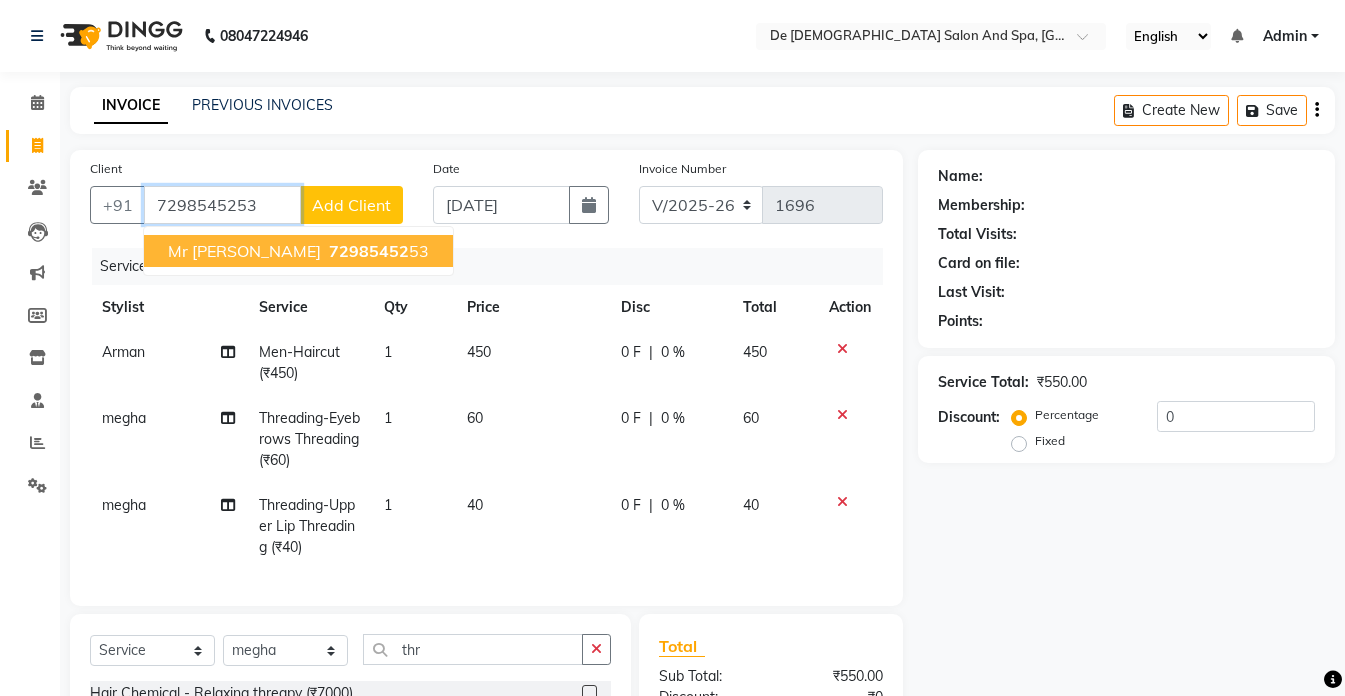 type on "7298545253" 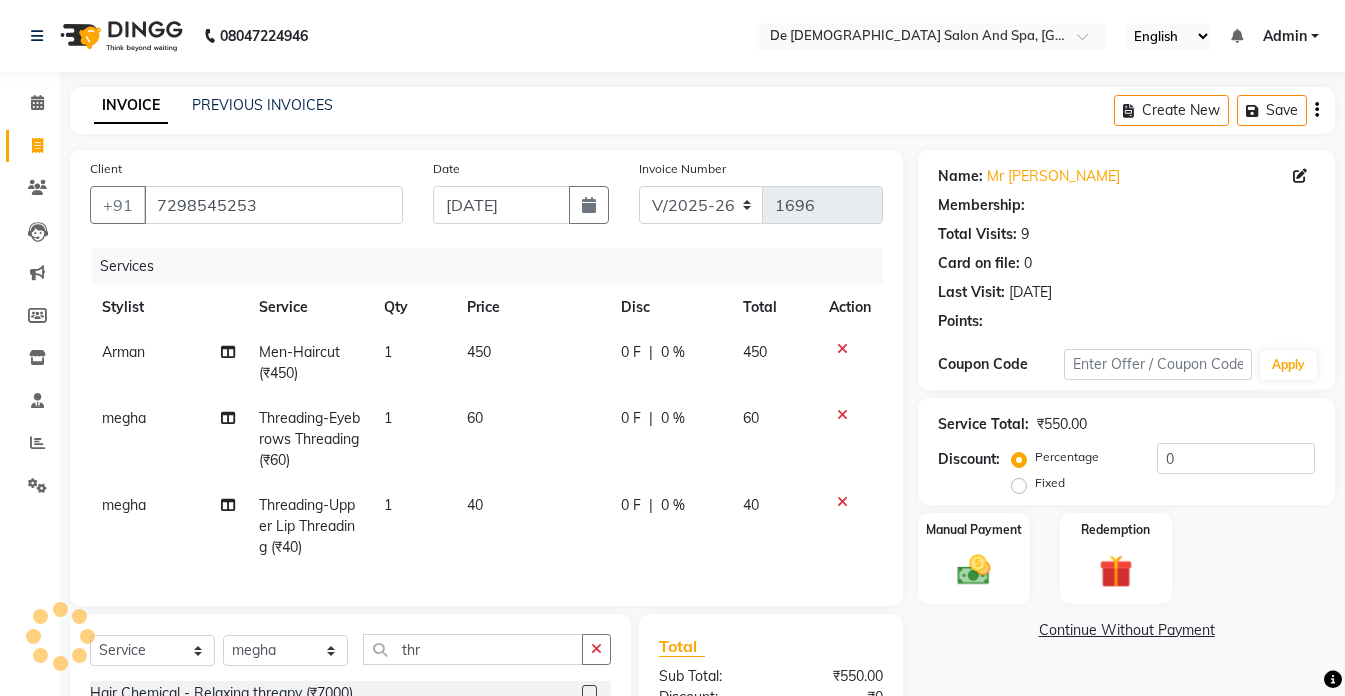 select on "1: Object" 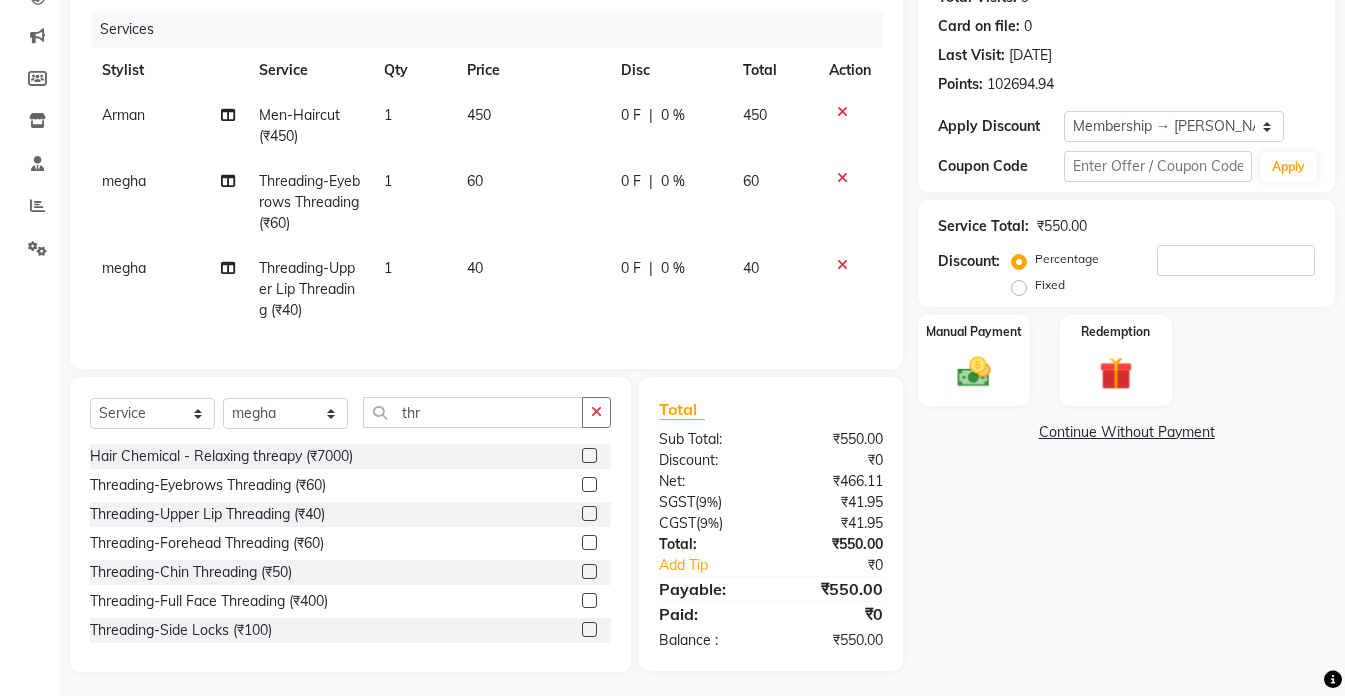 scroll, scrollTop: 258, scrollLeft: 0, axis: vertical 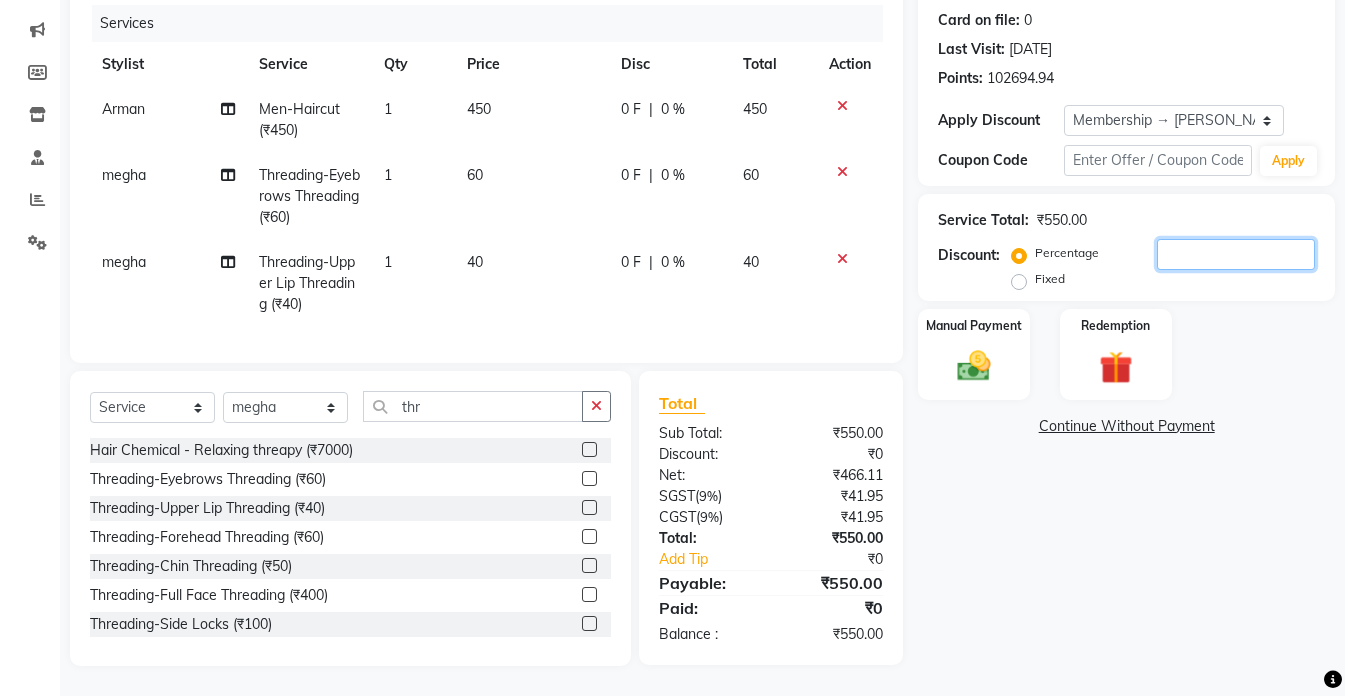 click 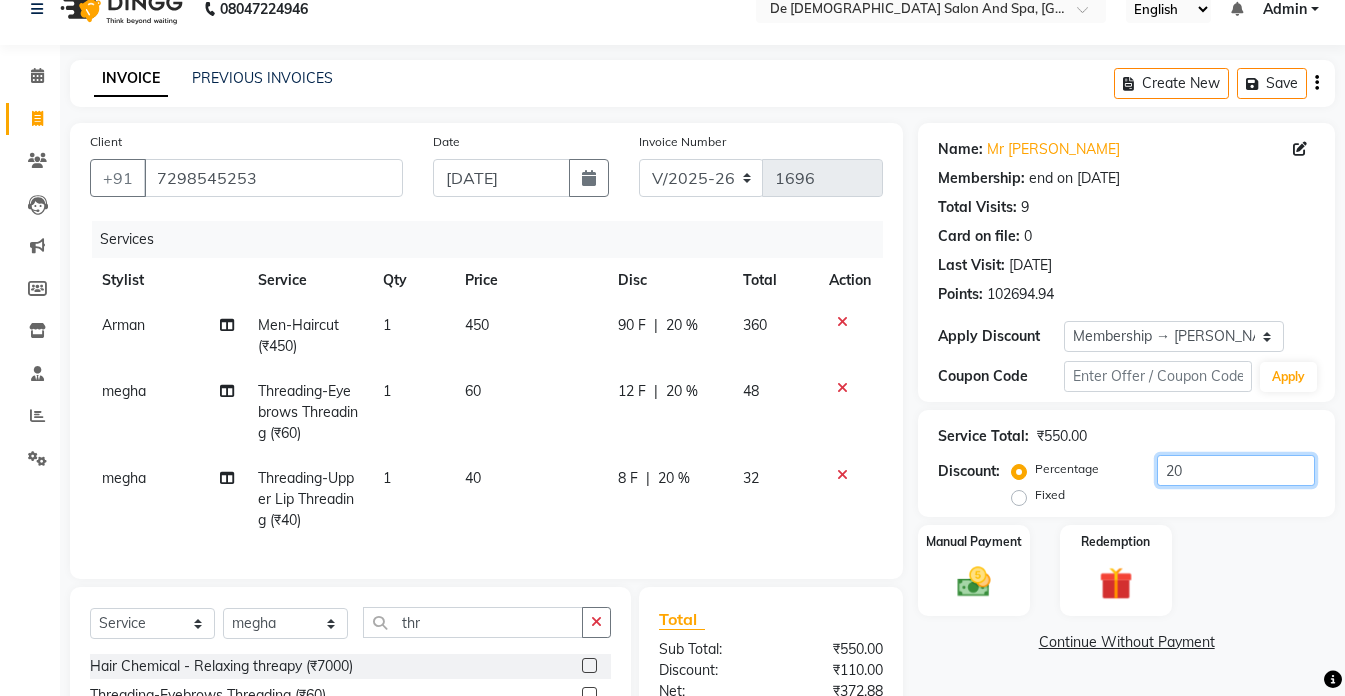 scroll, scrollTop: 0, scrollLeft: 0, axis: both 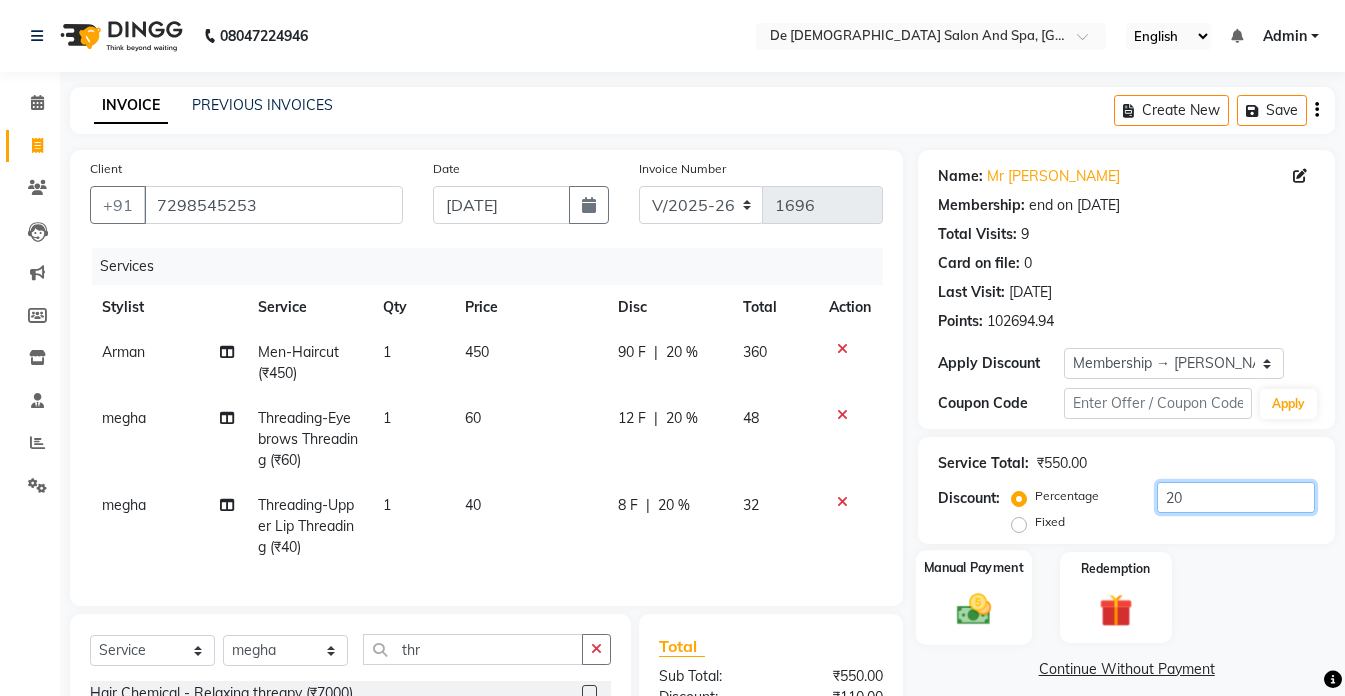 type on "20" 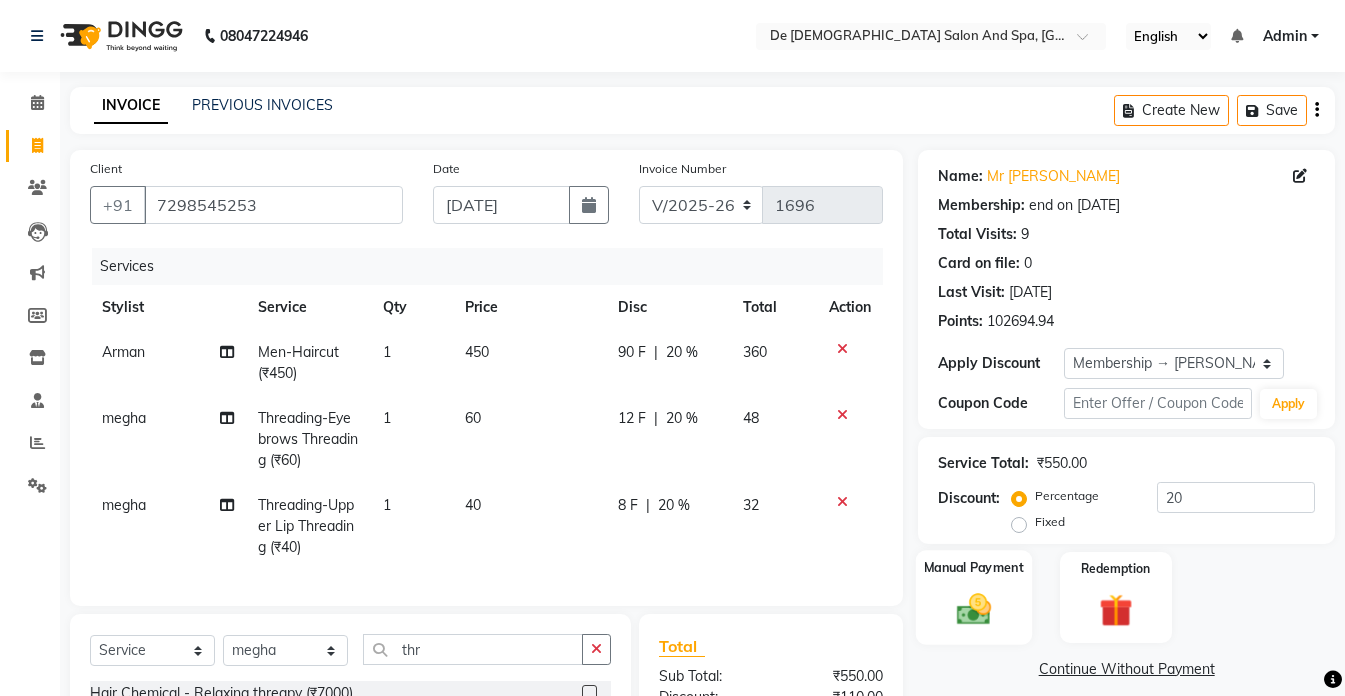 click 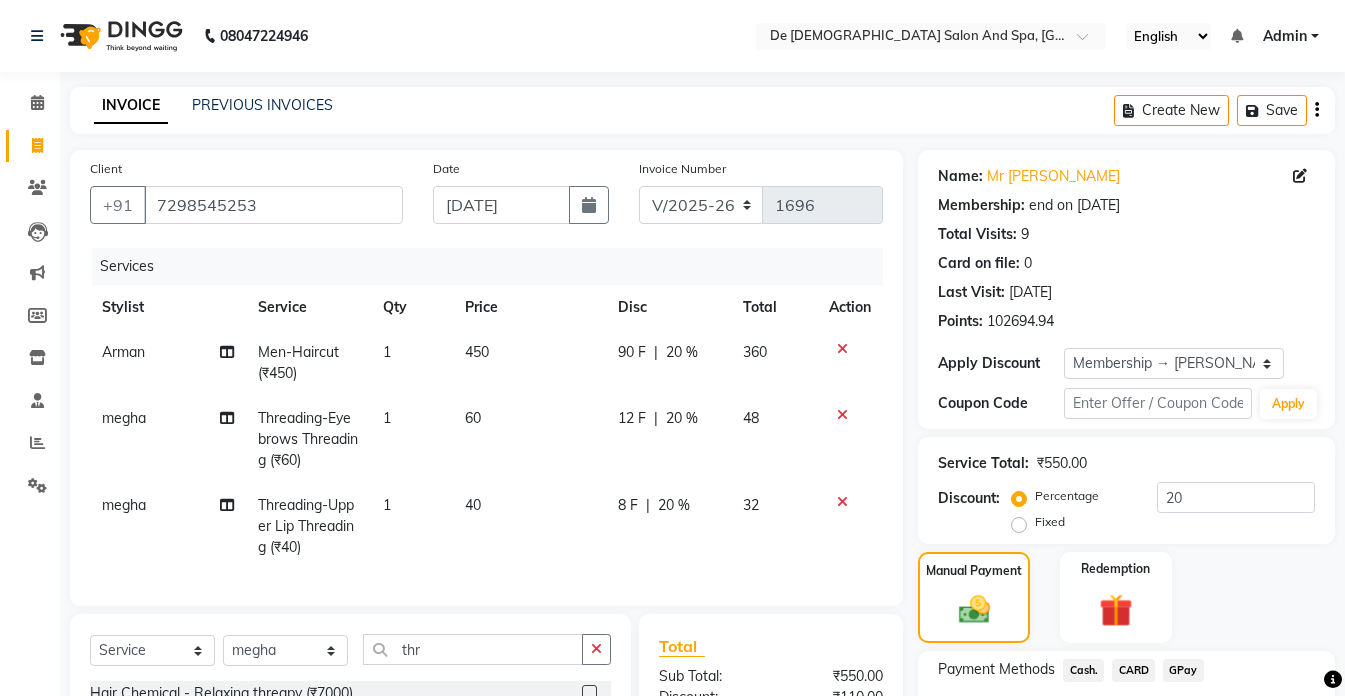 click on "GPay" 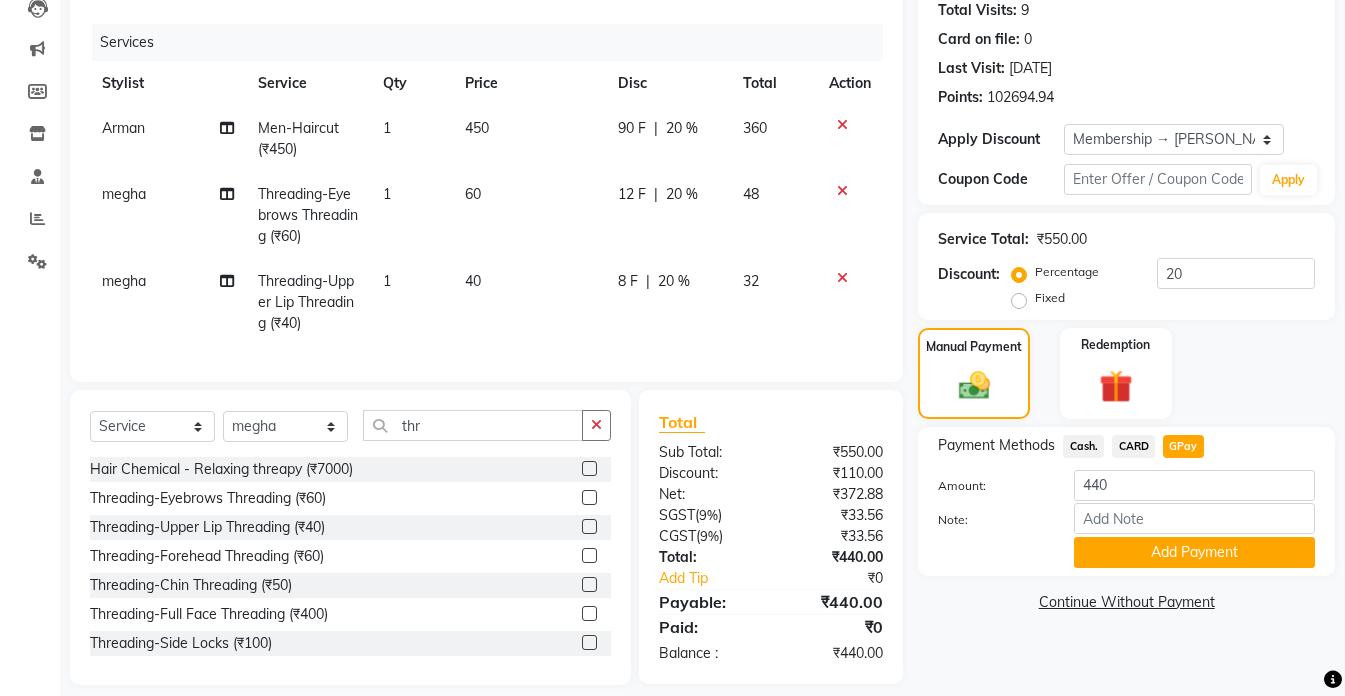 scroll, scrollTop: 258, scrollLeft: 0, axis: vertical 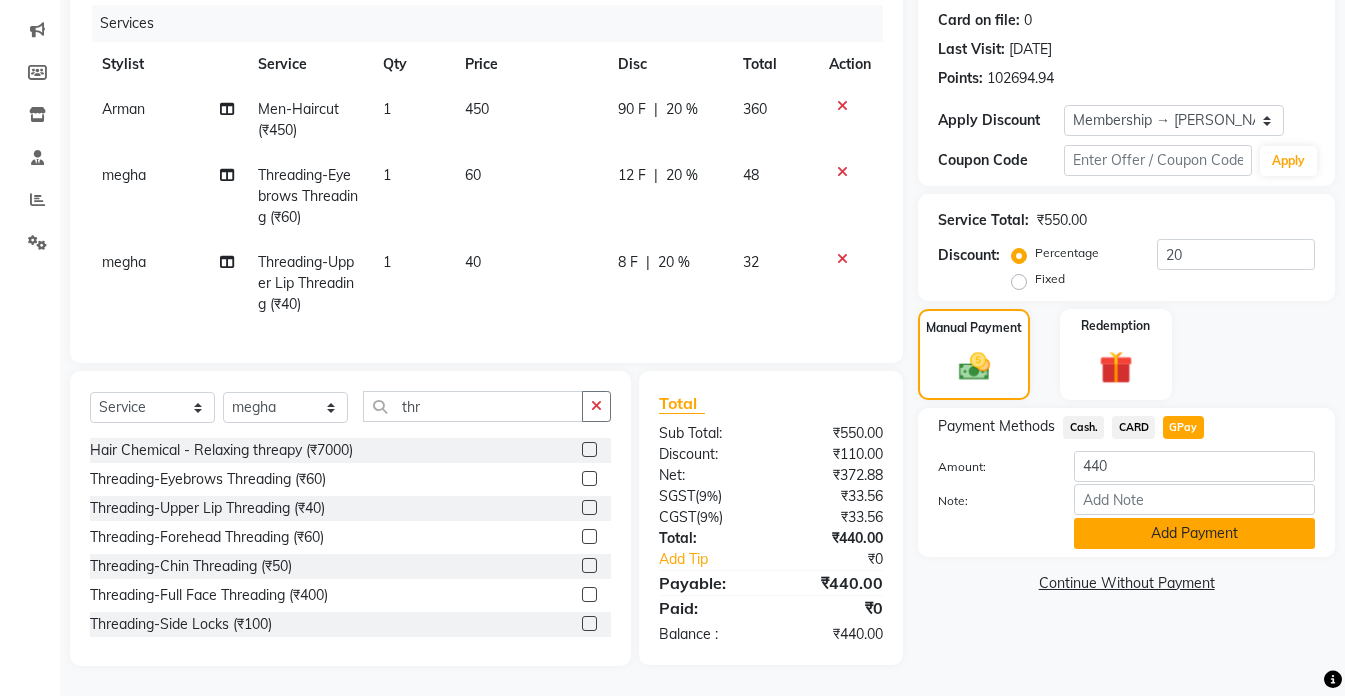 click on "Add Payment" 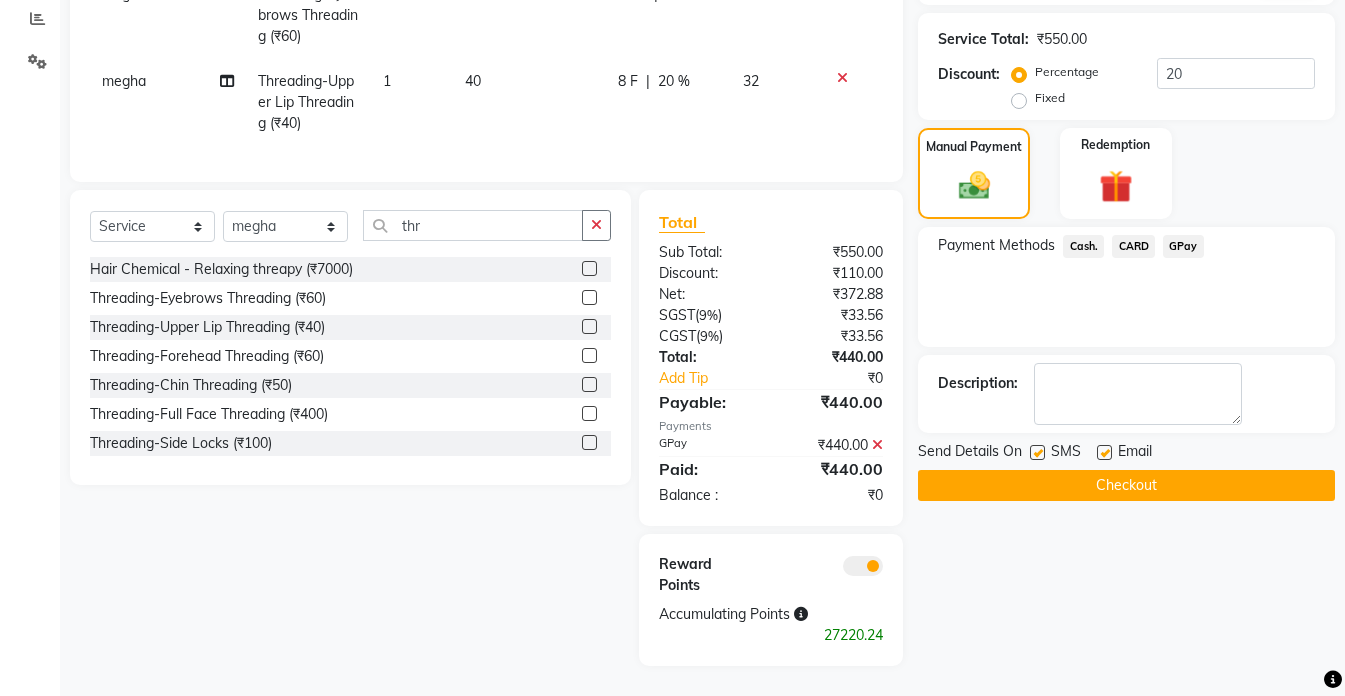 scroll, scrollTop: 439, scrollLeft: 0, axis: vertical 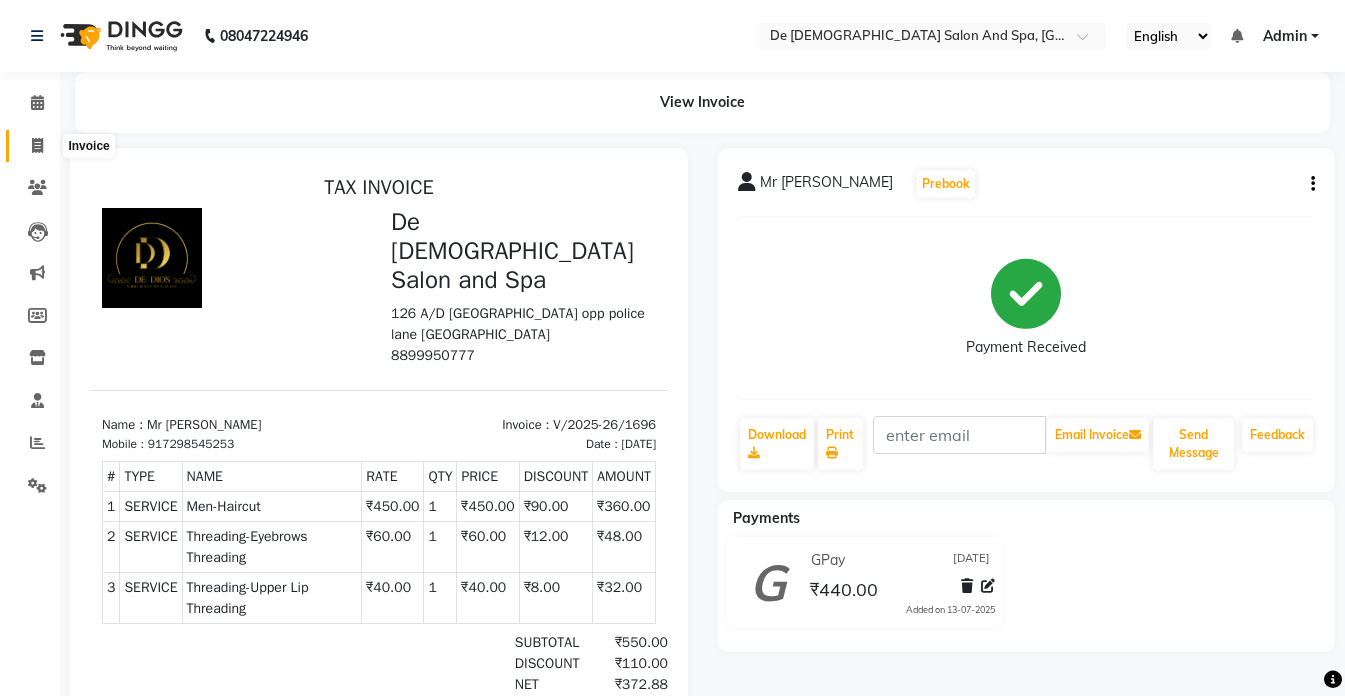 click 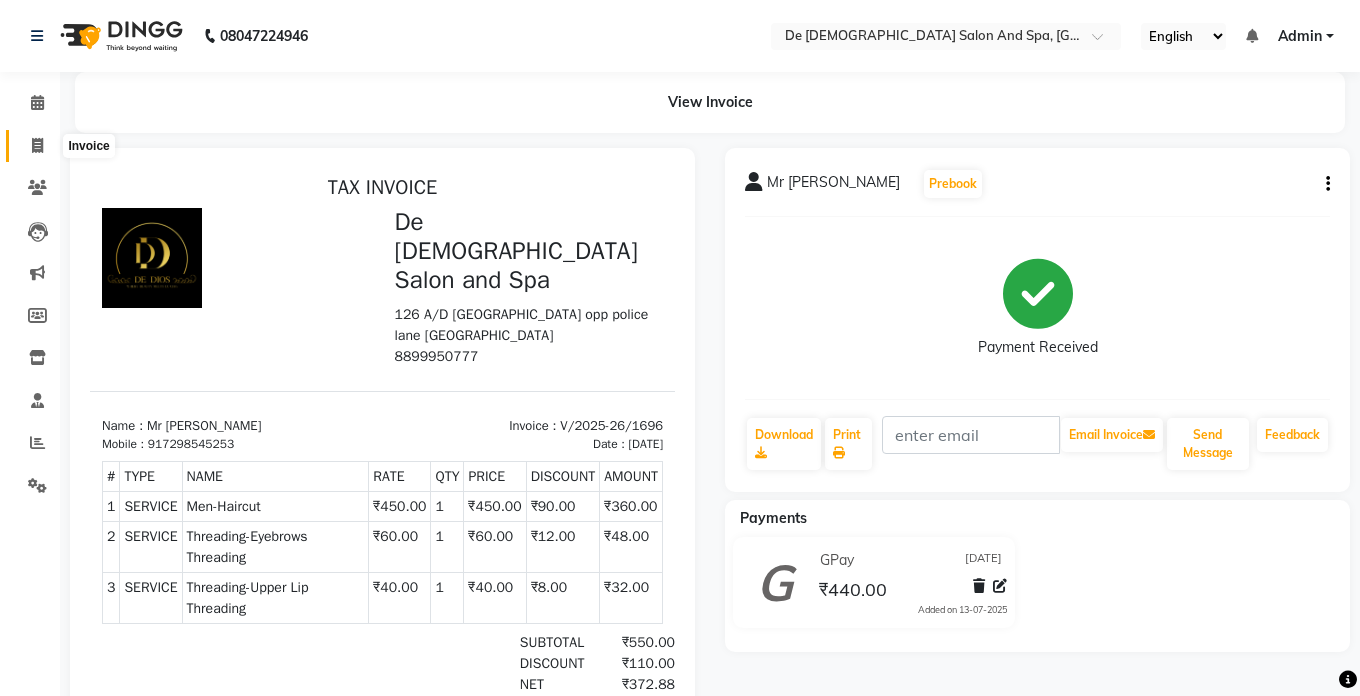 select on "service" 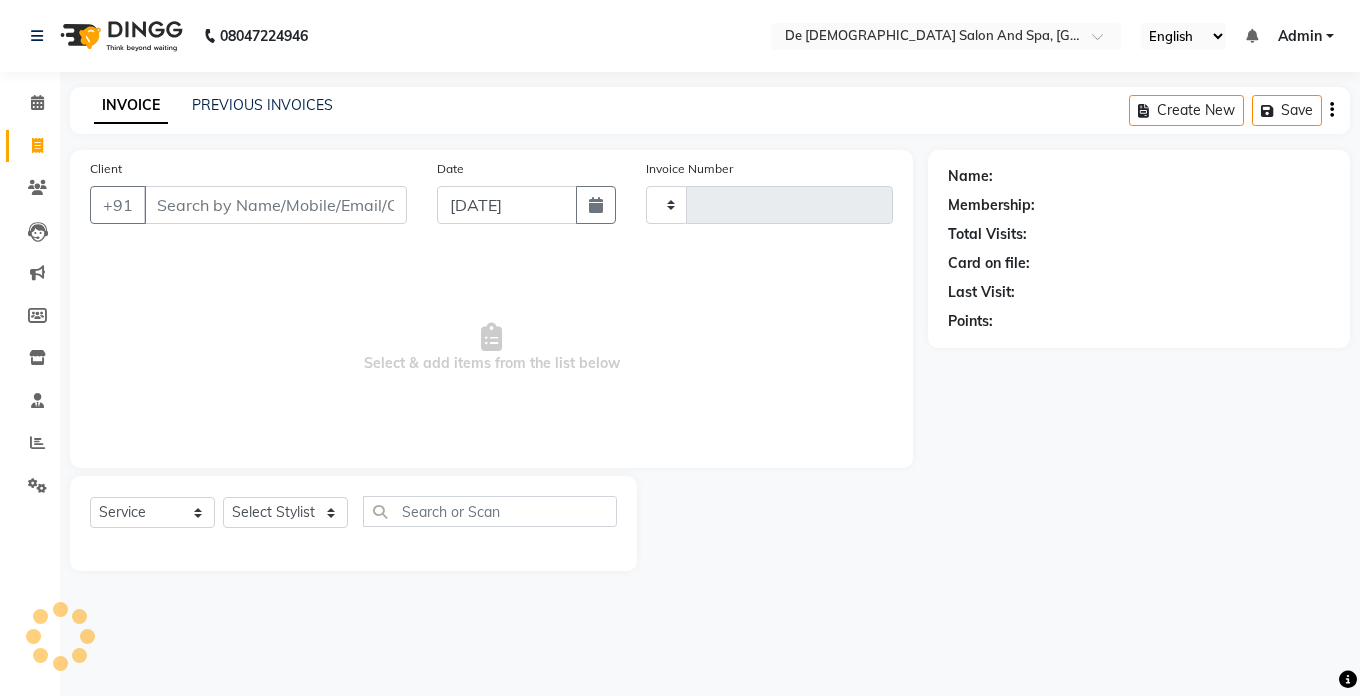 type on "1697" 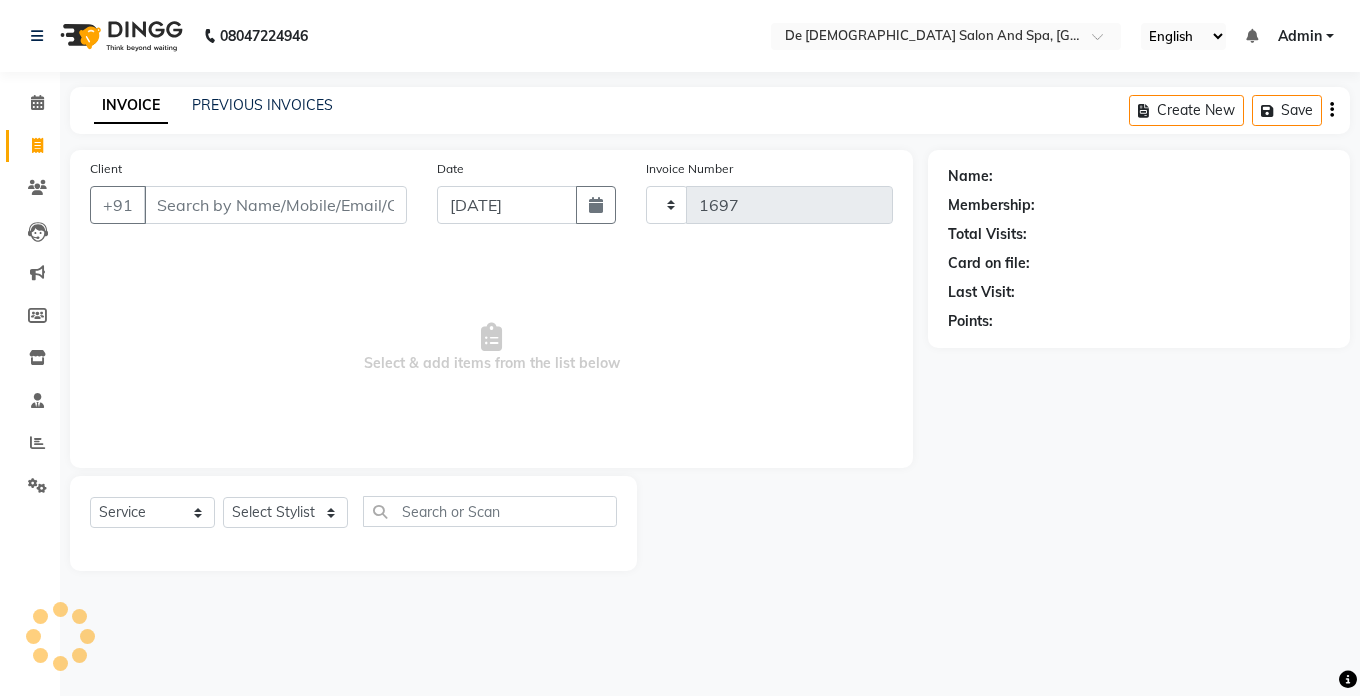 select on "6431" 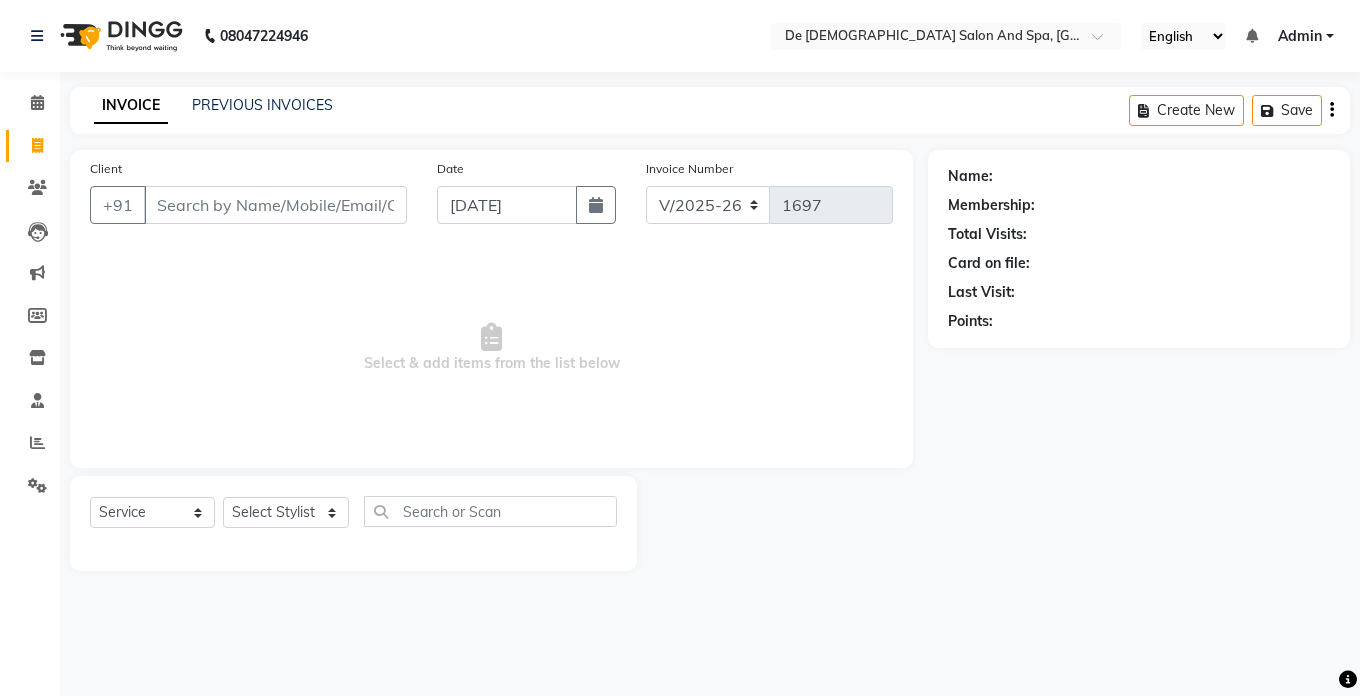 click on "Client" at bounding box center [275, 205] 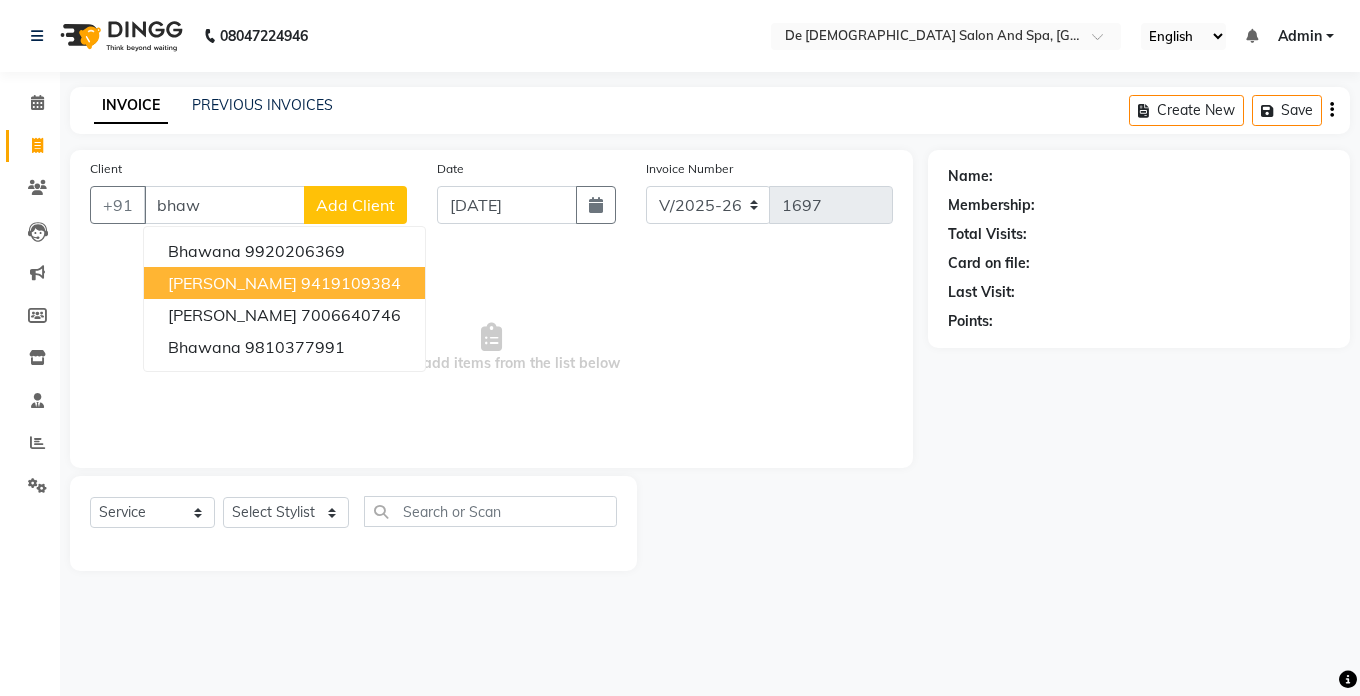 click on "[PERSON_NAME]" at bounding box center [232, 283] 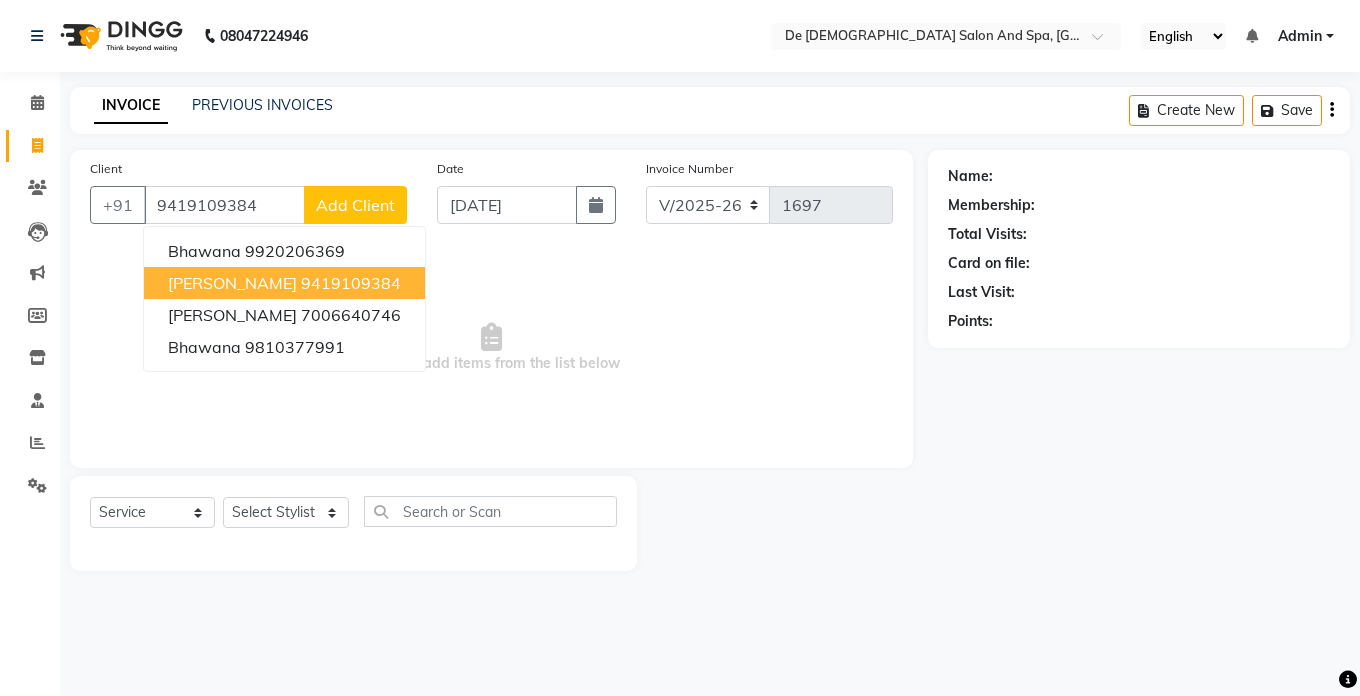 type on "9419109384" 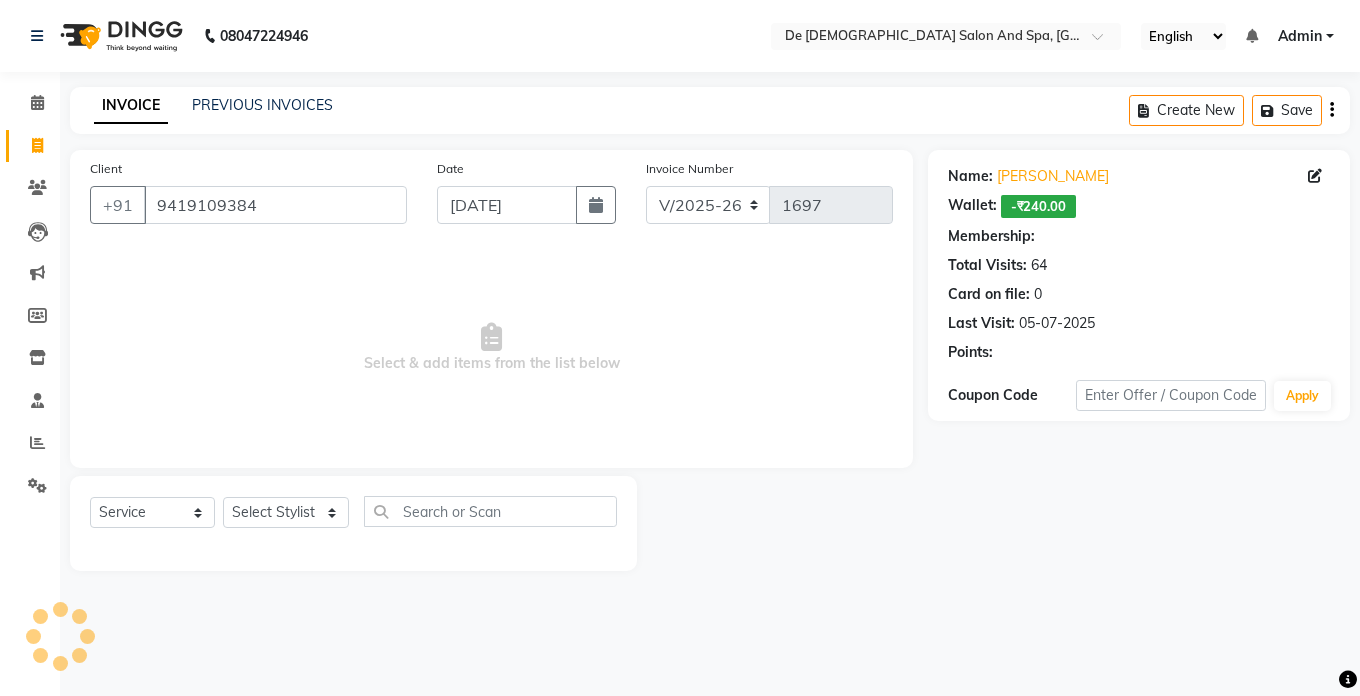 select on "1: Object" 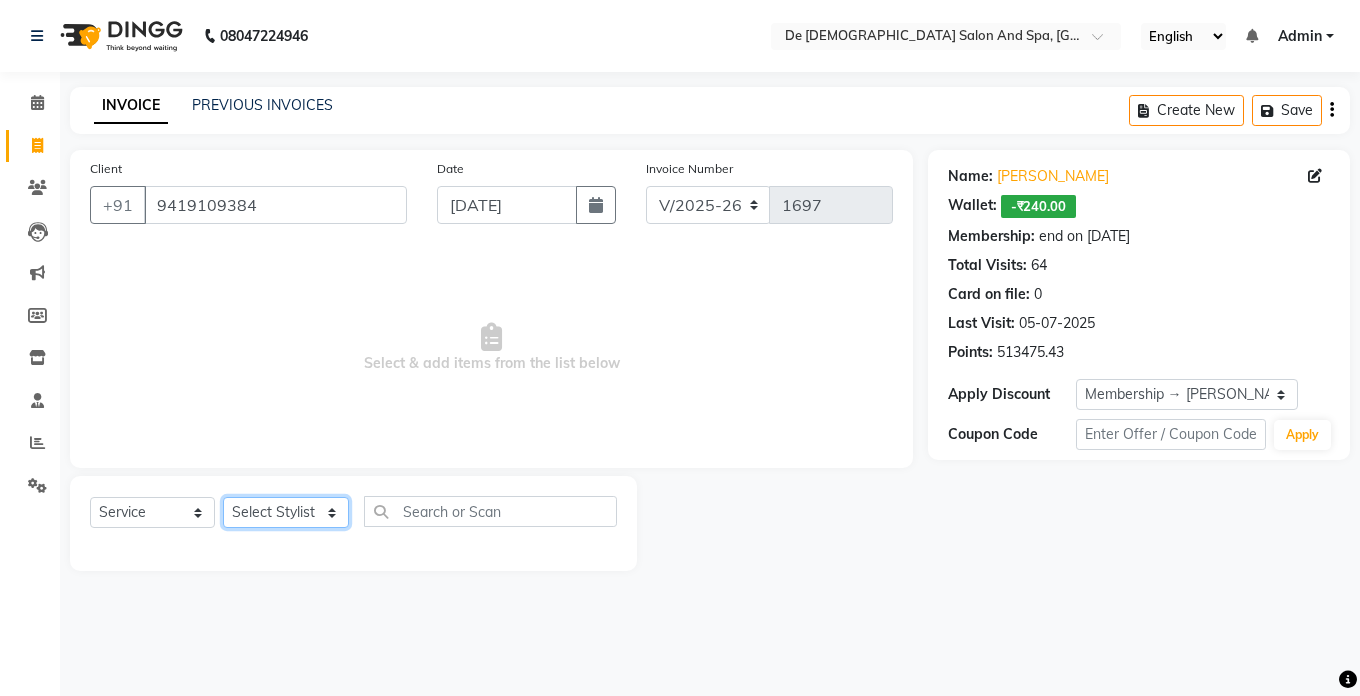 click on "Select Stylist akshay aman [PERSON_NAME] [PERSON_NAME]  [MEDICAL_DATA][PERSON_NAME] [PERSON_NAME] [DATE][PERSON_NAME]" 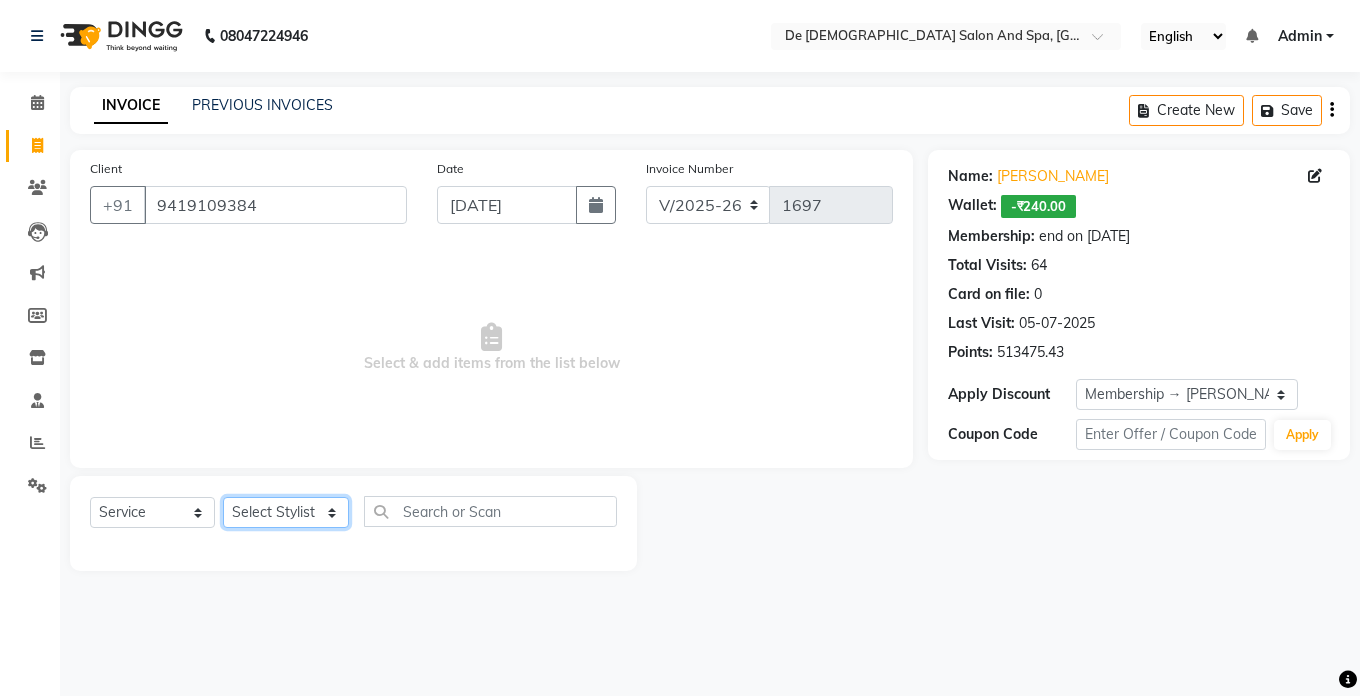 select on "49371" 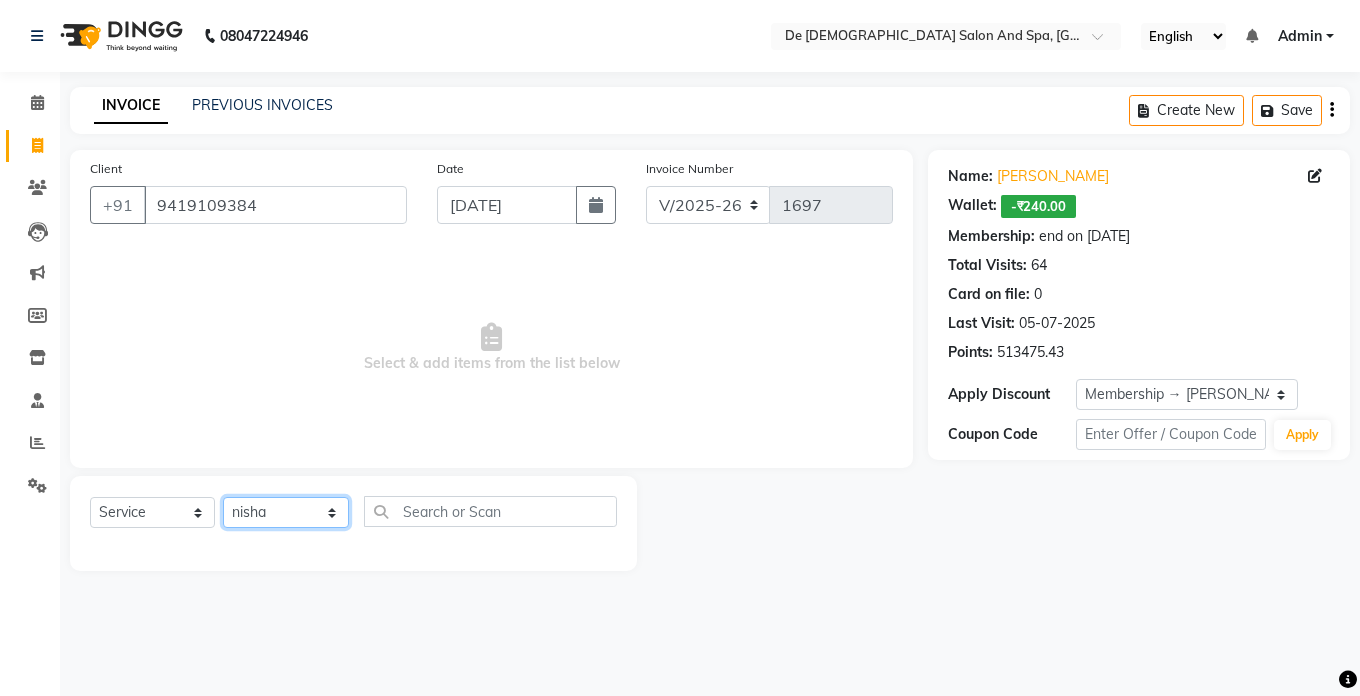 click on "Select Stylist akshay aman [PERSON_NAME] [PERSON_NAME]  [MEDICAL_DATA][PERSON_NAME] [PERSON_NAME] [DATE][PERSON_NAME]" 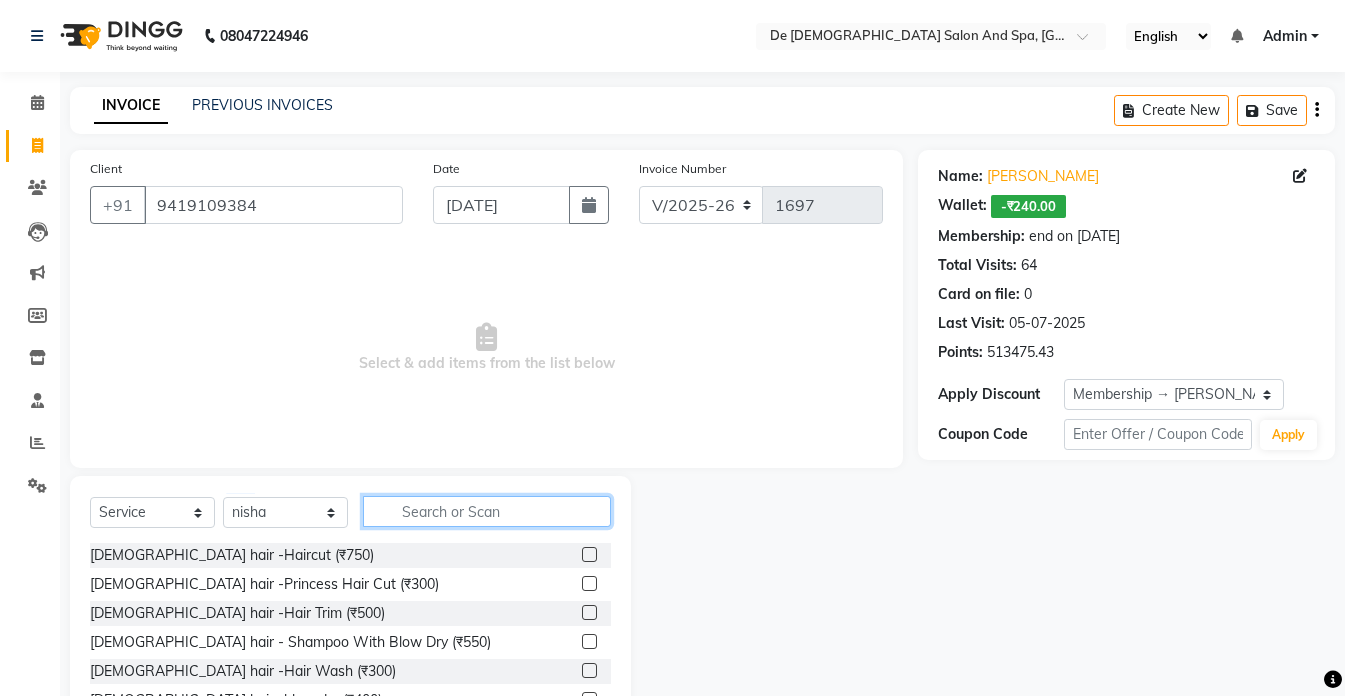 click 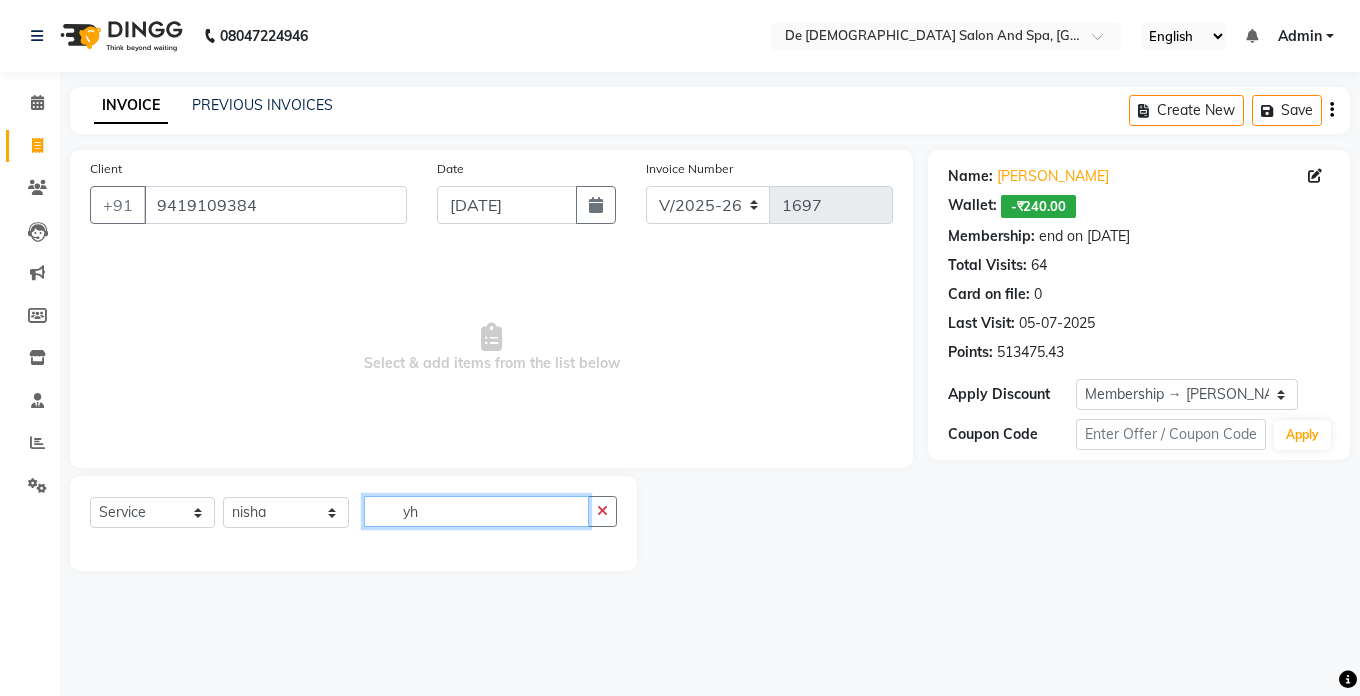 type on "y" 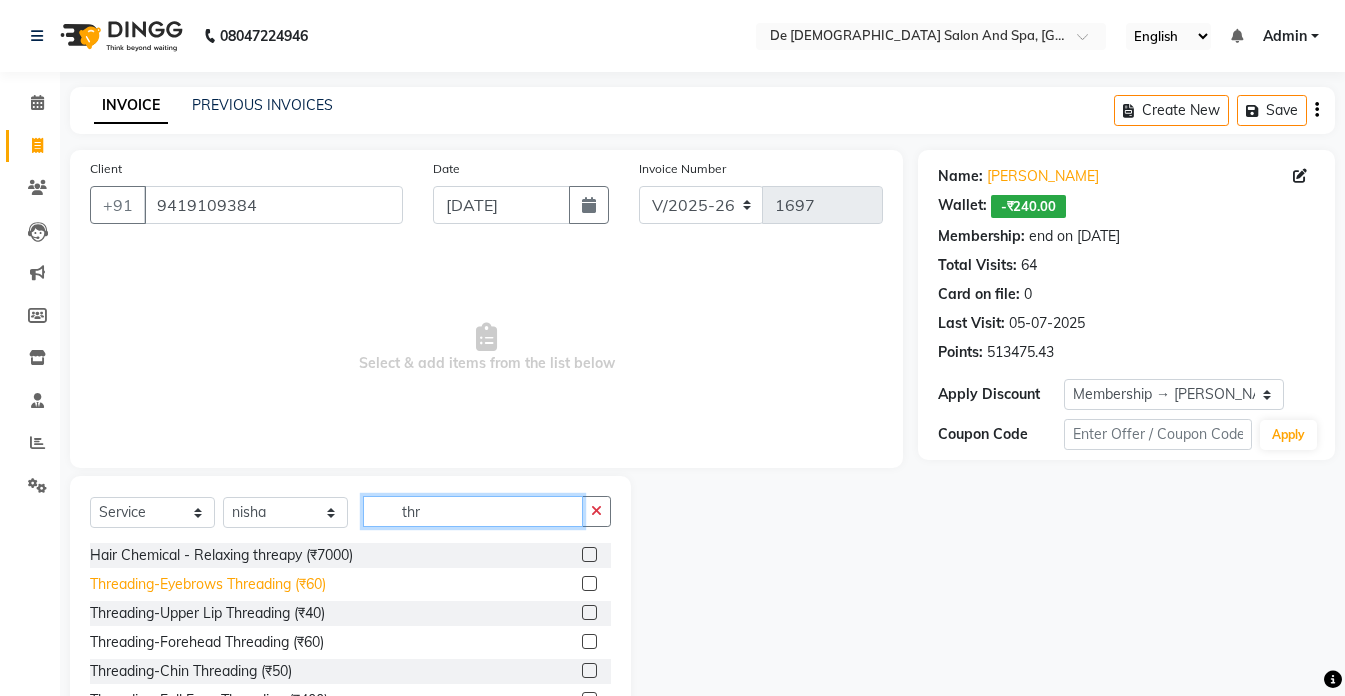type on "thr" 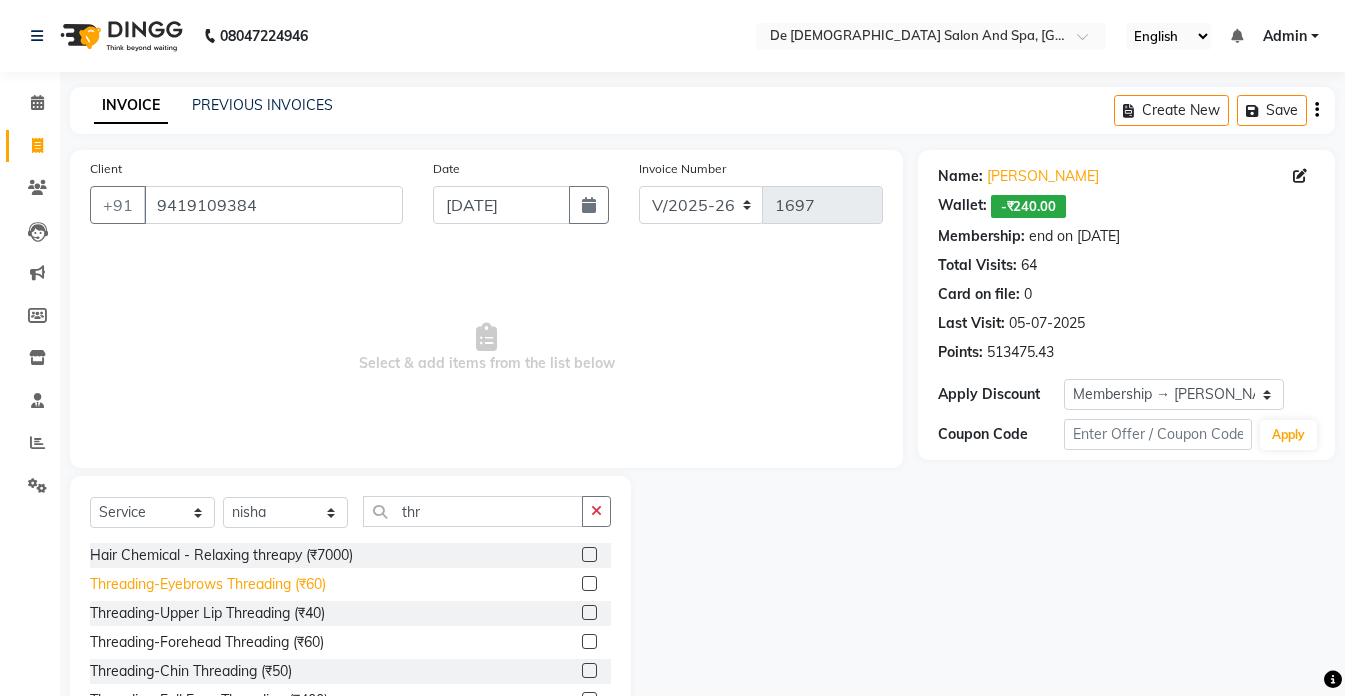 click on "Threading-Eyebrows Threading (₹60)" 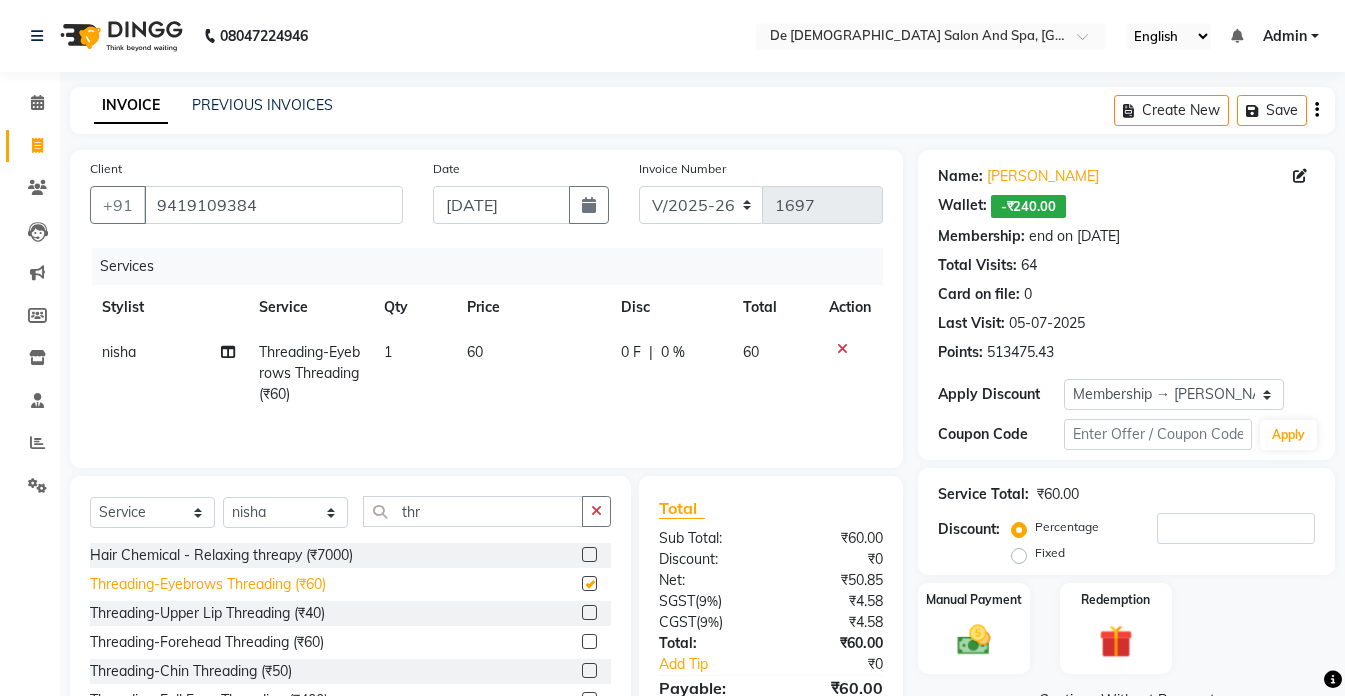 checkbox on "false" 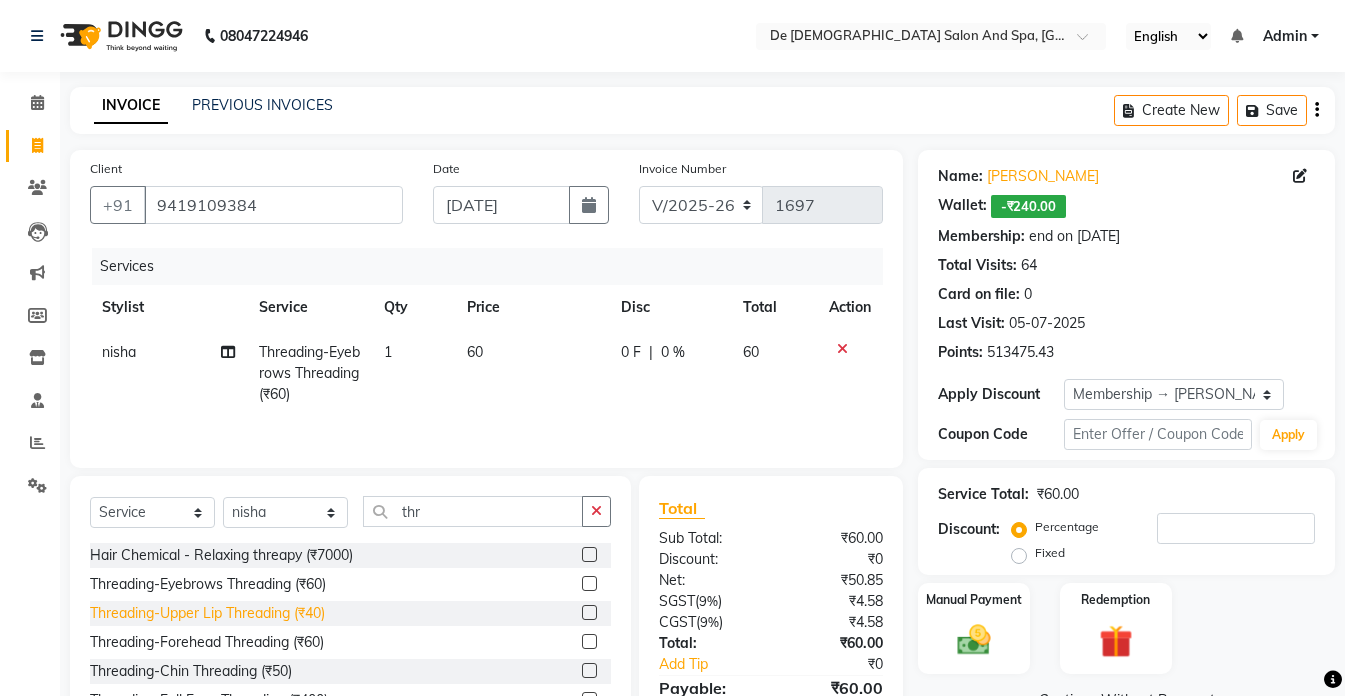 click on "Threading-Upper Lip Threading (₹40)" 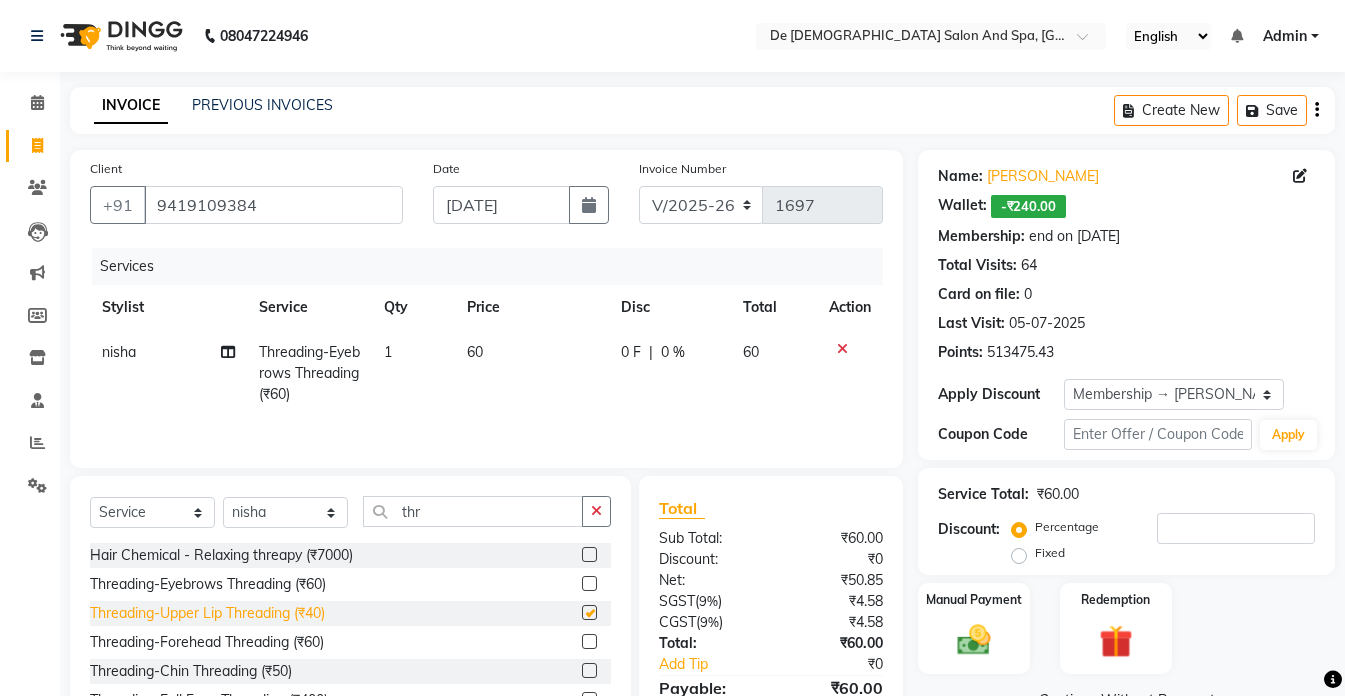 checkbox on "false" 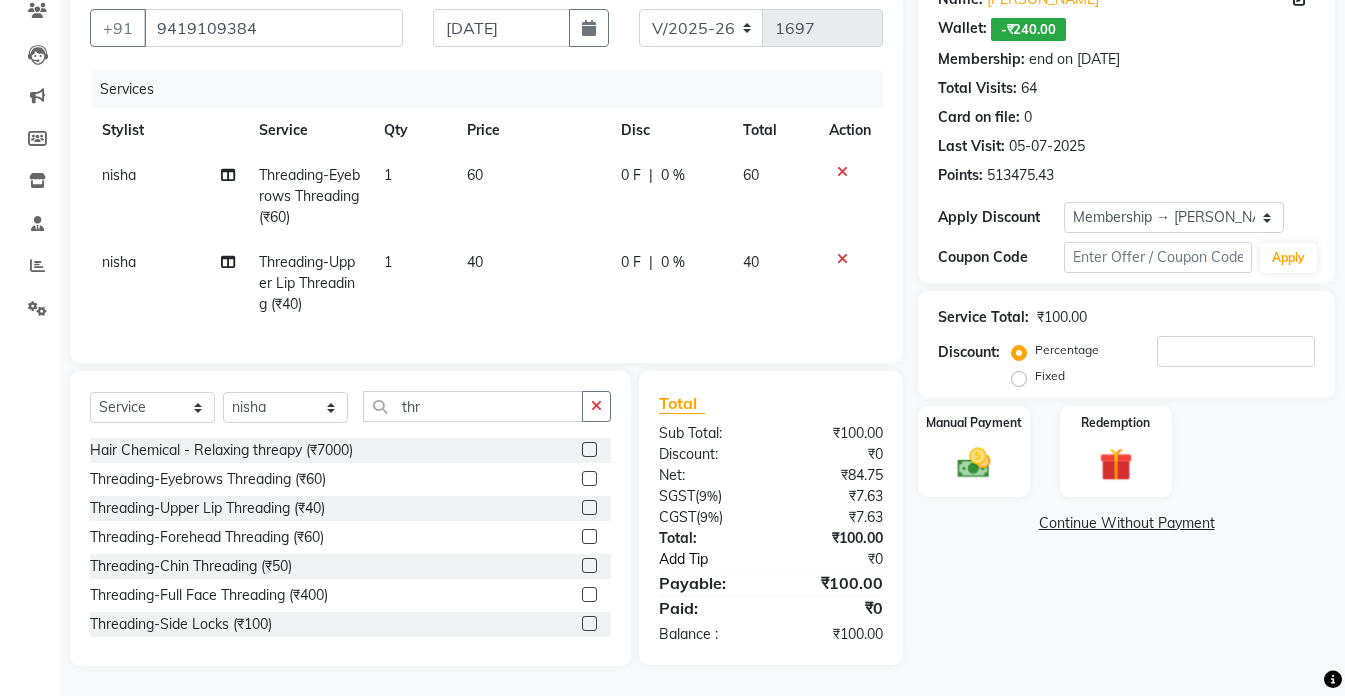 scroll, scrollTop: 192, scrollLeft: 0, axis: vertical 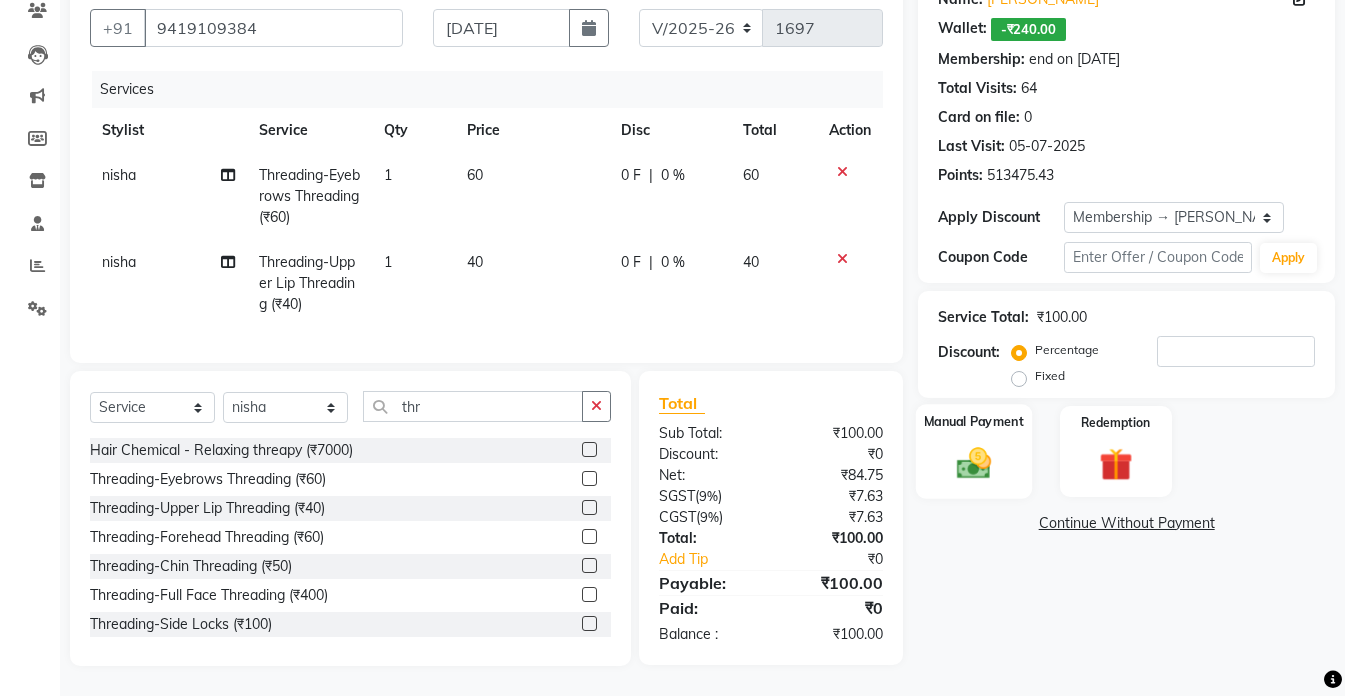 click 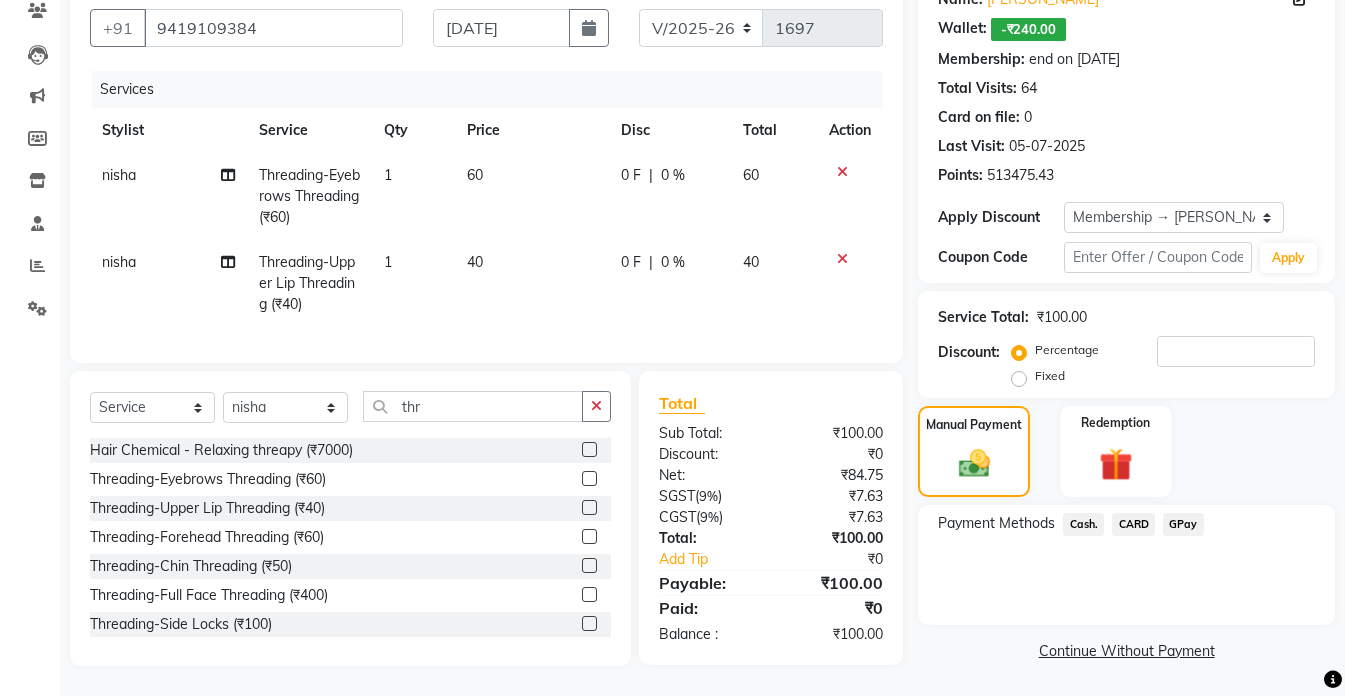 click on "Cash." 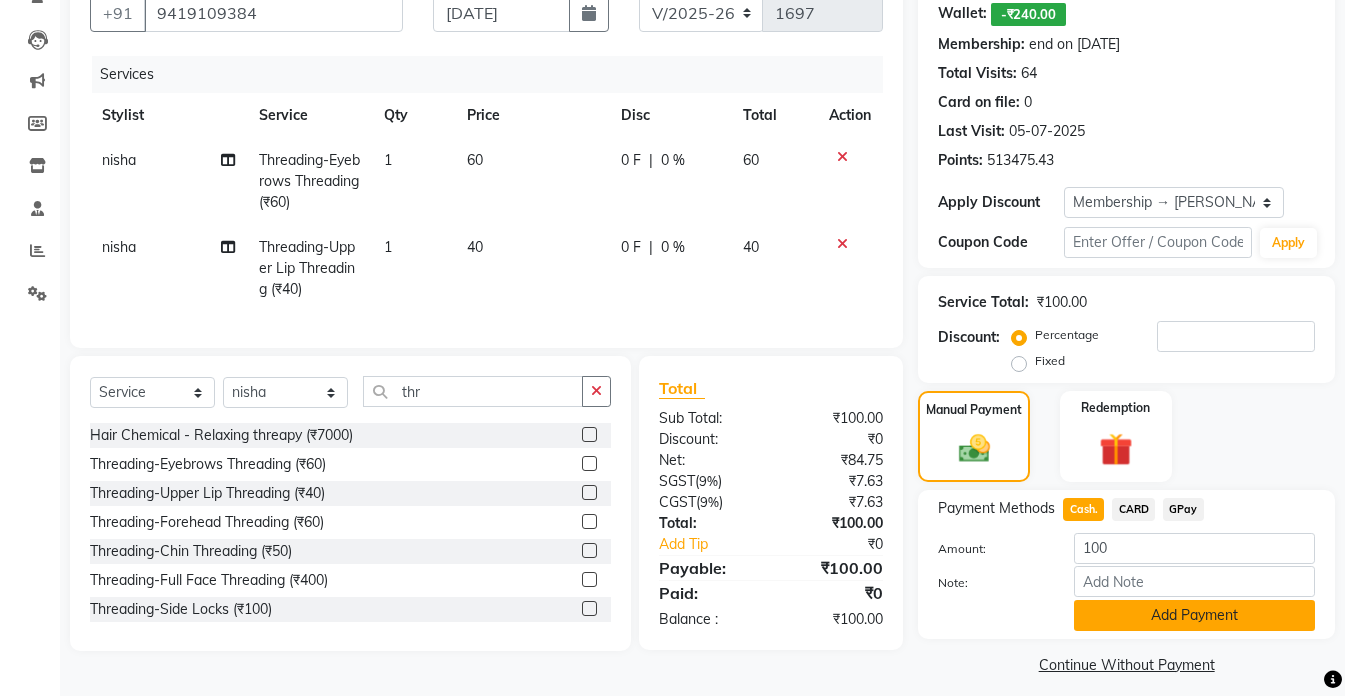 click on "Add Payment" 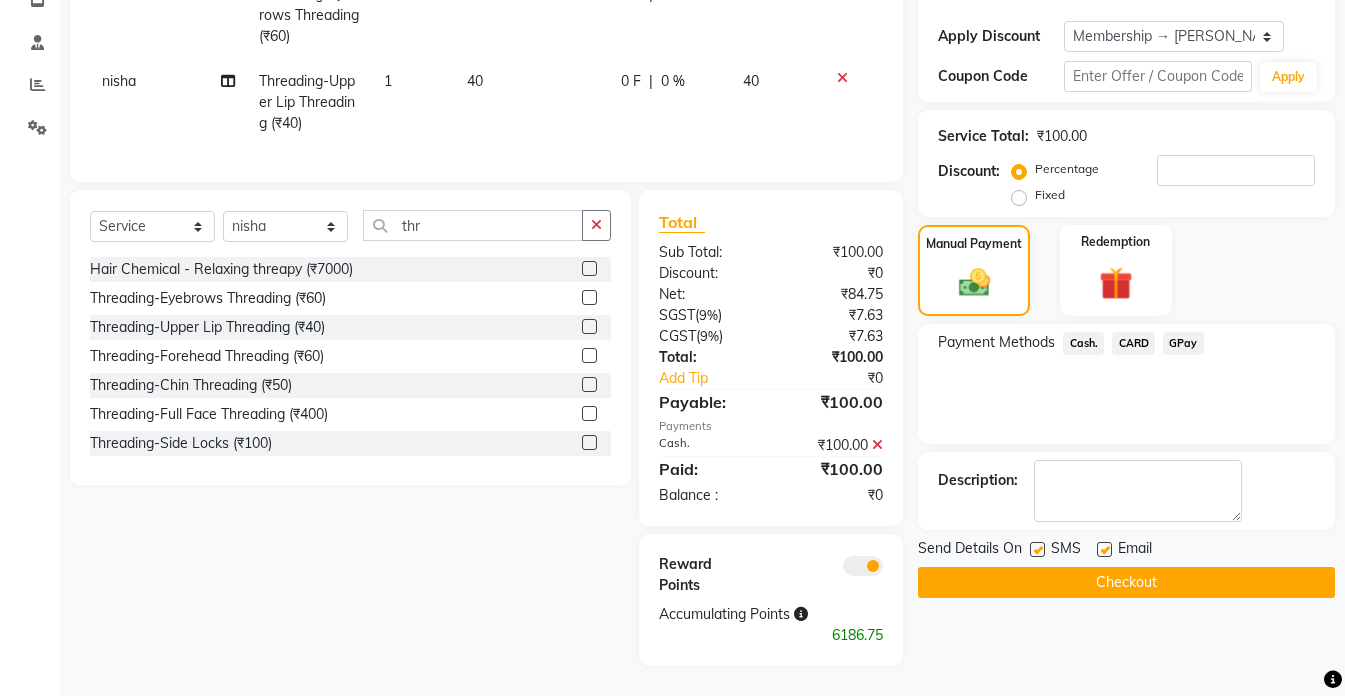 scroll, scrollTop: 373, scrollLeft: 0, axis: vertical 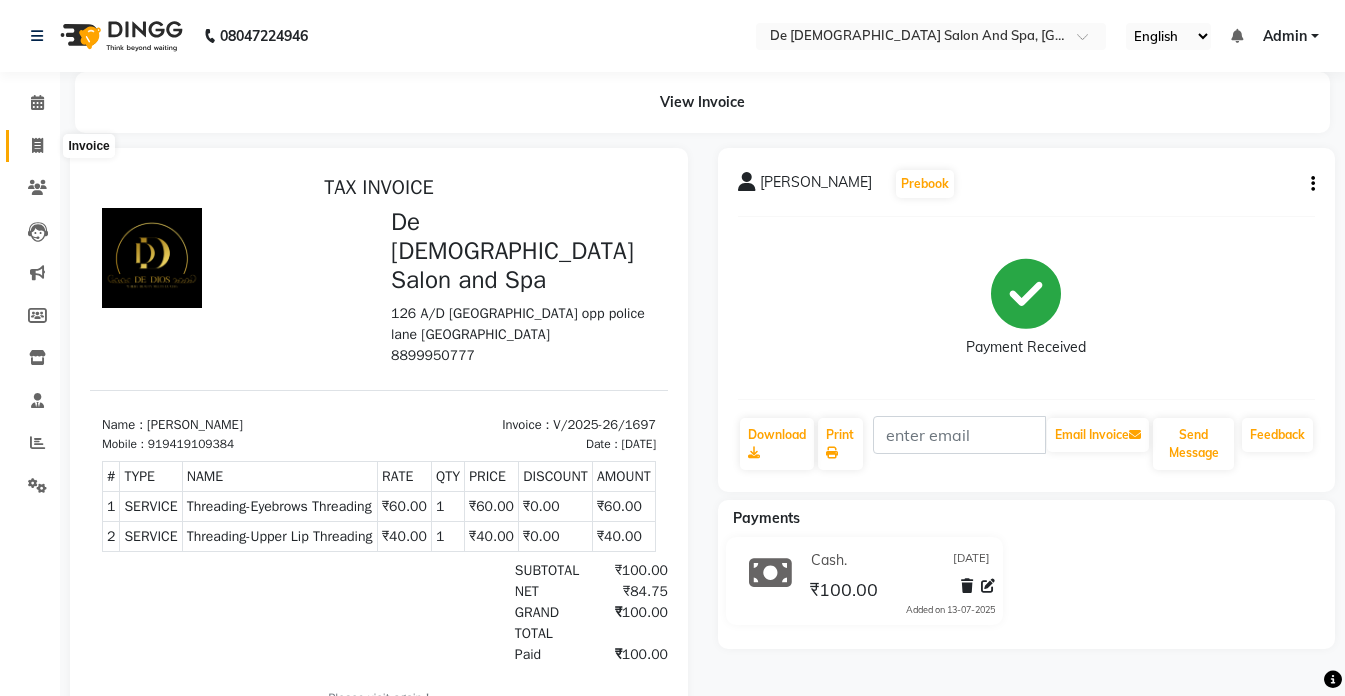 click 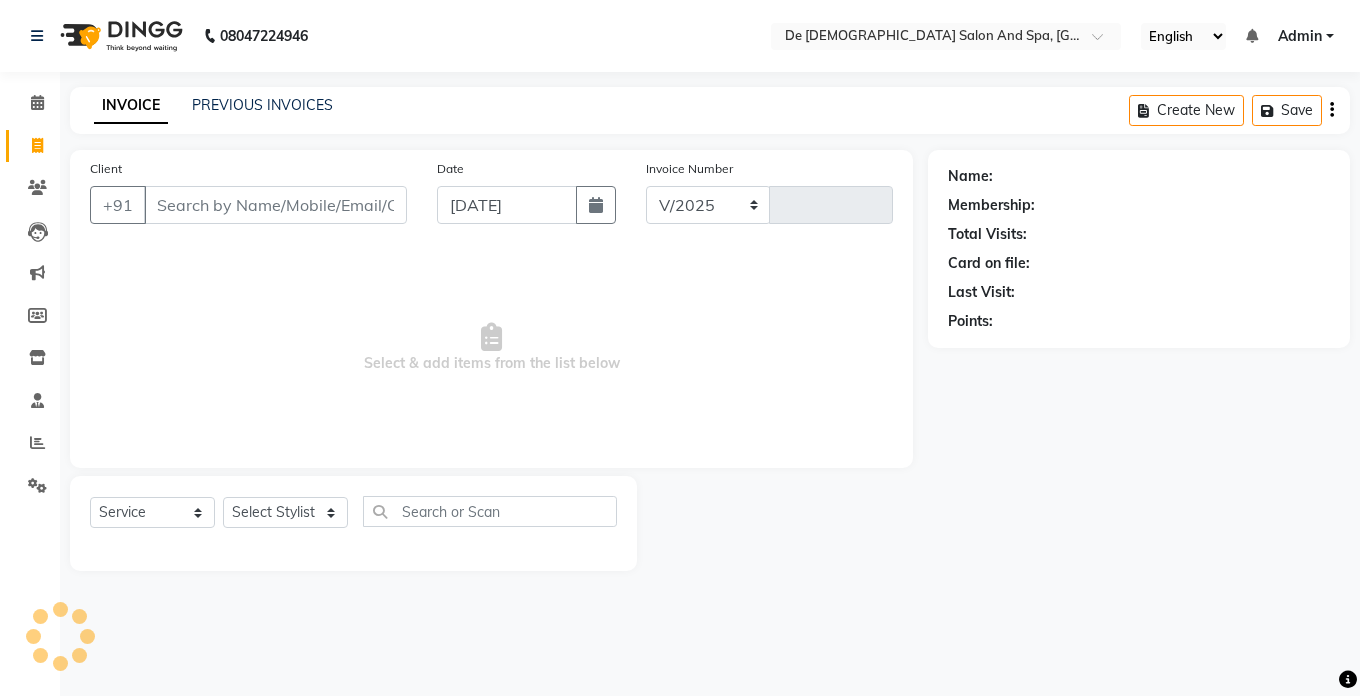 select on "6431" 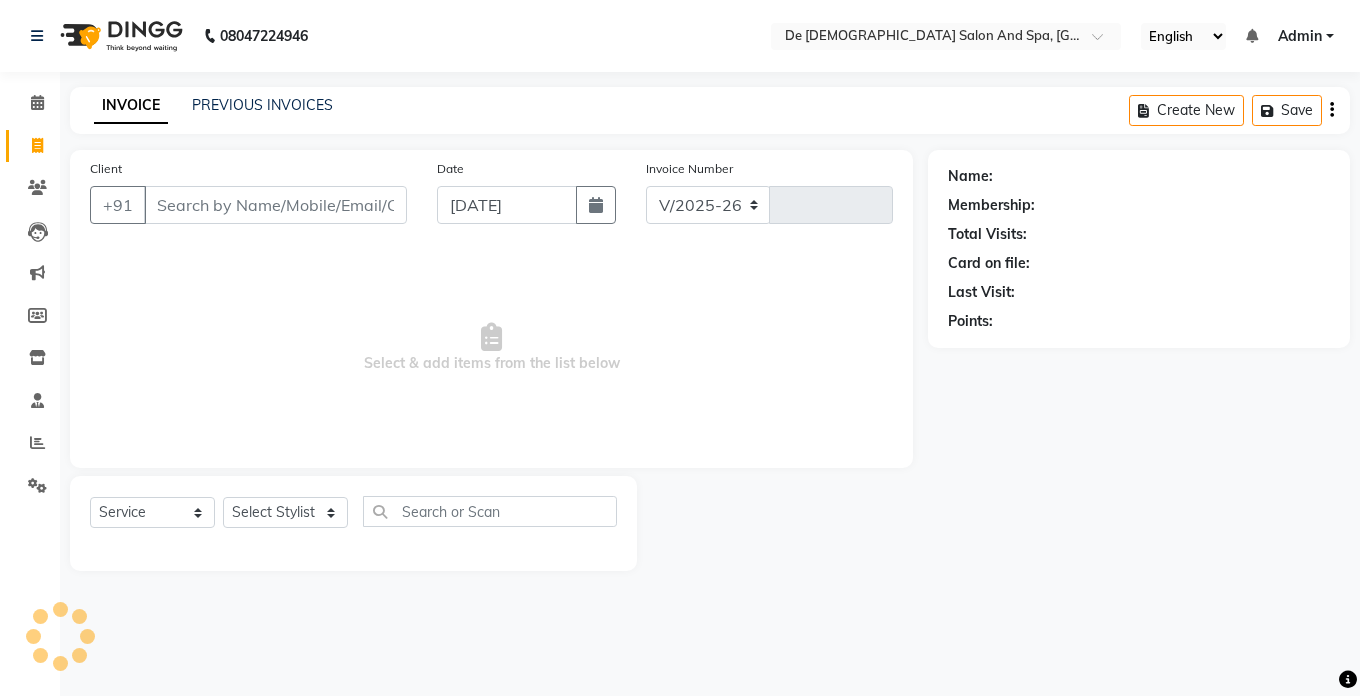 type on "1698" 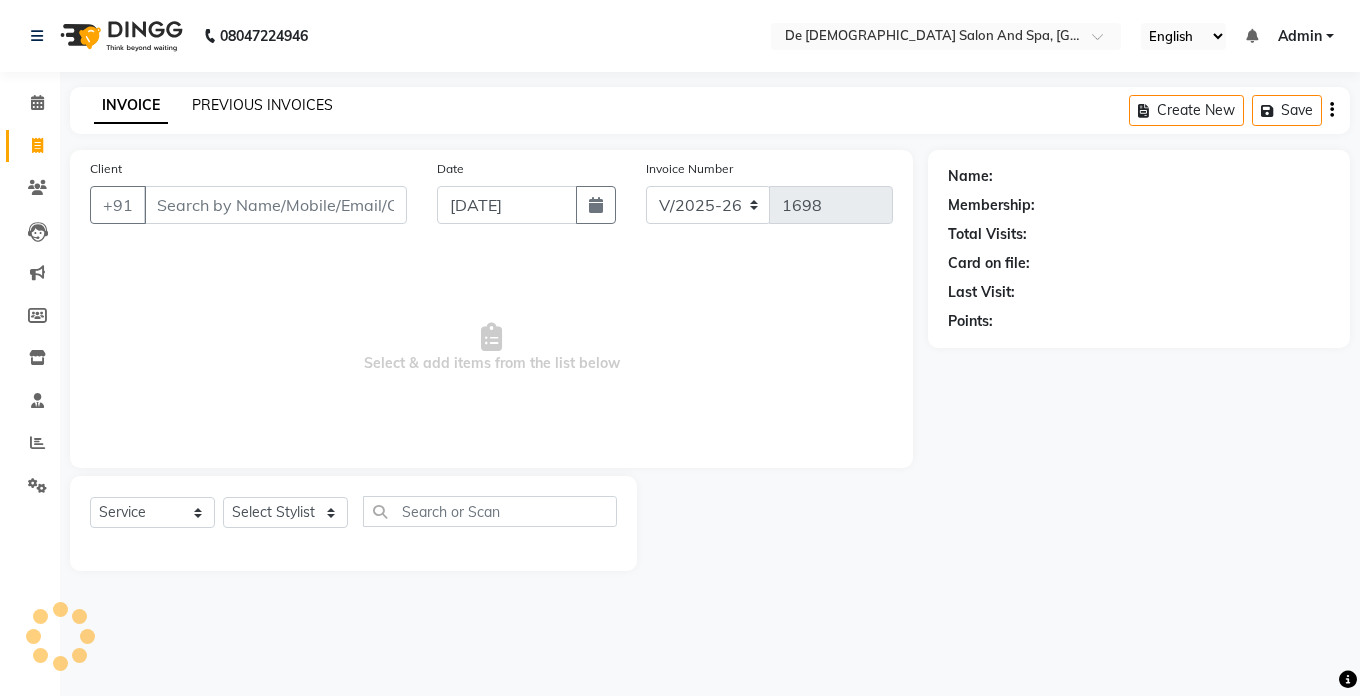 click on "PREVIOUS INVOICES" 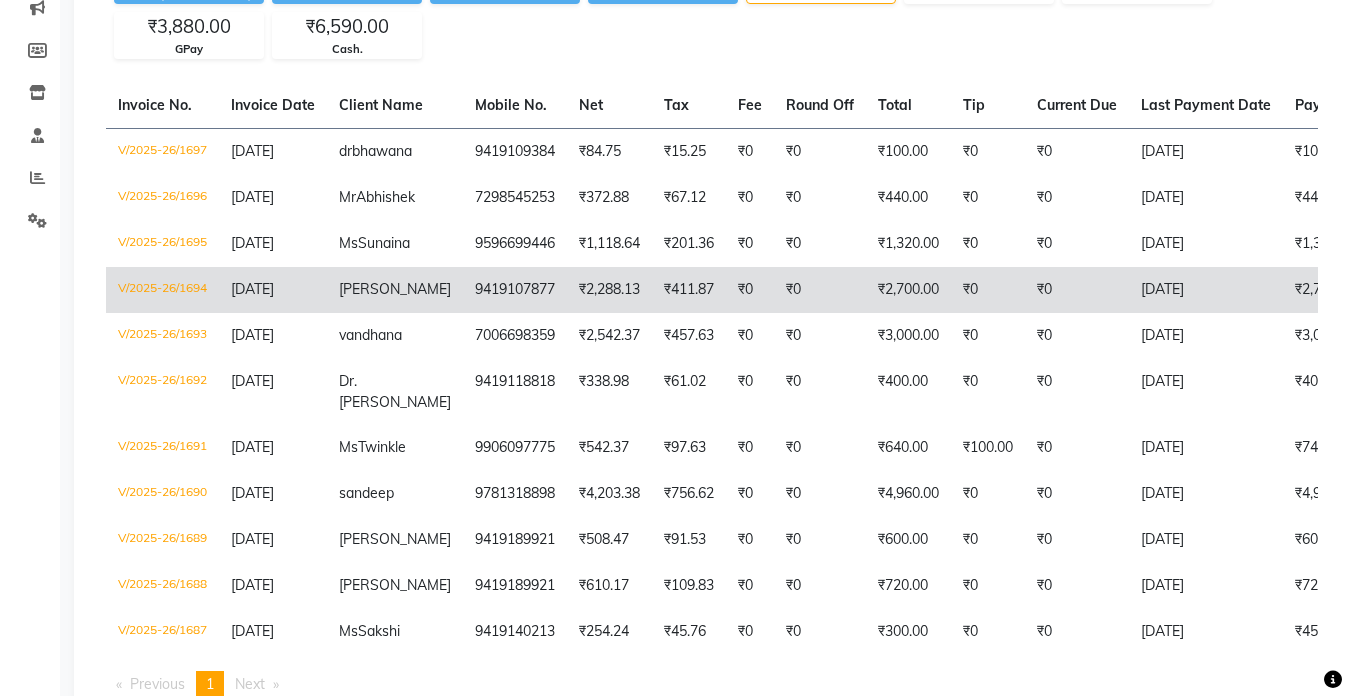 scroll, scrollTop: 300, scrollLeft: 0, axis: vertical 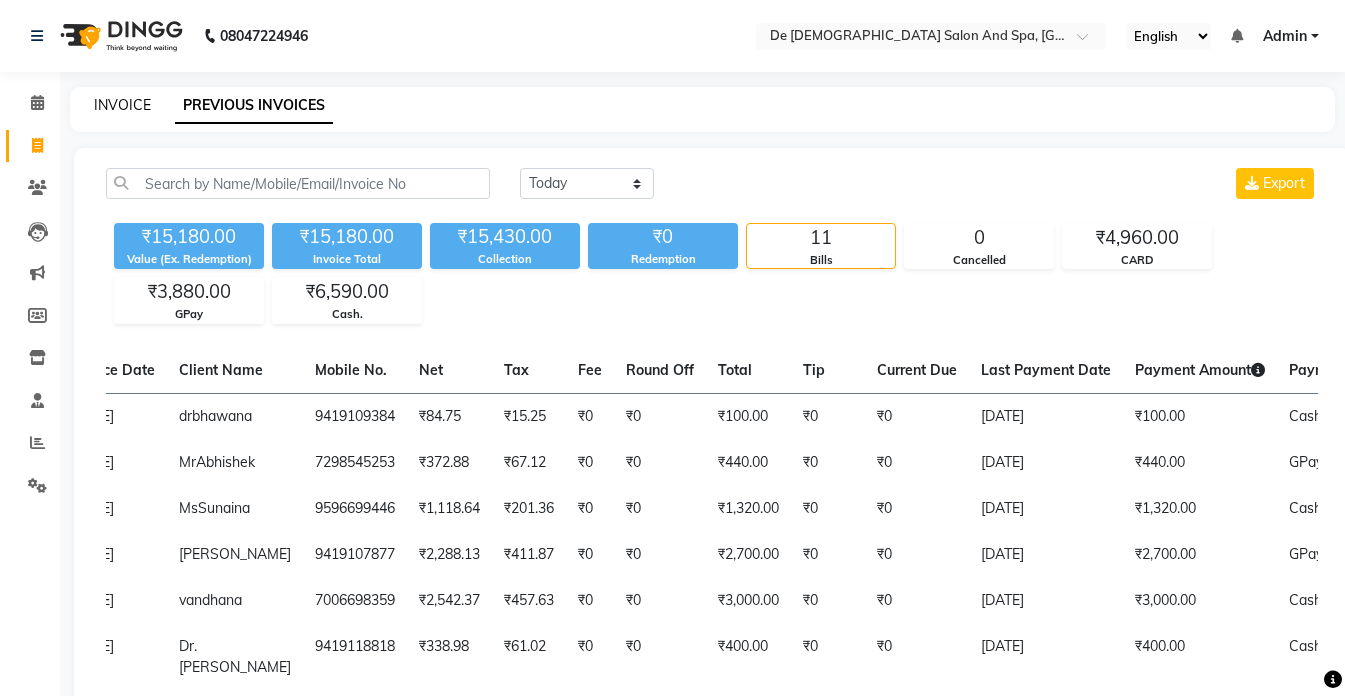 click on "INVOICE" 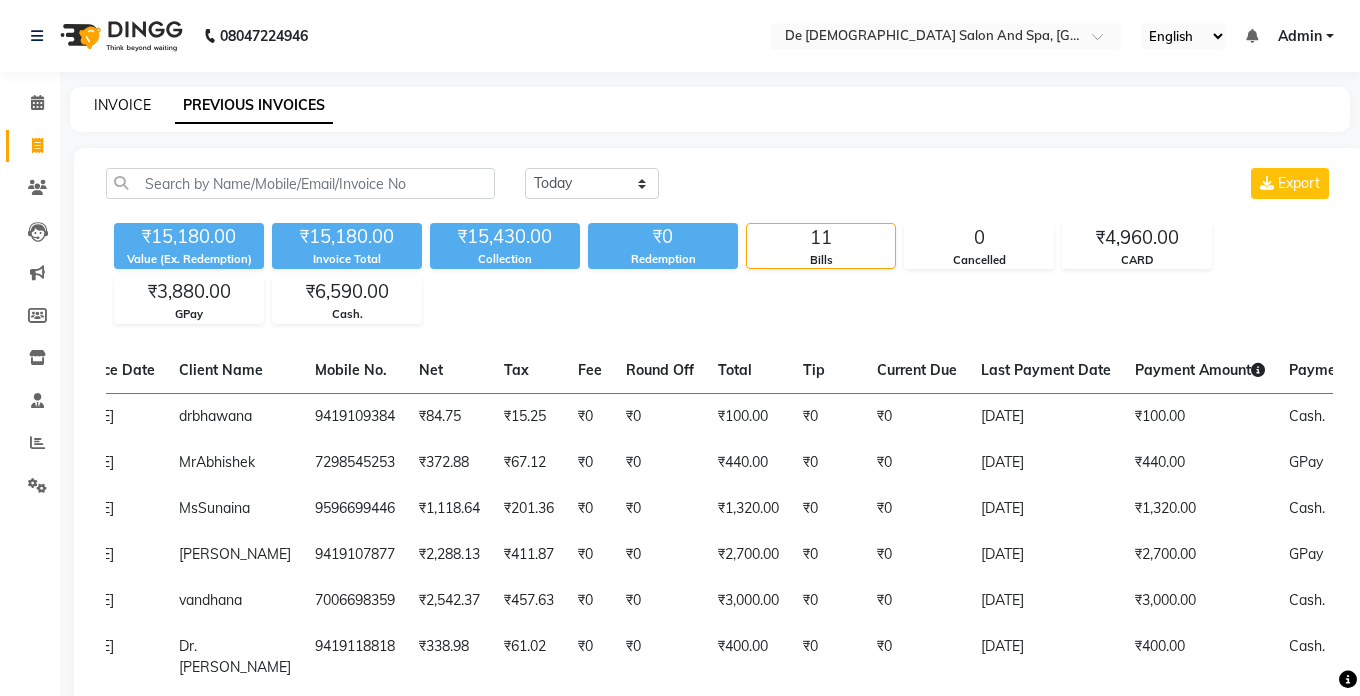 select on "6431" 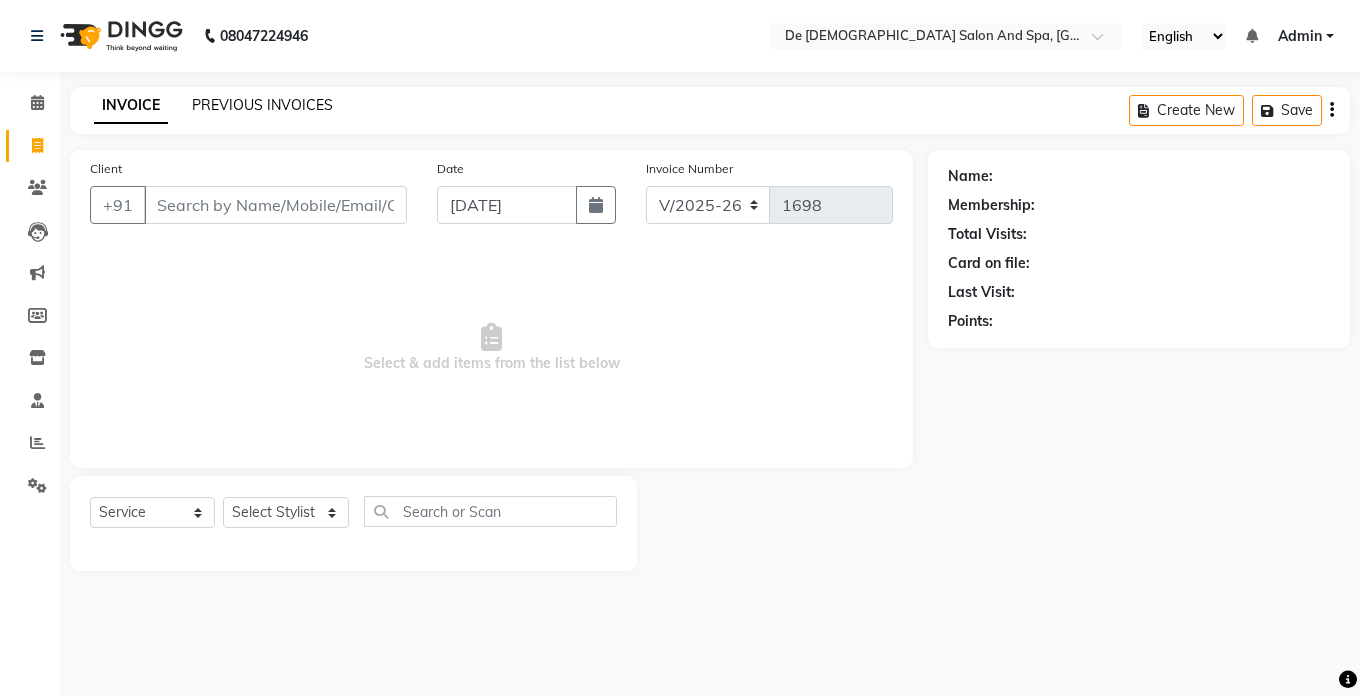 click on "PREVIOUS INVOICES" 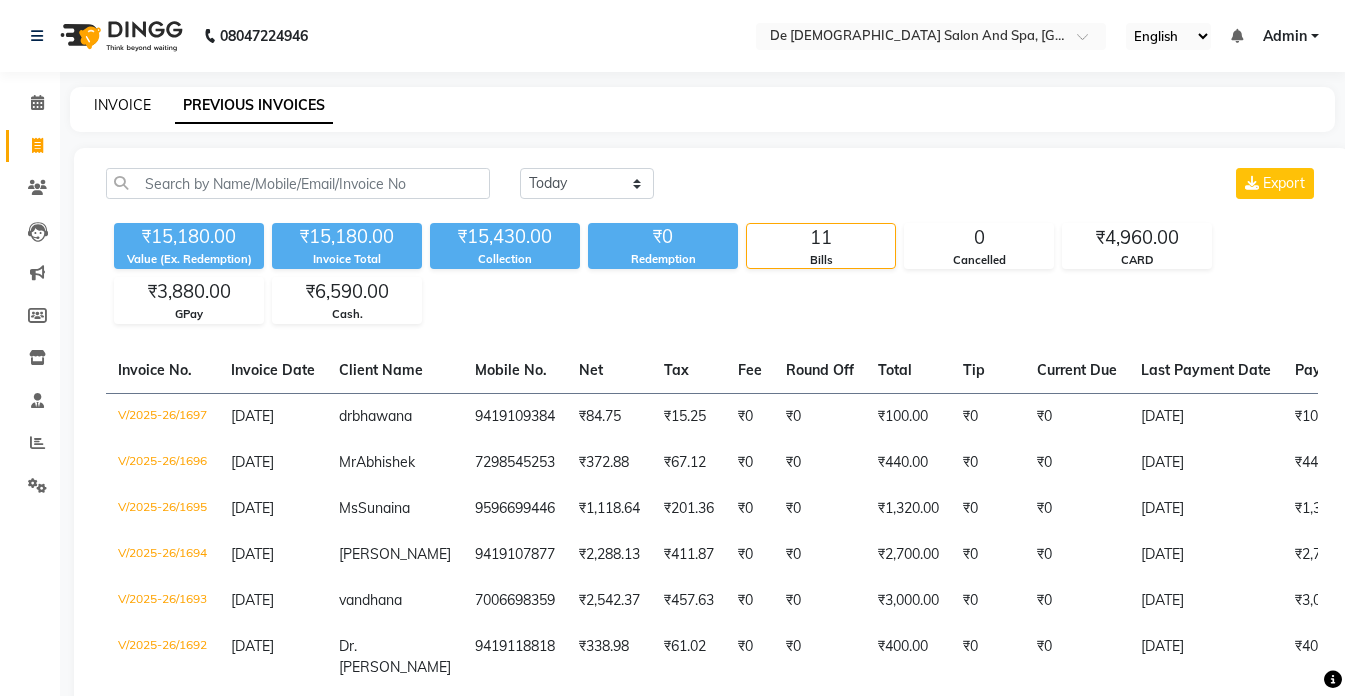 click on "INVOICE" 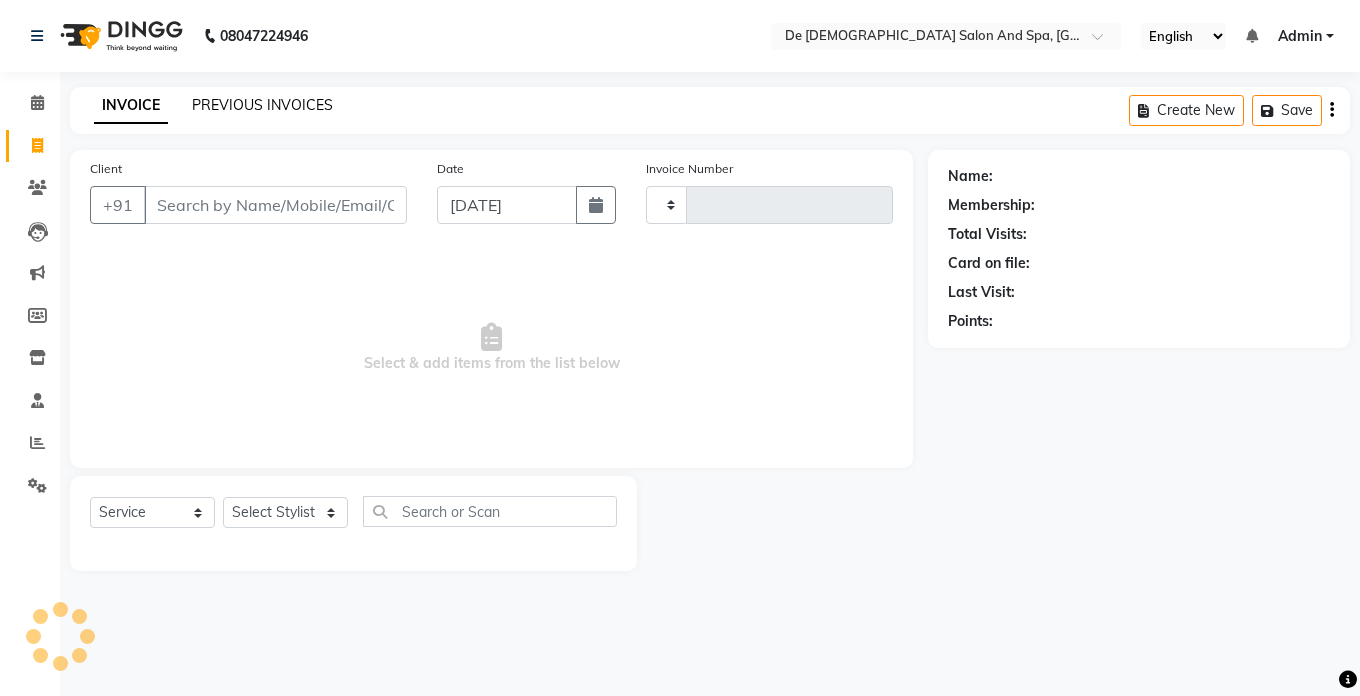 type on "1698" 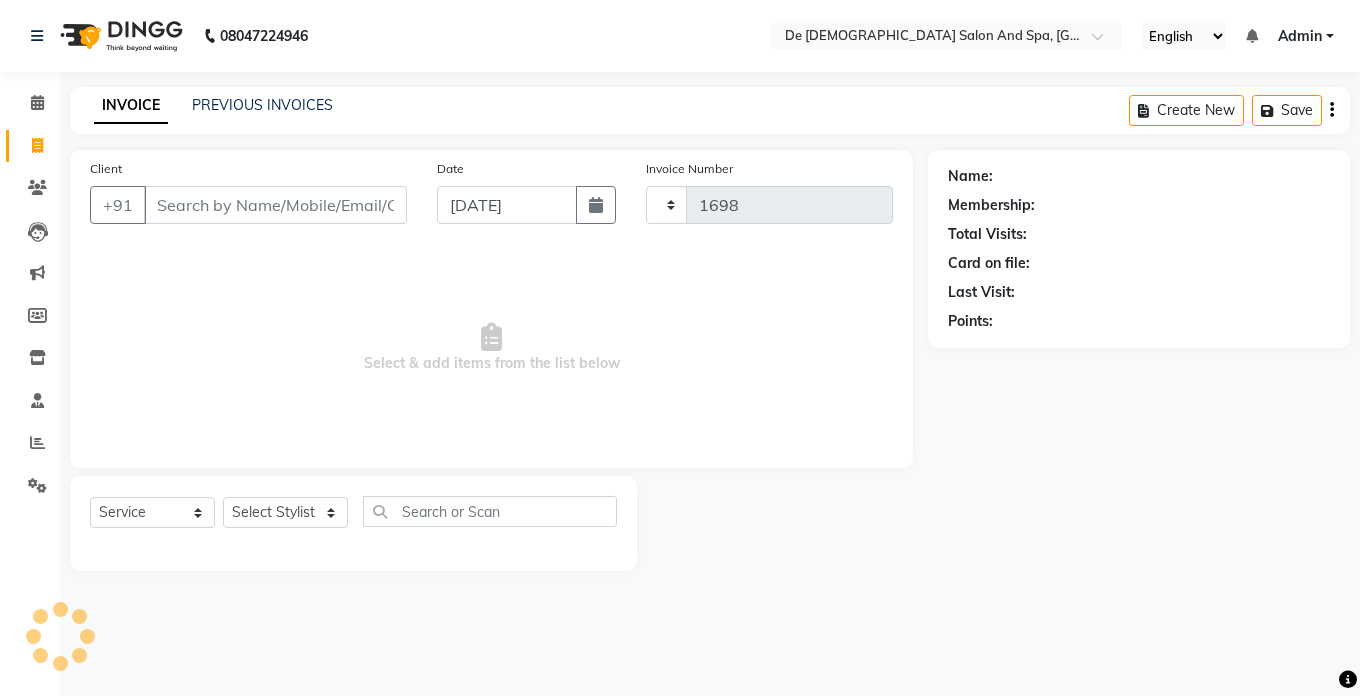 select on "6431" 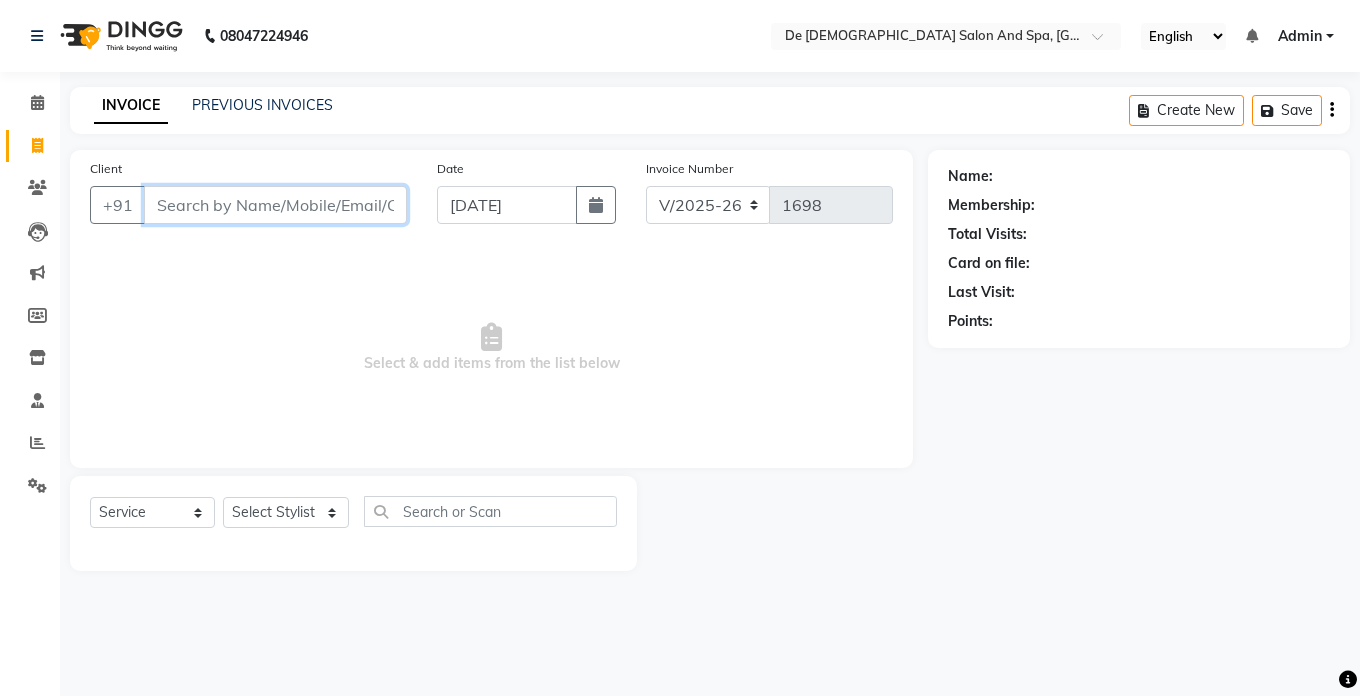 click on "Client" at bounding box center (275, 205) 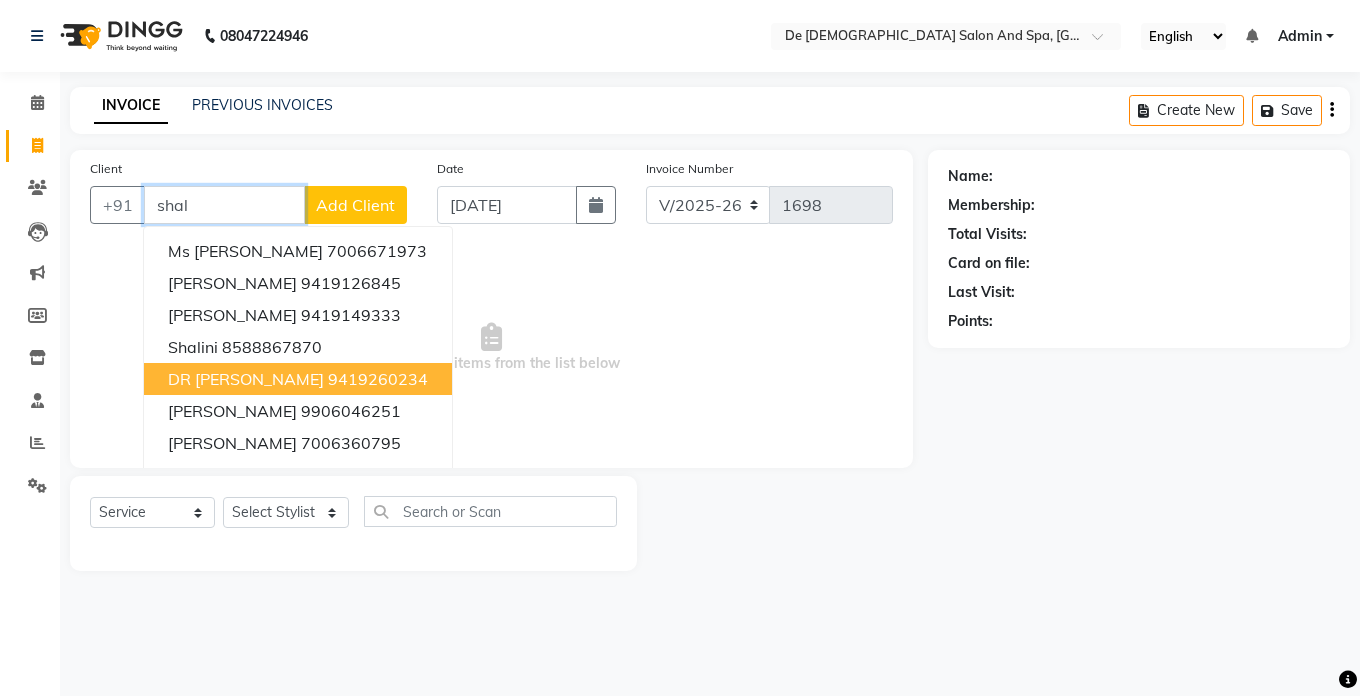 click on "DR [PERSON_NAME]" at bounding box center [246, 379] 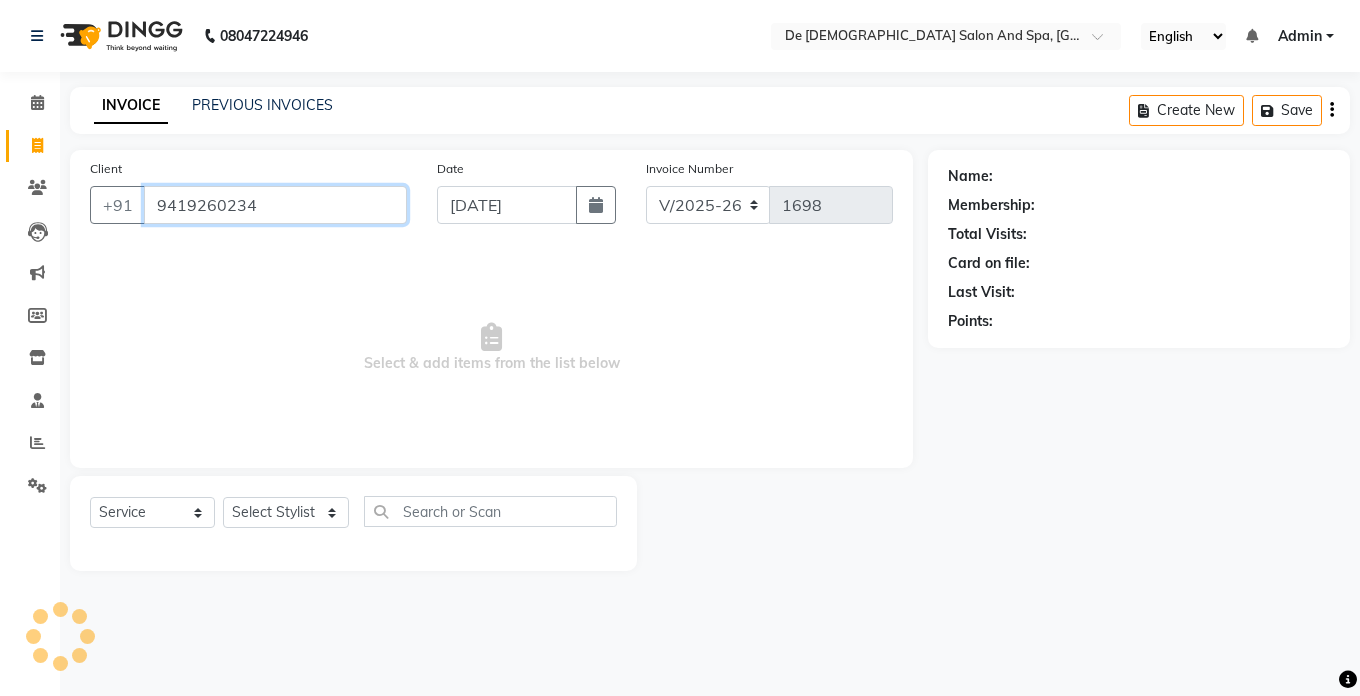 type on "9419260234" 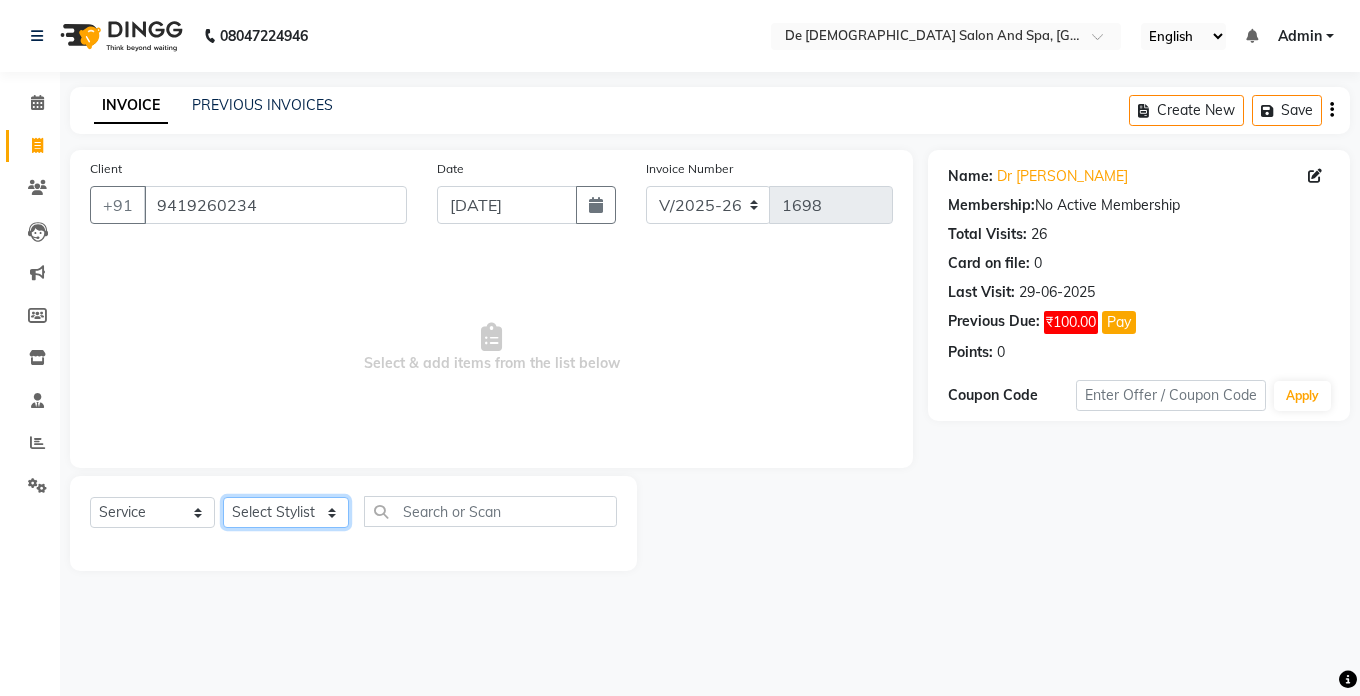 click on "Select Stylist akshay aman [PERSON_NAME] [PERSON_NAME]  [MEDICAL_DATA][PERSON_NAME] [PERSON_NAME] [DATE][PERSON_NAME]" 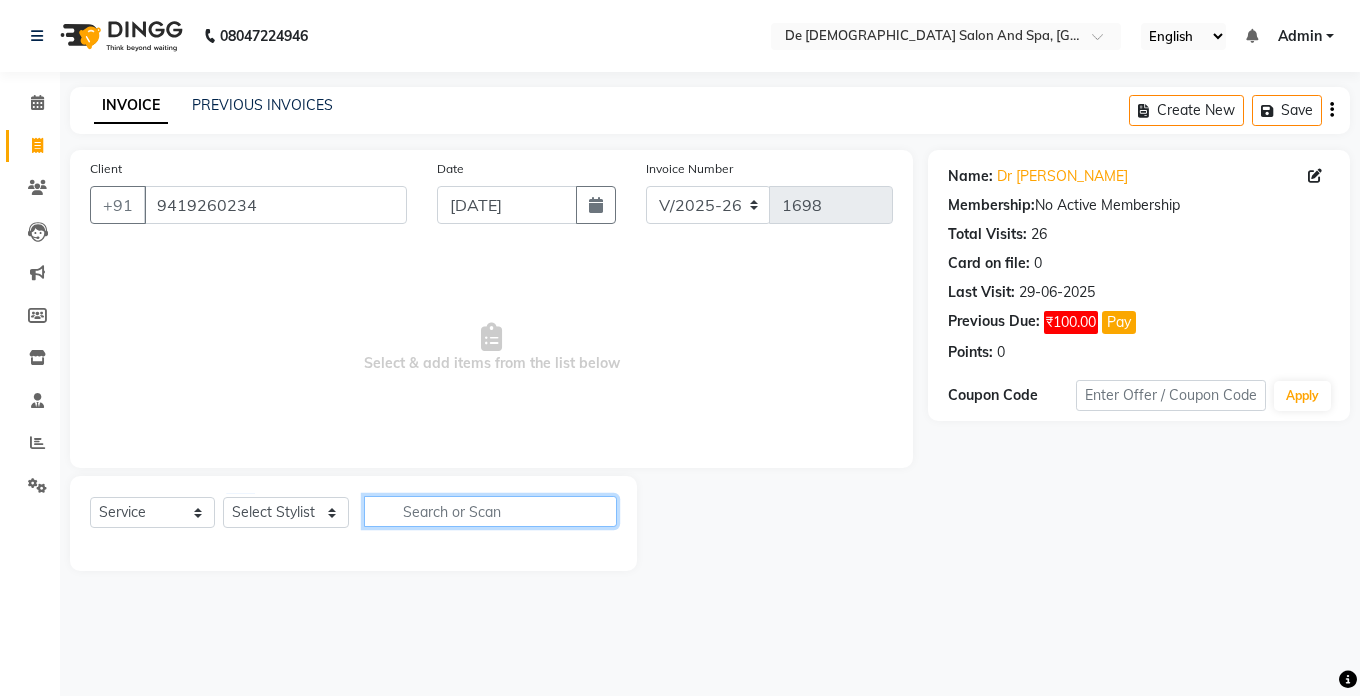 click 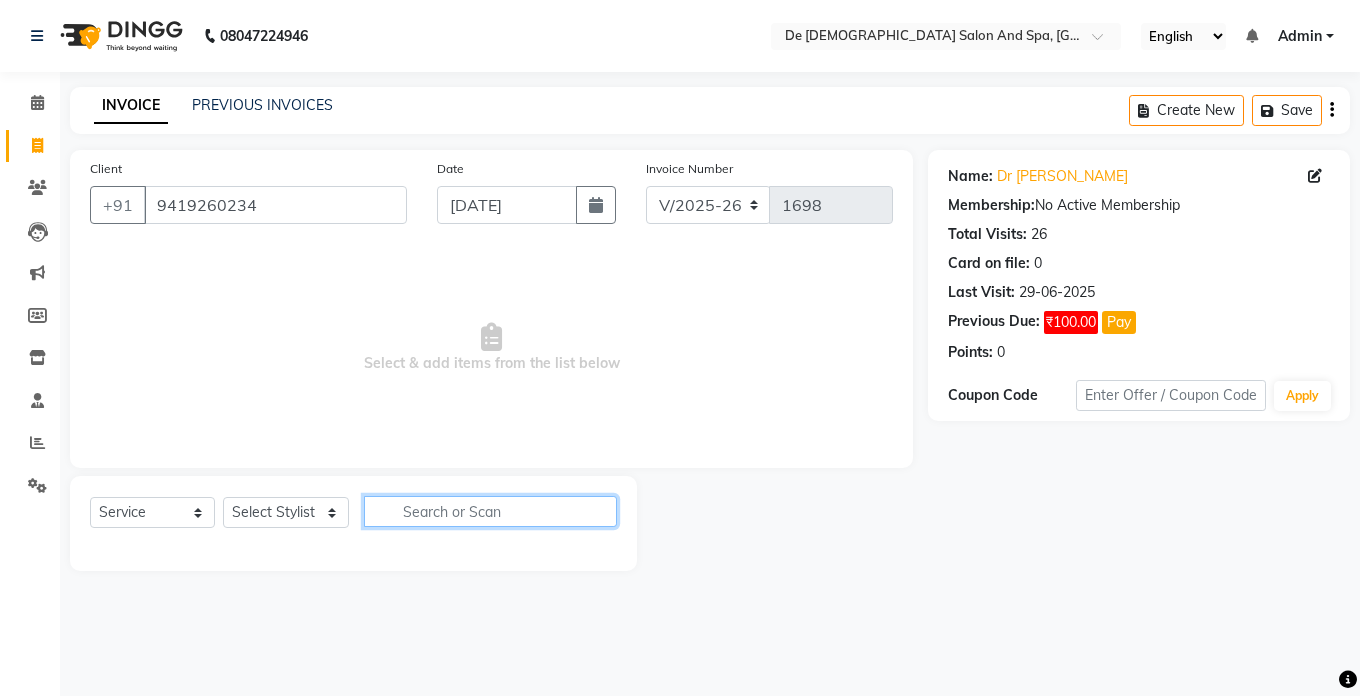 click 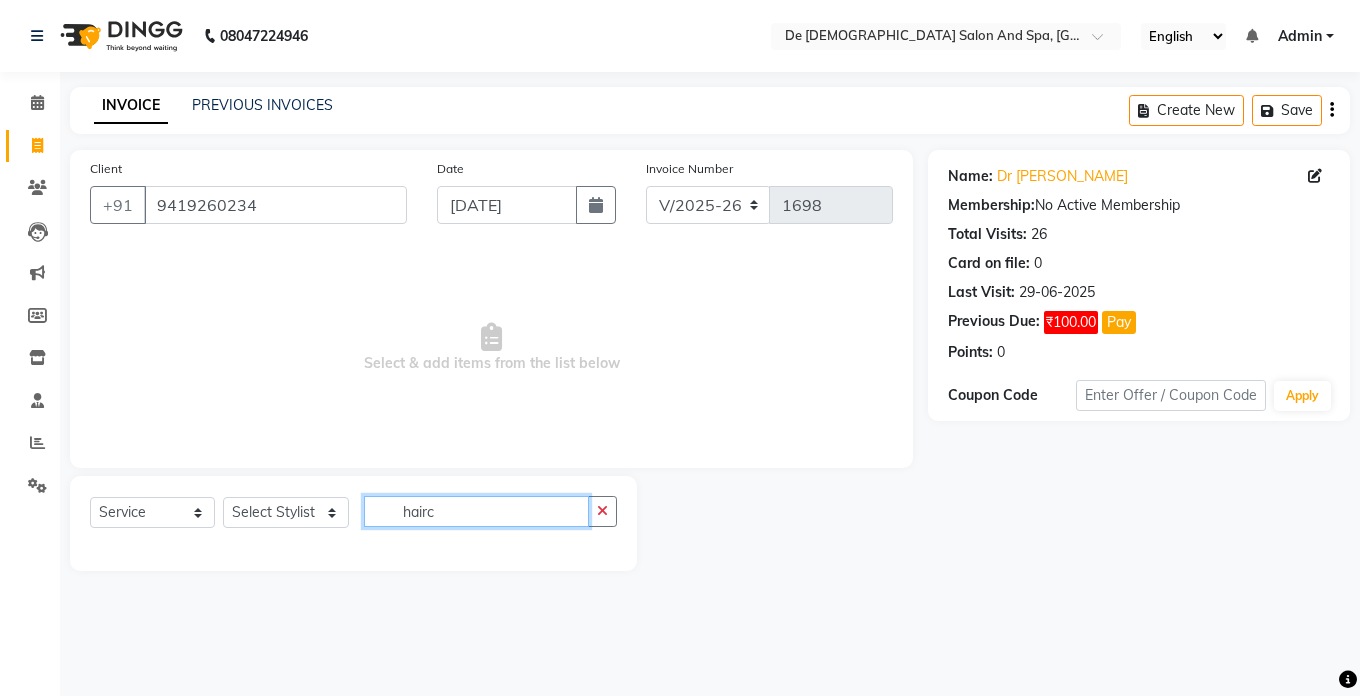 type on "hairc" 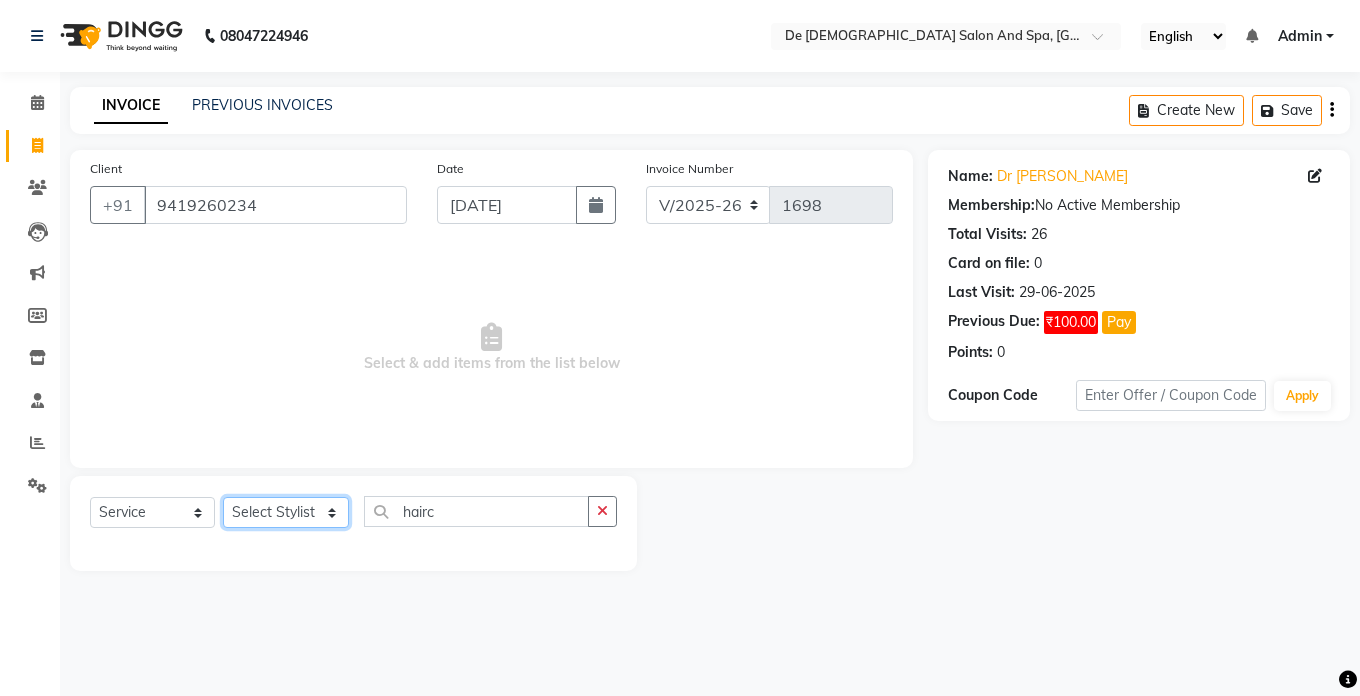 click on "Select Stylist akshay aman [PERSON_NAME] [PERSON_NAME]  [MEDICAL_DATA][PERSON_NAME] [PERSON_NAME] [DATE][PERSON_NAME]" 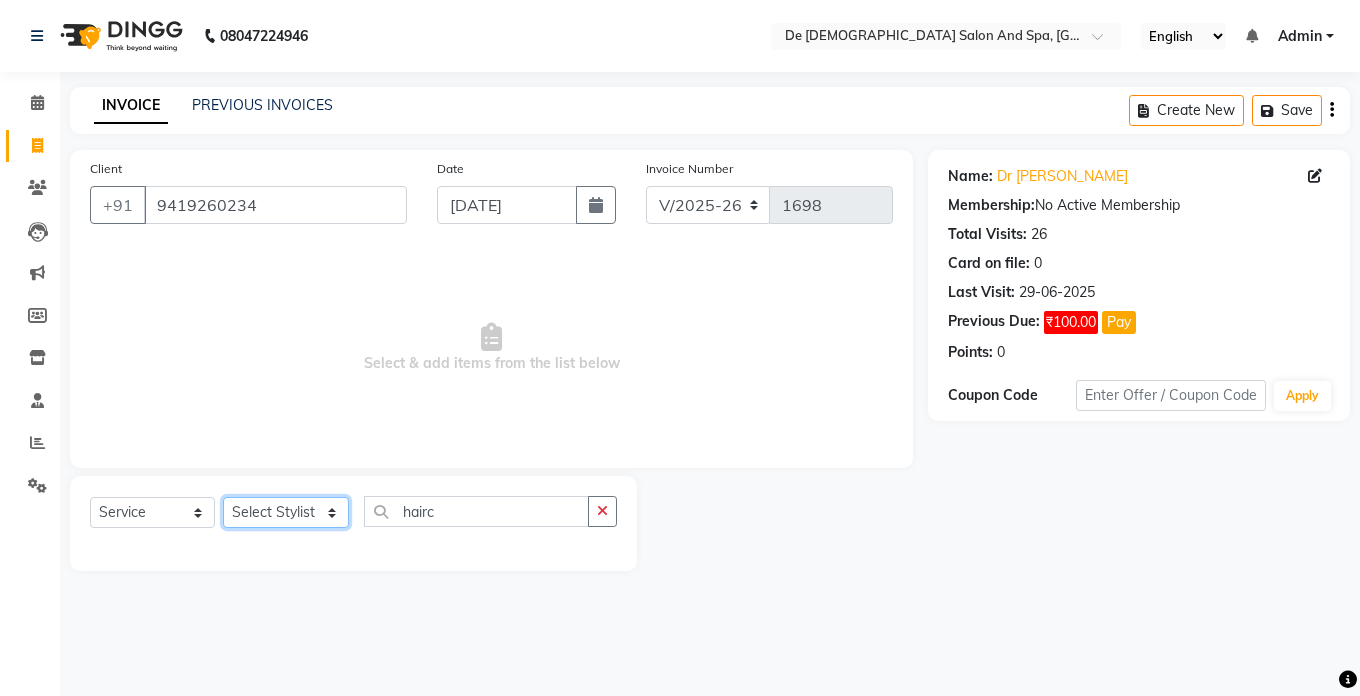 select on "49201" 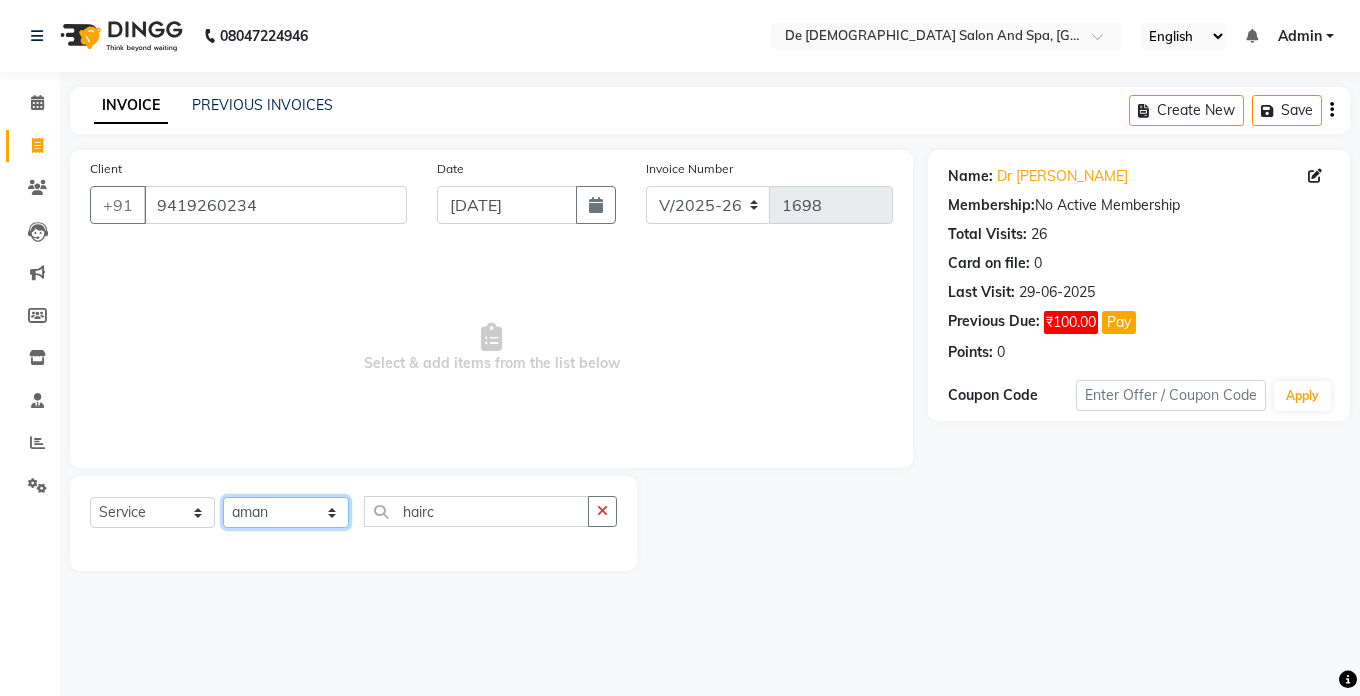click on "Select Stylist akshay aman [PERSON_NAME] [PERSON_NAME]  [MEDICAL_DATA][PERSON_NAME] [PERSON_NAME] [DATE][PERSON_NAME]" 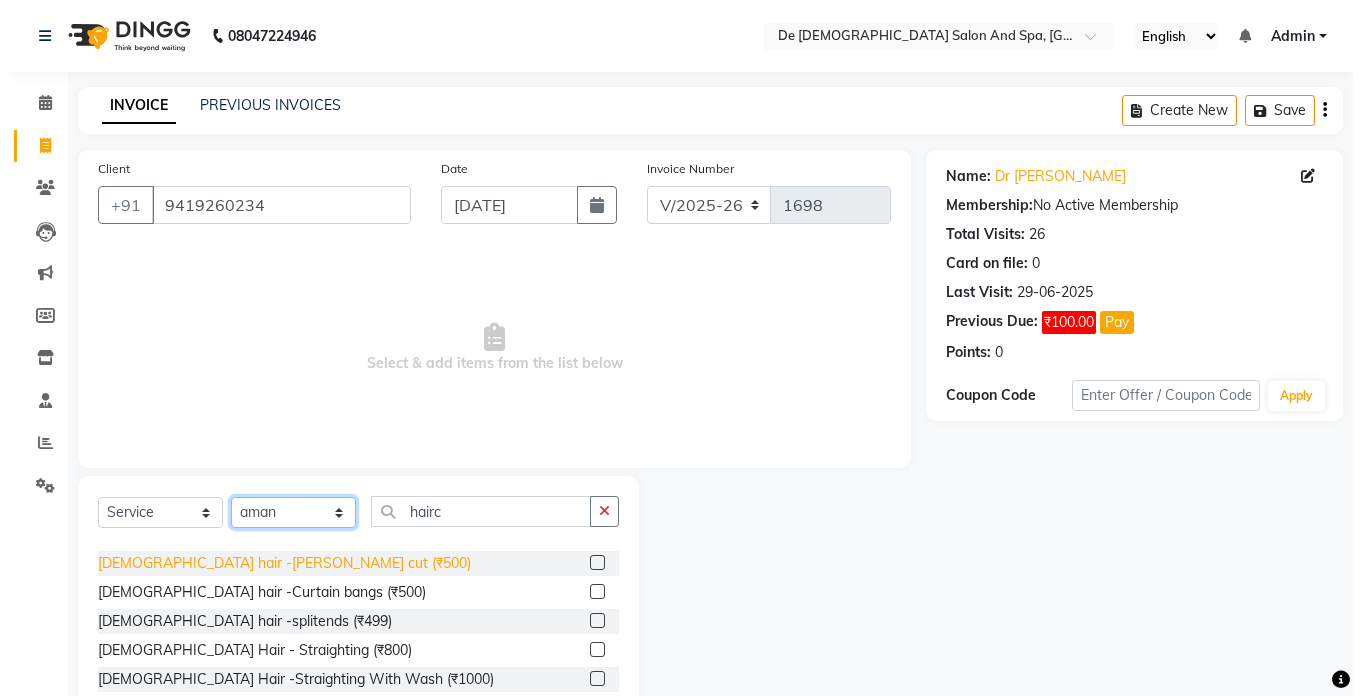 scroll, scrollTop: 200, scrollLeft: 0, axis: vertical 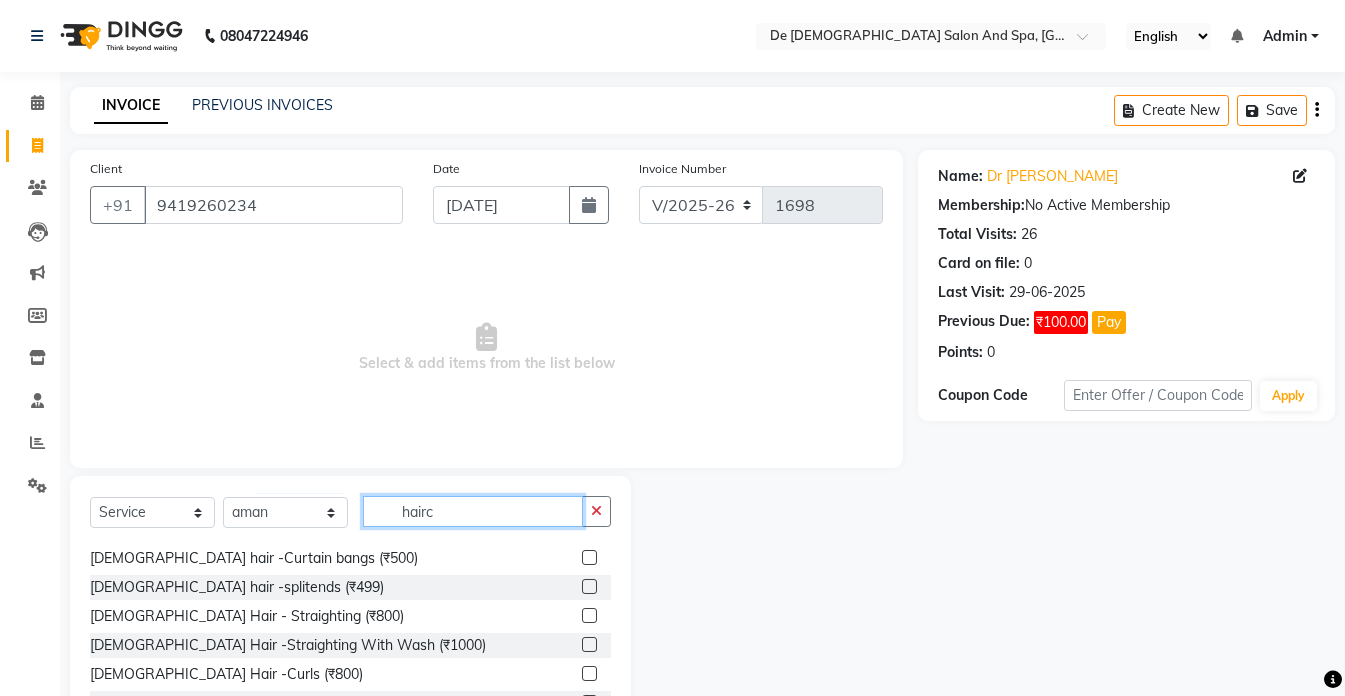 click on "hairc" 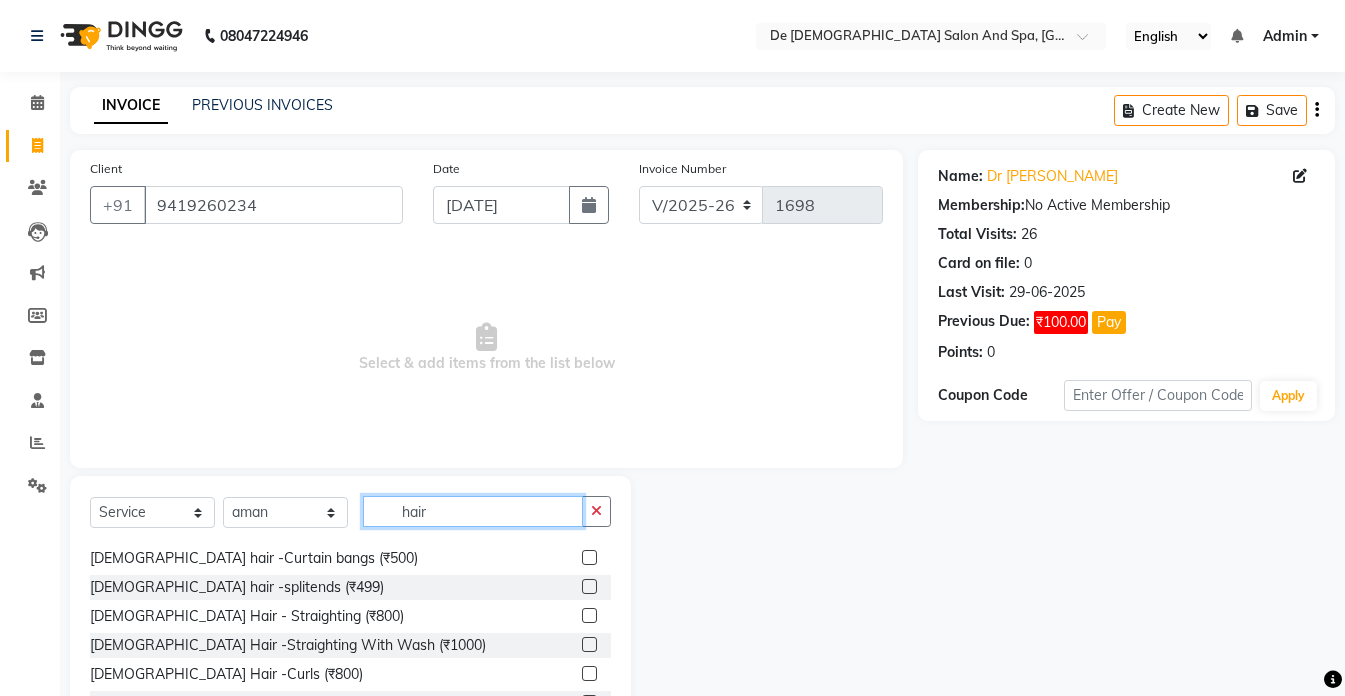 type on "hairc" 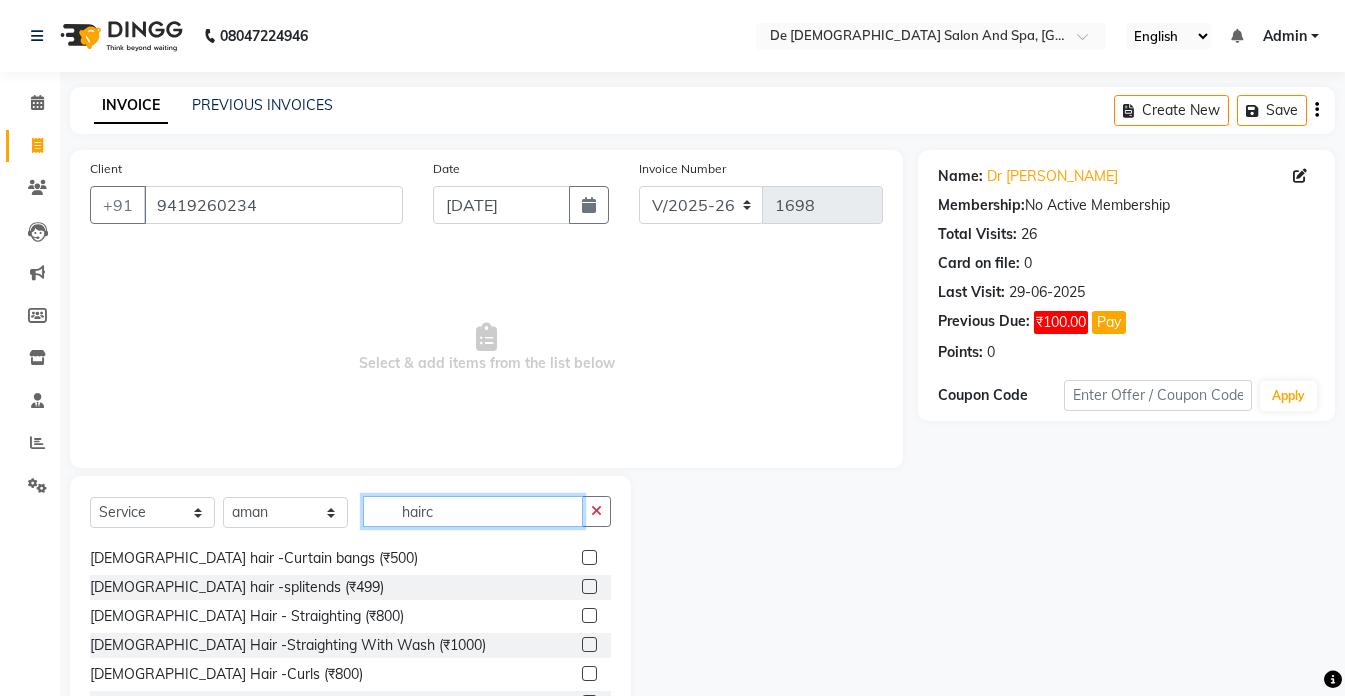 scroll, scrollTop: 0, scrollLeft: 0, axis: both 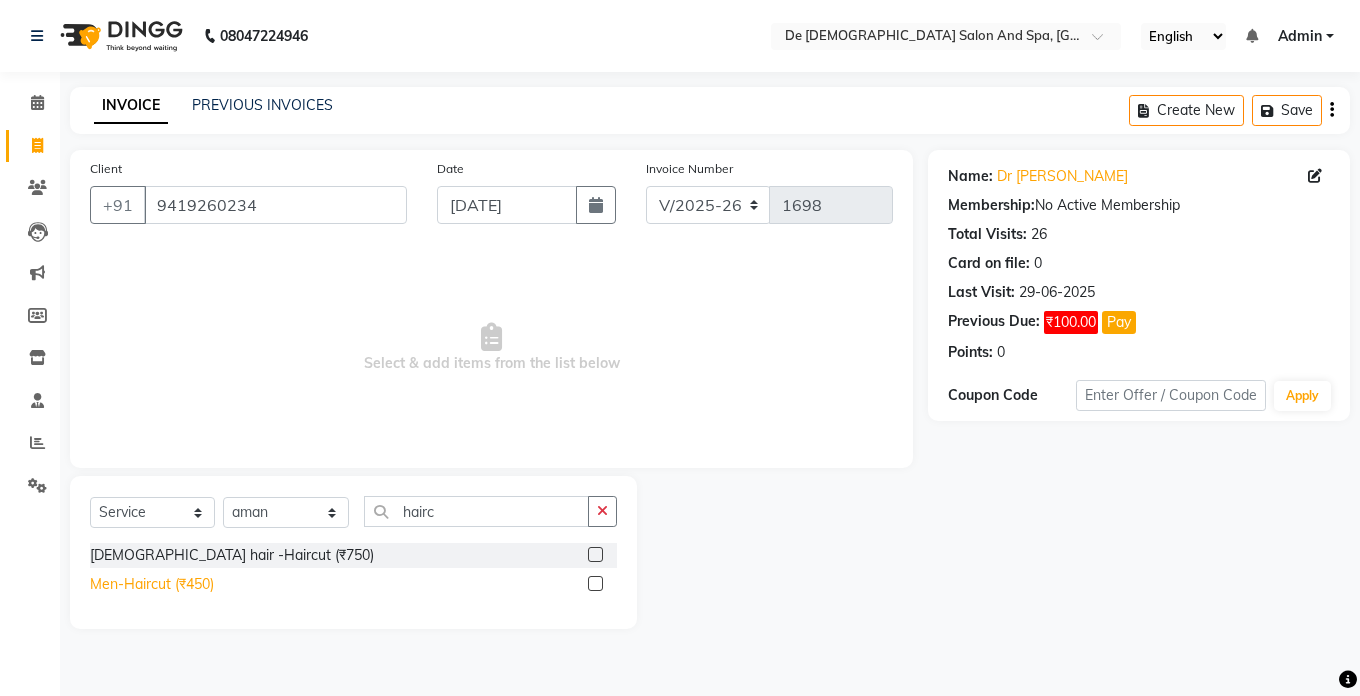 click on "Men-Haircut (₹450)" 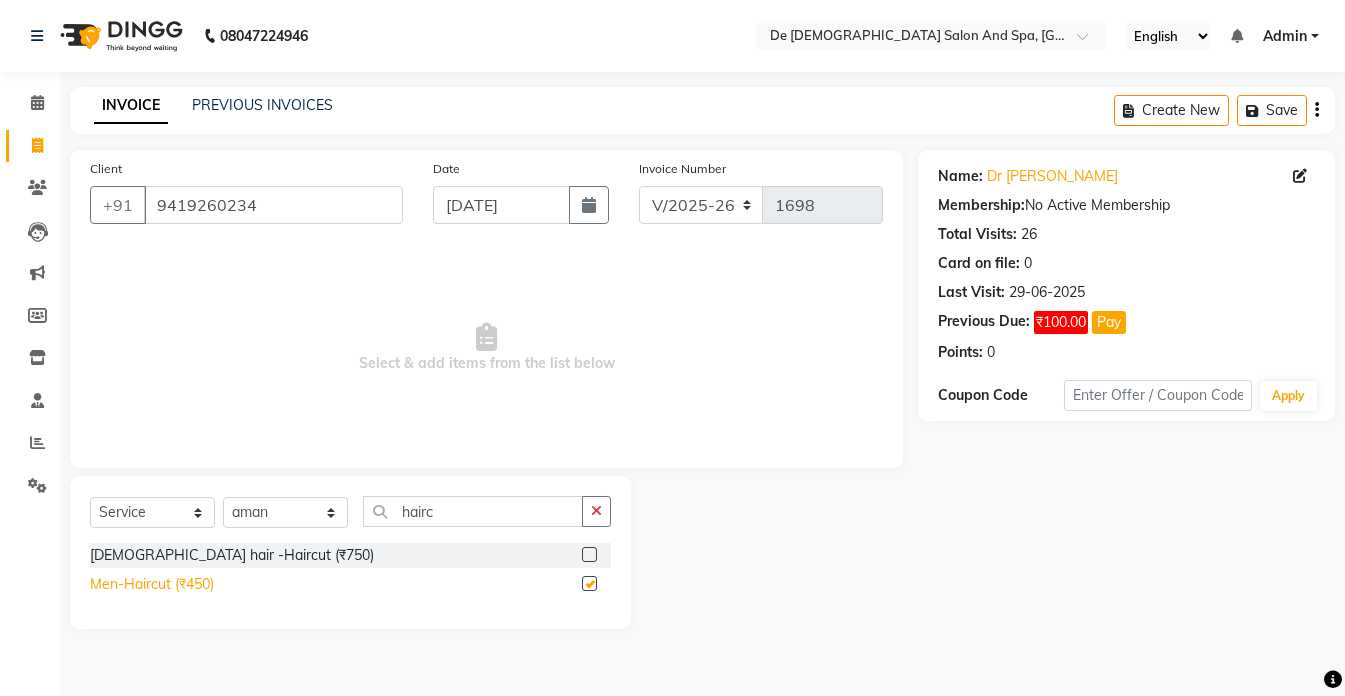 checkbox on "false" 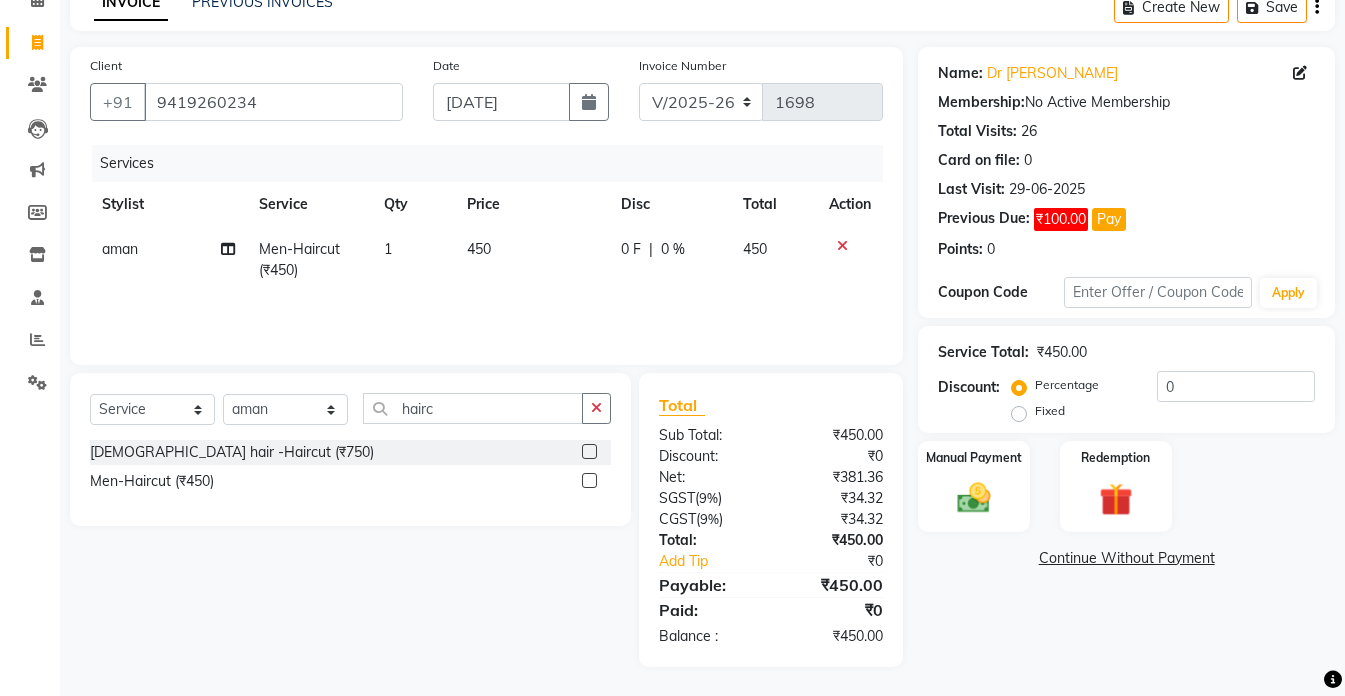 scroll, scrollTop: 104, scrollLeft: 0, axis: vertical 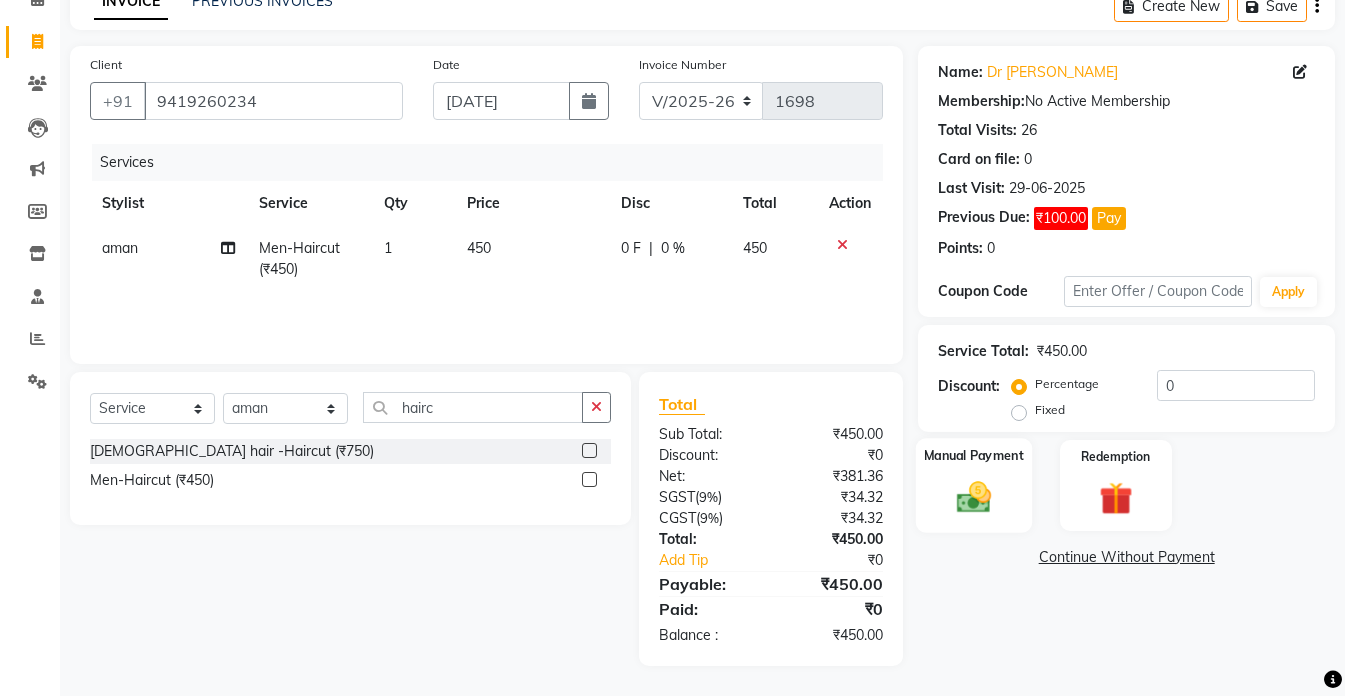 click 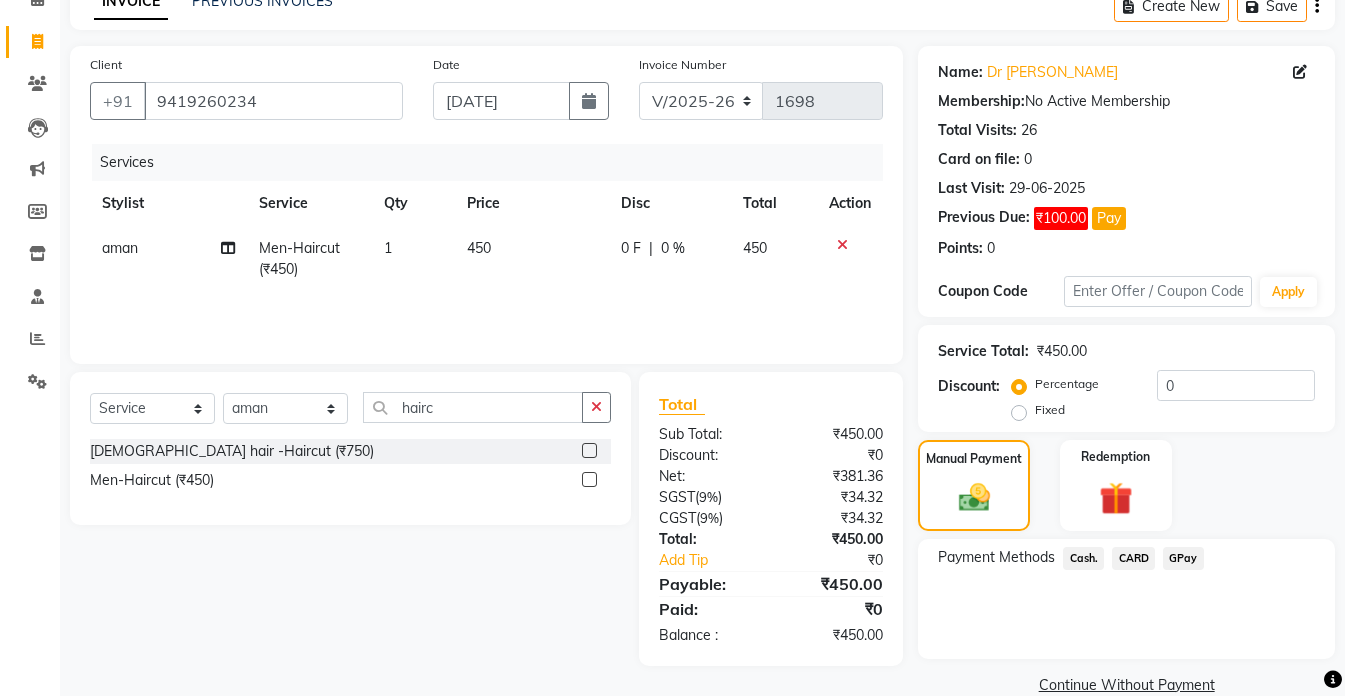 click on "CARD" 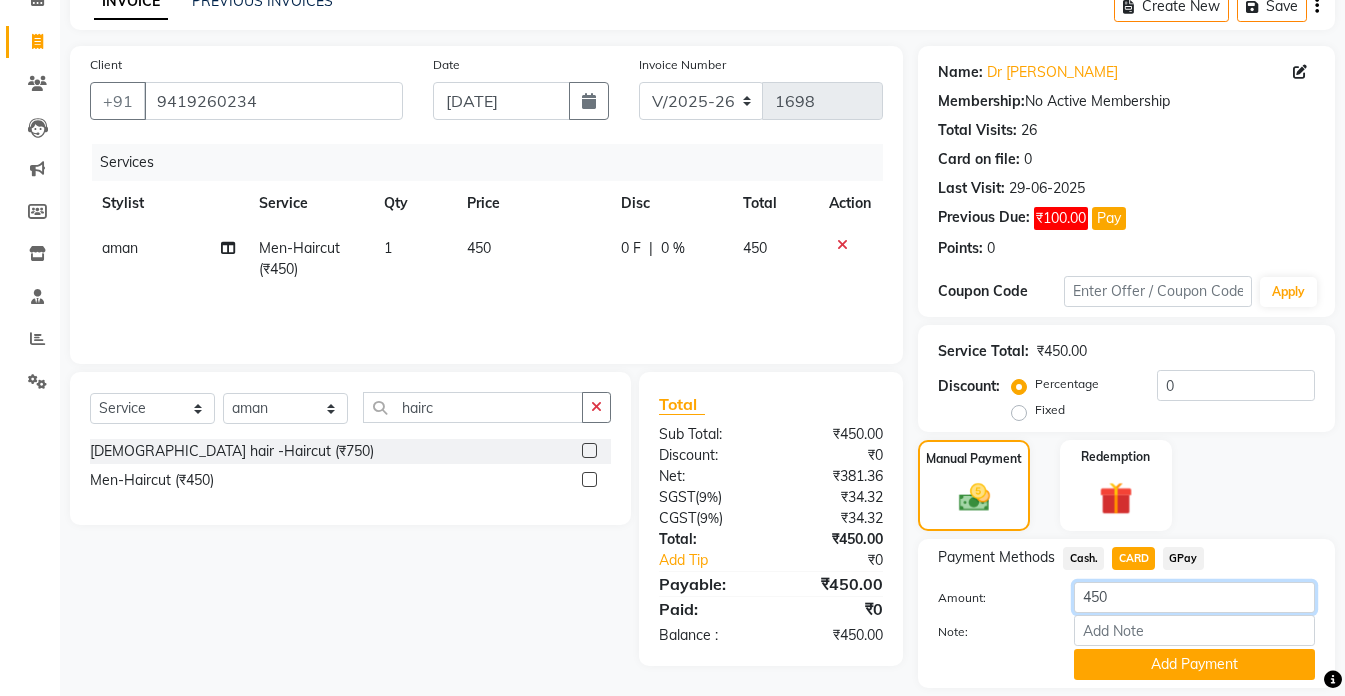 click on "450" 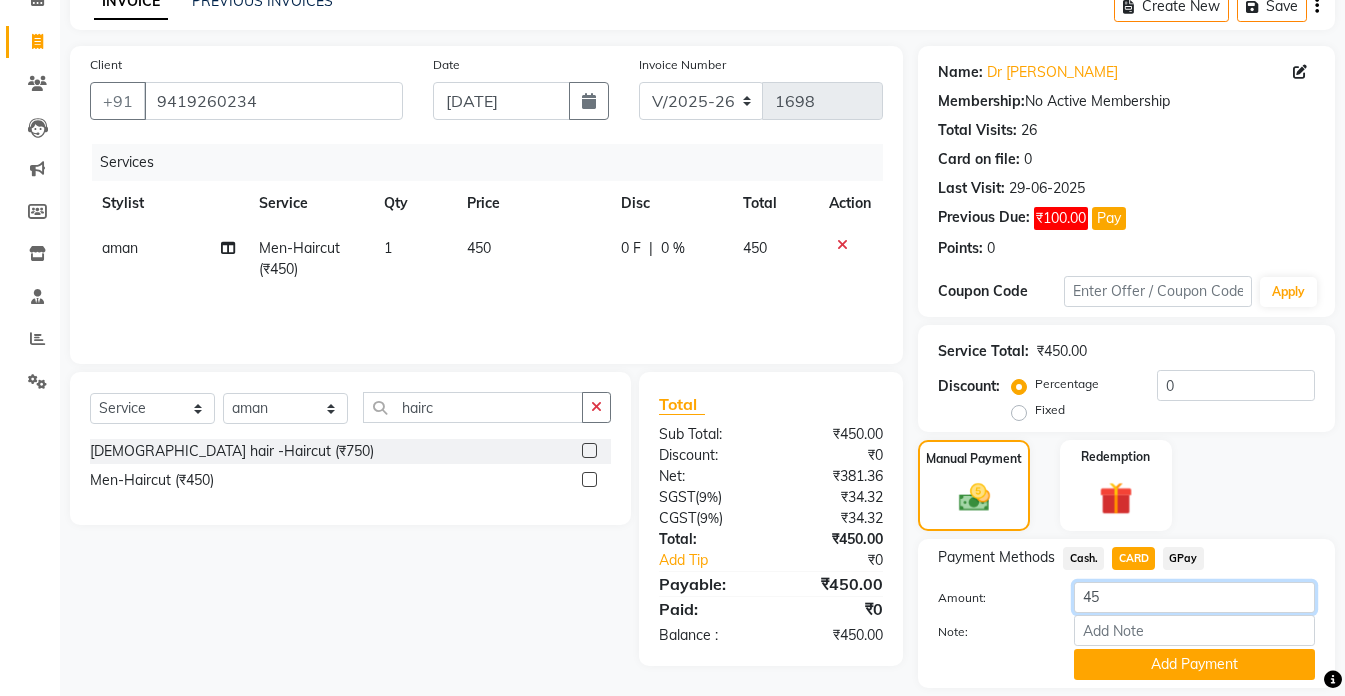 type on "4" 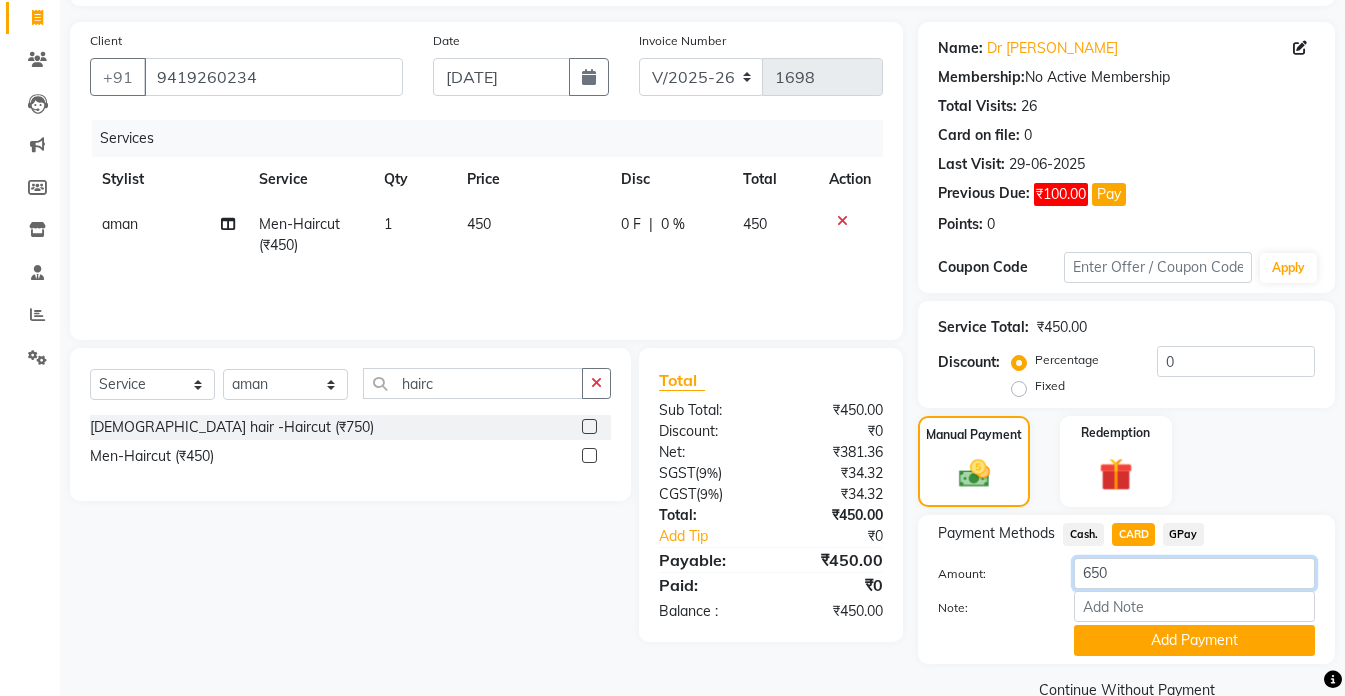 scroll, scrollTop: 167, scrollLeft: 0, axis: vertical 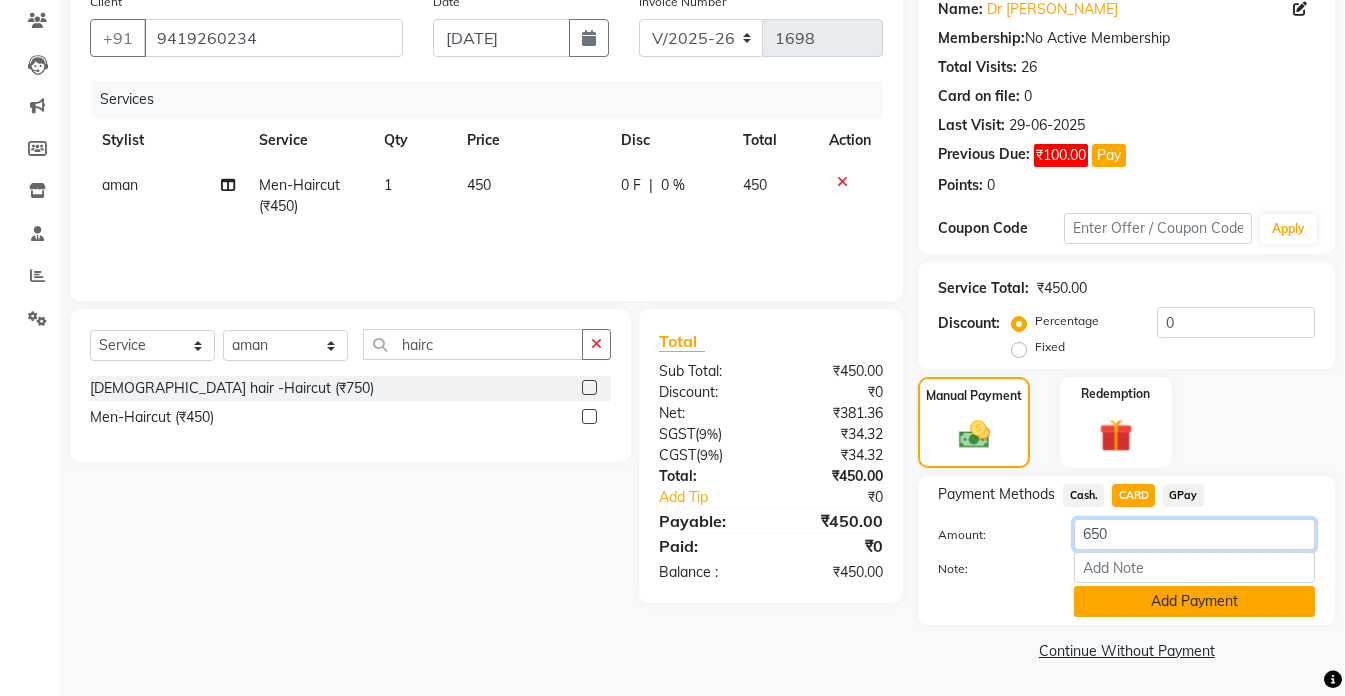 type on "650" 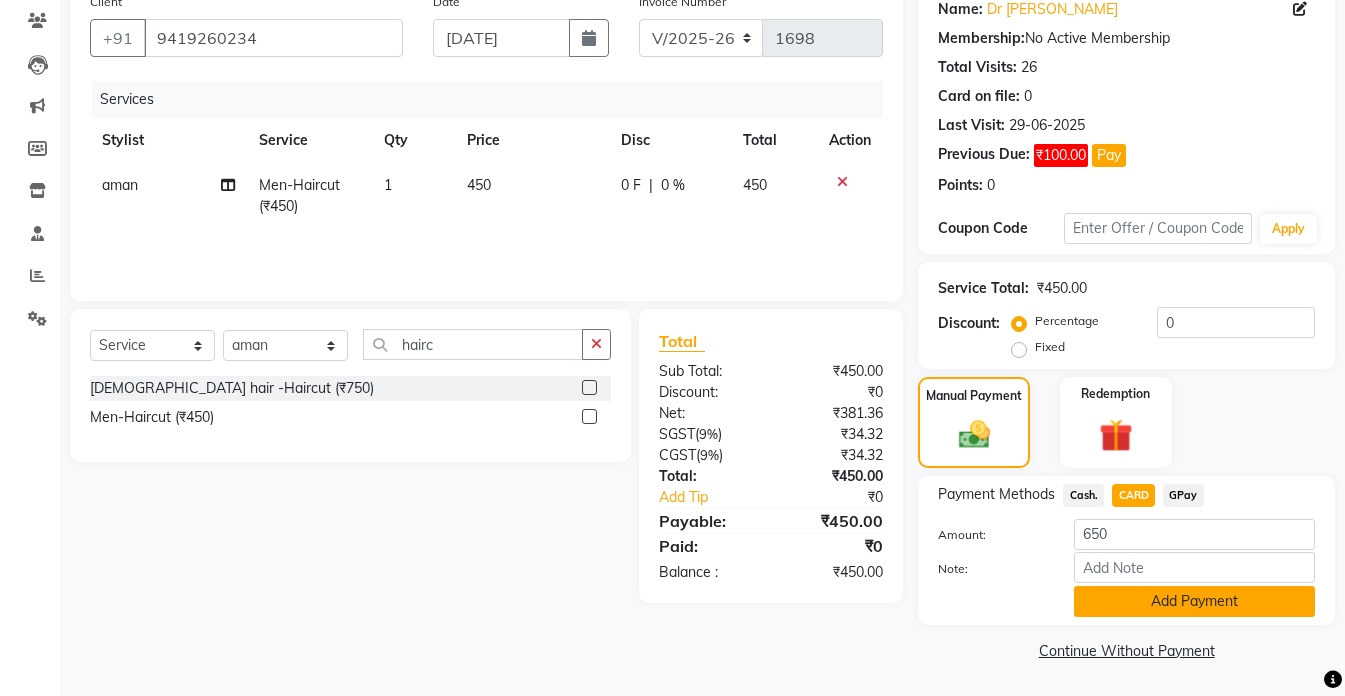 click on "Add Payment" 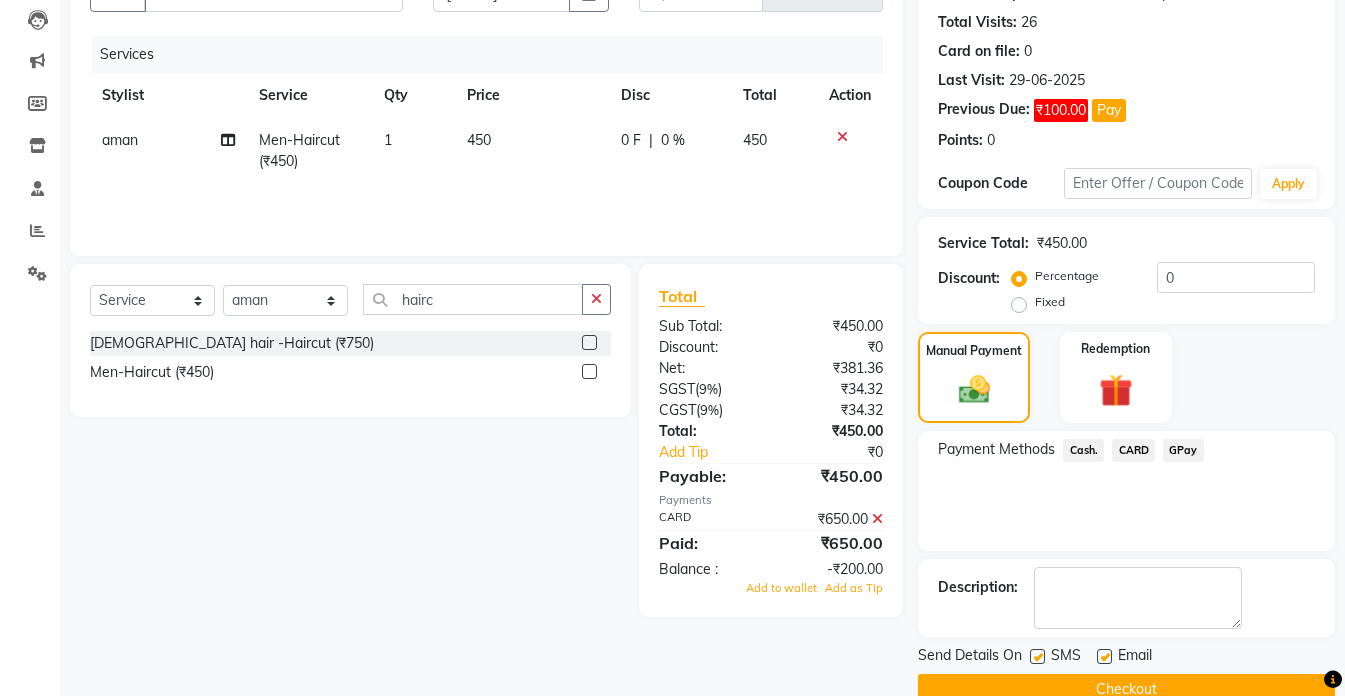 scroll, scrollTop: 251, scrollLeft: 0, axis: vertical 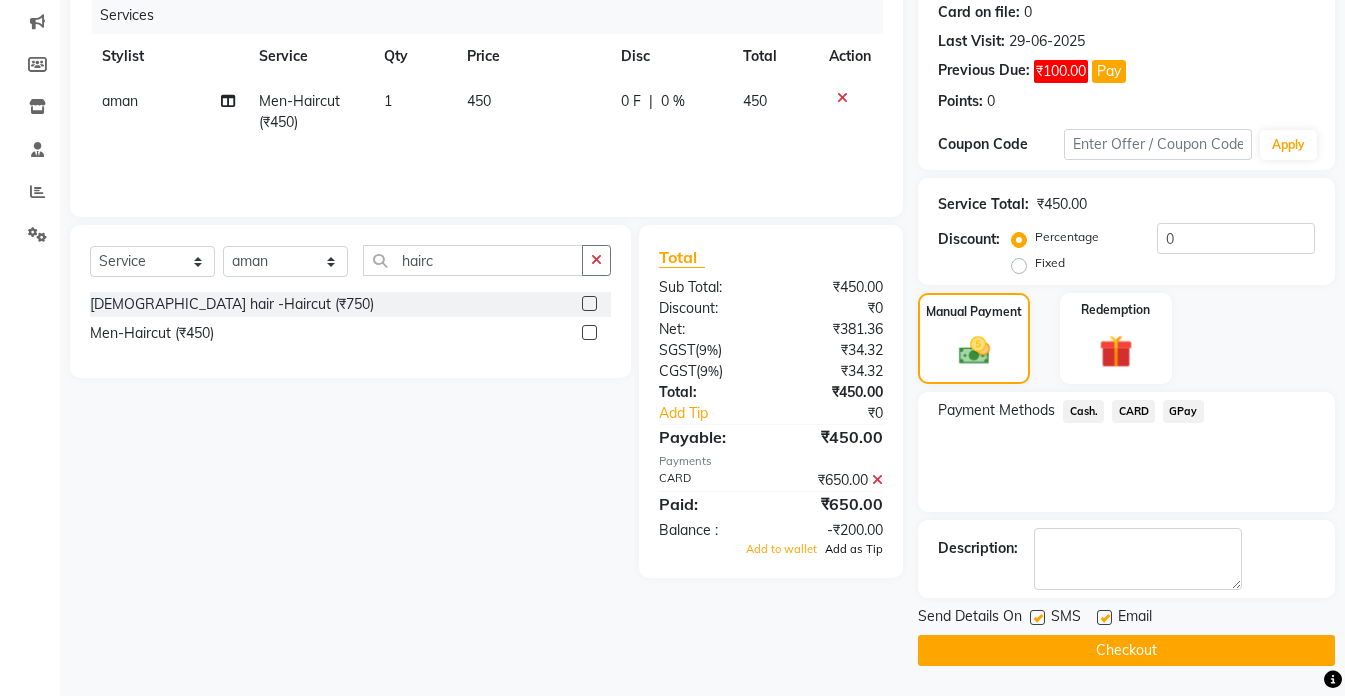 click on "Add as Tip" 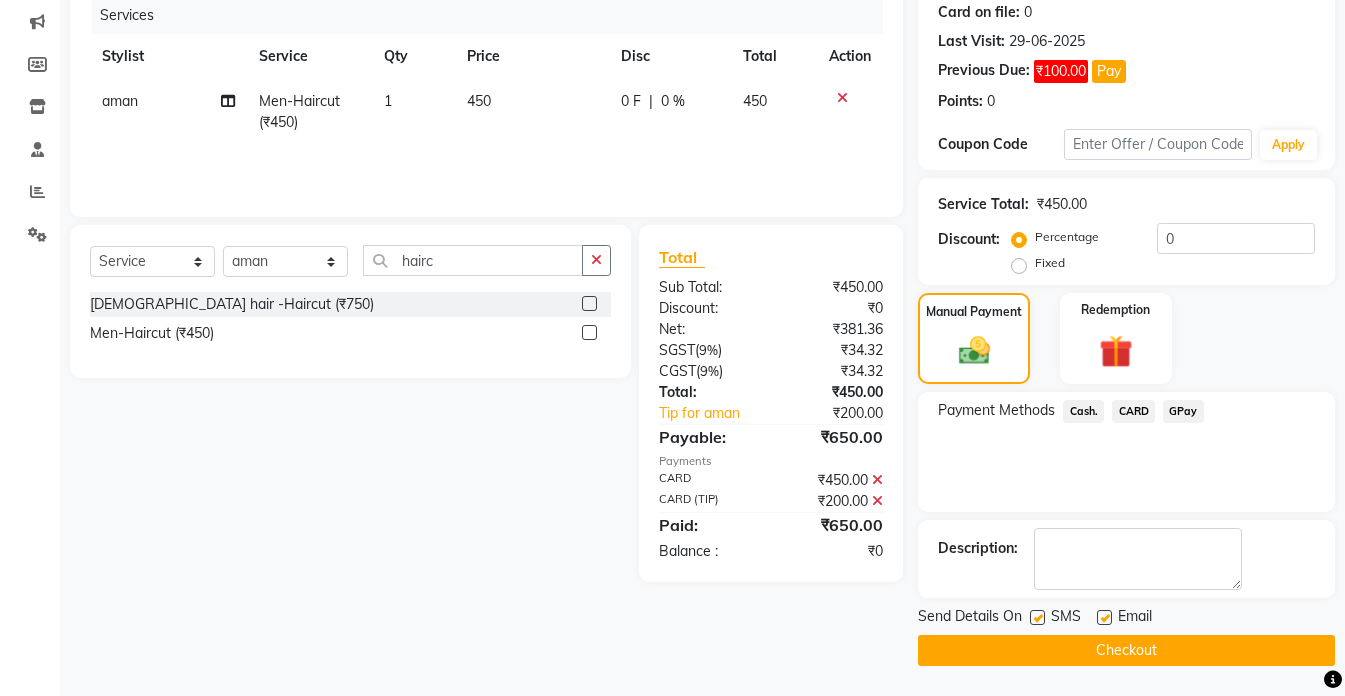 click on "Checkout" 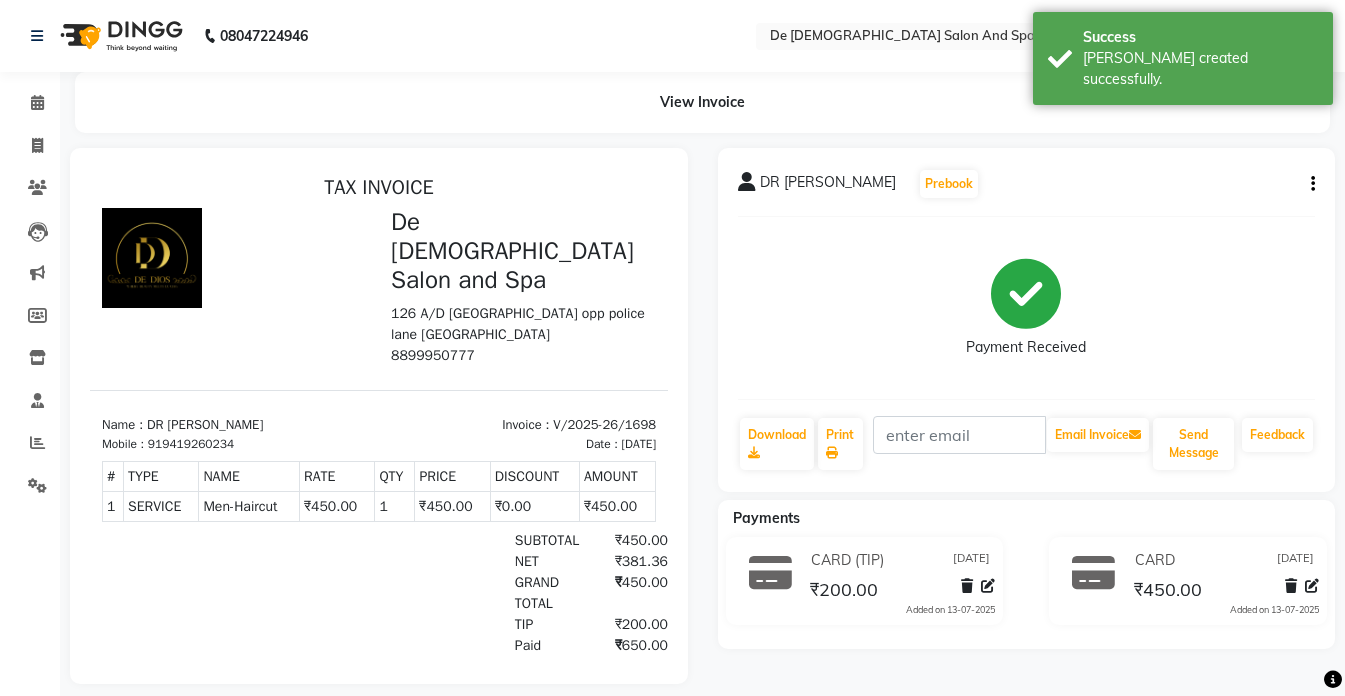 scroll, scrollTop: 0, scrollLeft: 0, axis: both 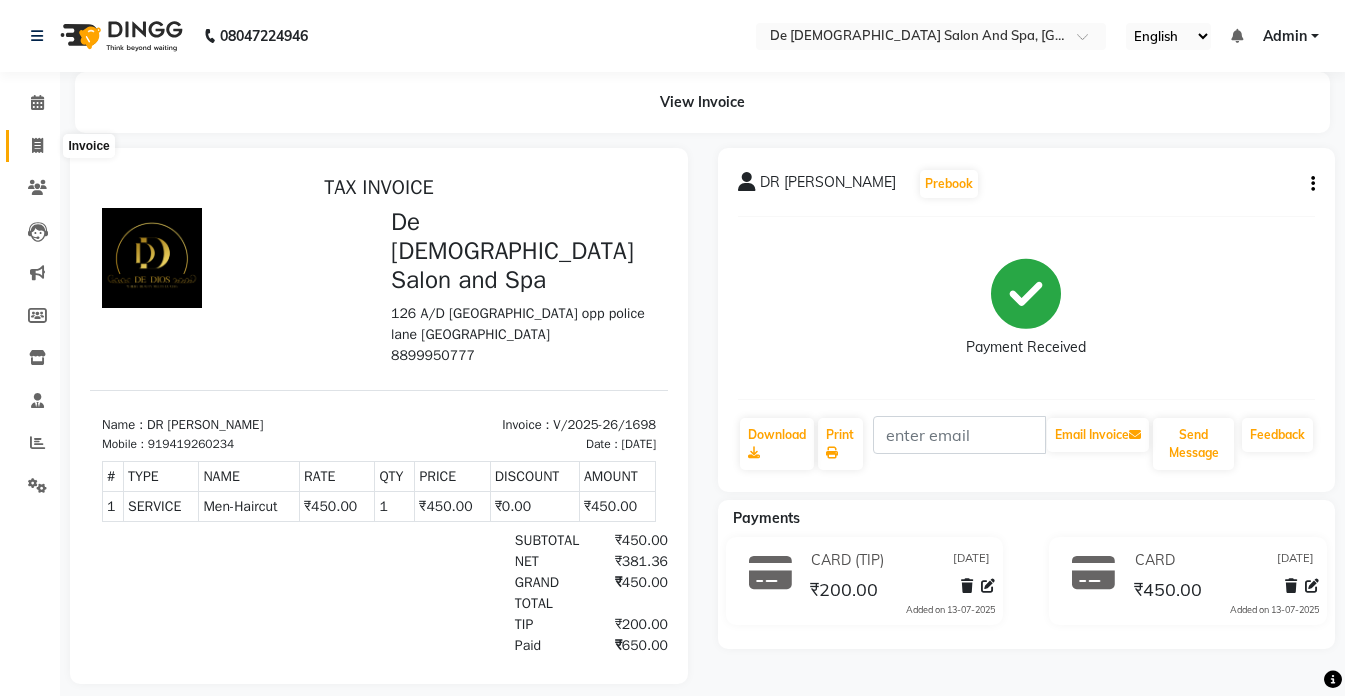 click 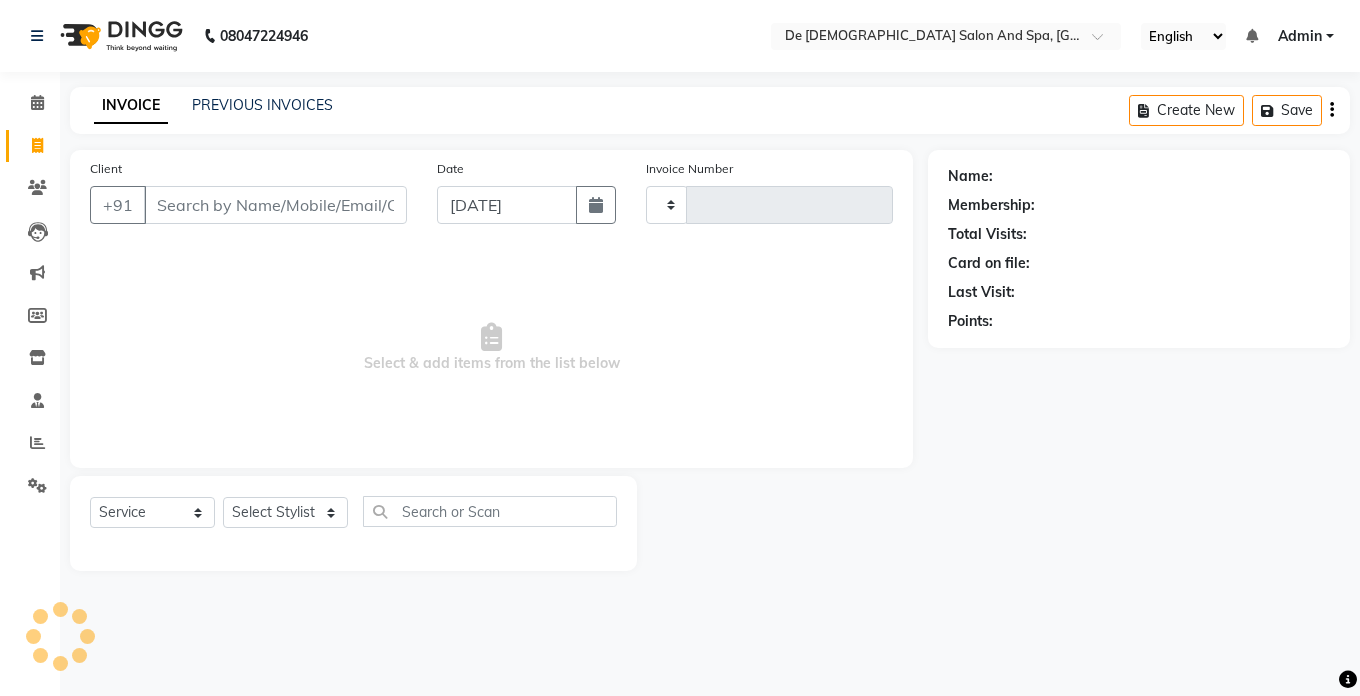 type on "1699" 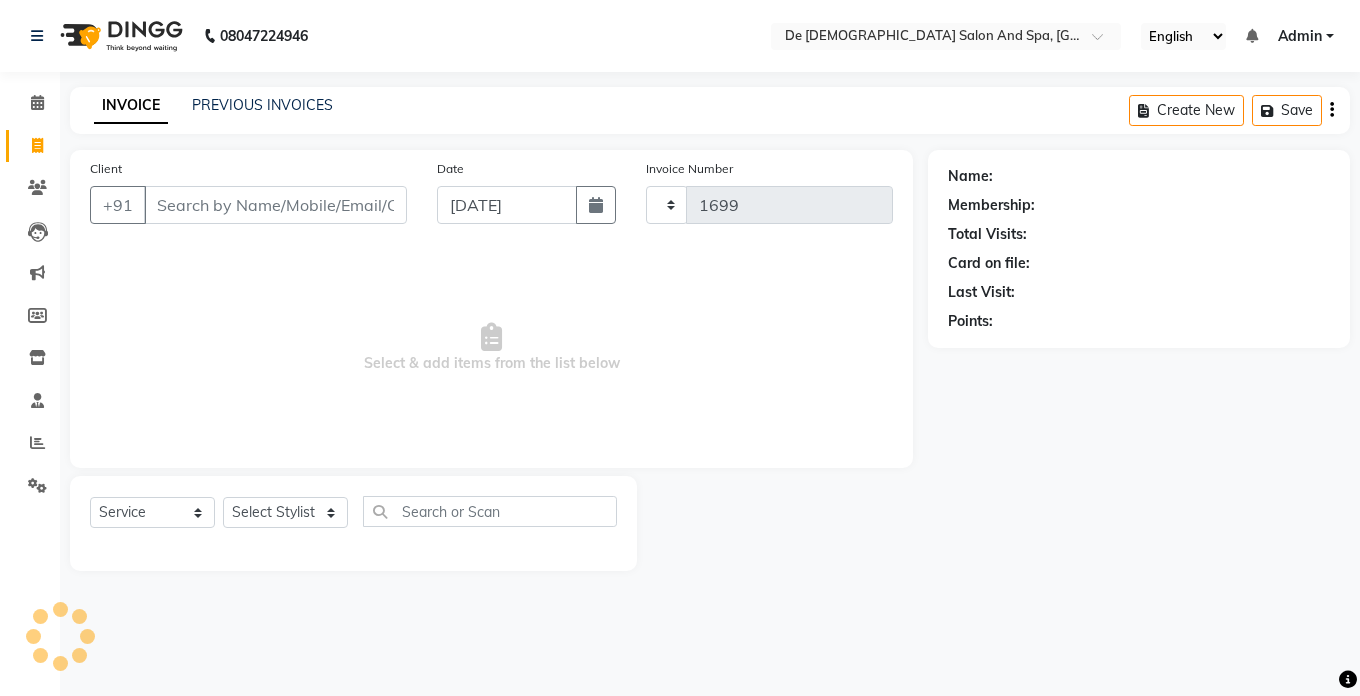 select on "6431" 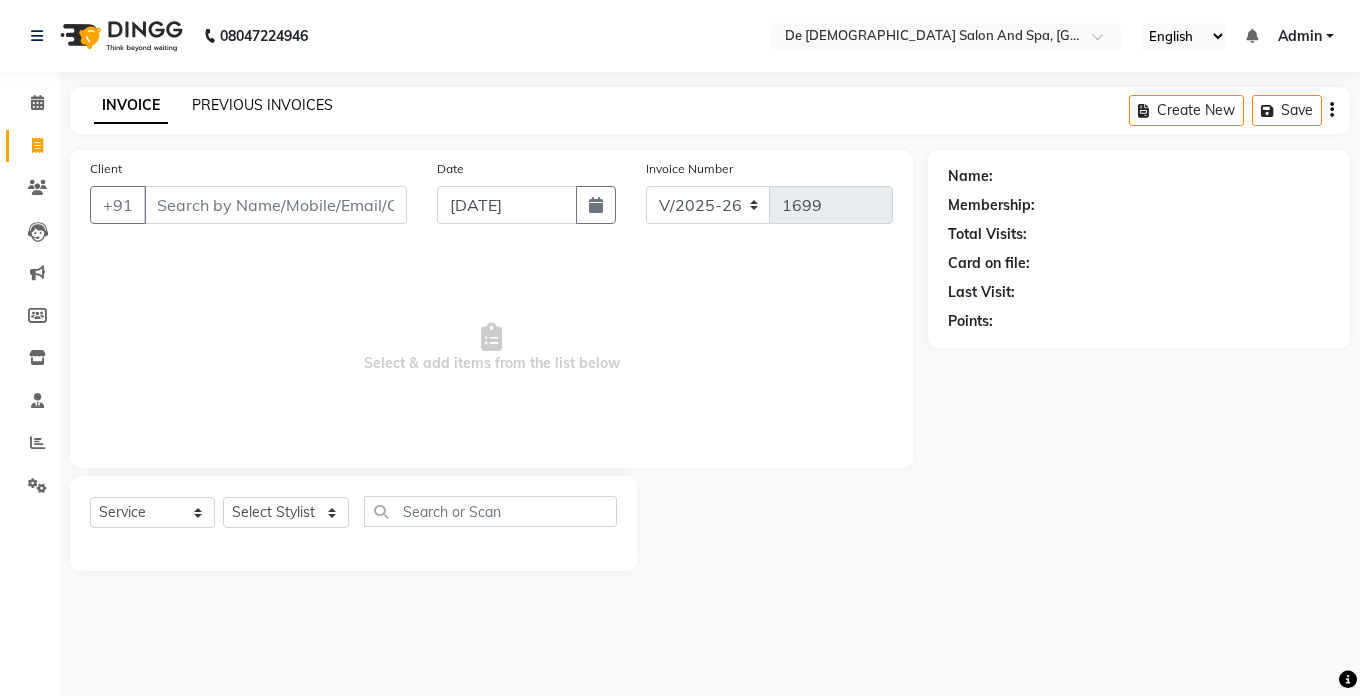 click on "PREVIOUS INVOICES" 